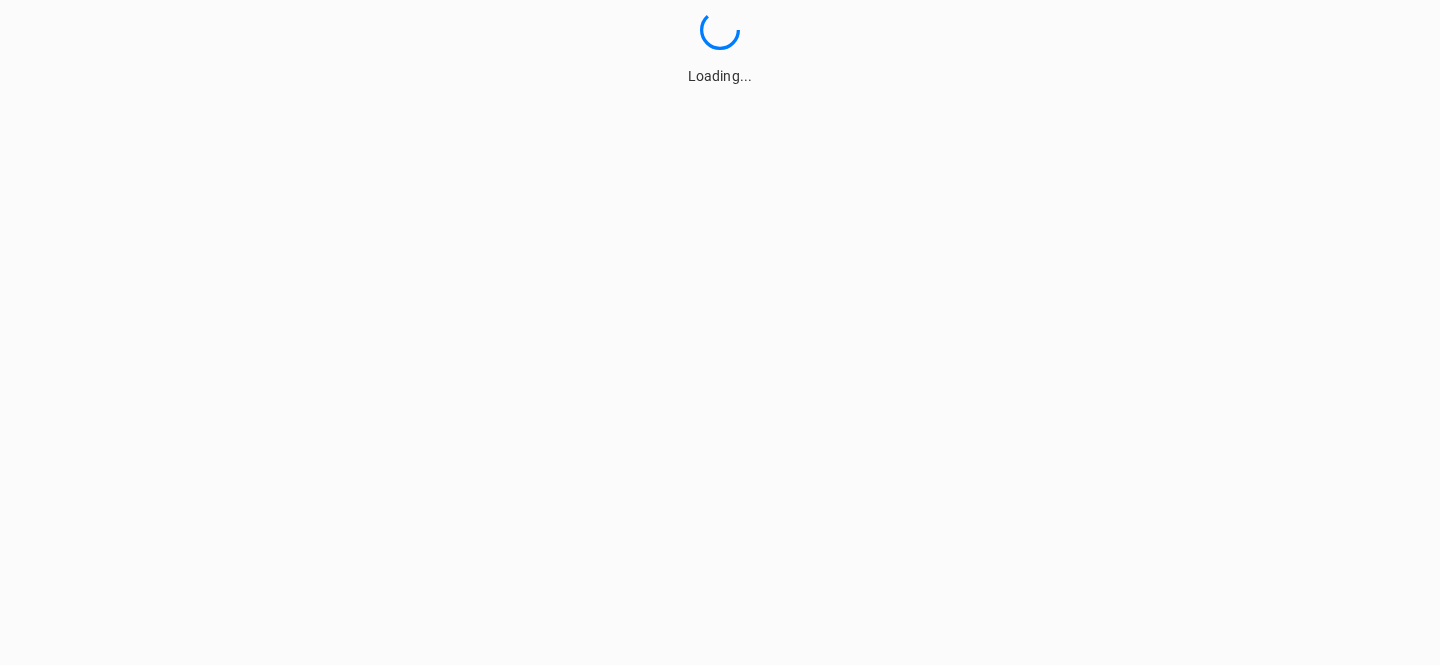 scroll, scrollTop: 0, scrollLeft: 0, axis: both 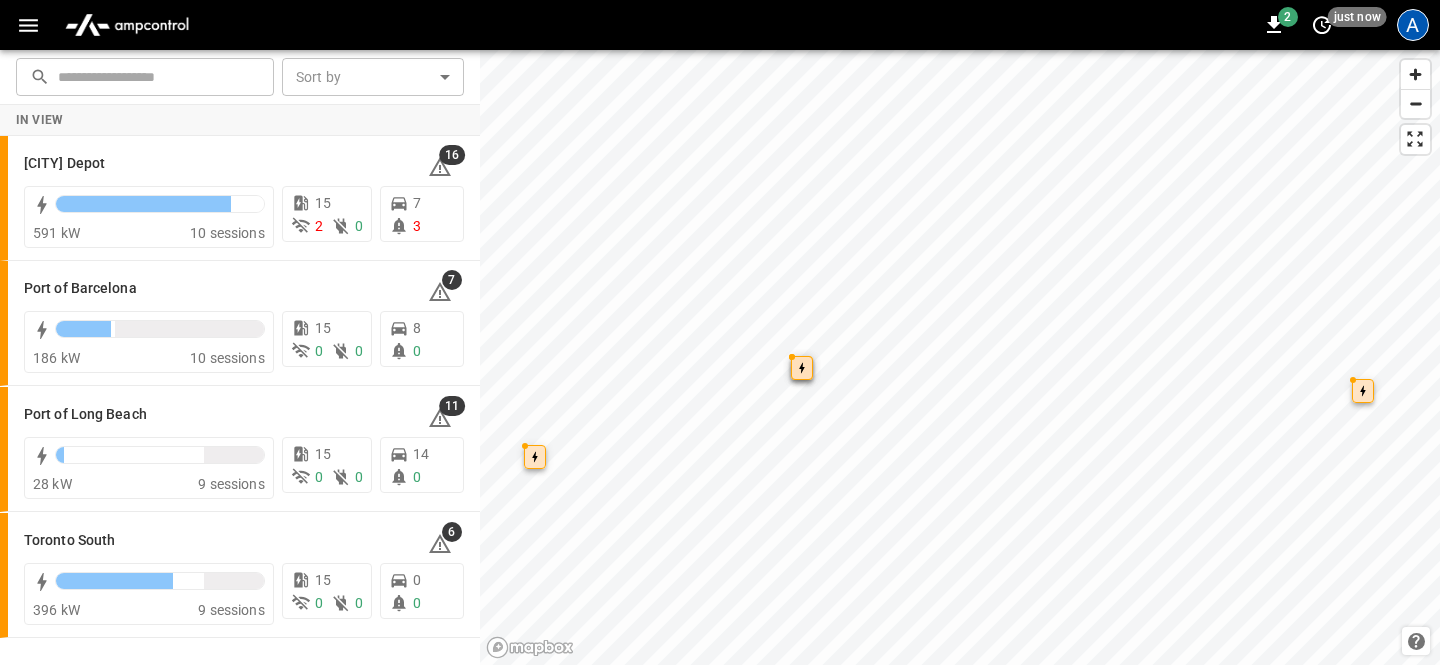 click on "A" at bounding box center [1413, 25] 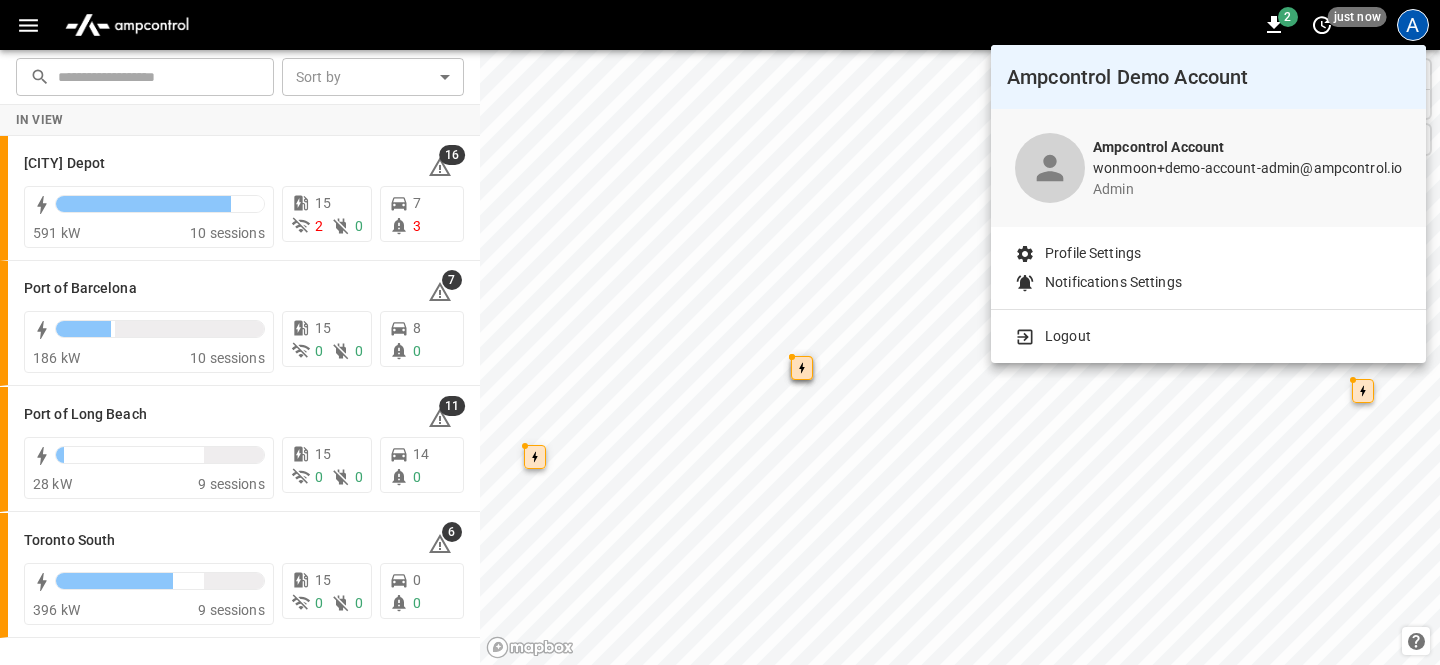 click at bounding box center [720, 332] 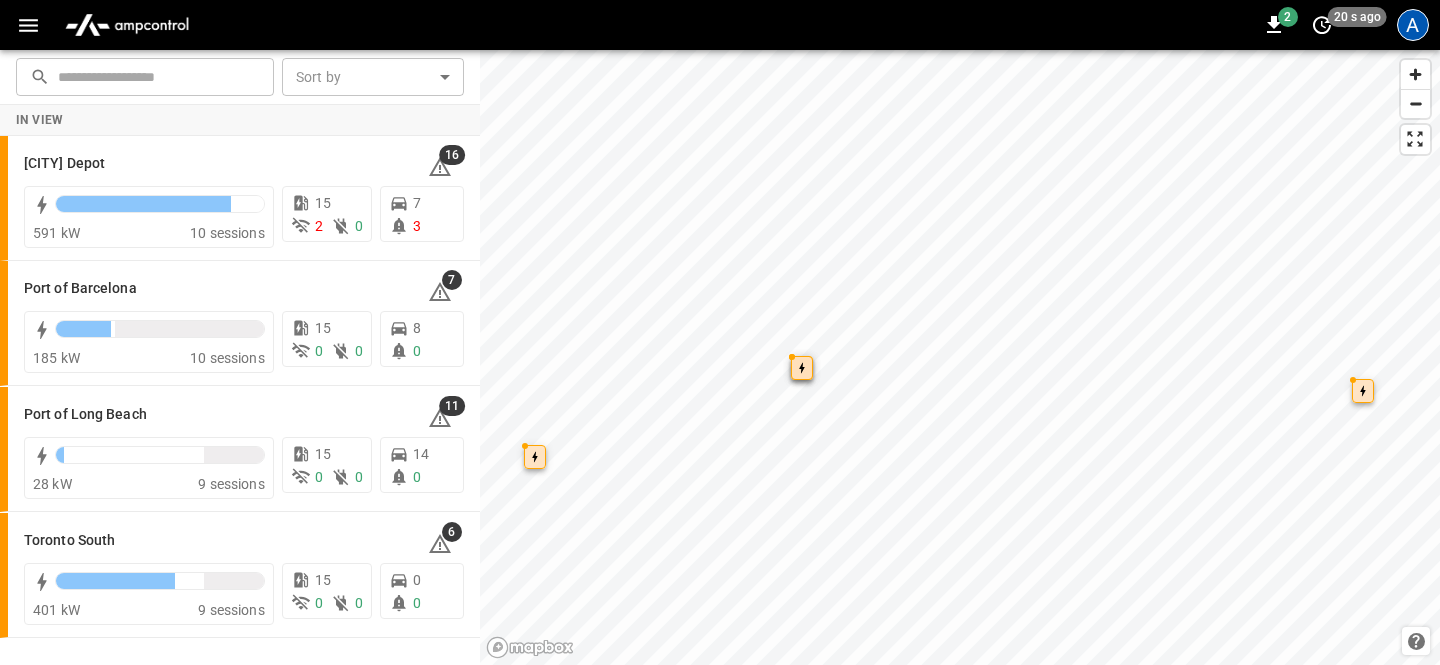 click on "A" at bounding box center (1413, 25) 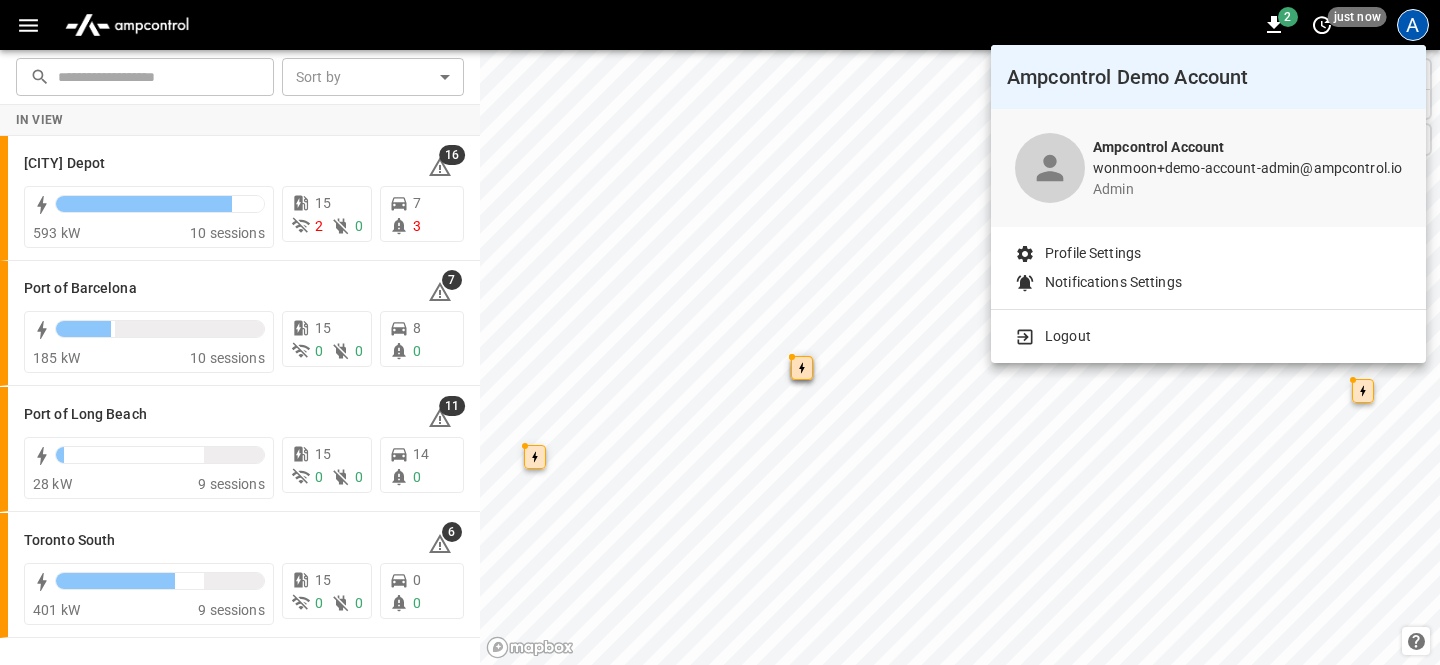 click at bounding box center [720, 332] 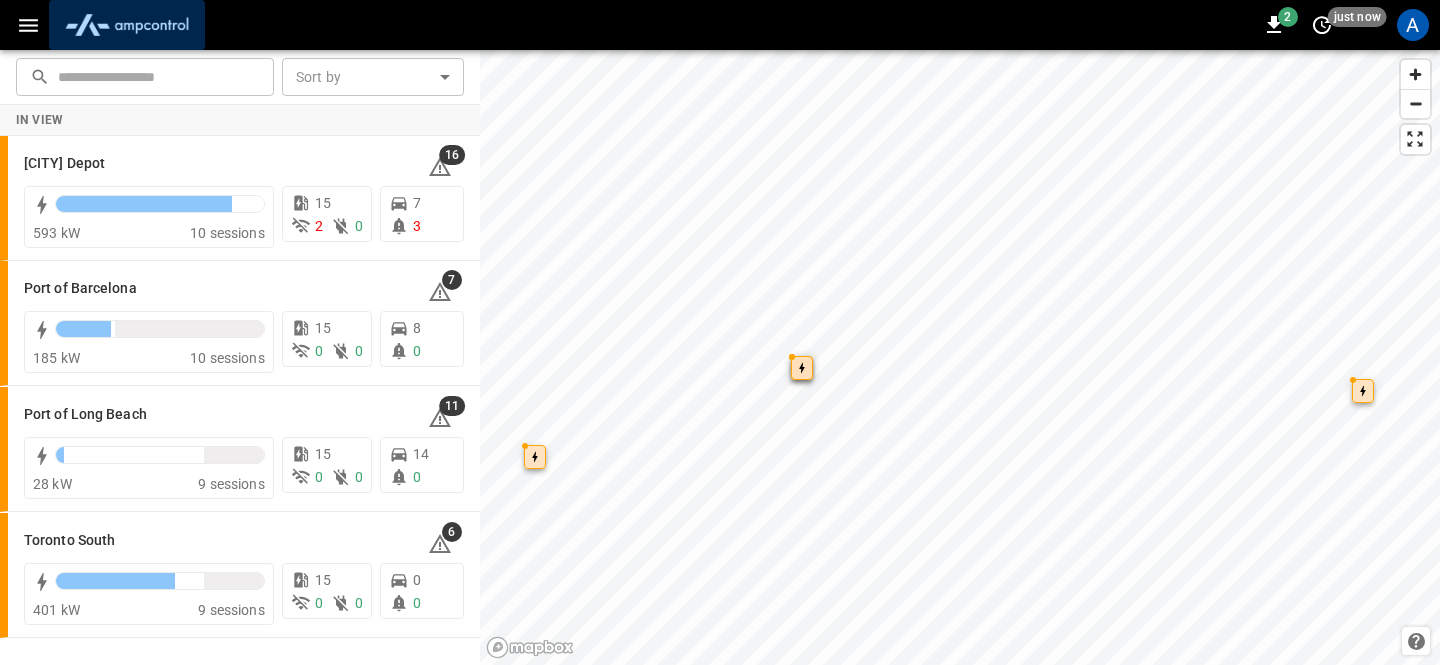 click at bounding box center (127, 25) 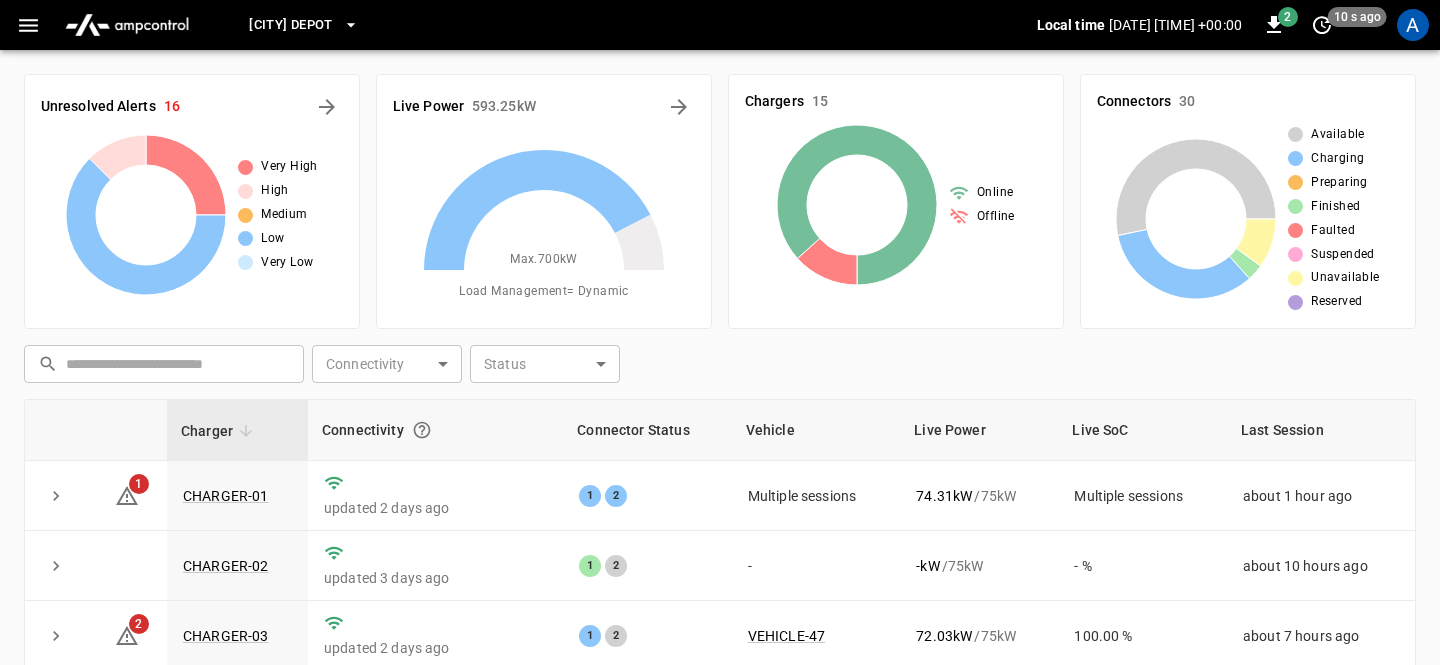 click on "Frankfurt Depot Local time 2025-08-04 15:22:34 +00:00 2 10 s ago A" at bounding box center [720, 25] 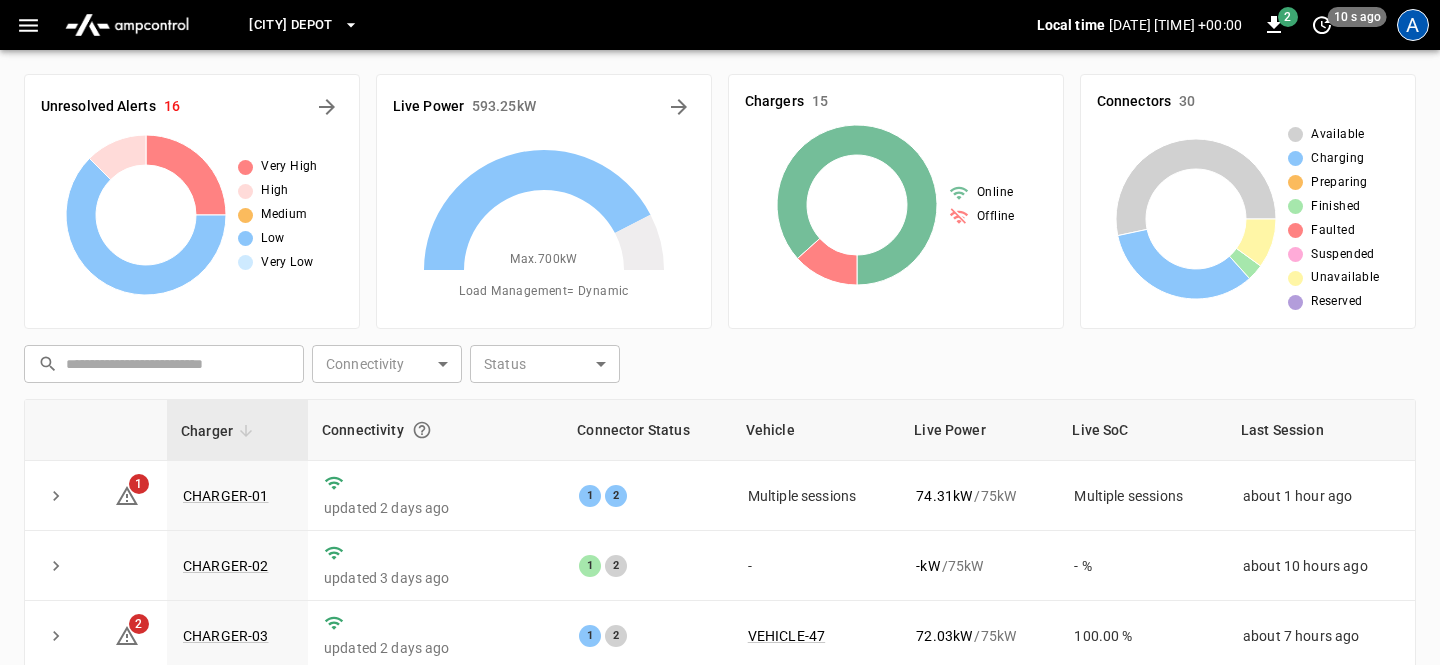click on "A" at bounding box center (1413, 25) 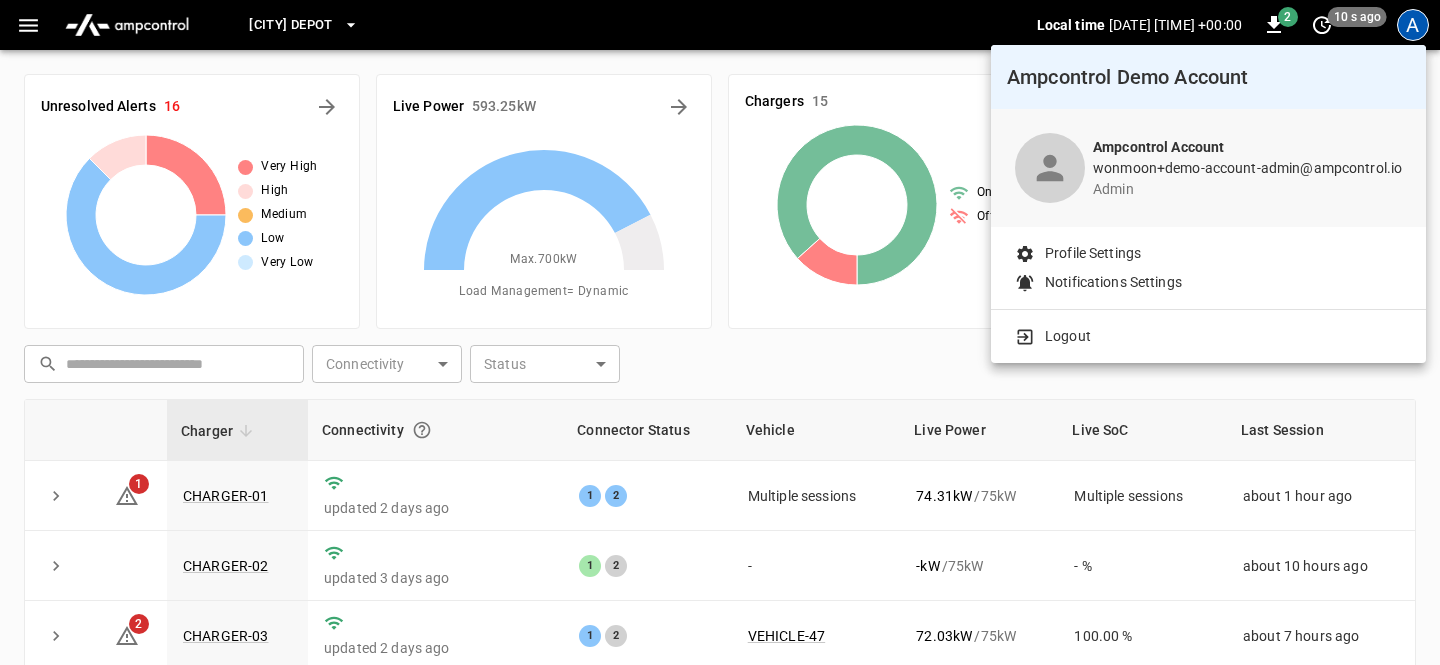 click on "Logout" at bounding box center (1068, 336) 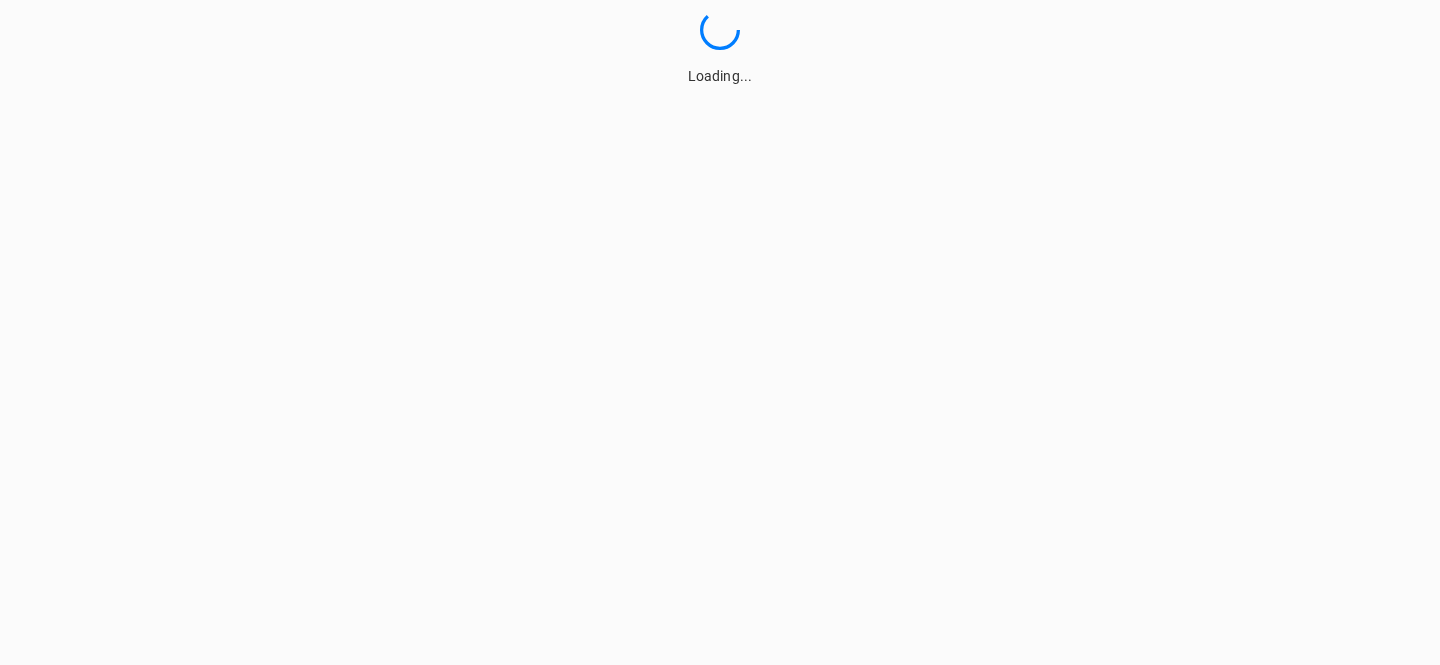 scroll, scrollTop: 0, scrollLeft: 0, axis: both 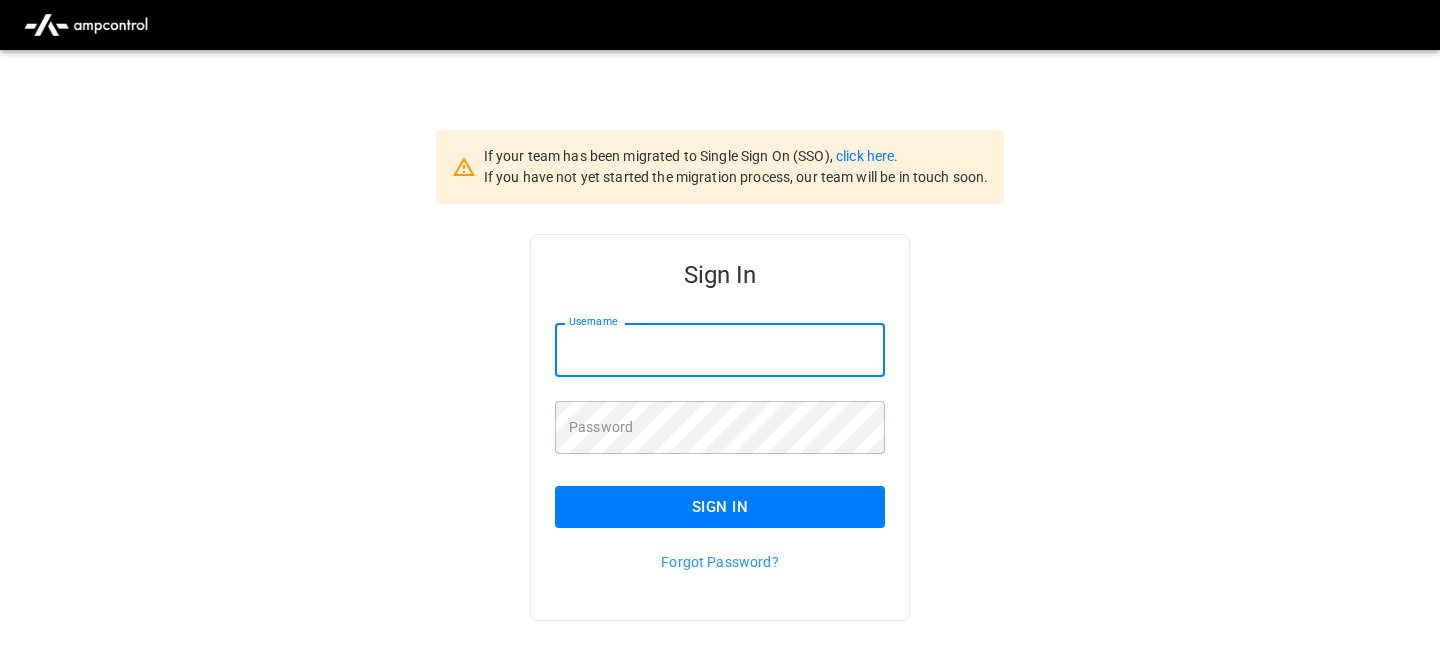 click on "Username" at bounding box center [720, 349] 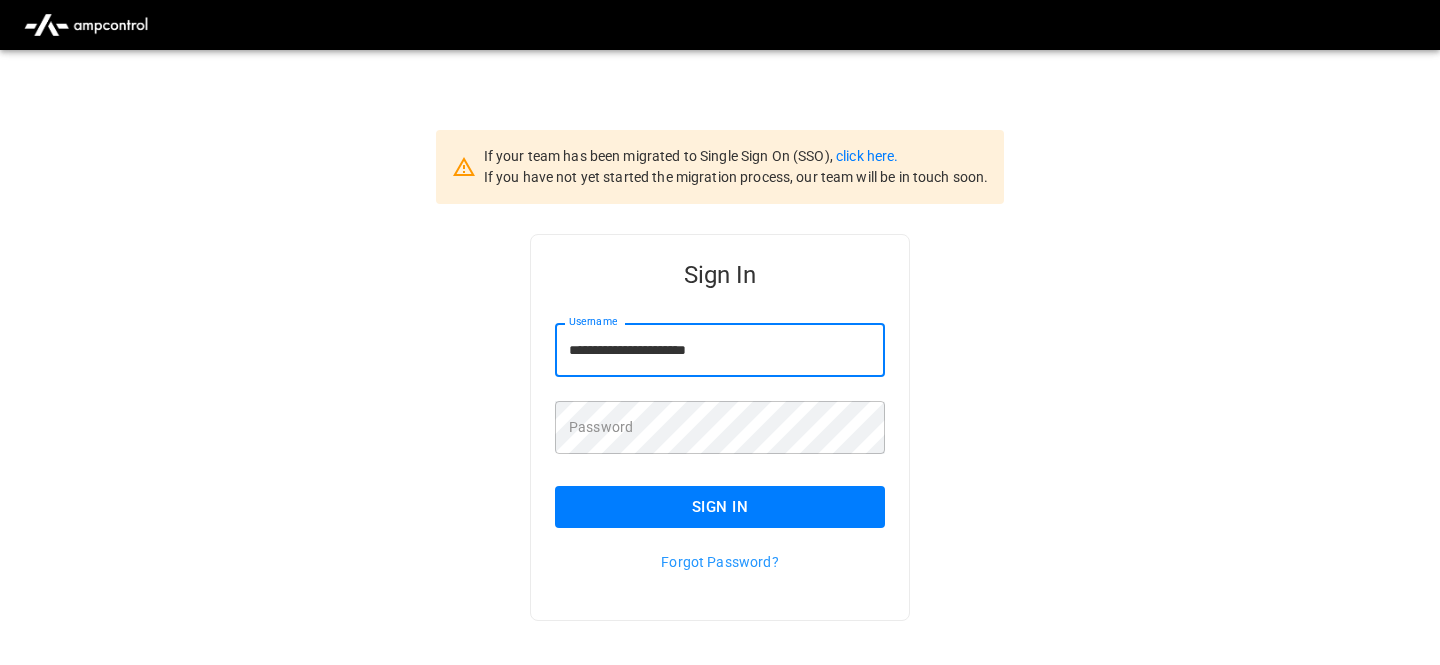 type on "**********" 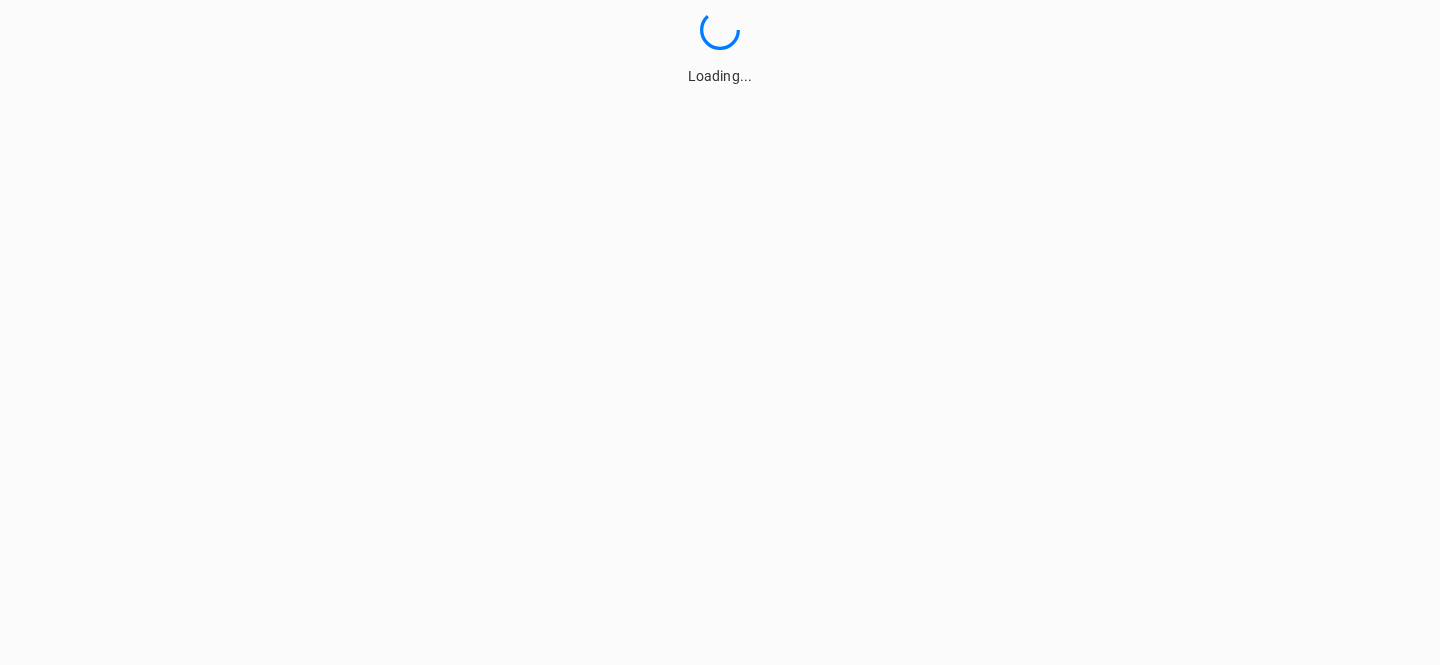 scroll, scrollTop: 0, scrollLeft: 0, axis: both 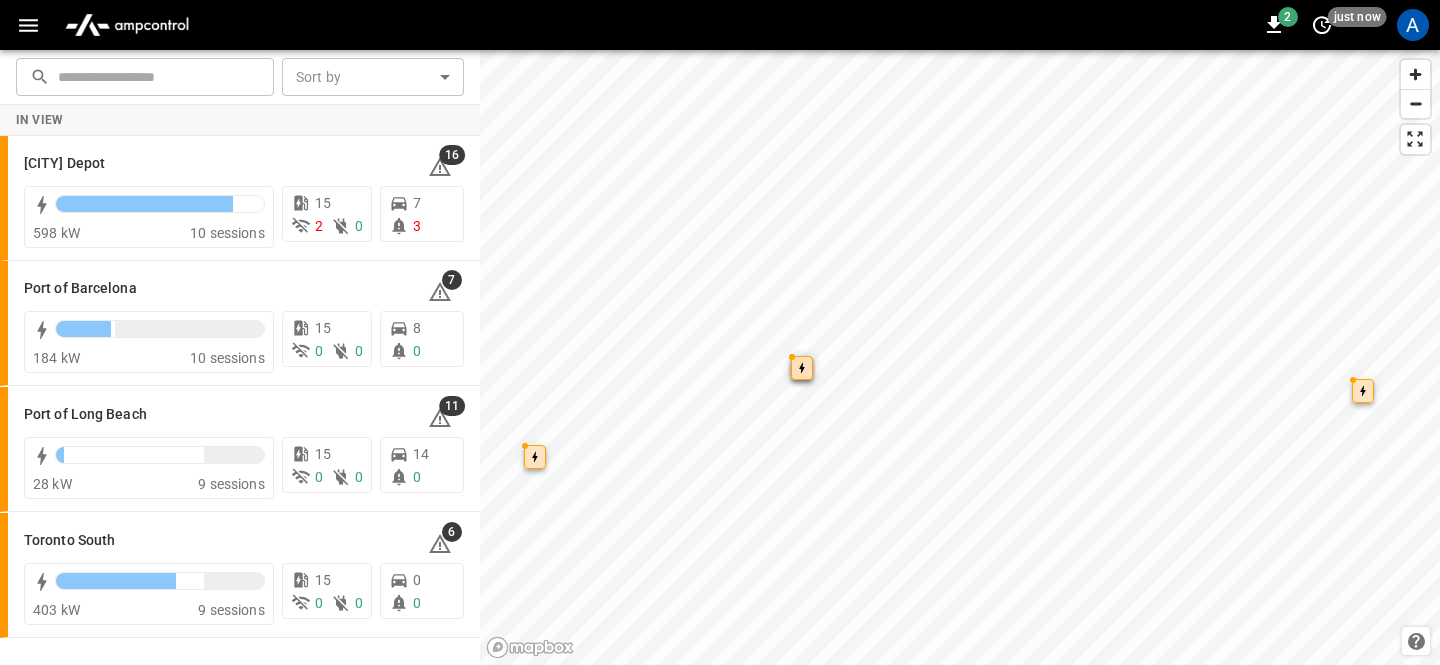 click on "A" at bounding box center [1413, 25] 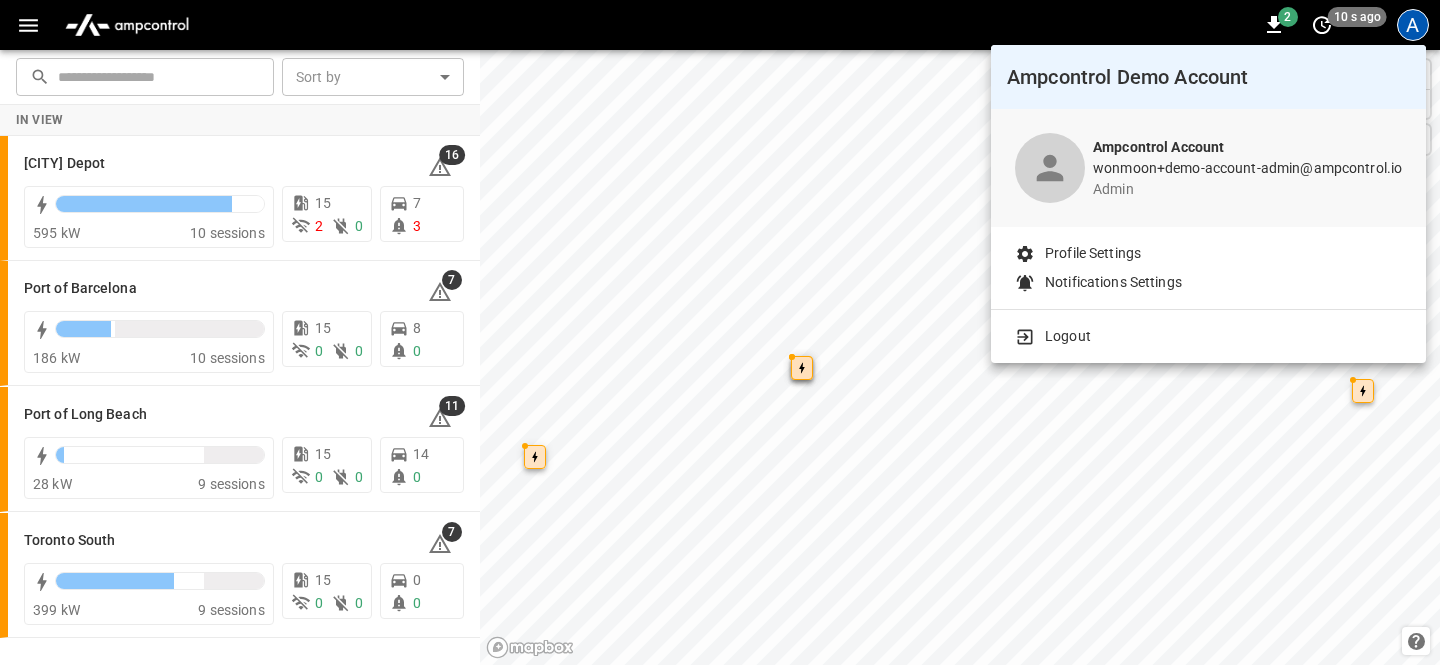 click at bounding box center (720, 332) 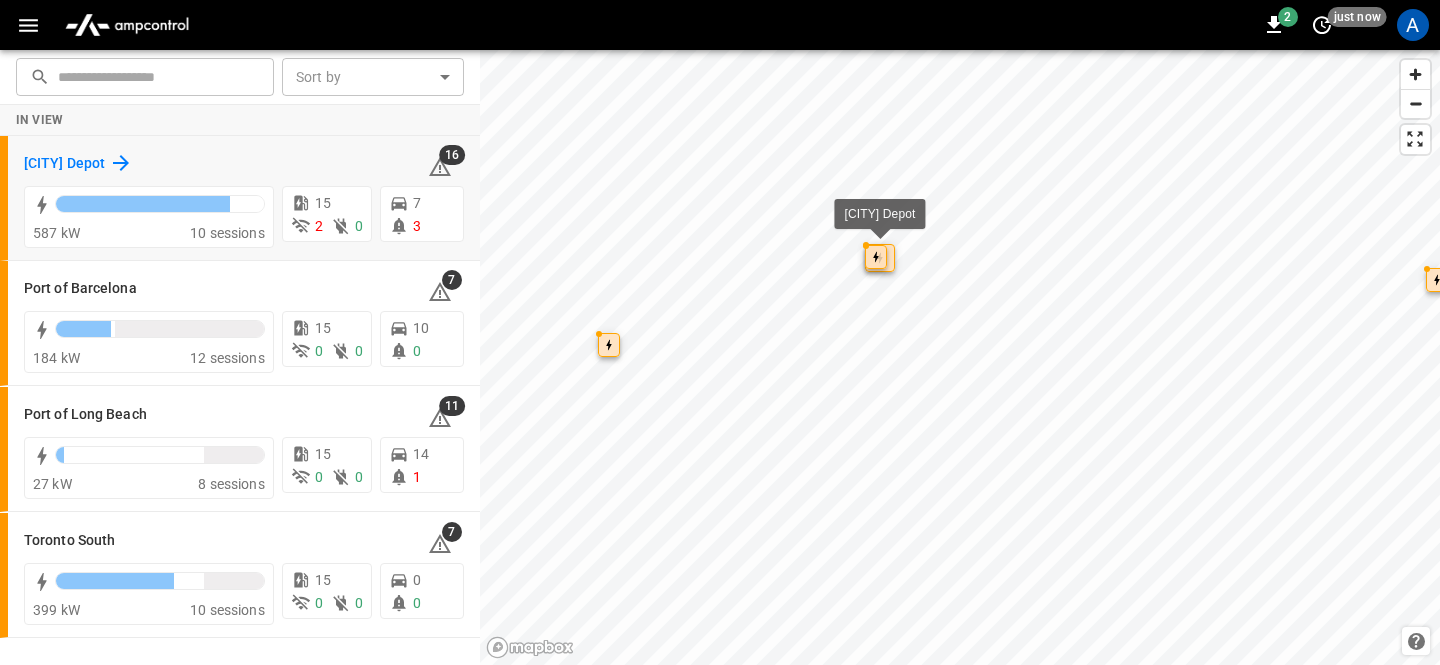 click 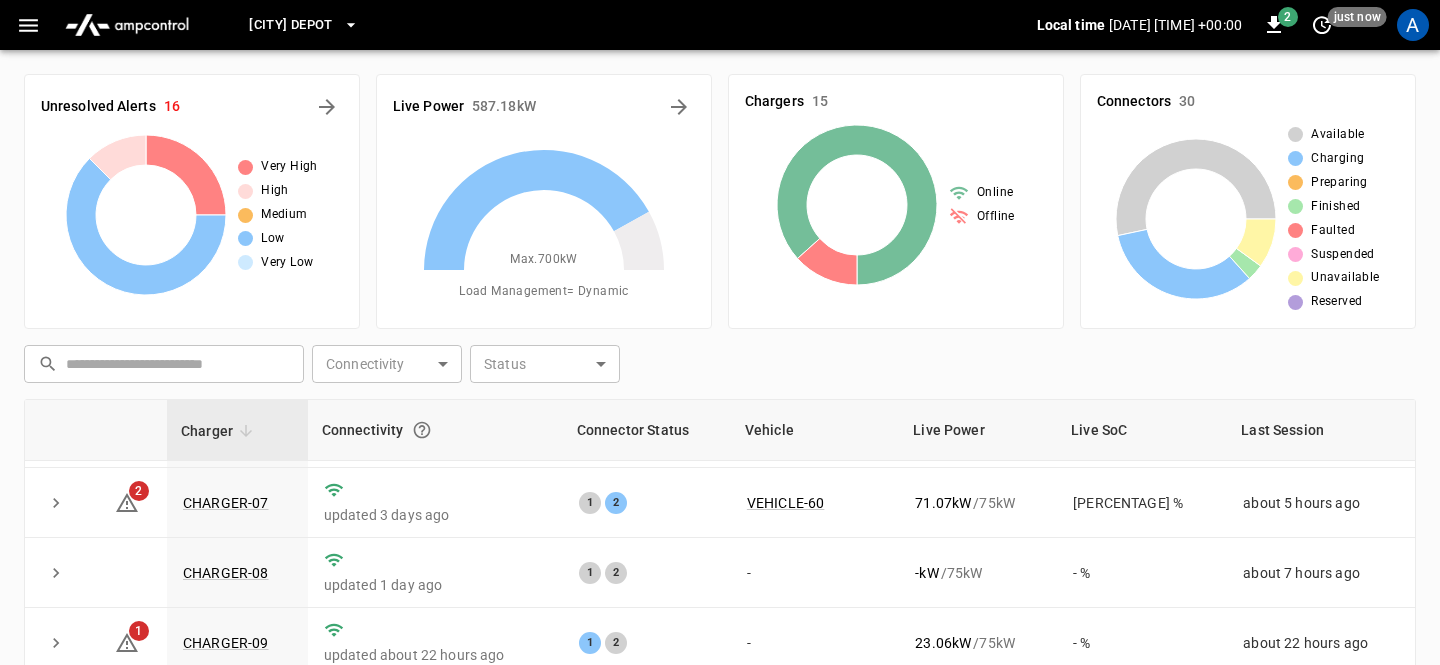 scroll, scrollTop: 0, scrollLeft: 0, axis: both 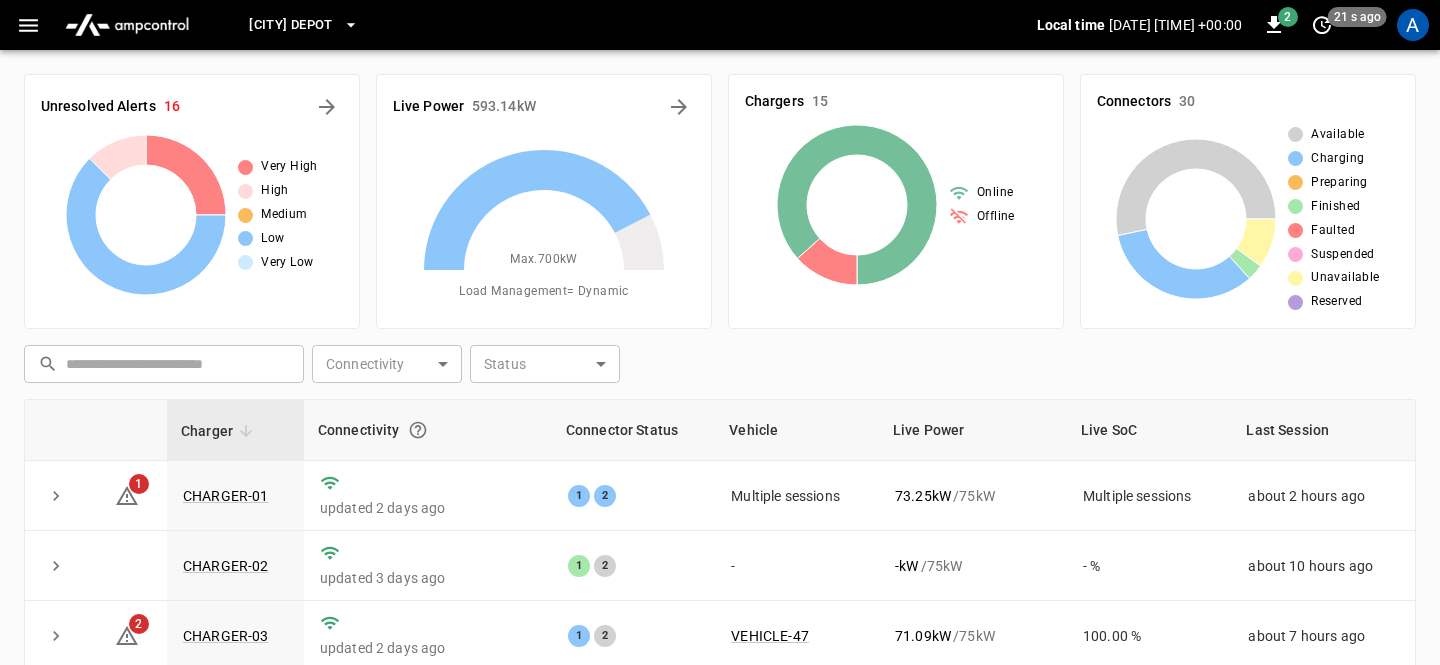 click at bounding box center (127, 25) 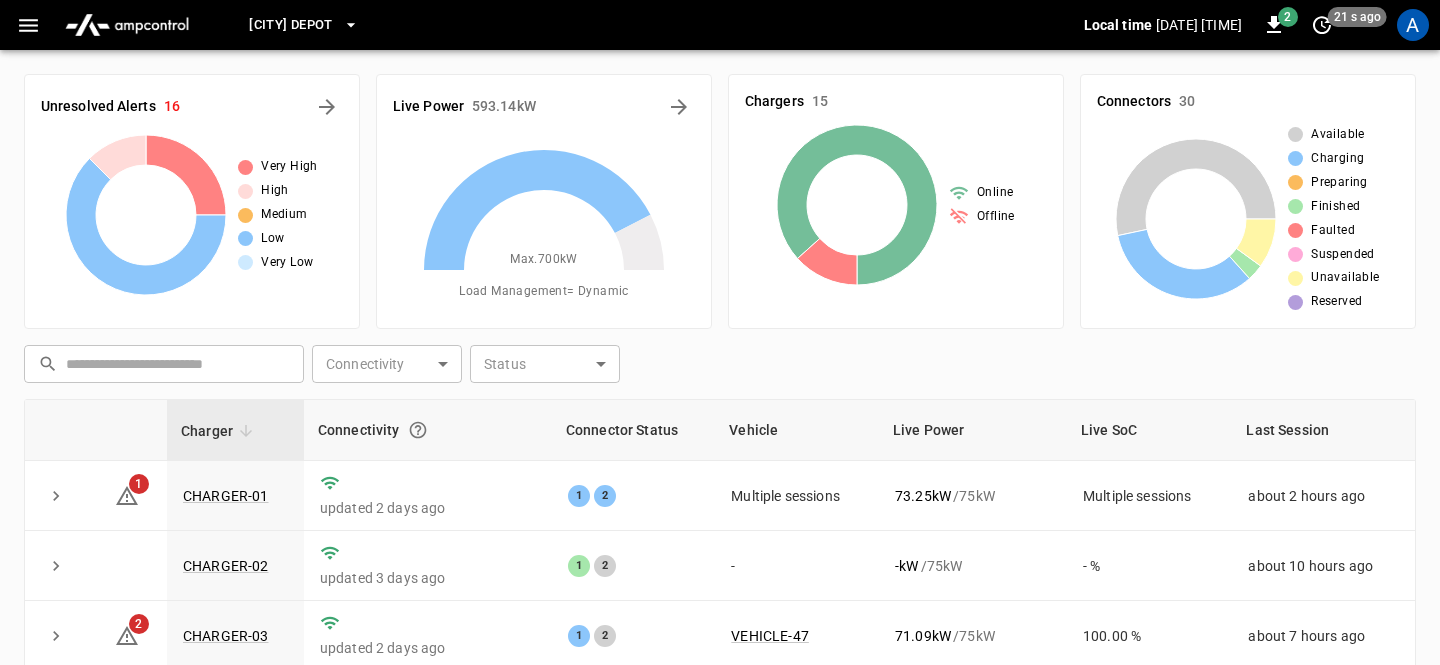 click at bounding box center (28, 25) 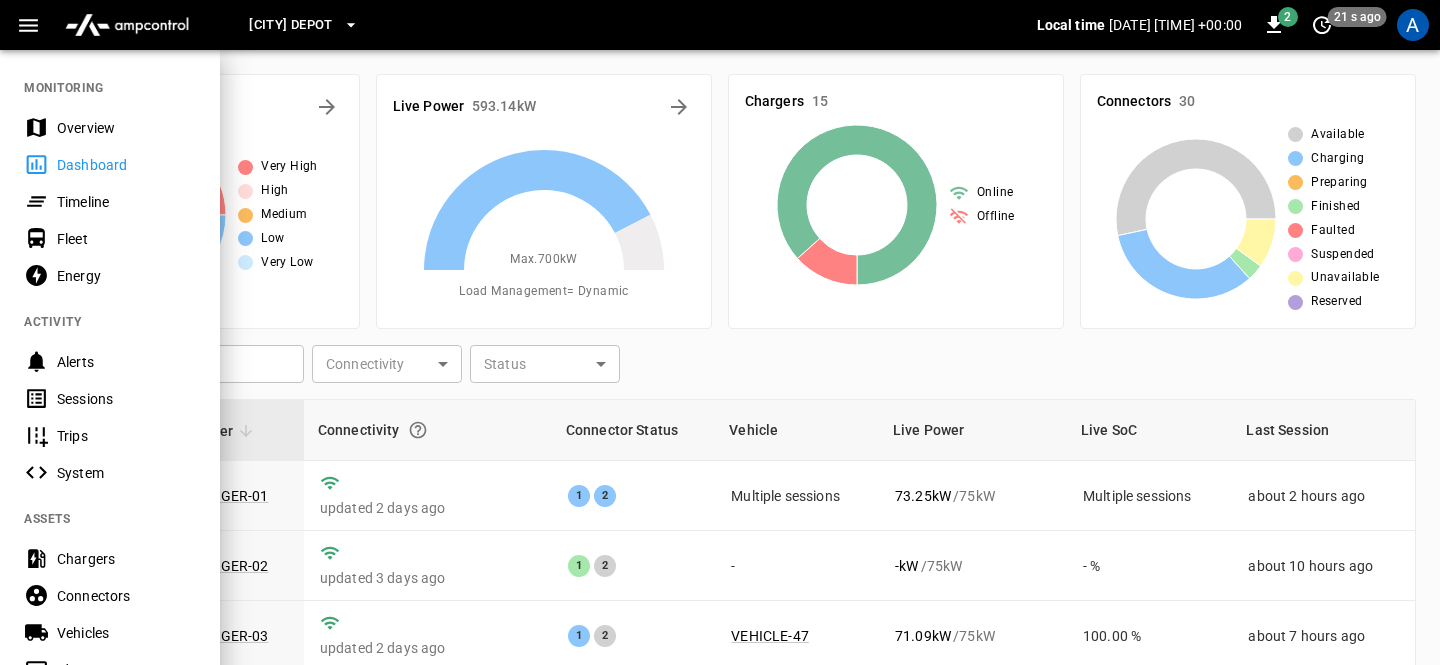 click on "Overview" at bounding box center (110, 127) 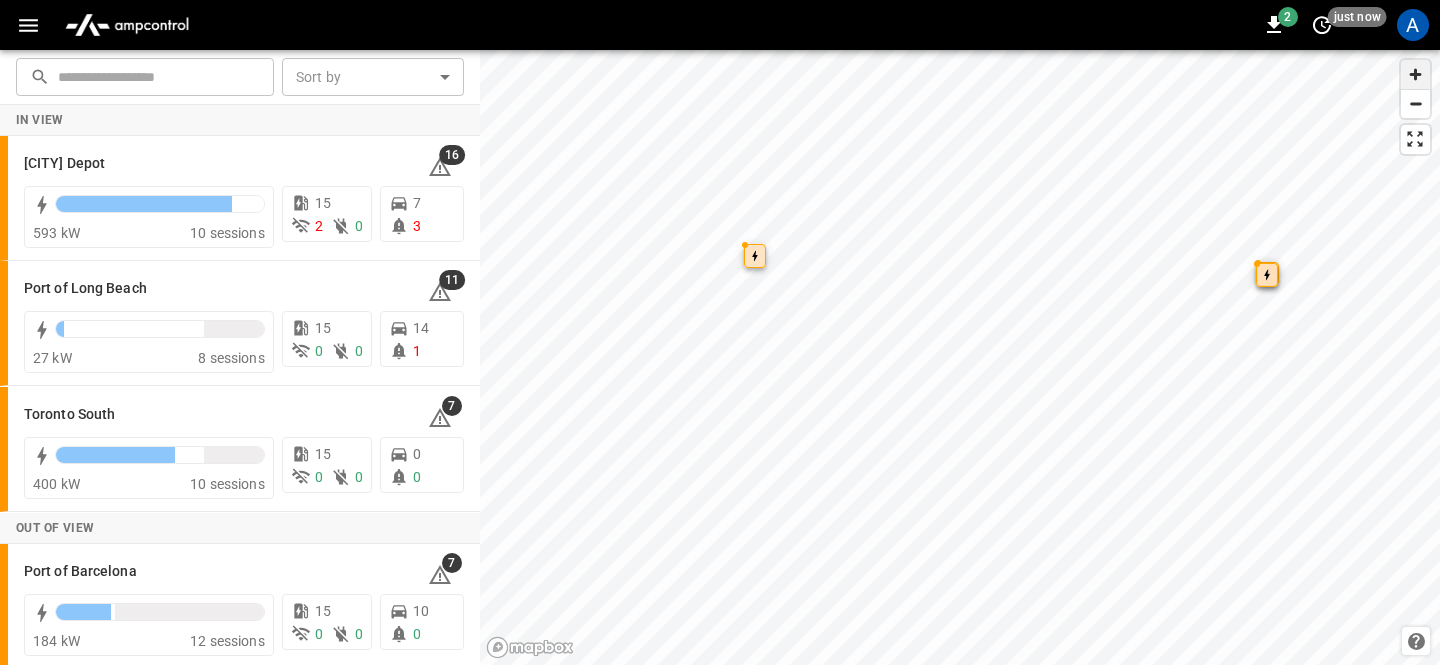 click at bounding box center [1415, 74] 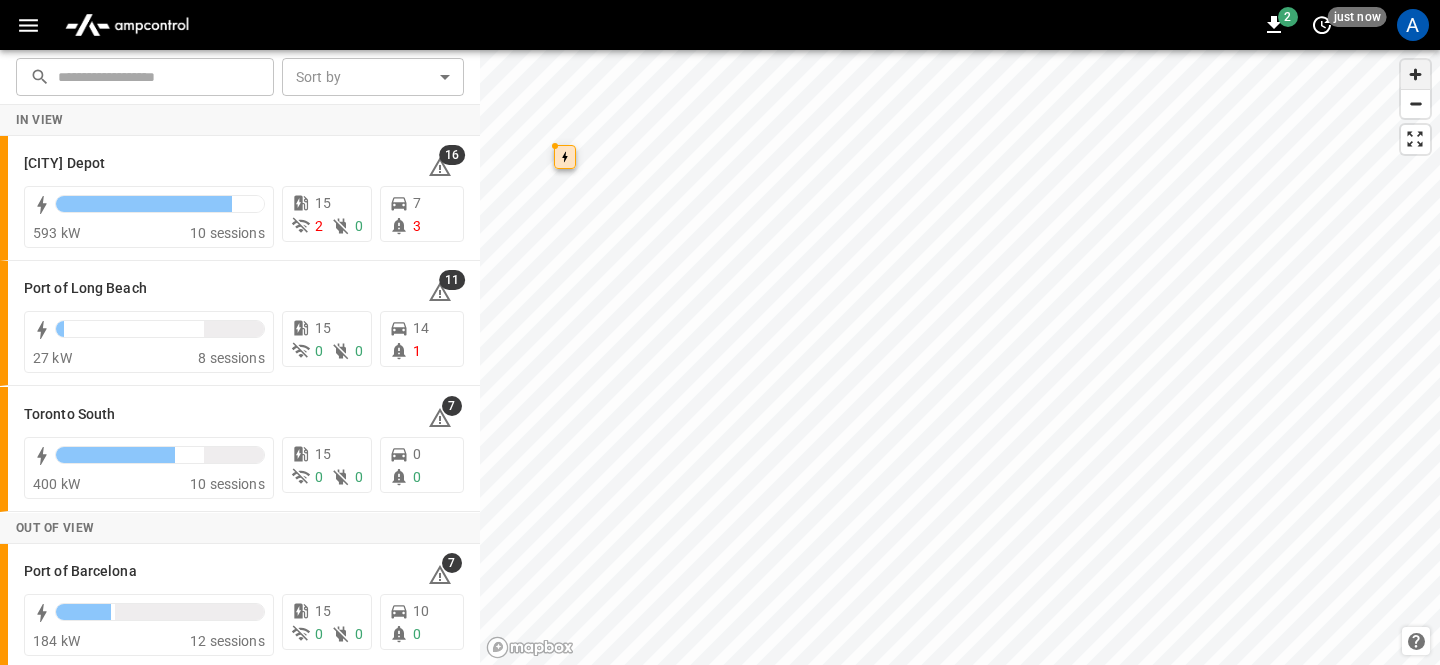 click at bounding box center (1415, 74) 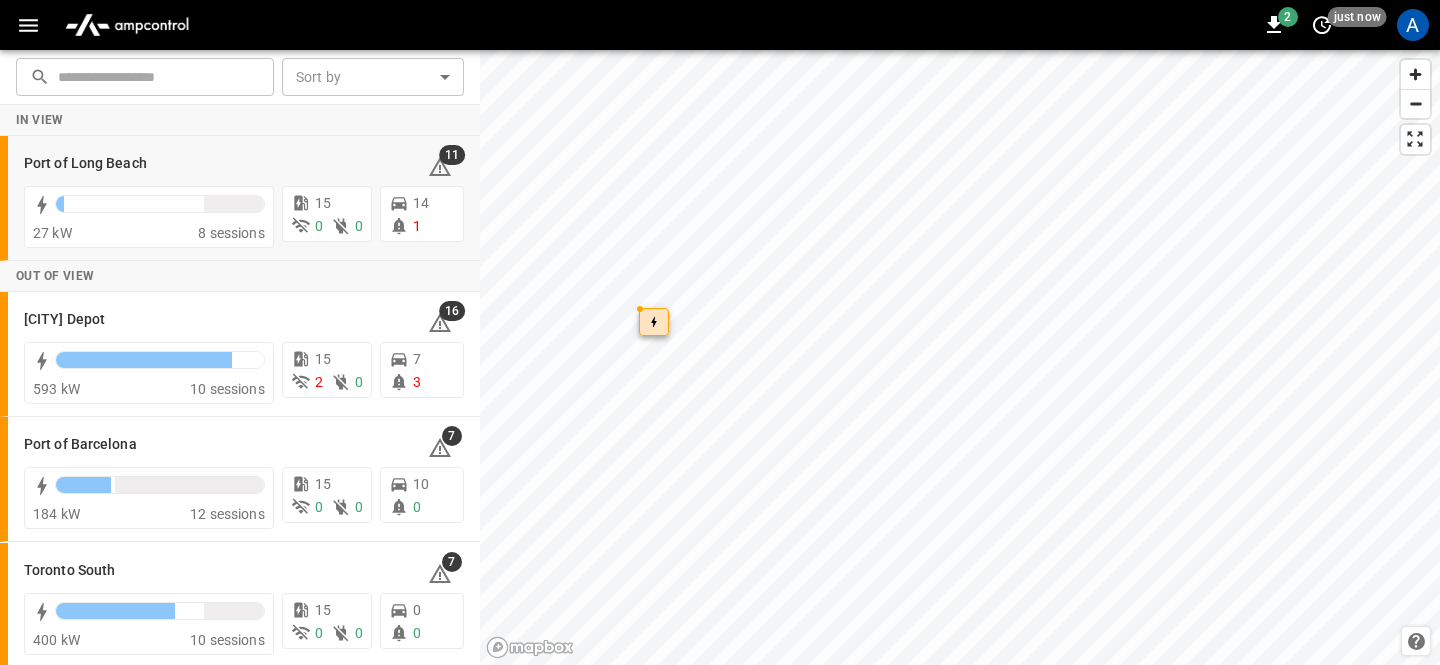 drag, startPoint x: 532, startPoint y: 255, endPoint x: 652, endPoint y: 319, distance: 136 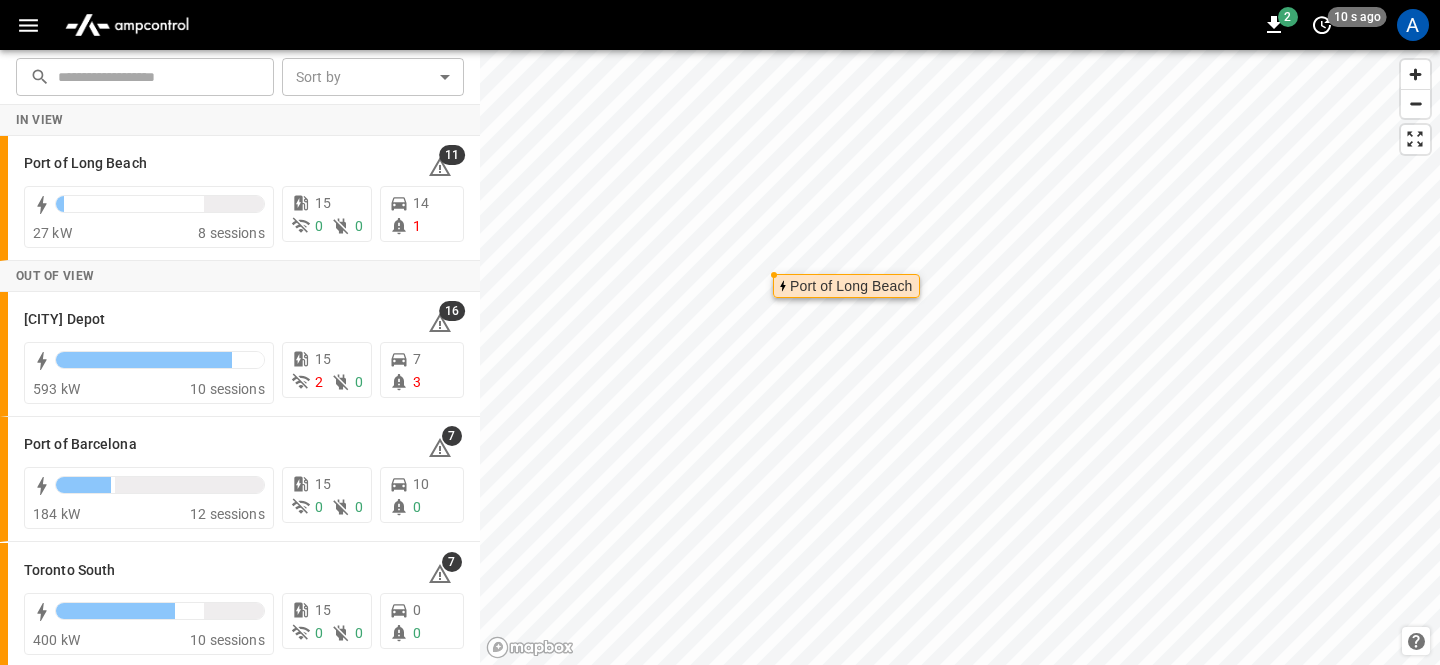 click 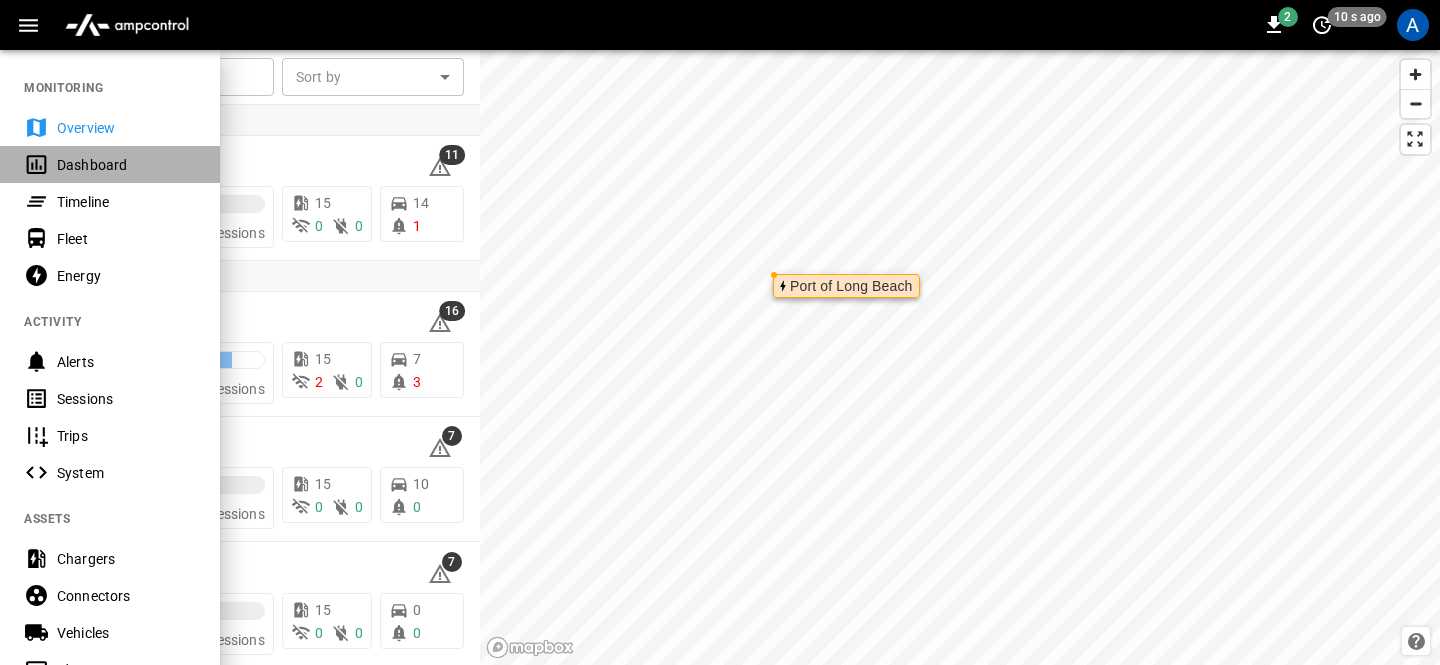 click on "Dashboard" at bounding box center (126, 165) 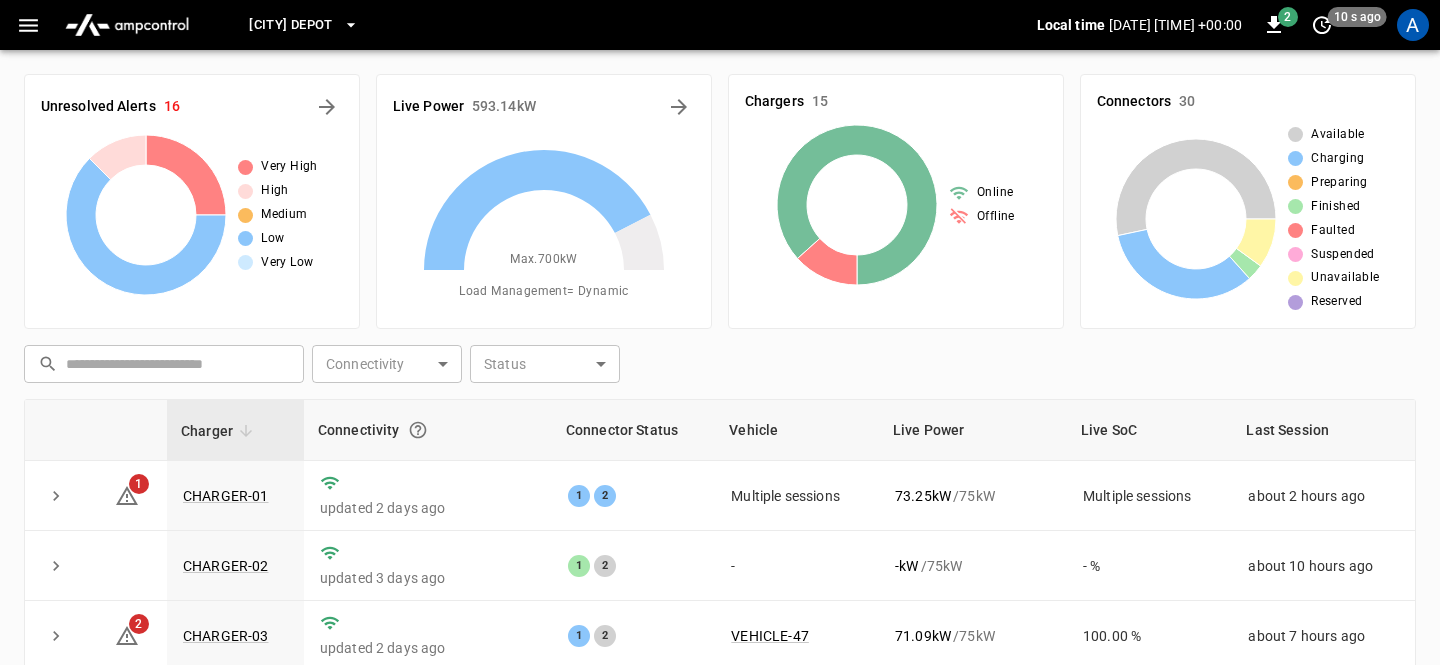 click on "Frankfurt Depot" at bounding box center (290, 25) 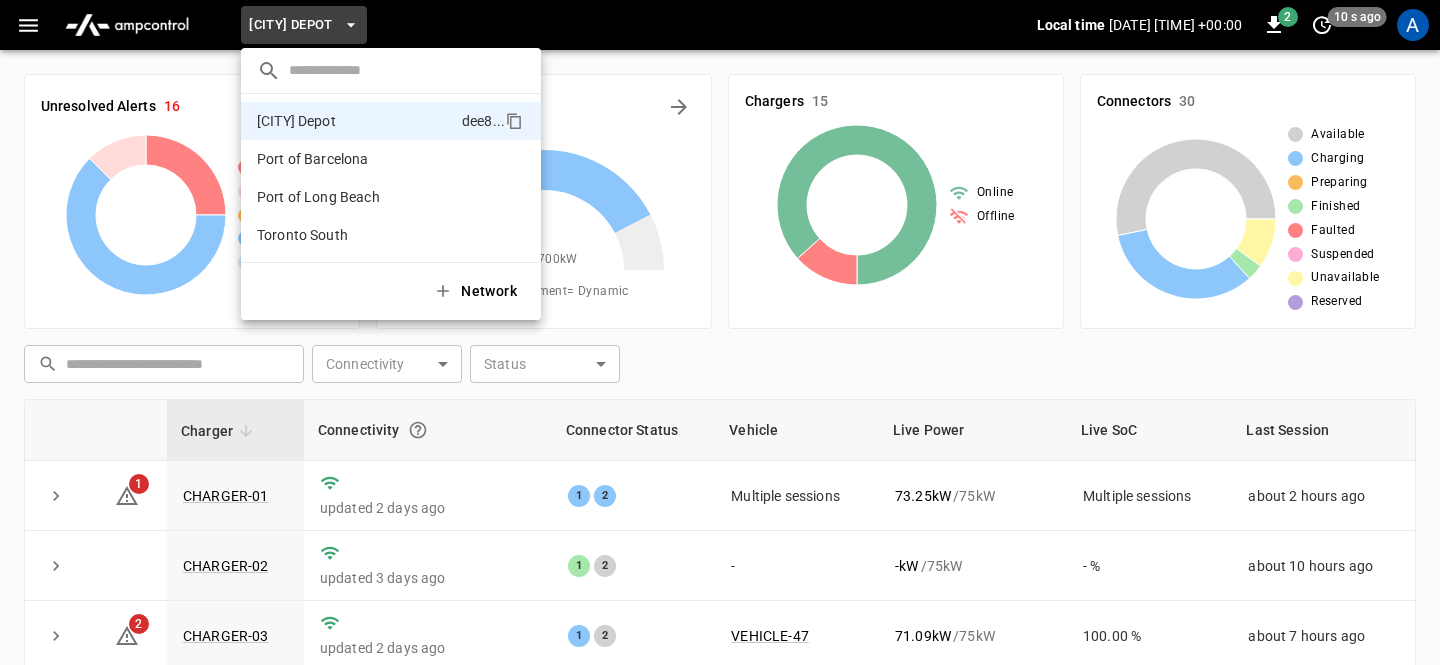 click at bounding box center (720, 332) 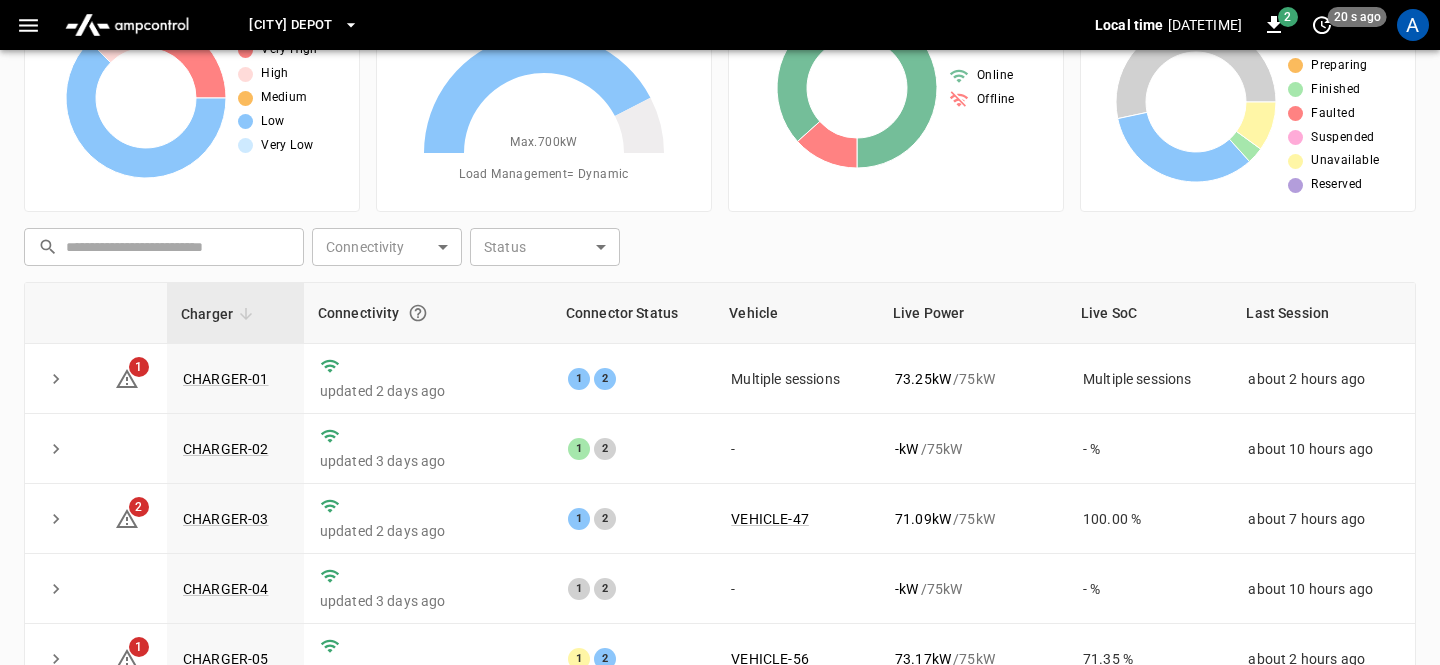 scroll, scrollTop: 163, scrollLeft: 0, axis: vertical 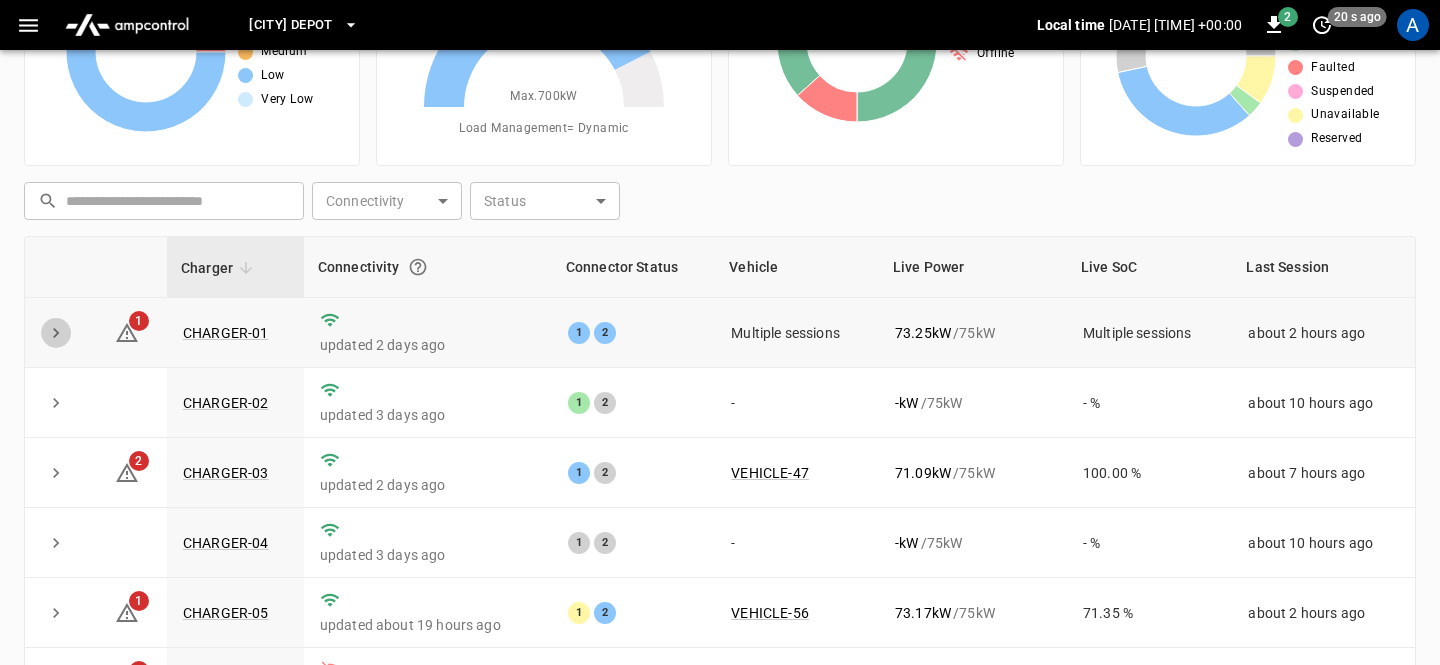 click 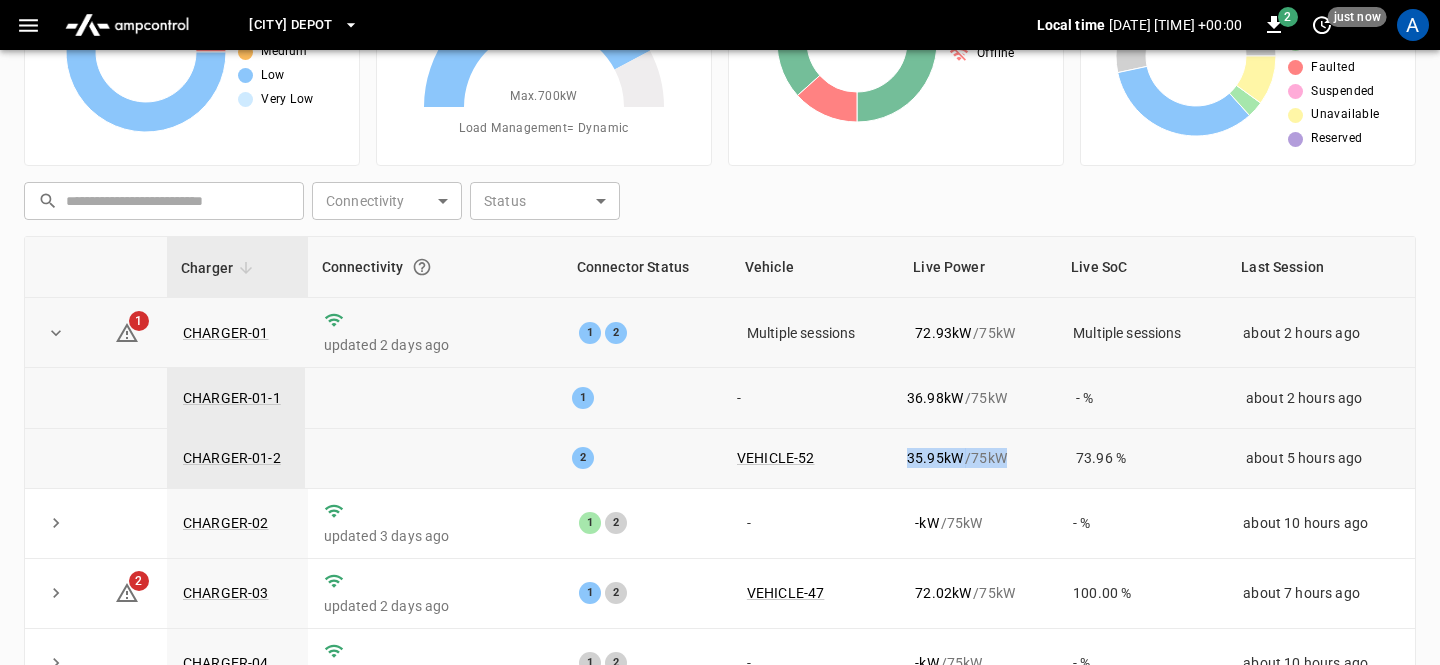 drag, startPoint x: 899, startPoint y: 456, endPoint x: 1008, endPoint y: 457, distance: 109.004585 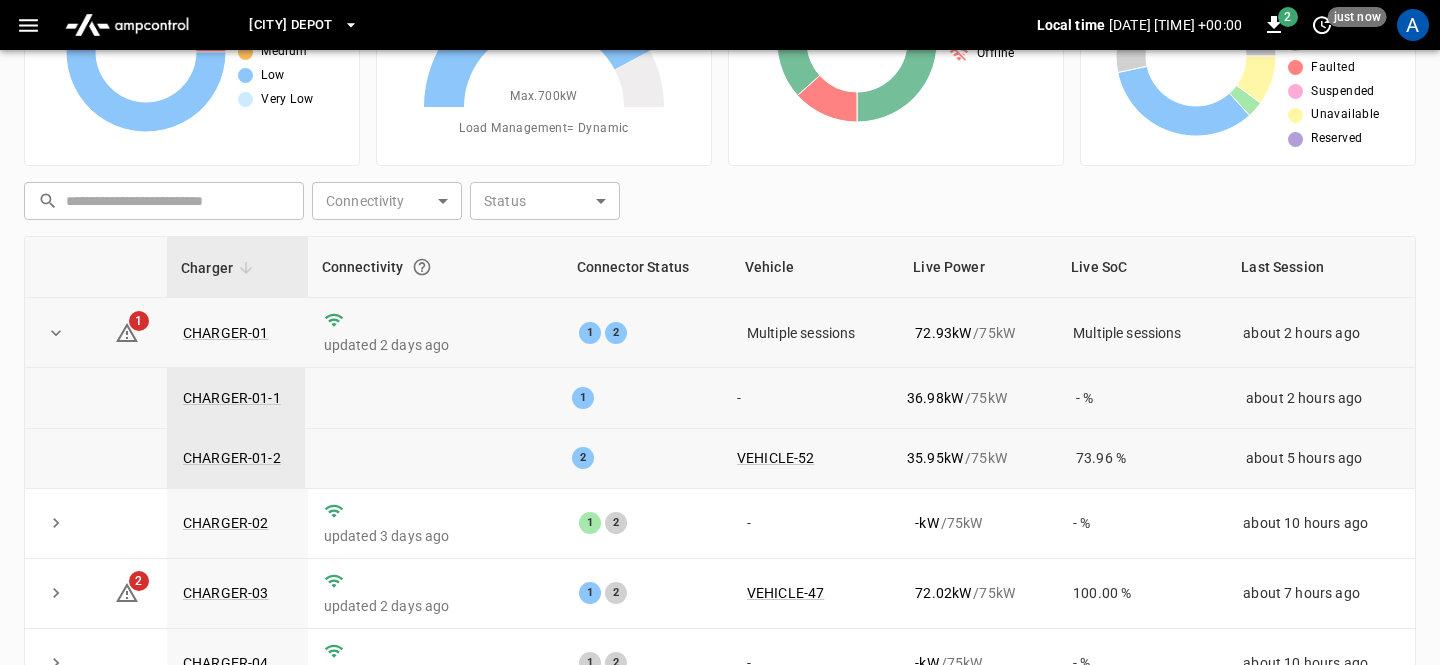 click on "73.96 %" at bounding box center [1145, 458] 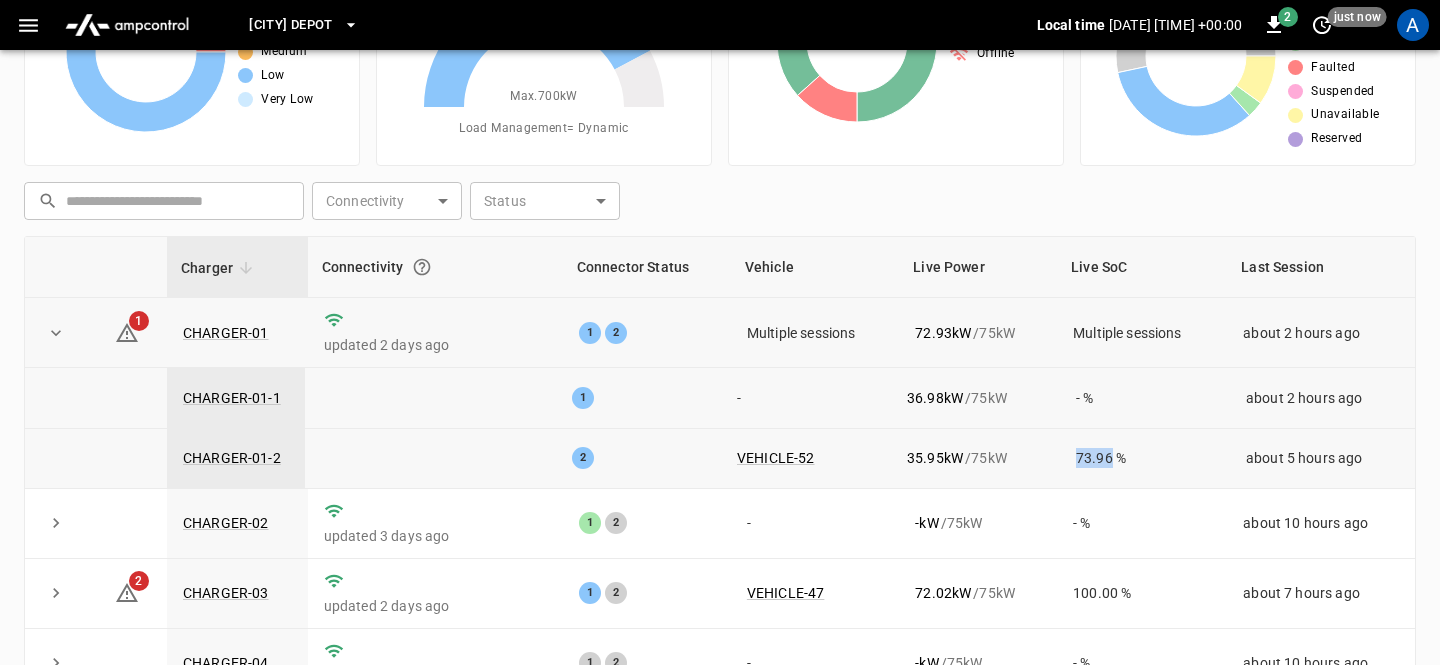 click on "73.96 %" at bounding box center [1145, 458] 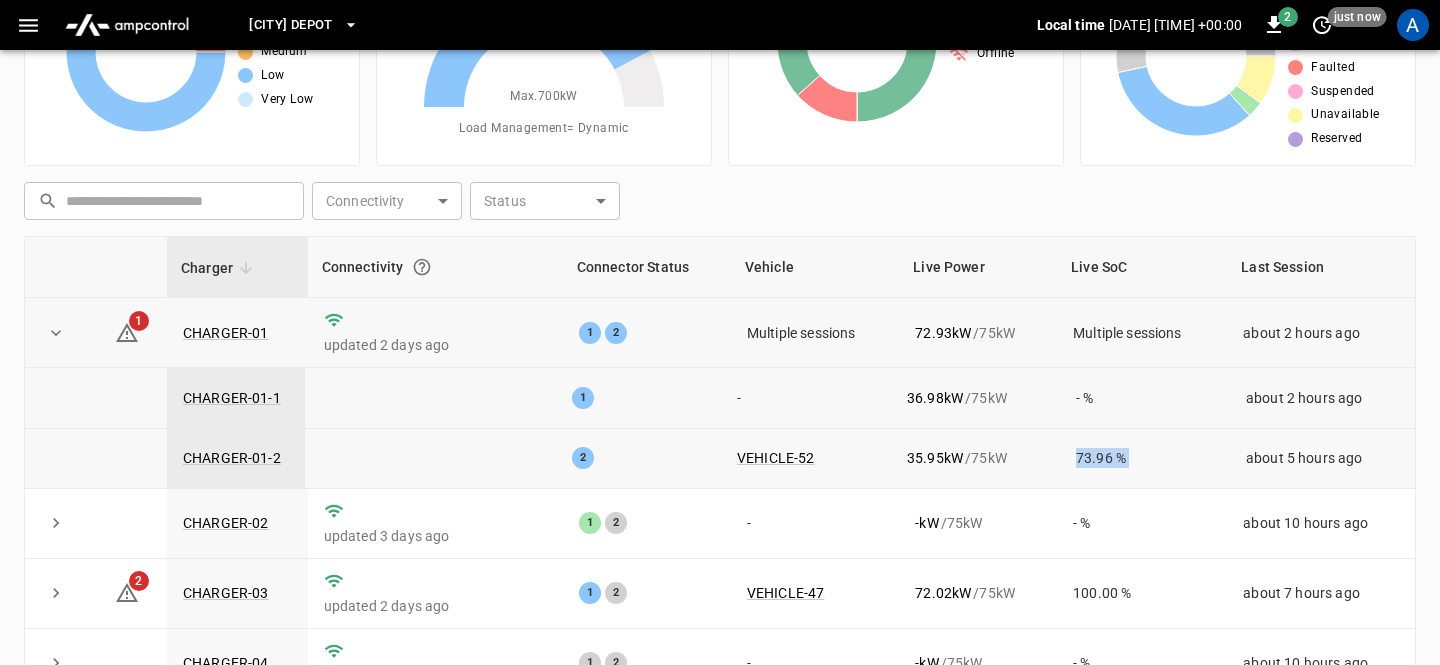 click on "73.96 %" at bounding box center (1145, 458) 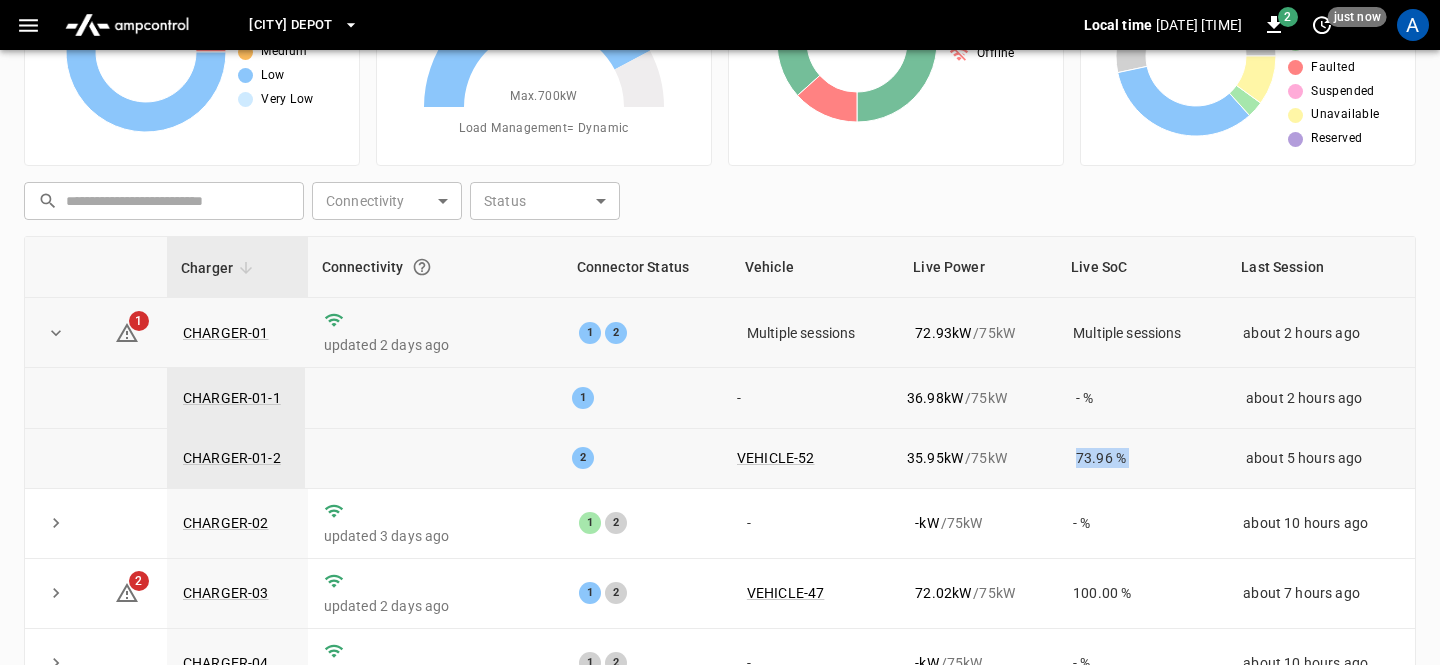 click on "73.96 %" at bounding box center (1145, 458) 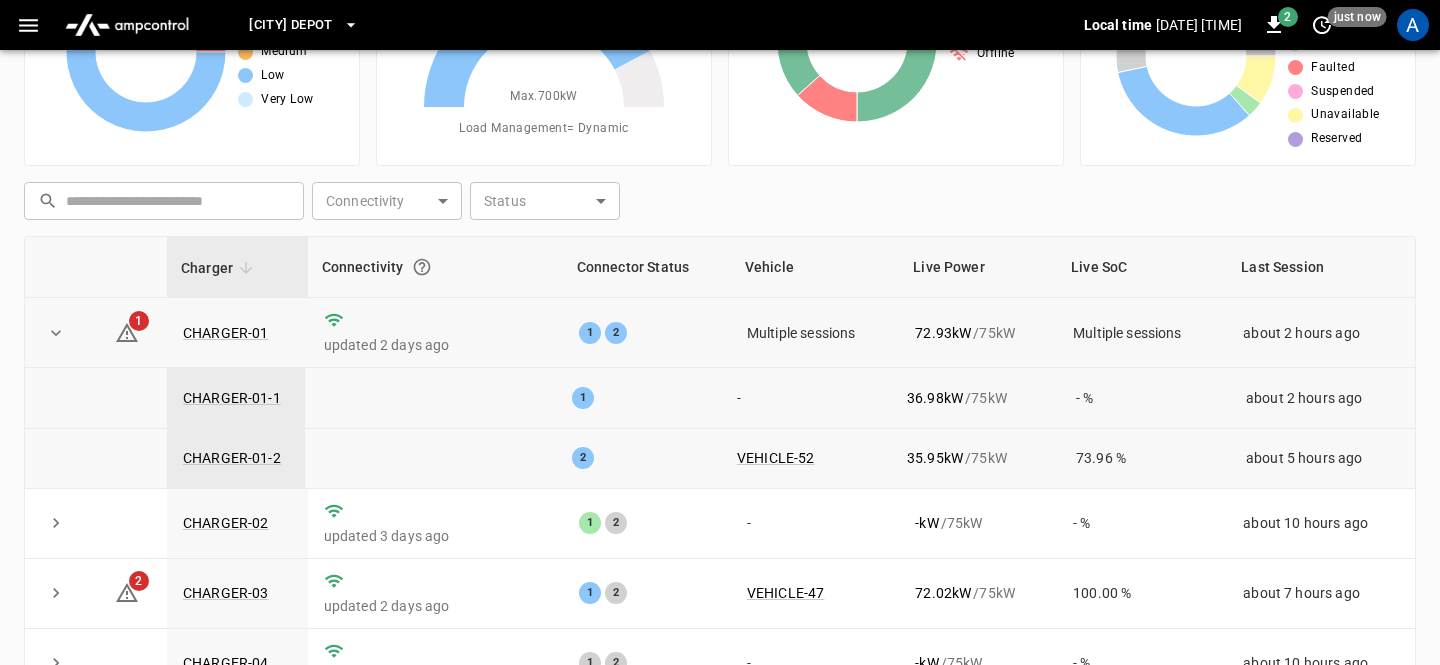 scroll, scrollTop: 0, scrollLeft: 0, axis: both 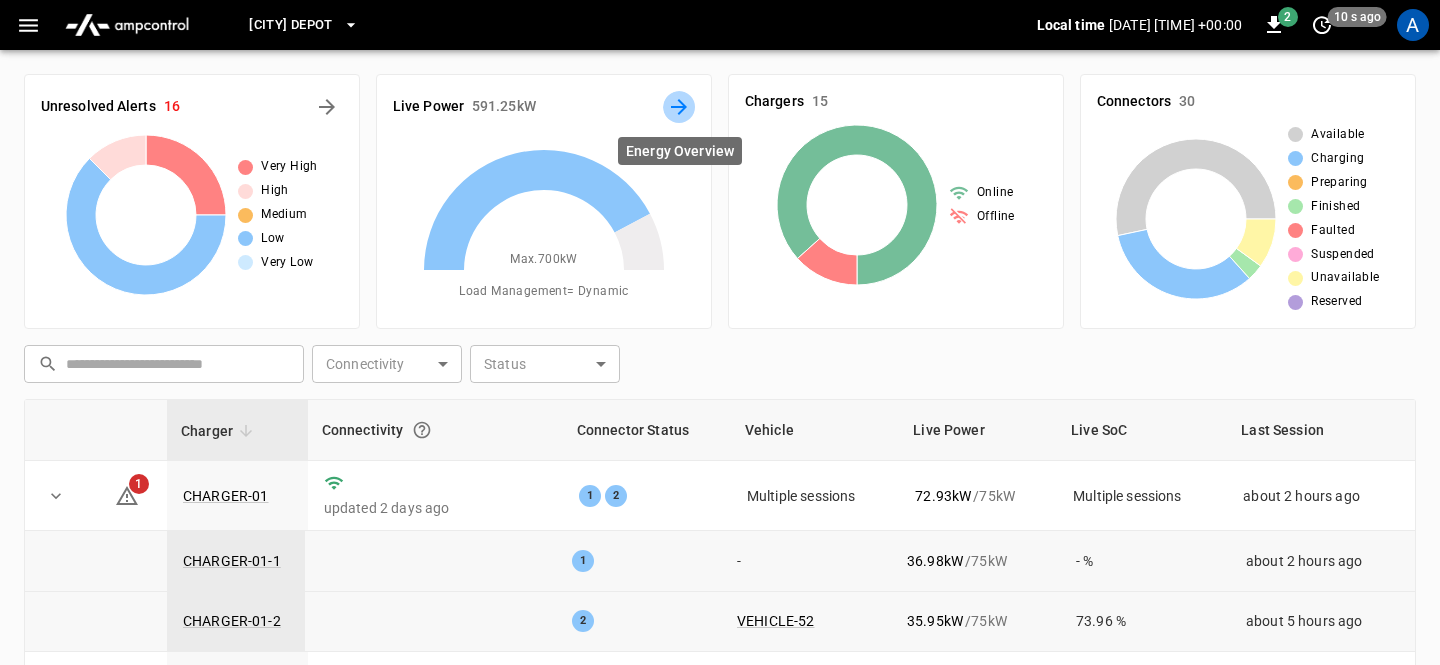 click 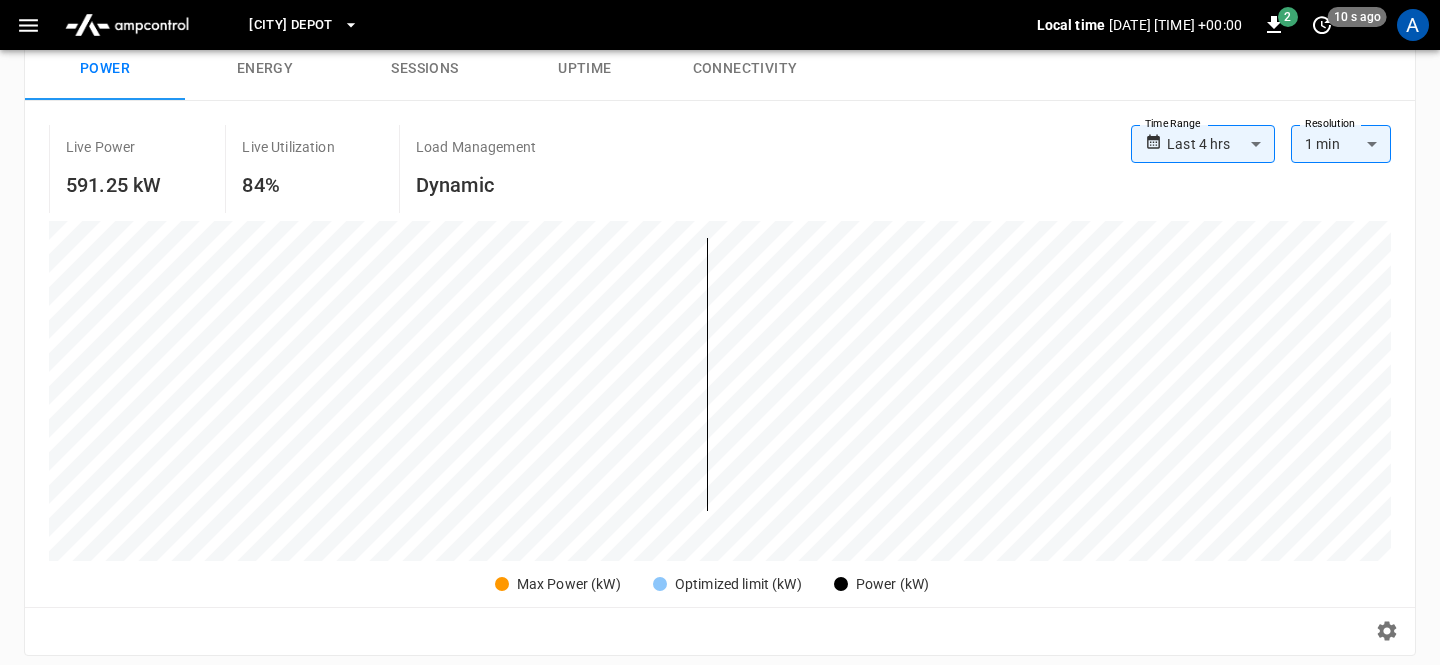 scroll, scrollTop: 124, scrollLeft: 0, axis: vertical 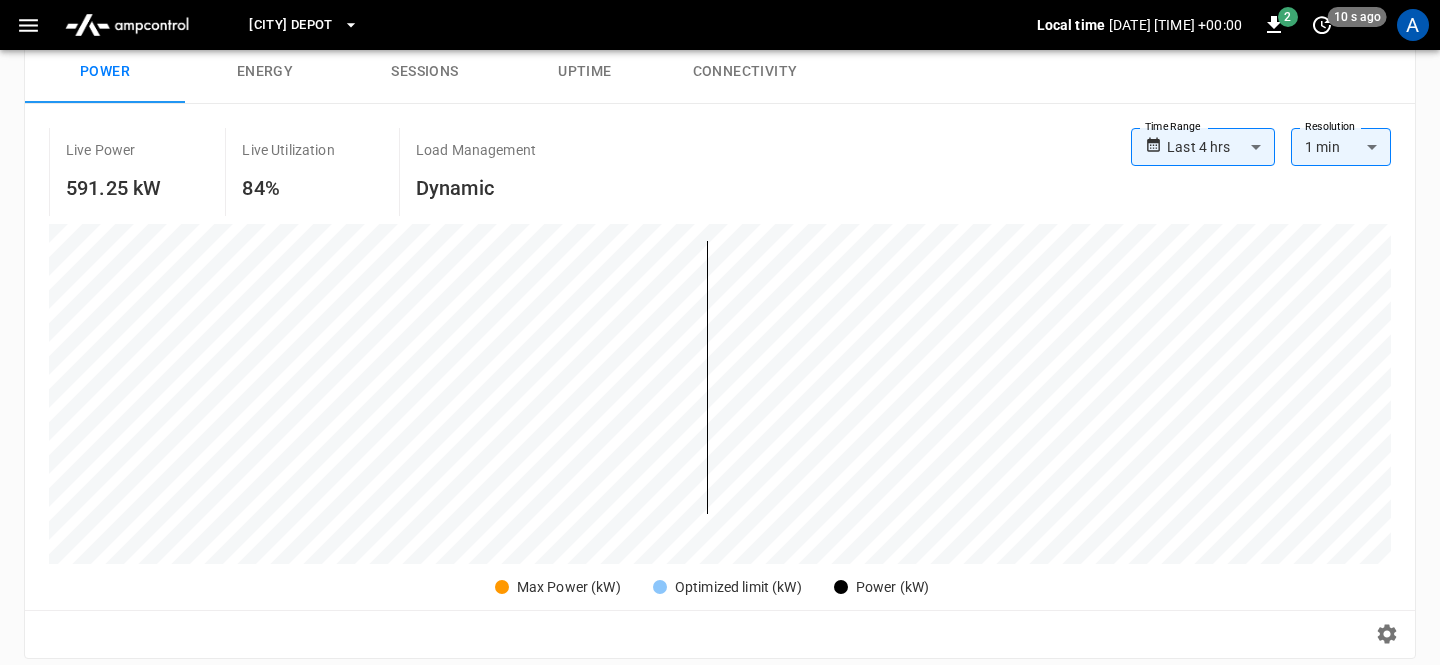 click on "Power Energy Sessions Uptime Connectivity" at bounding box center (720, 72) 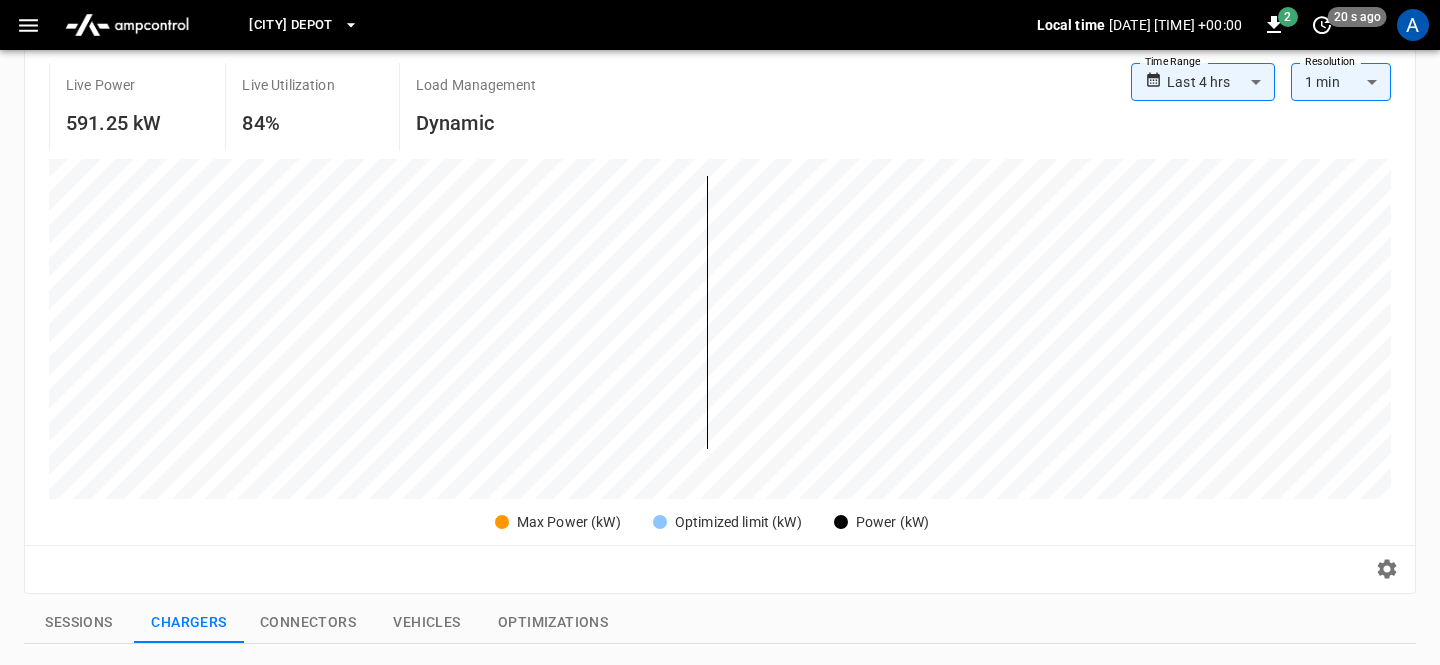 scroll, scrollTop: 180, scrollLeft: 0, axis: vertical 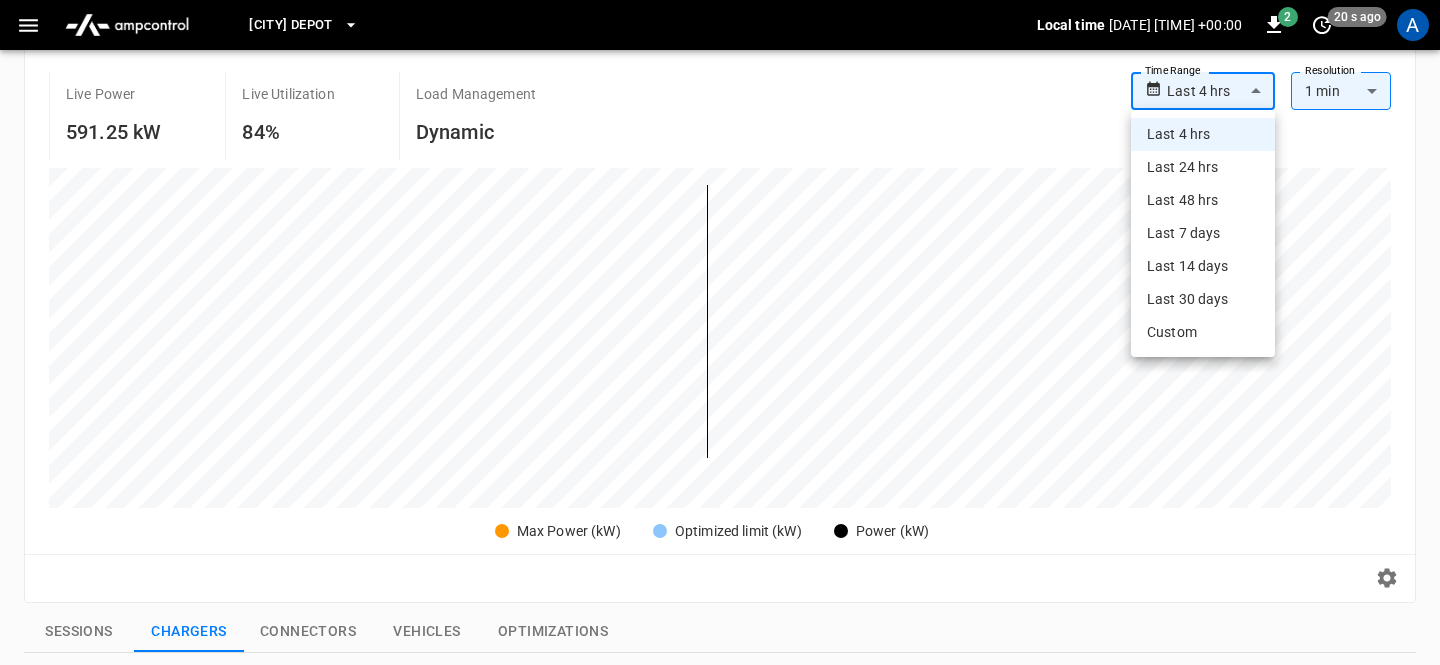 click on "**********" at bounding box center [720, 544] 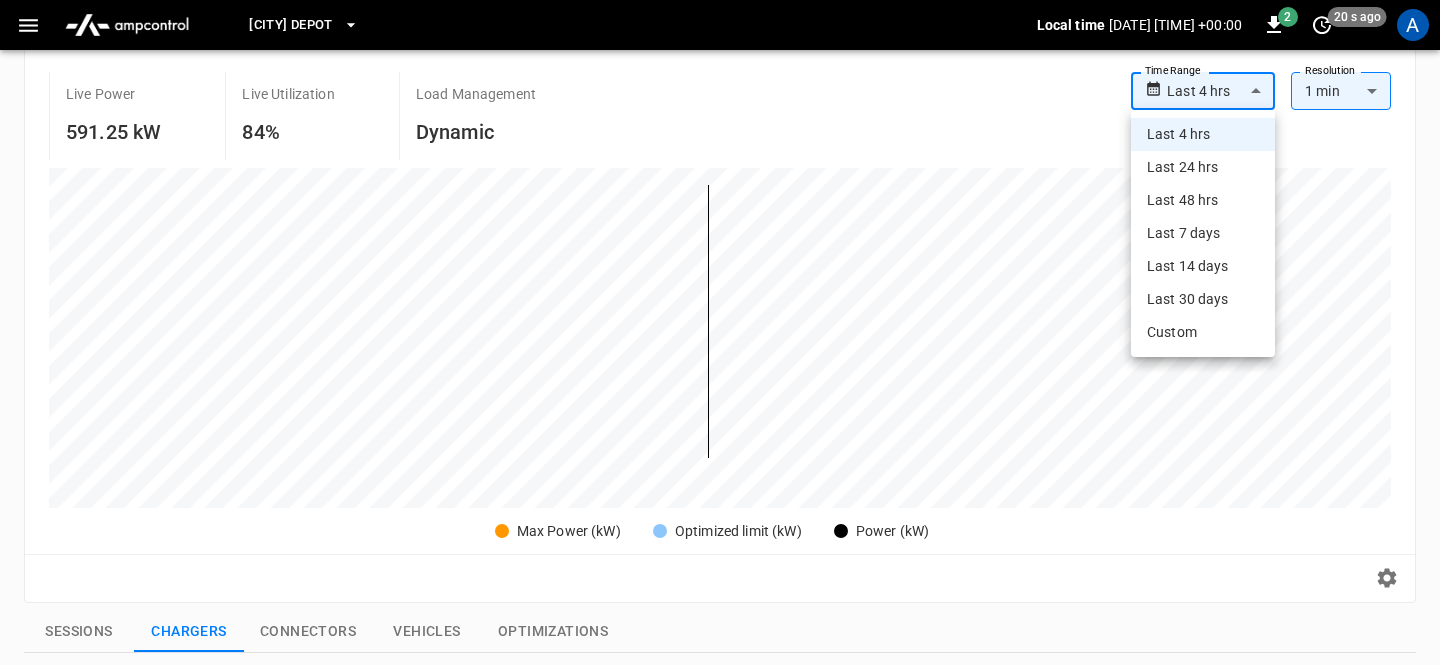 click on "Last 7 days" at bounding box center (1203, 233) 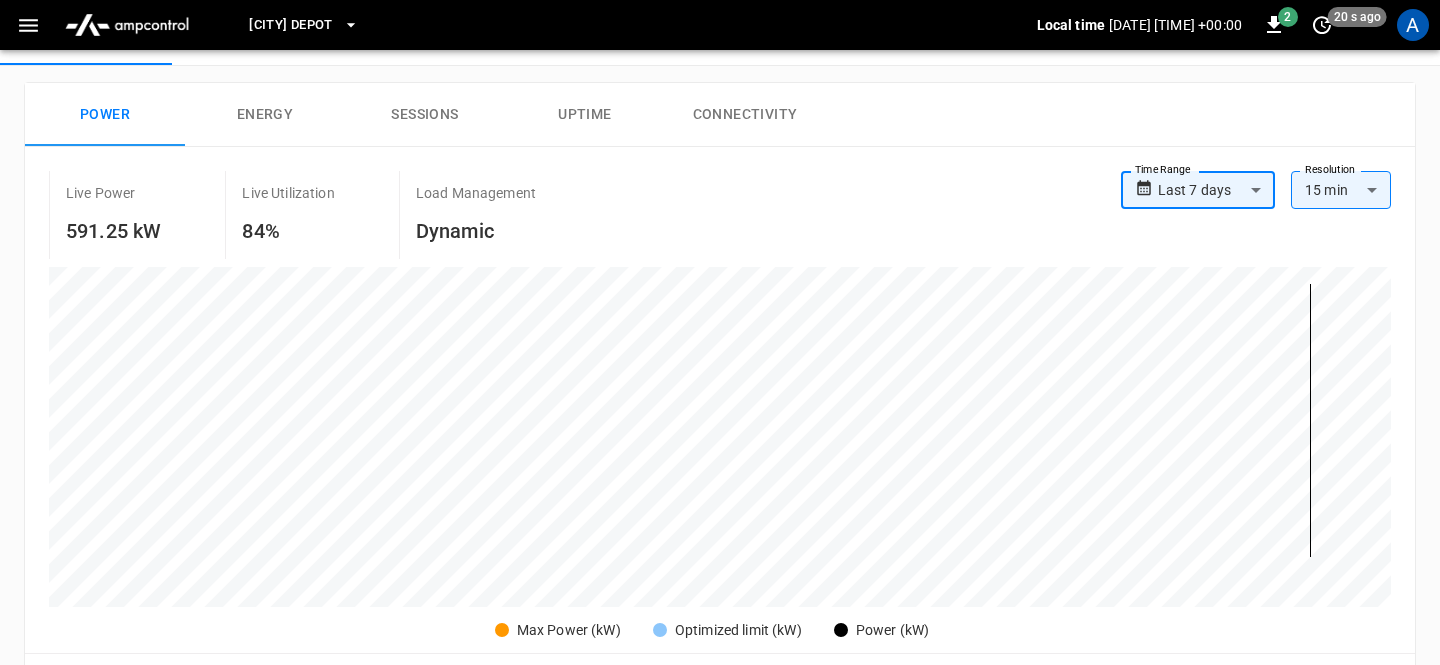 scroll, scrollTop: 76, scrollLeft: 0, axis: vertical 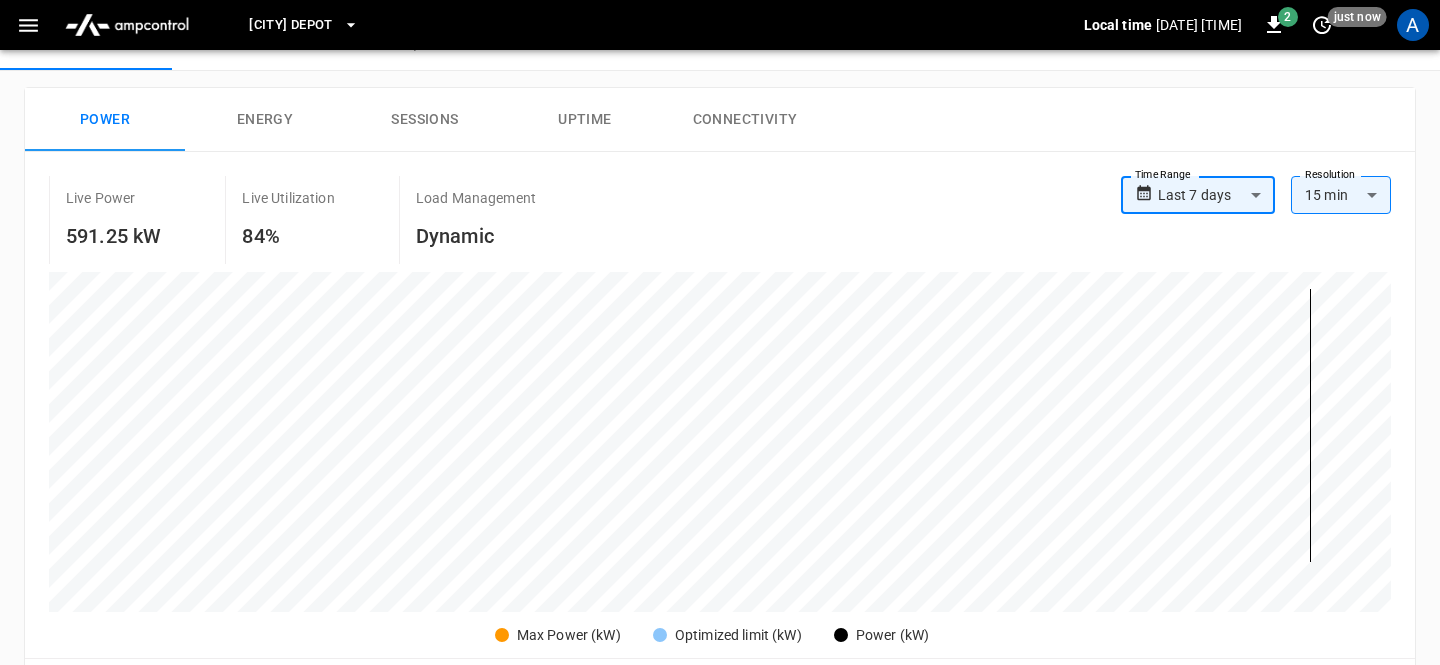 click on "Time Range" at bounding box center (1163, 175) 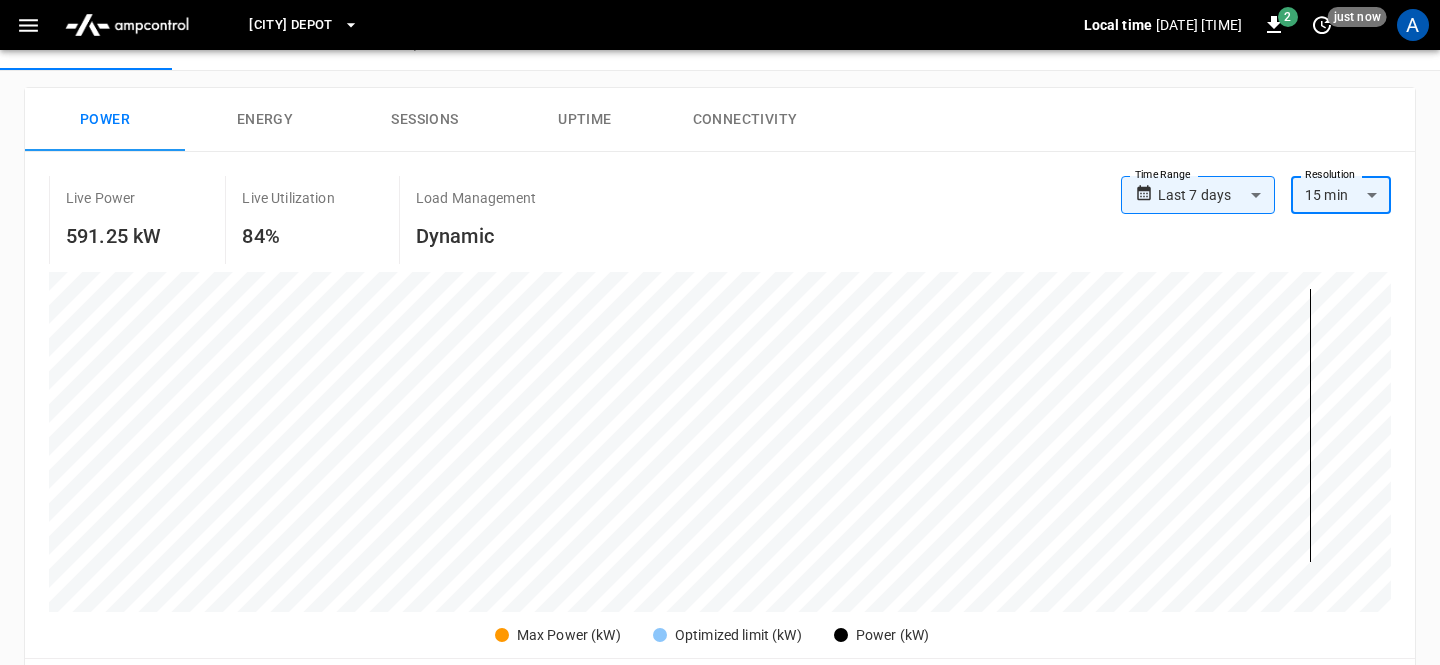 click on "**********" at bounding box center [720, 648] 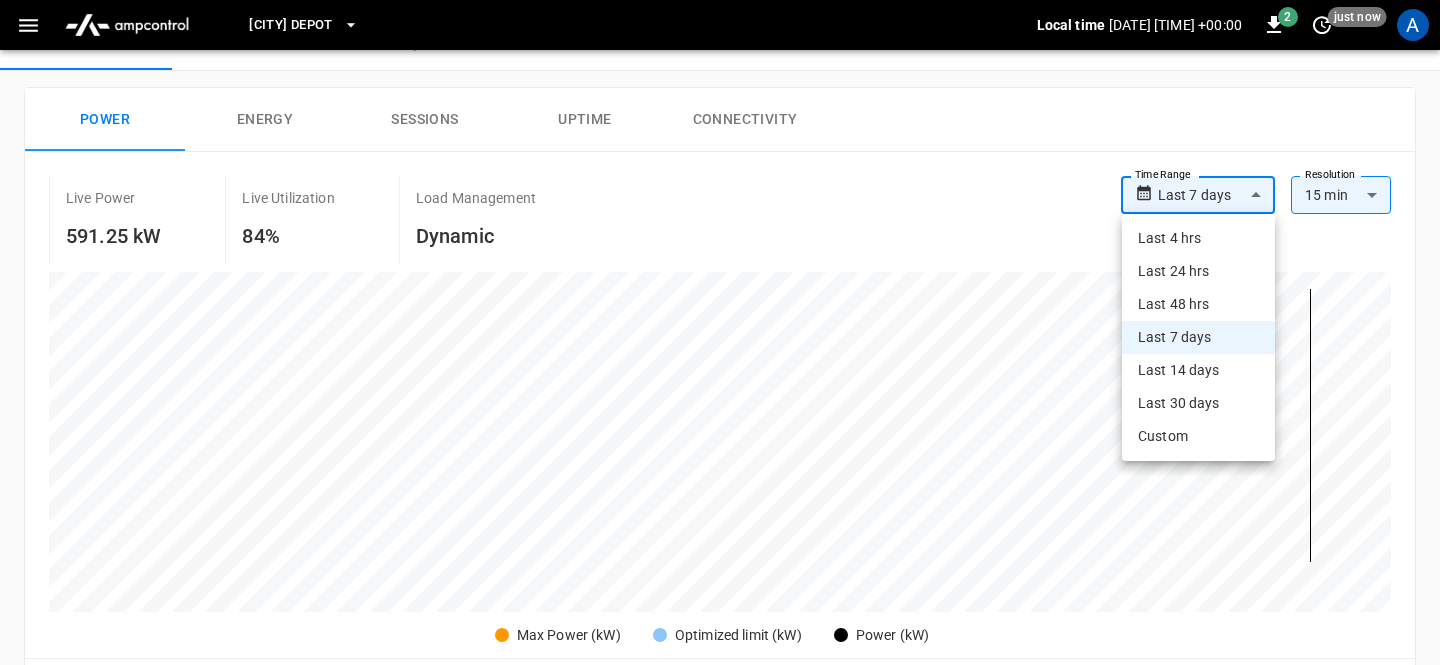 click at bounding box center (720, 332) 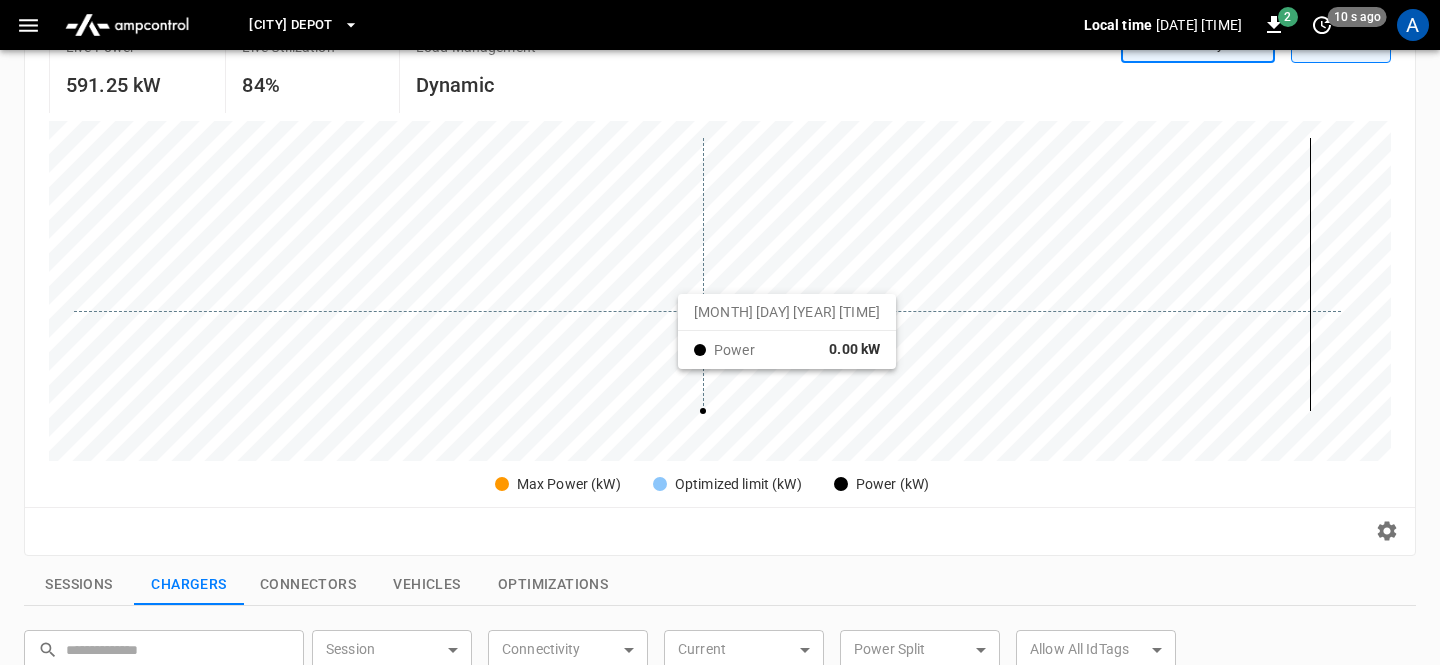 scroll, scrollTop: 0, scrollLeft: 0, axis: both 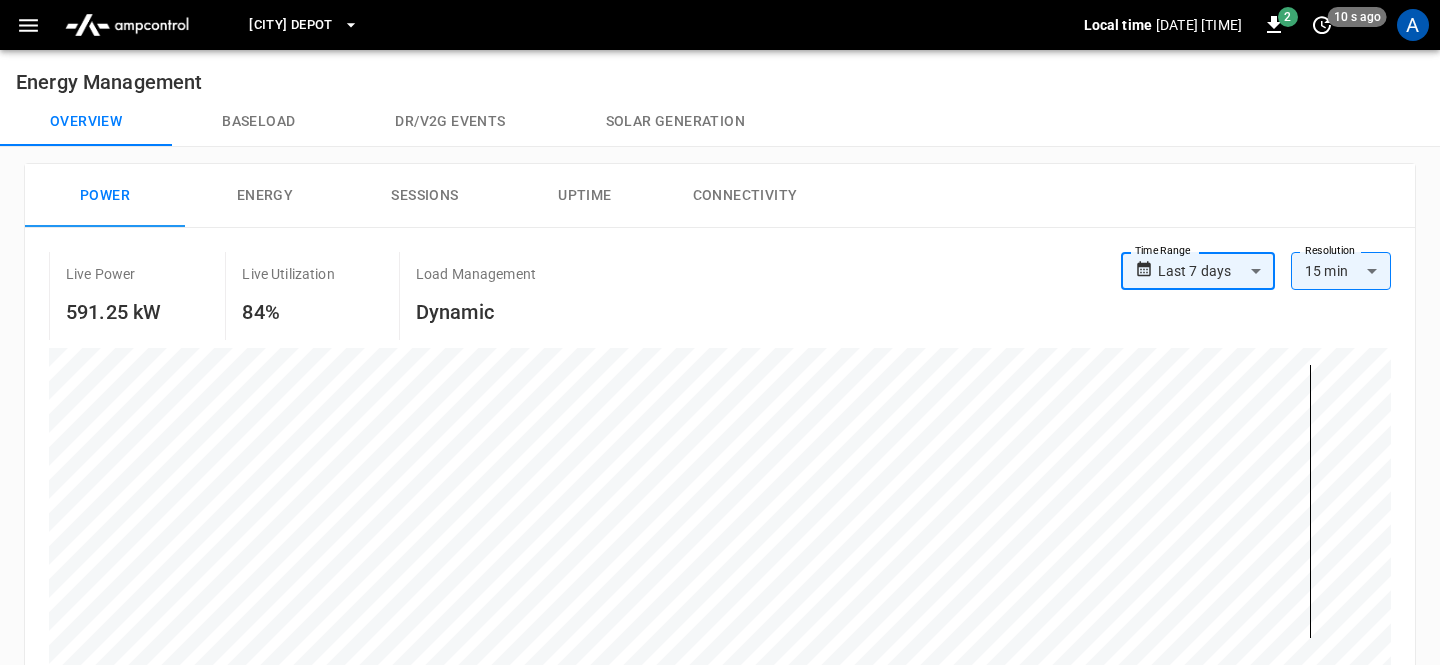 click on "Frankfurt Depot" at bounding box center (290, 25) 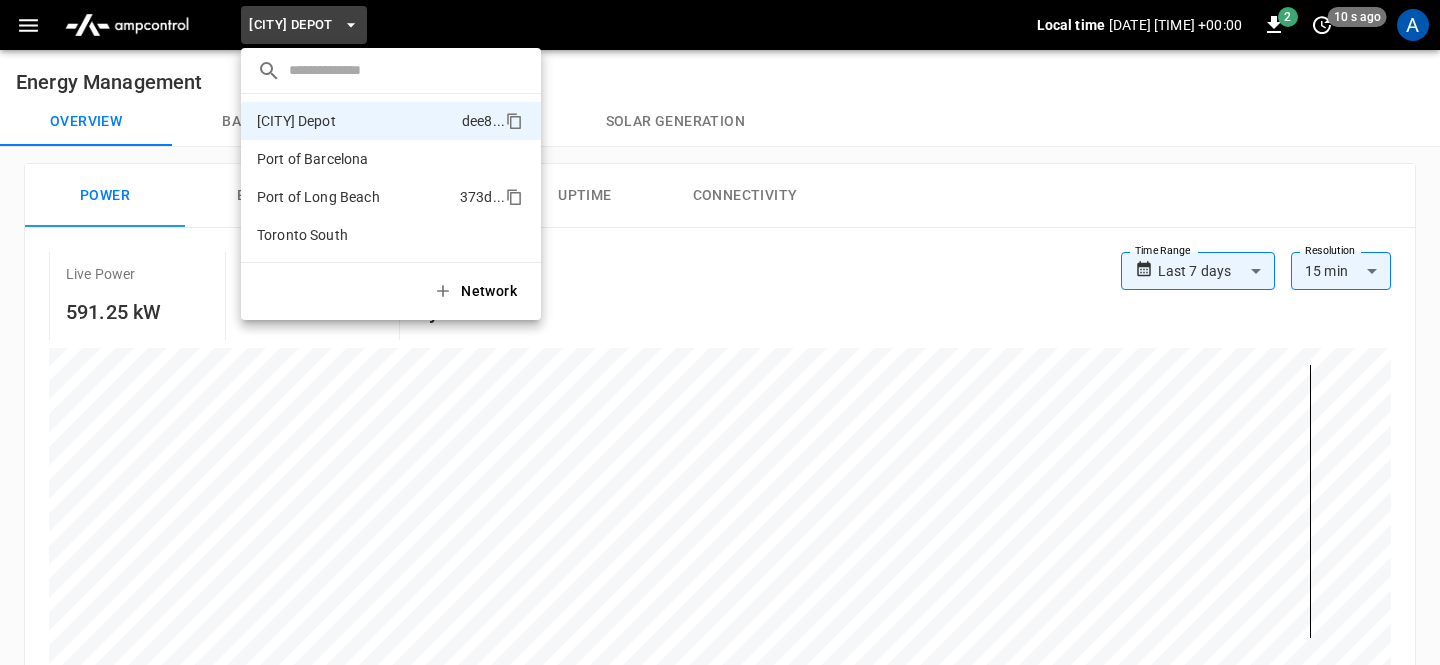 click on "Port of Long Beach" at bounding box center (318, 197) 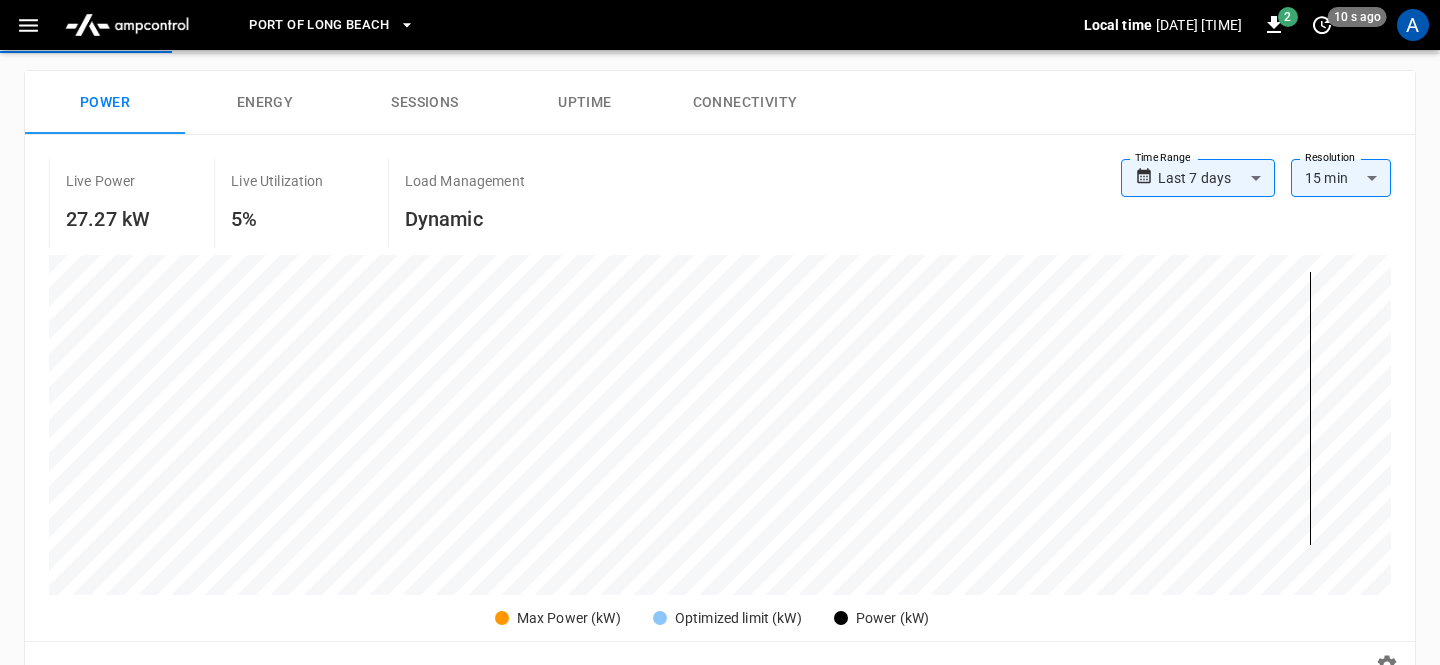 scroll, scrollTop: 0, scrollLeft: 0, axis: both 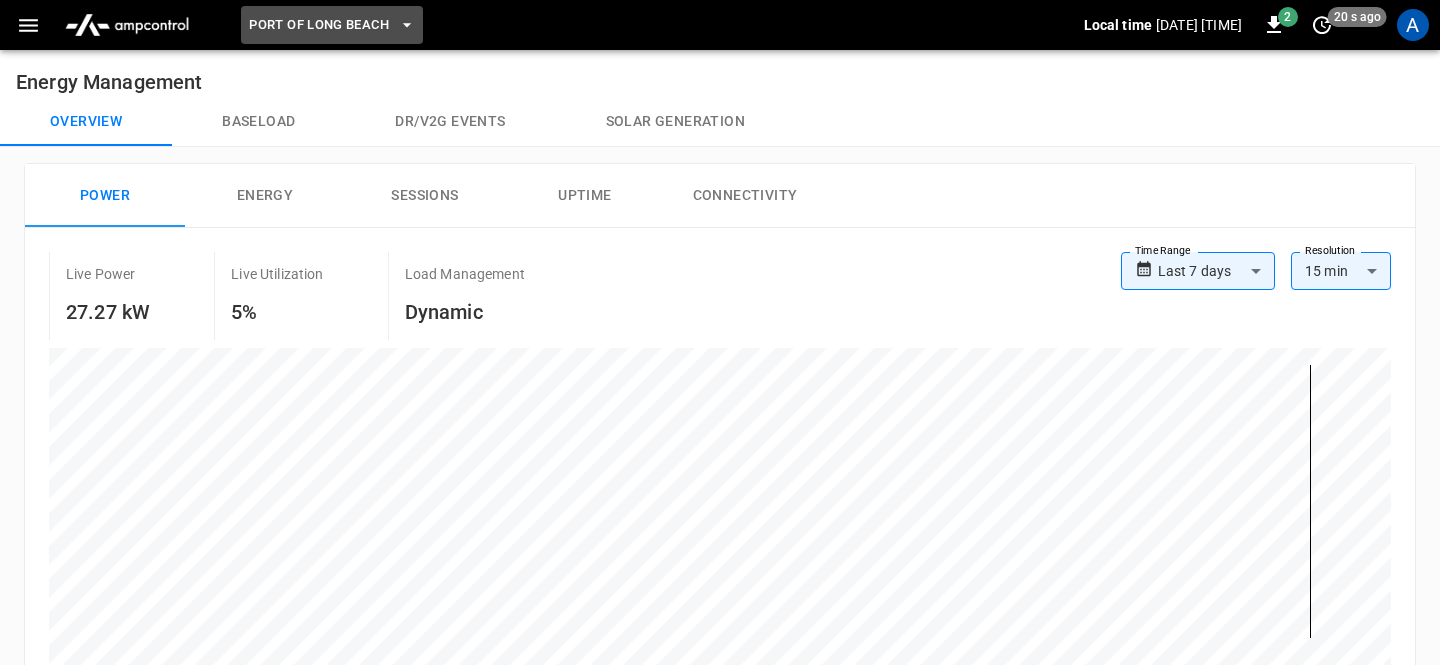 click on "Port of Long Beach" at bounding box center (332, 25) 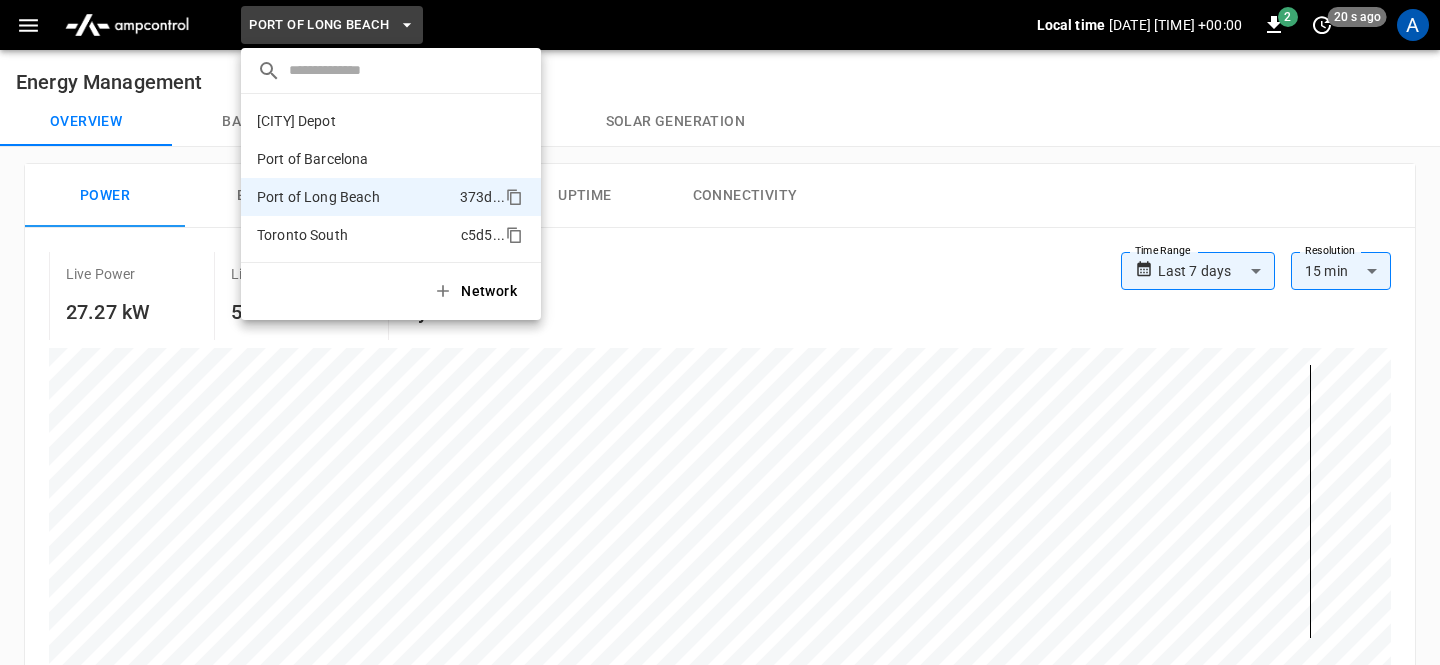 click on "Toronto South" at bounding box center [302, 235] 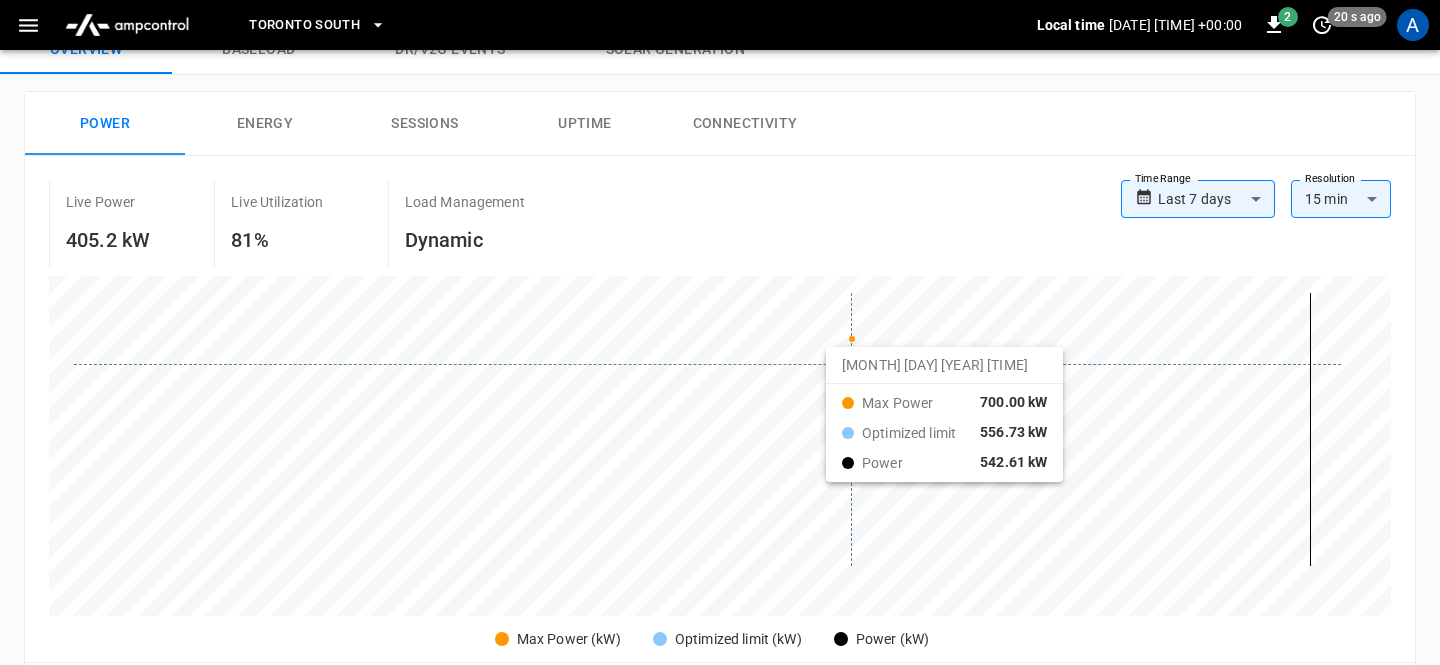scroll, scrollTop: 0, scrollLeft: 0, axis: both 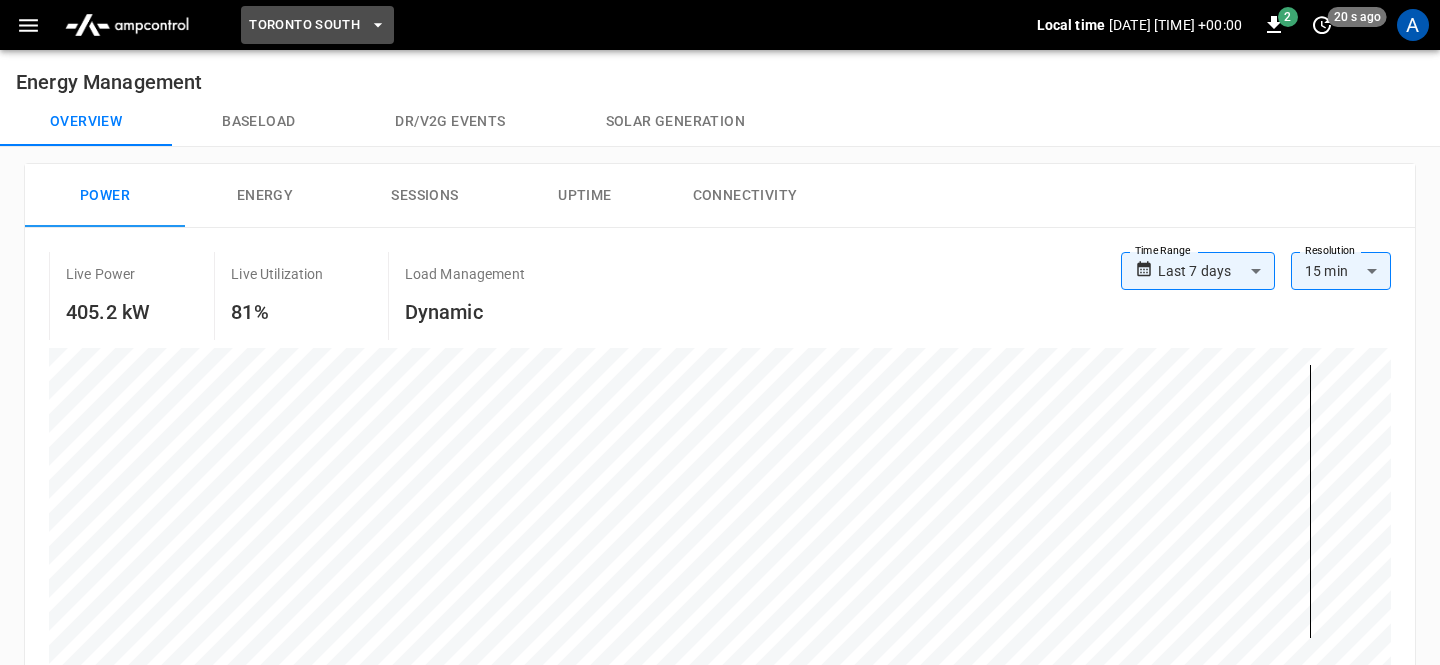 click on "Toronto South" at bounding box center [317, 25] 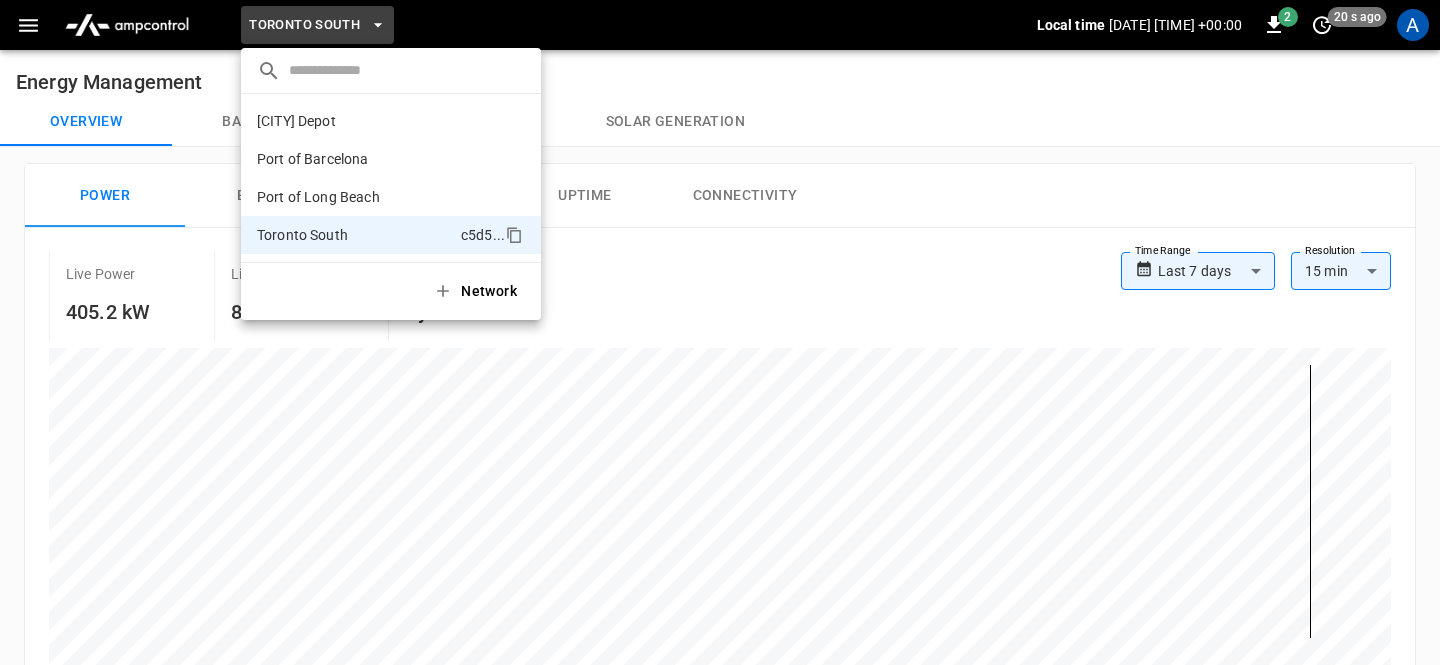click at bounding box center (720, 332) 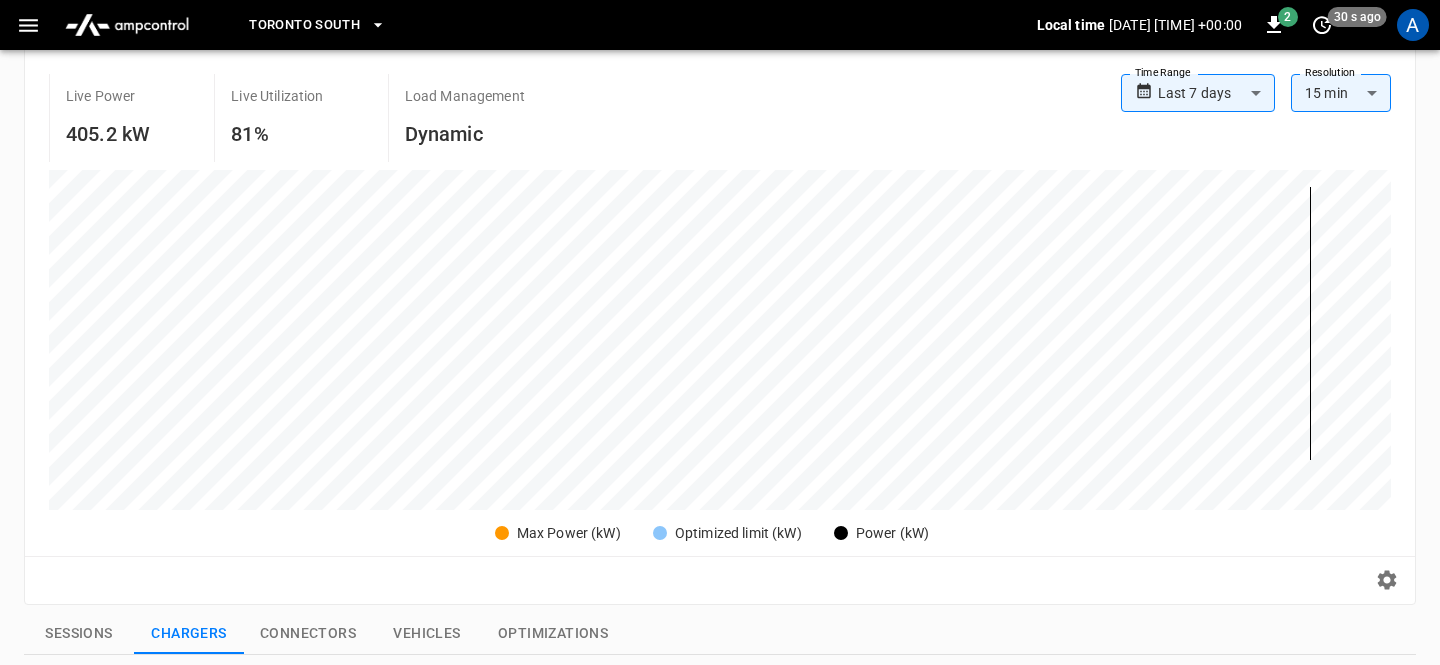 scroll, scrollTop: 171, scrollLeft: 0, axis: vertical 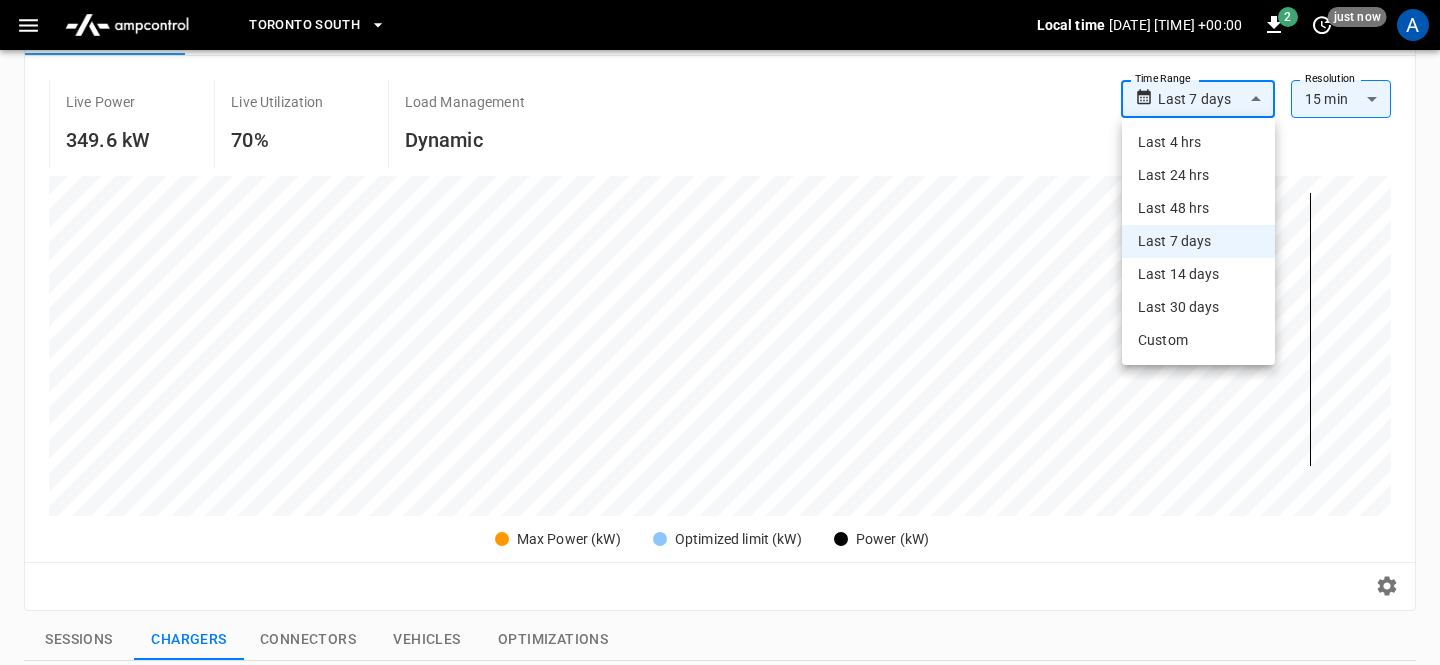 click on "**********" at bounding box center [720, 552] 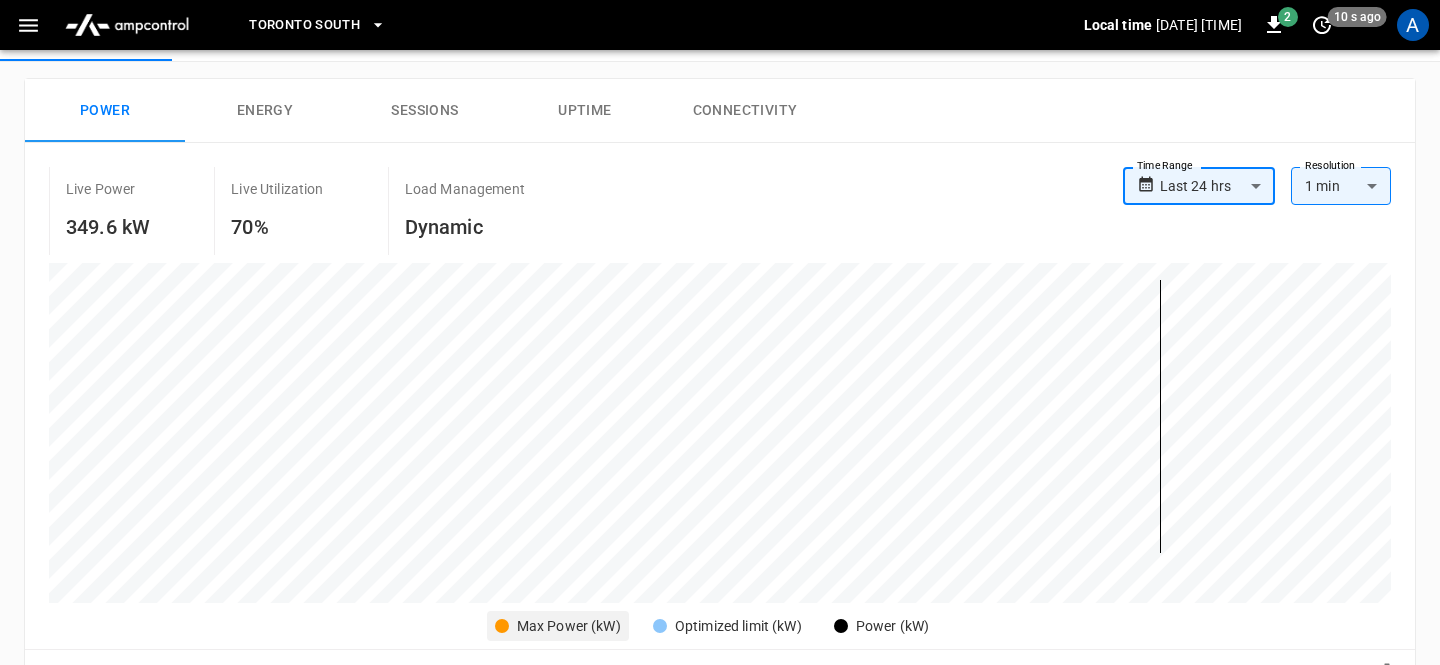 scroll, scrollTop: 79, scrollLeft: 0, axis: vertical 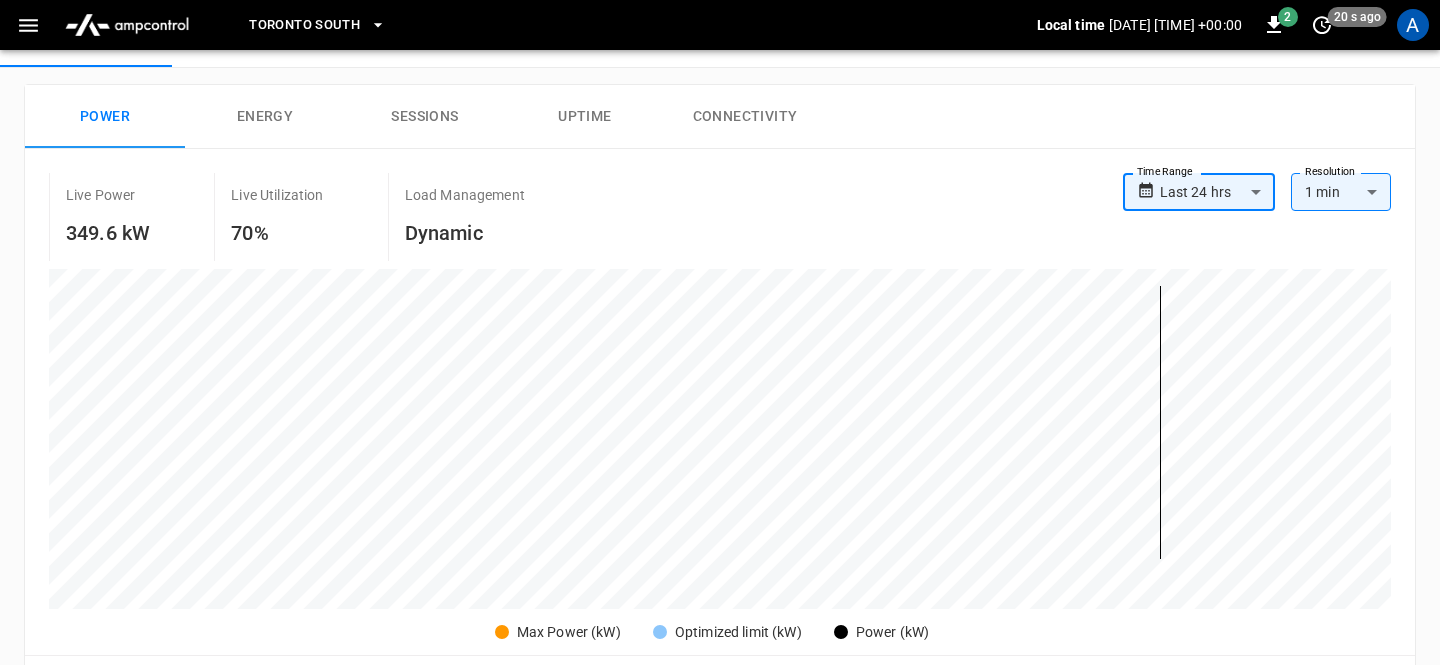 click on "349.6 kW" at bounding box center (108, 233) 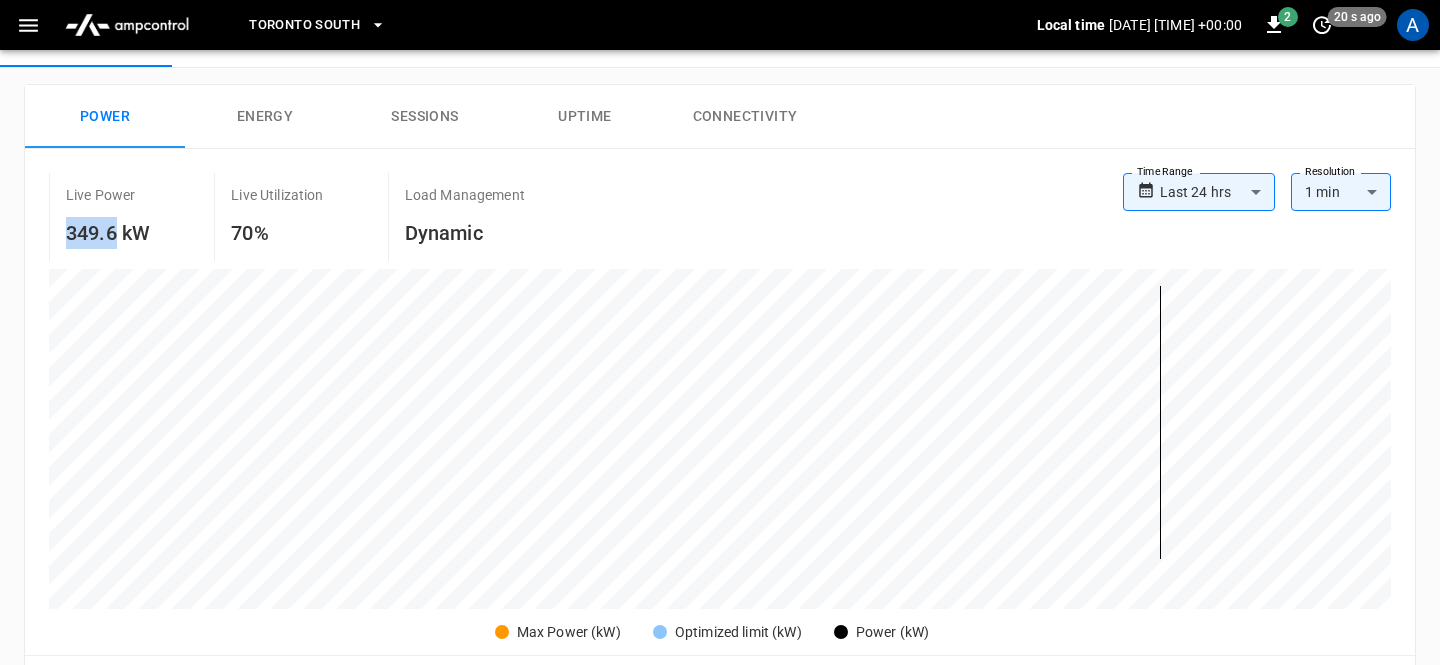 click on "349.6 kW" at bounding box center [108, 233] 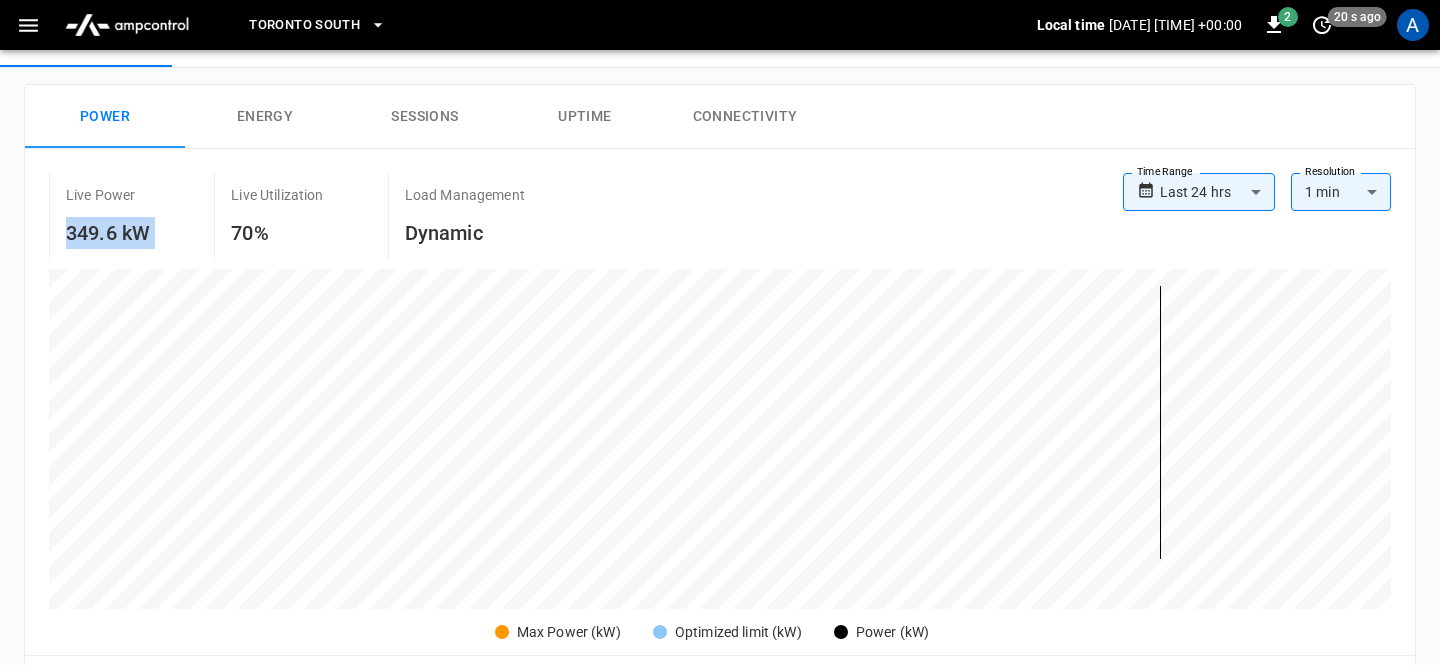 click on "349.6 kW" at bounding box center [108, 233] 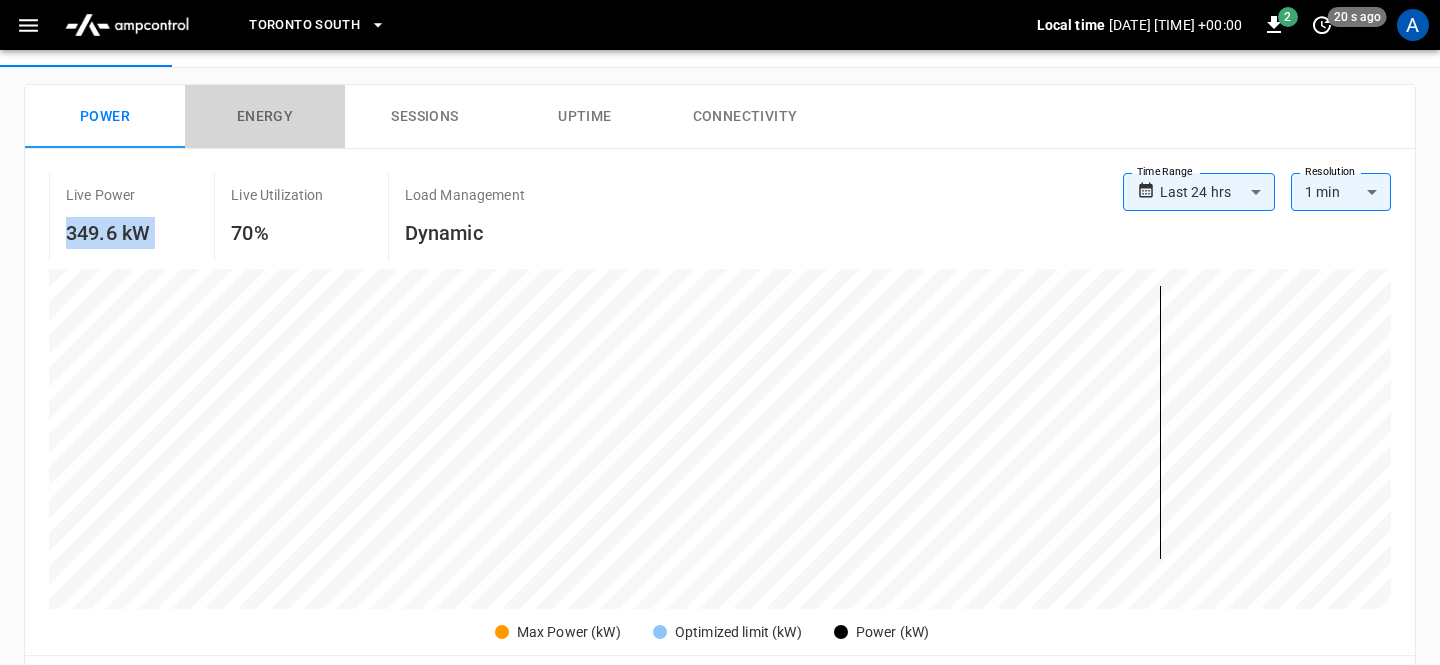 click on "Energy" at bounding box center [265, 117] 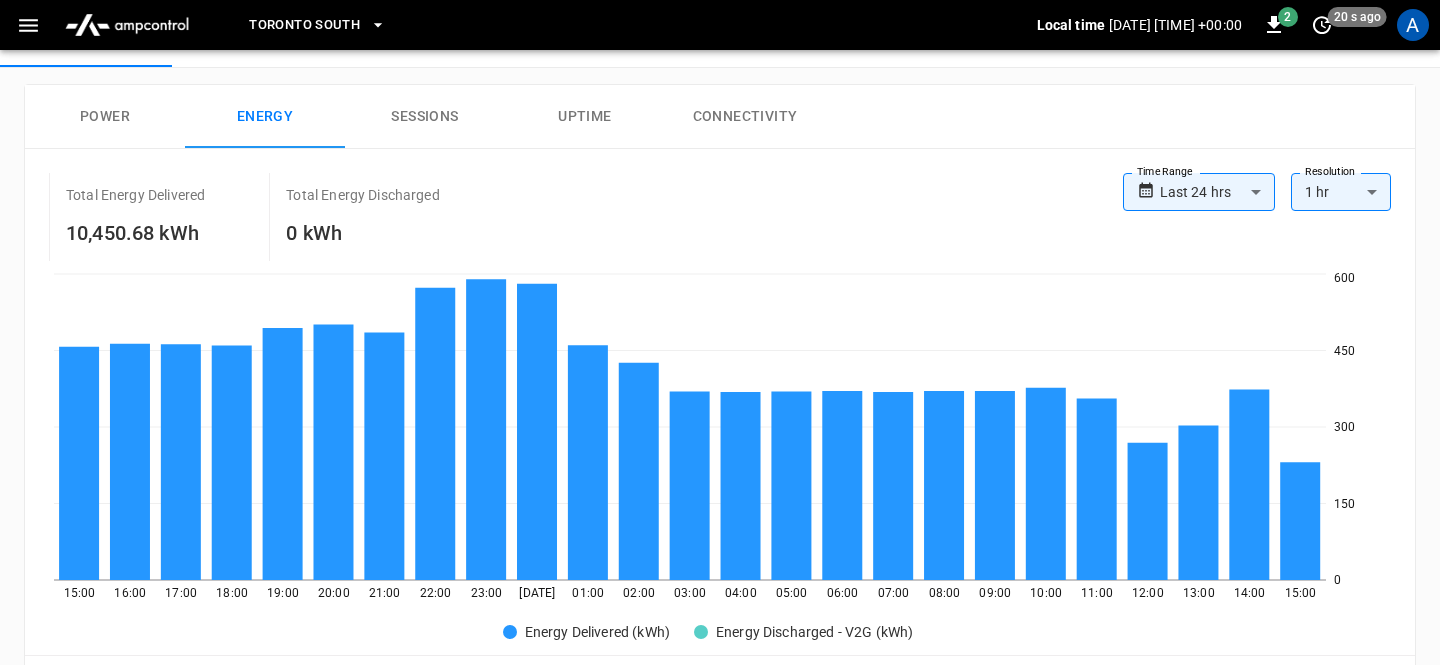 click on "Sessions" at bounding box center [425, 117] 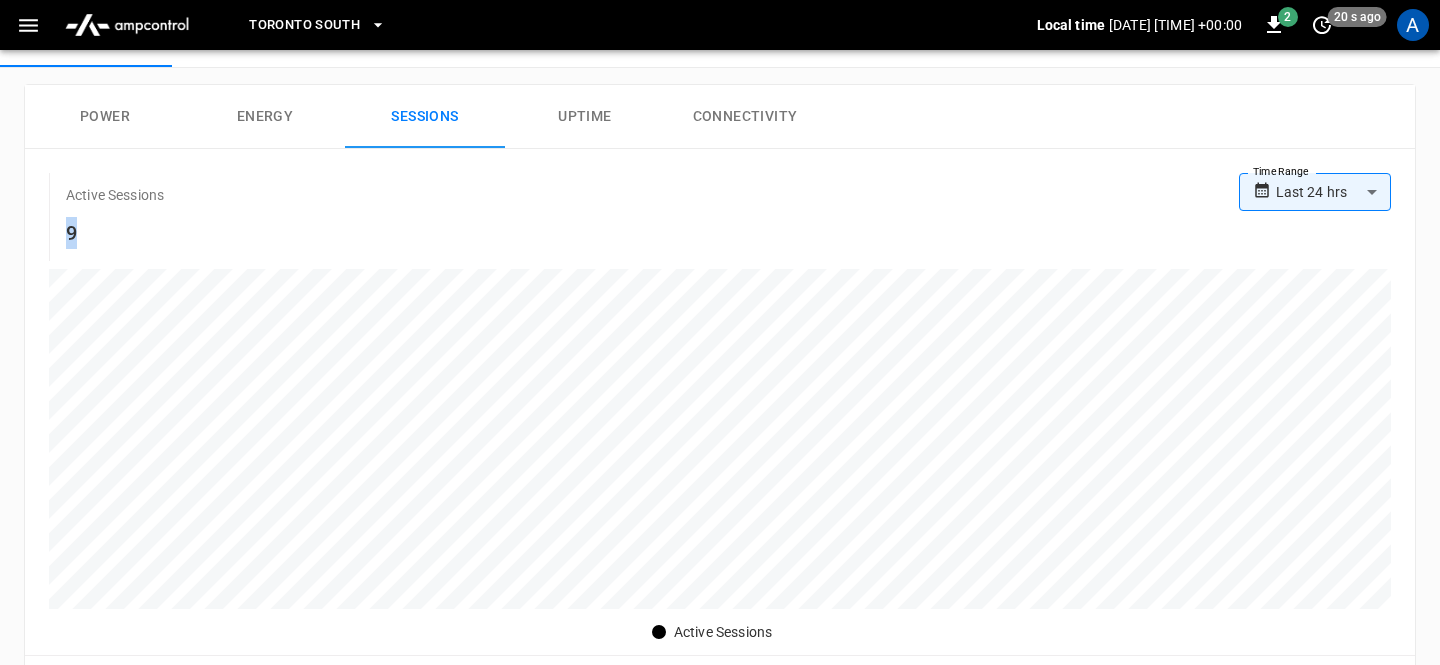 drag, startPoint x: 84, startPoint y: 226, endPoint x: 41, endPoint y: 227, distance: 43.011627 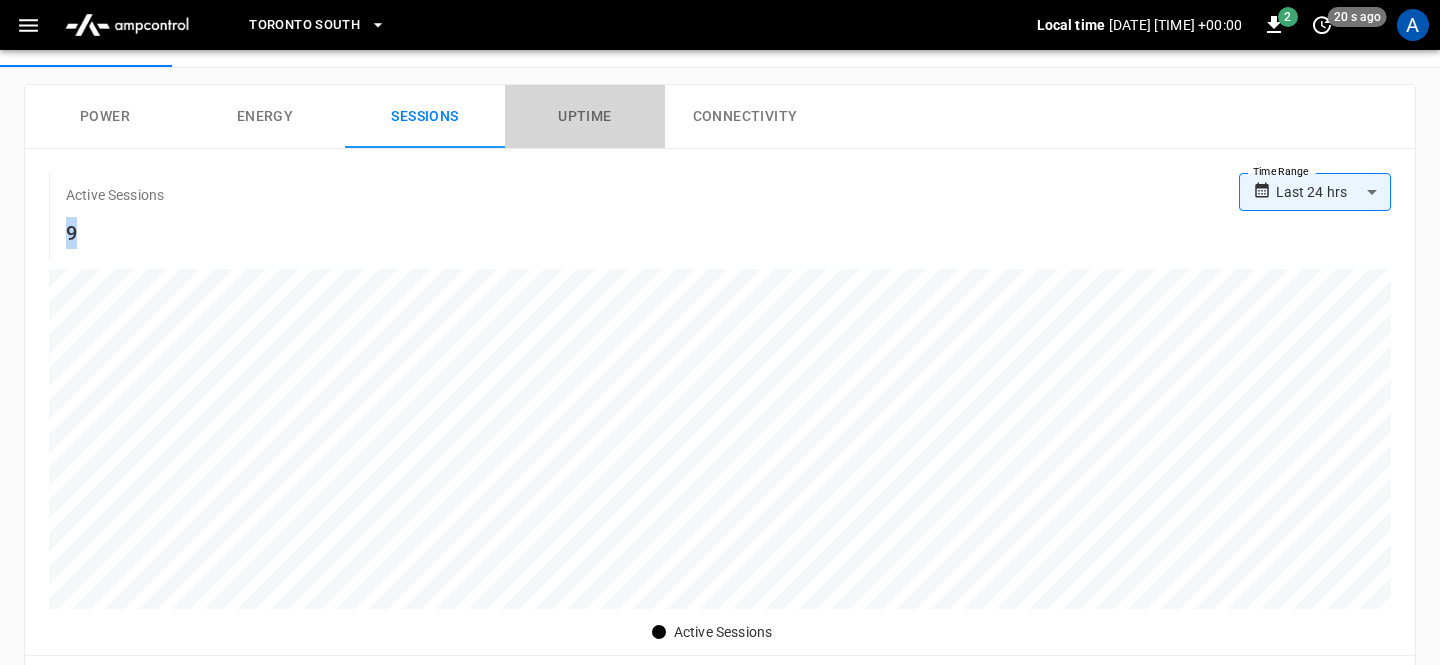click on "Uptime" at bounding box center [585, 117] 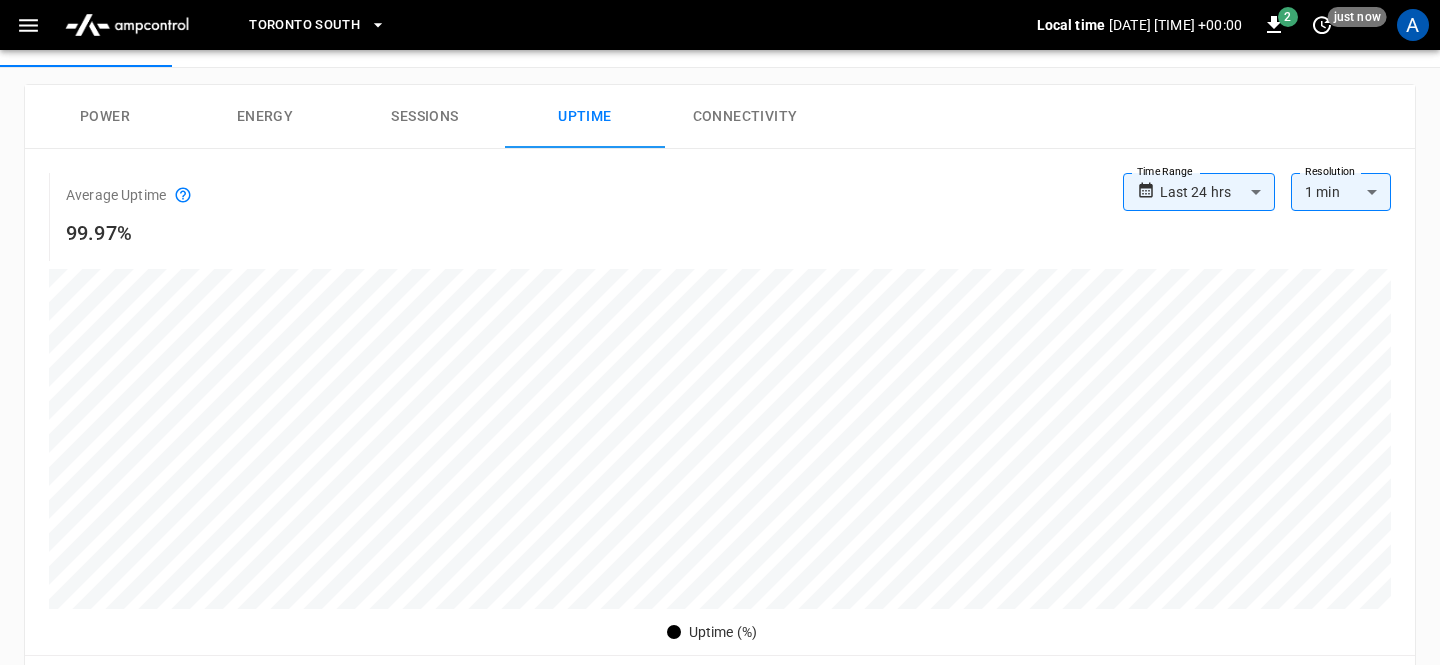 click on "Connectivity" at bounding box center (745, 117) 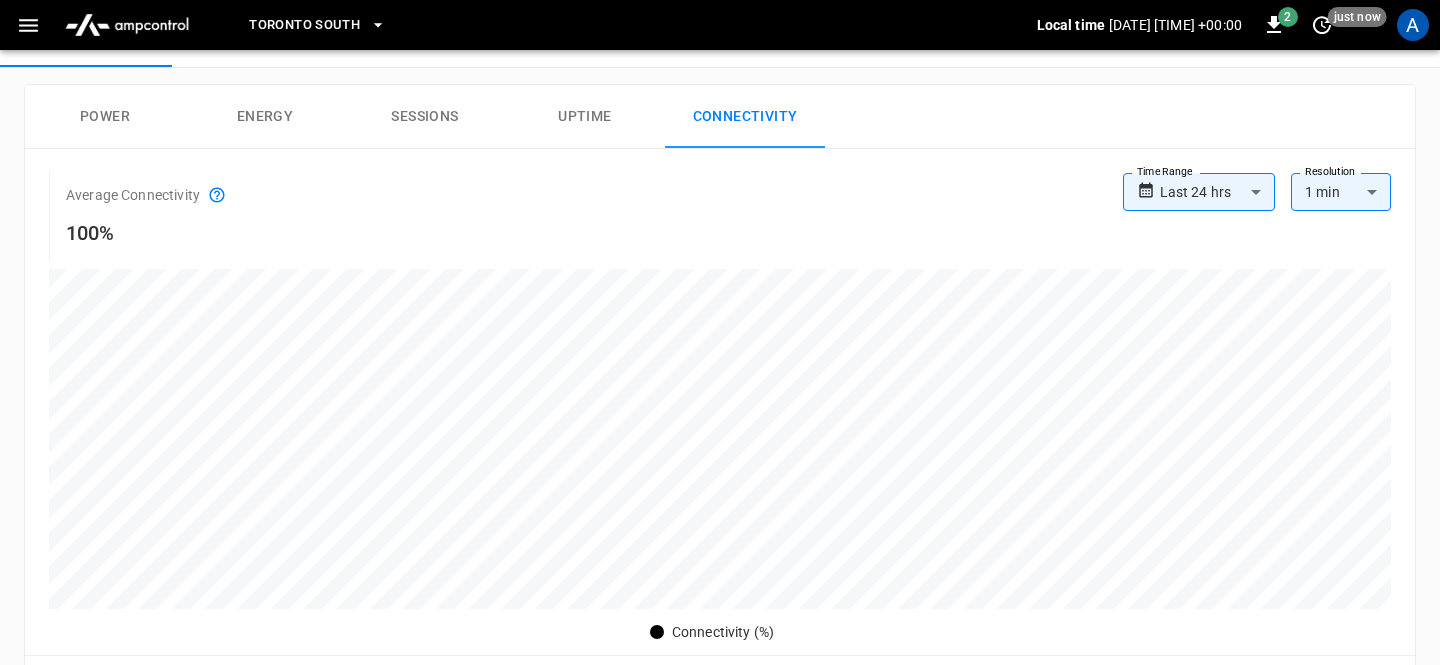 click on "Power" at bounding box center [105, 117] 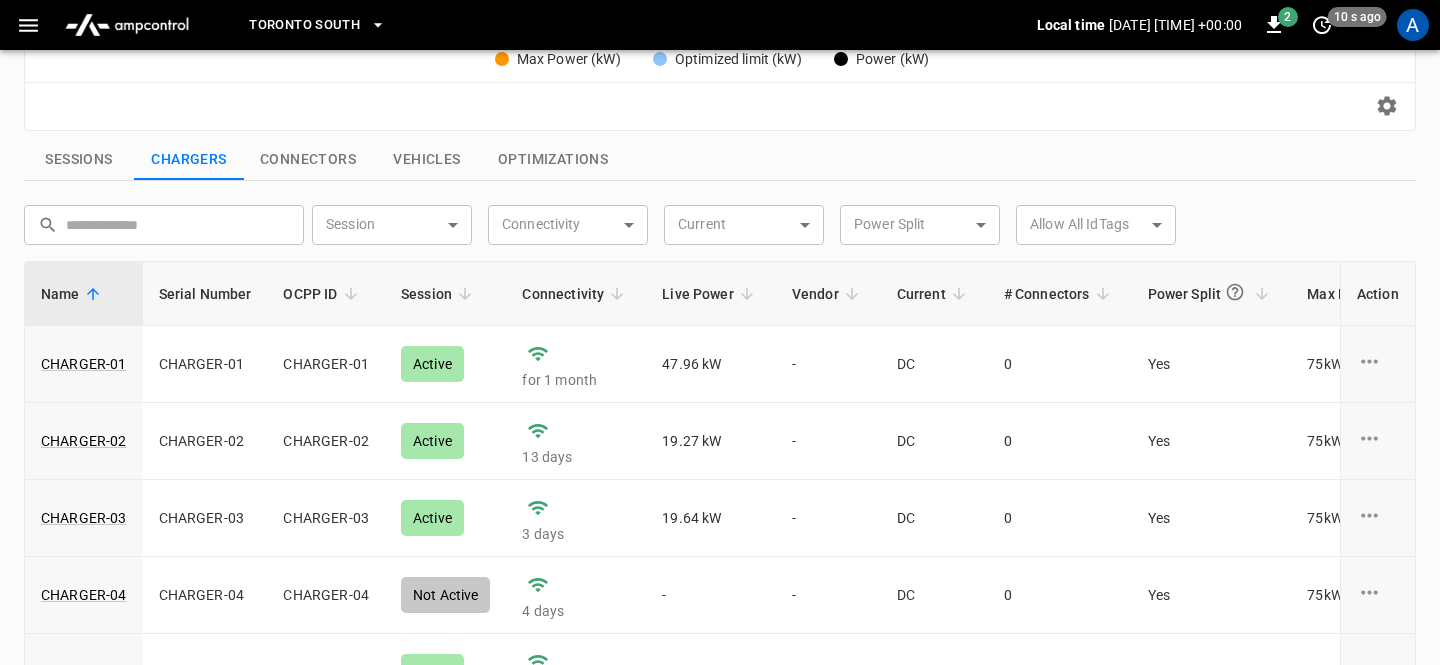 scroll, scrollTop: 655, scrollLeft: 0, axis: vertical 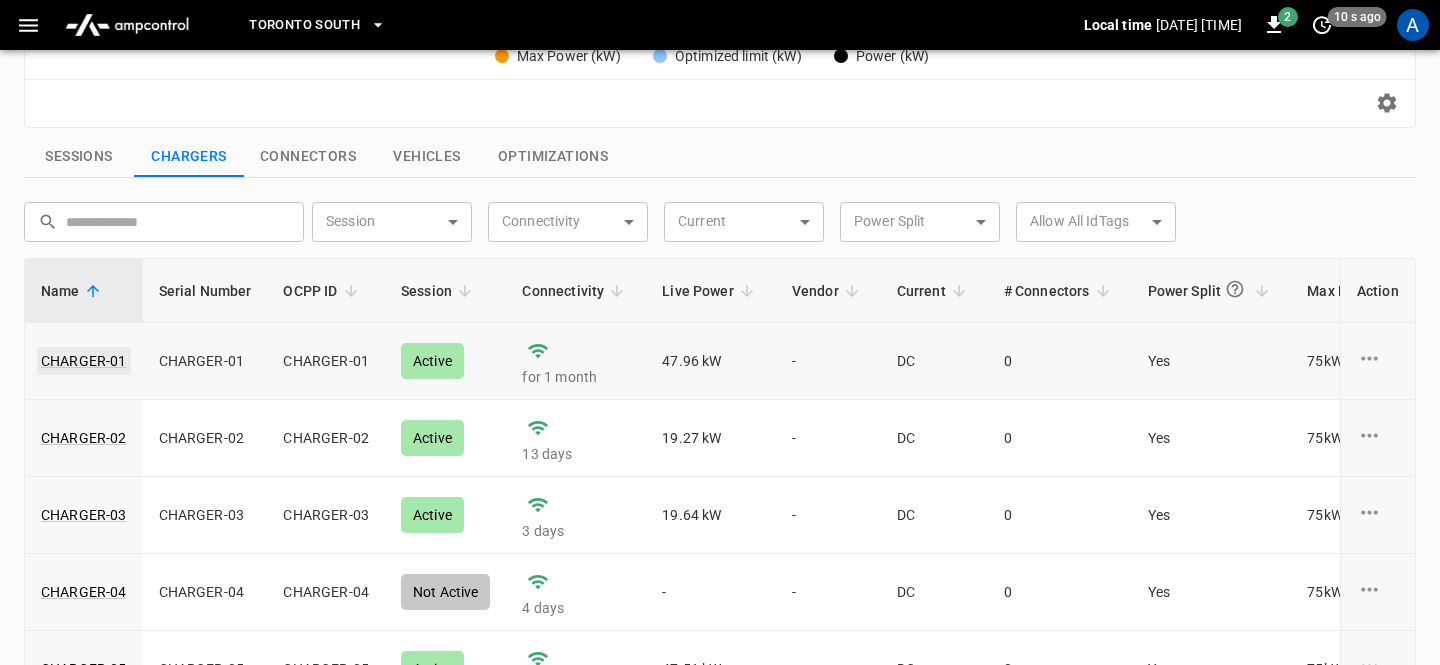 click on "CHARGER-01" at bounding box center [84, 361] 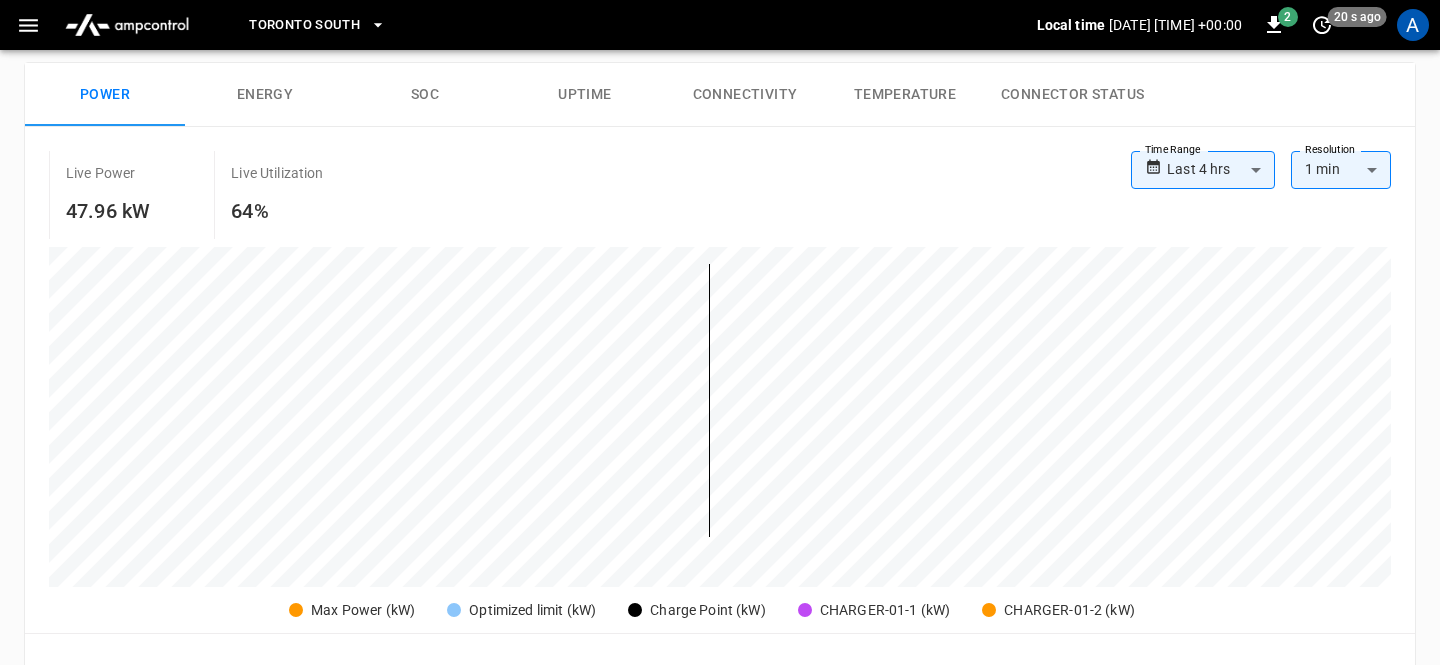scroll, scrollTop: 411, scrollLeft: 0, axis: vertical 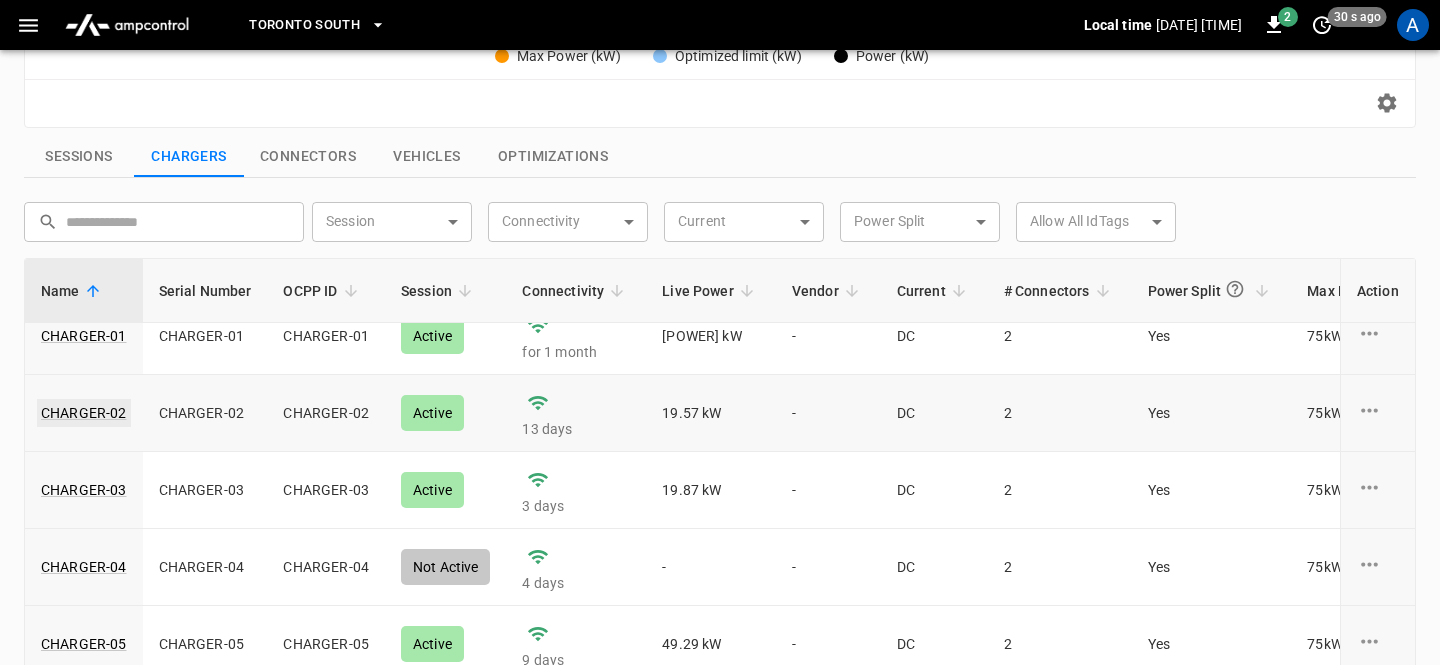 click on "CHARGER-02" at bounding box center [84, 413] 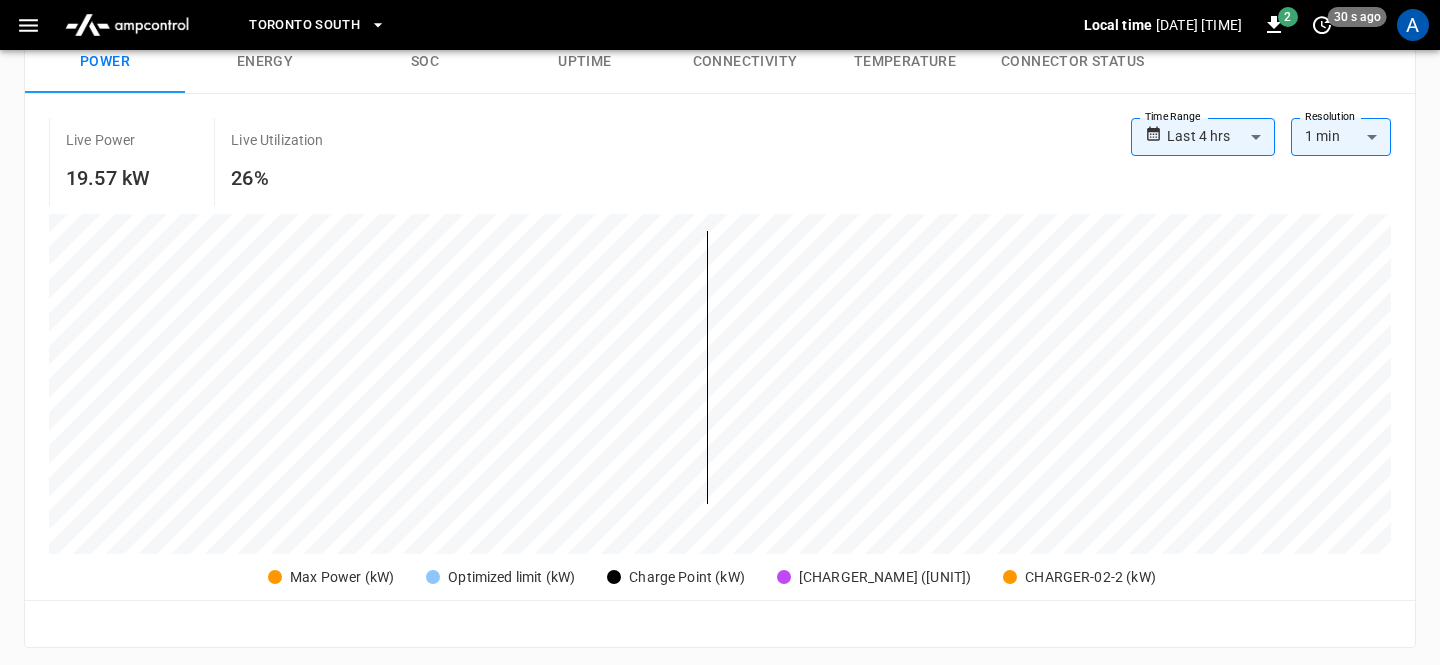 scroll, scrollTop: 341, scrollLeft: 0, axis: vertical 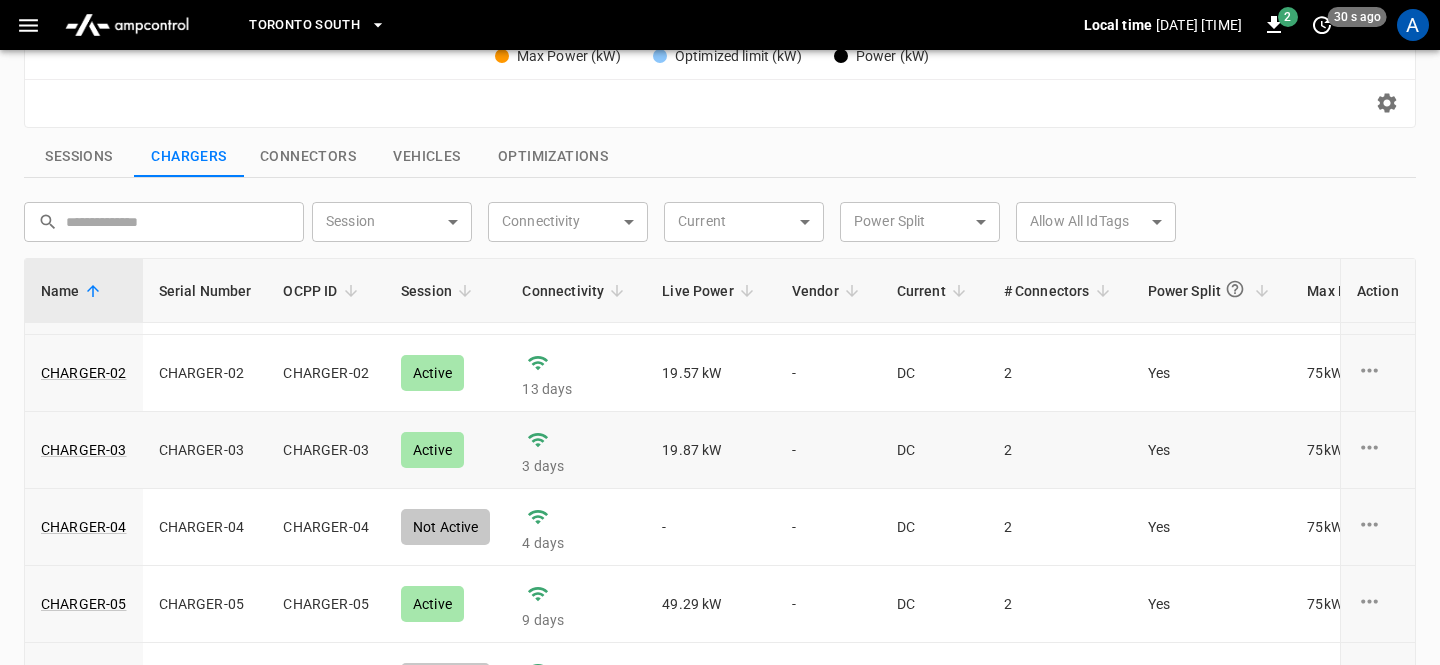 click on "CHARGER-03" at bounding box center (84, 450) 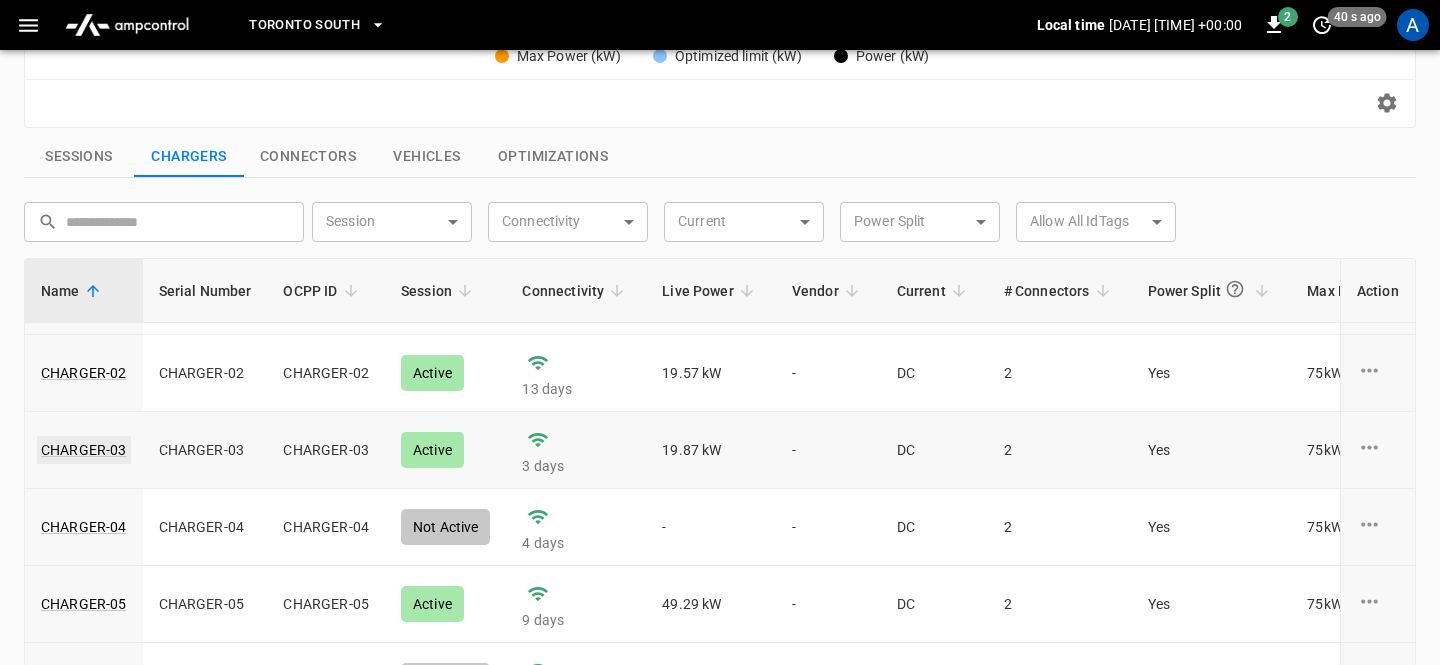 click on "CHARGER-03" at bounding box center [84, 450] 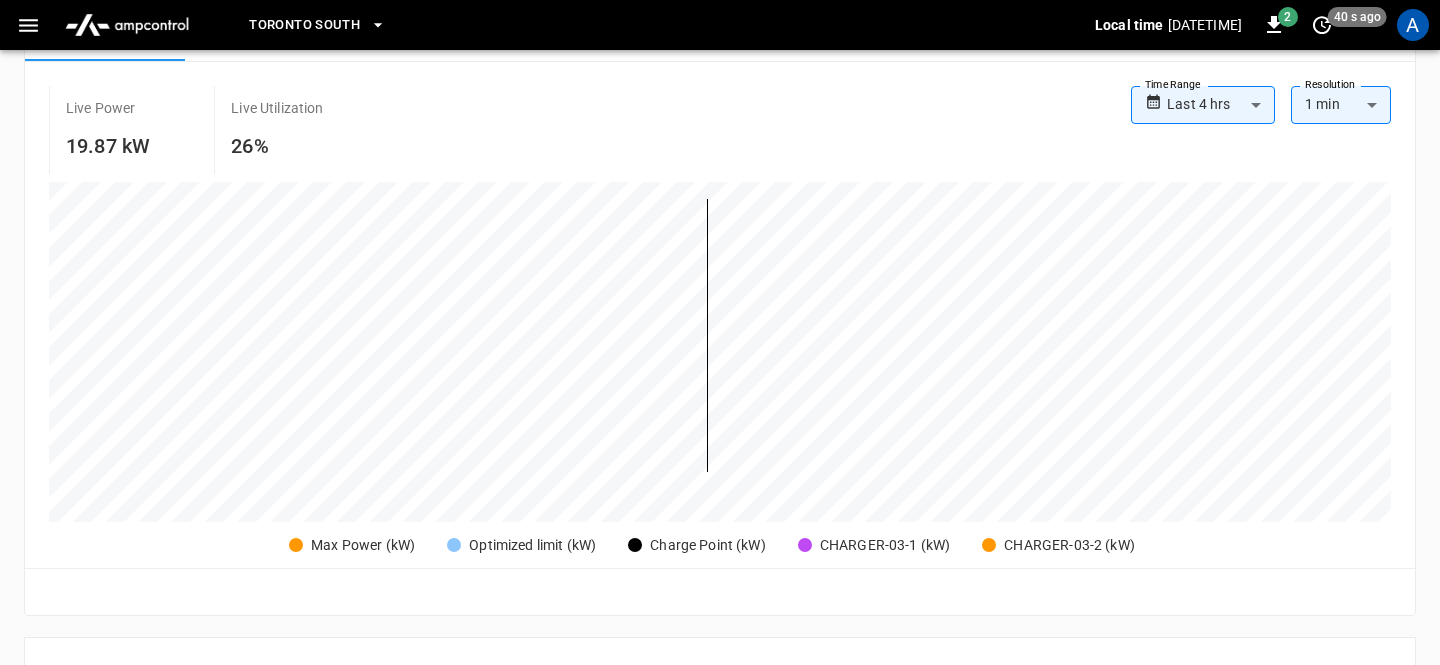 scroll, scrollTop: 393, scrollLeft: 0, axis: vertical 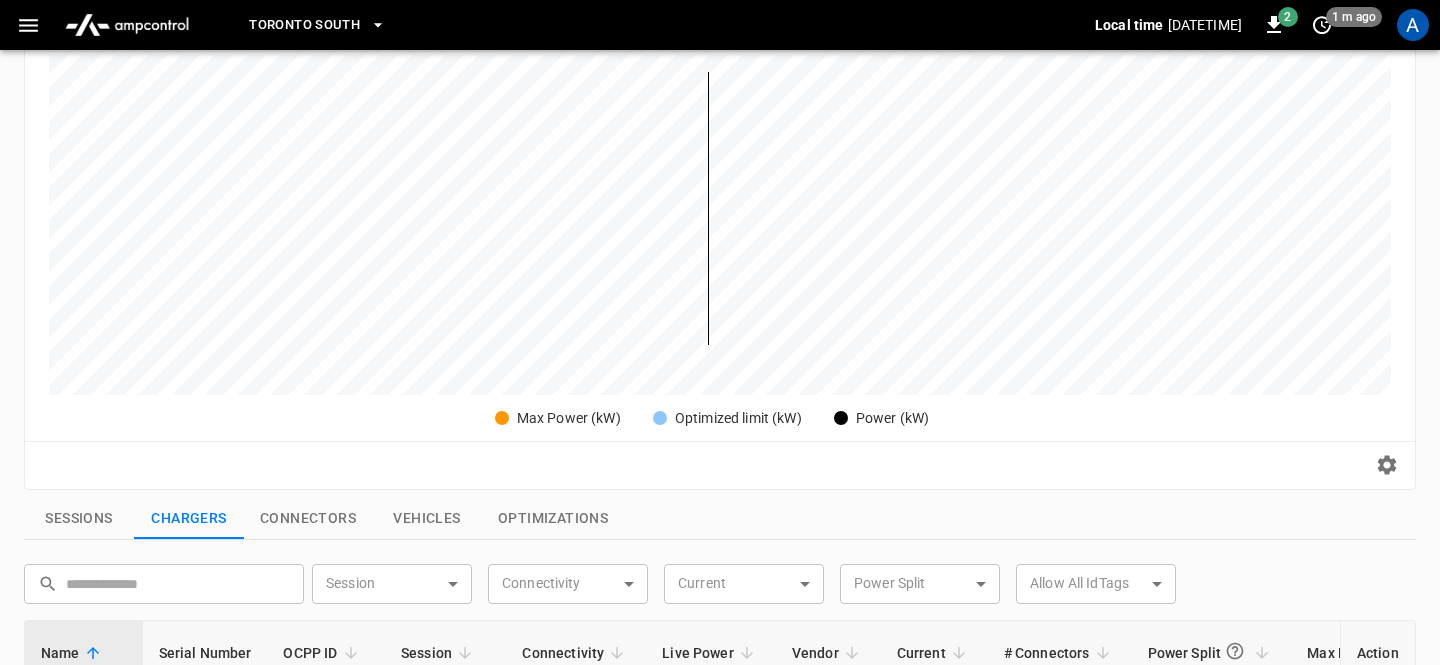 click on "Reset zoom" at bounding box center [720, 465] 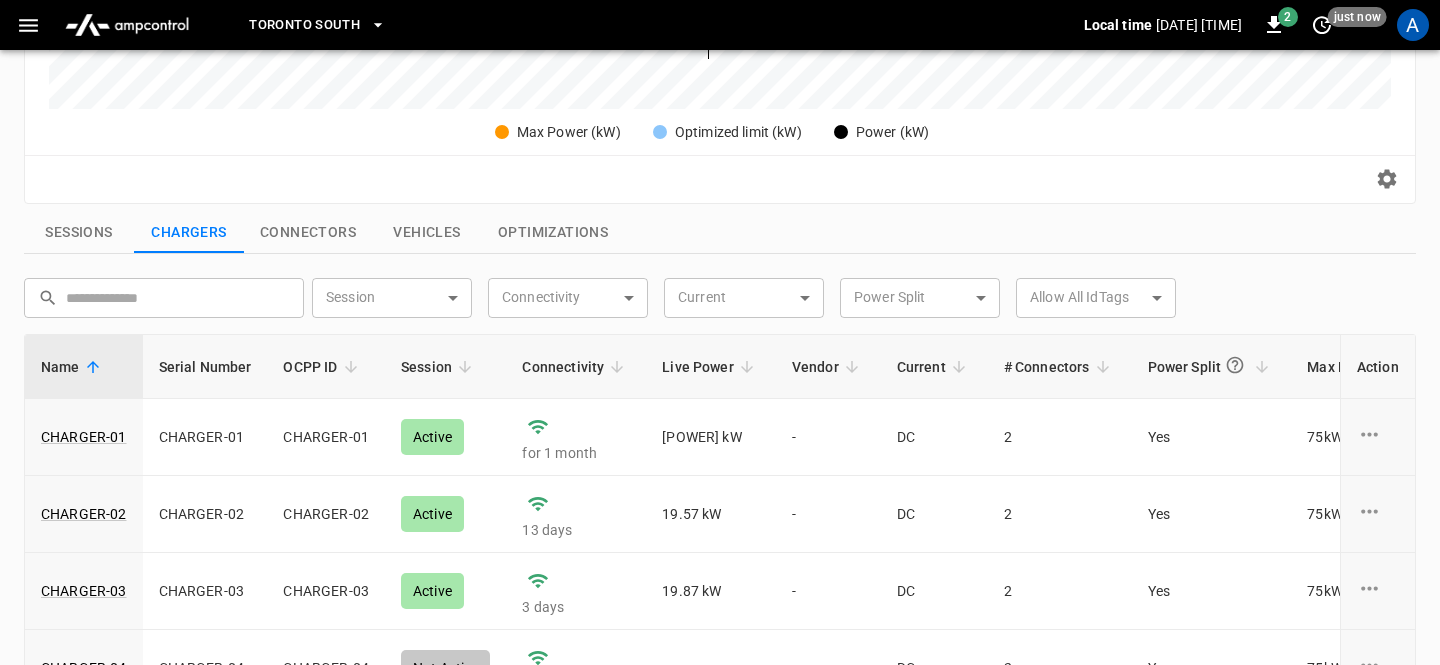 scroll, scrollTop: 580, scrollLeft: 0, axis: vertical 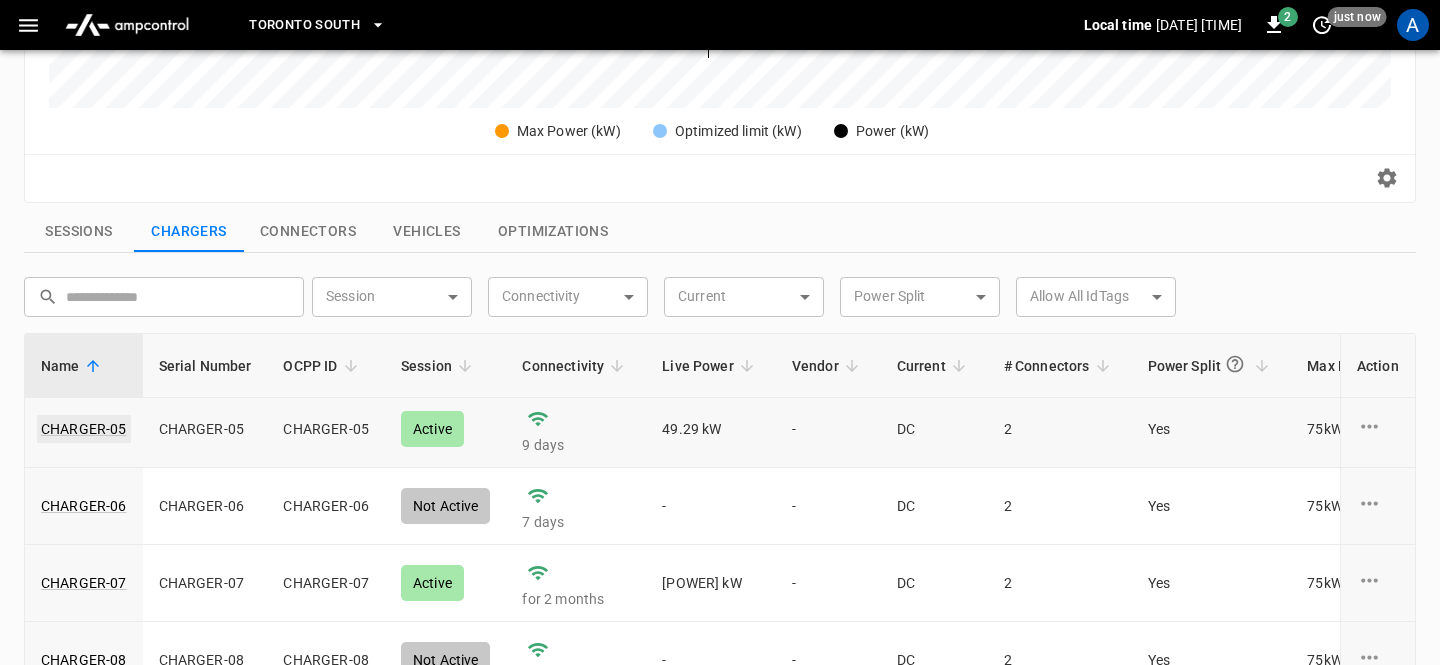 click on "CHARGER-05" at bounding box center (84, 429) 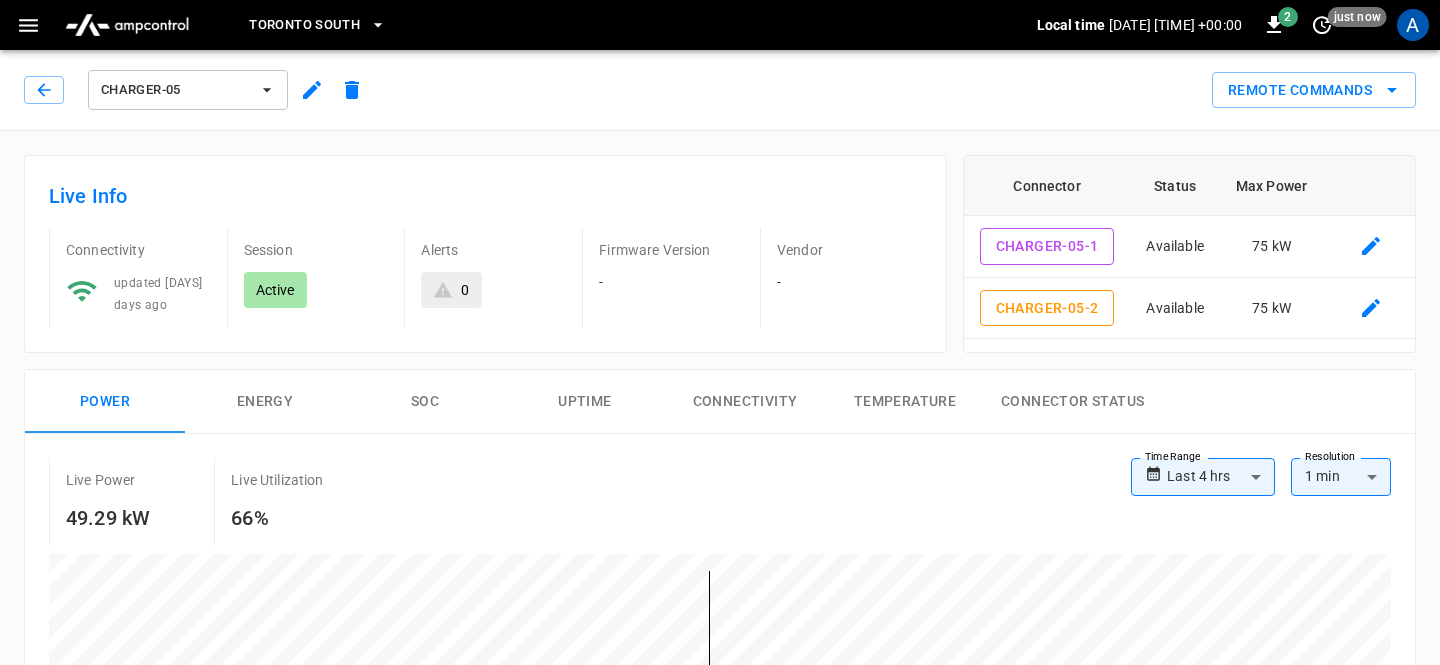 scroll, scrollTop: 358, scrollLeft: 0, axis: vertical 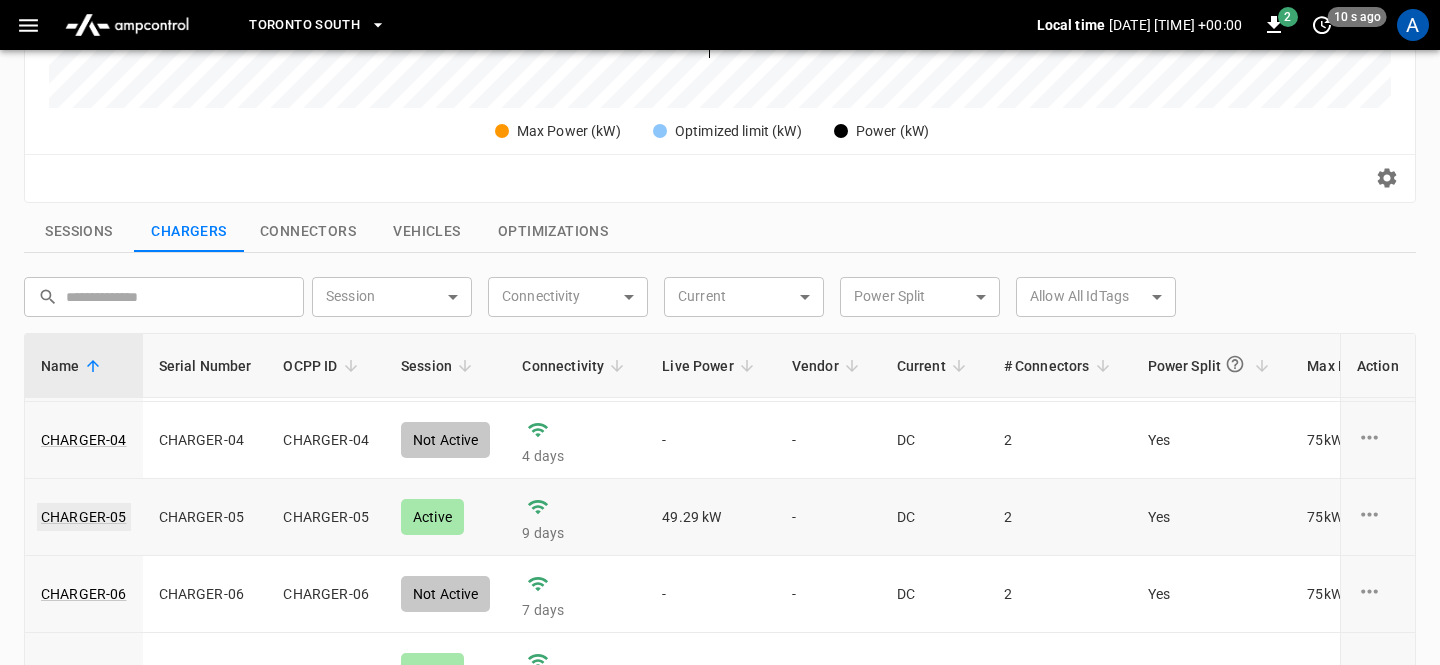 click on "CHARGER-05" at bounding box center (84, 517) 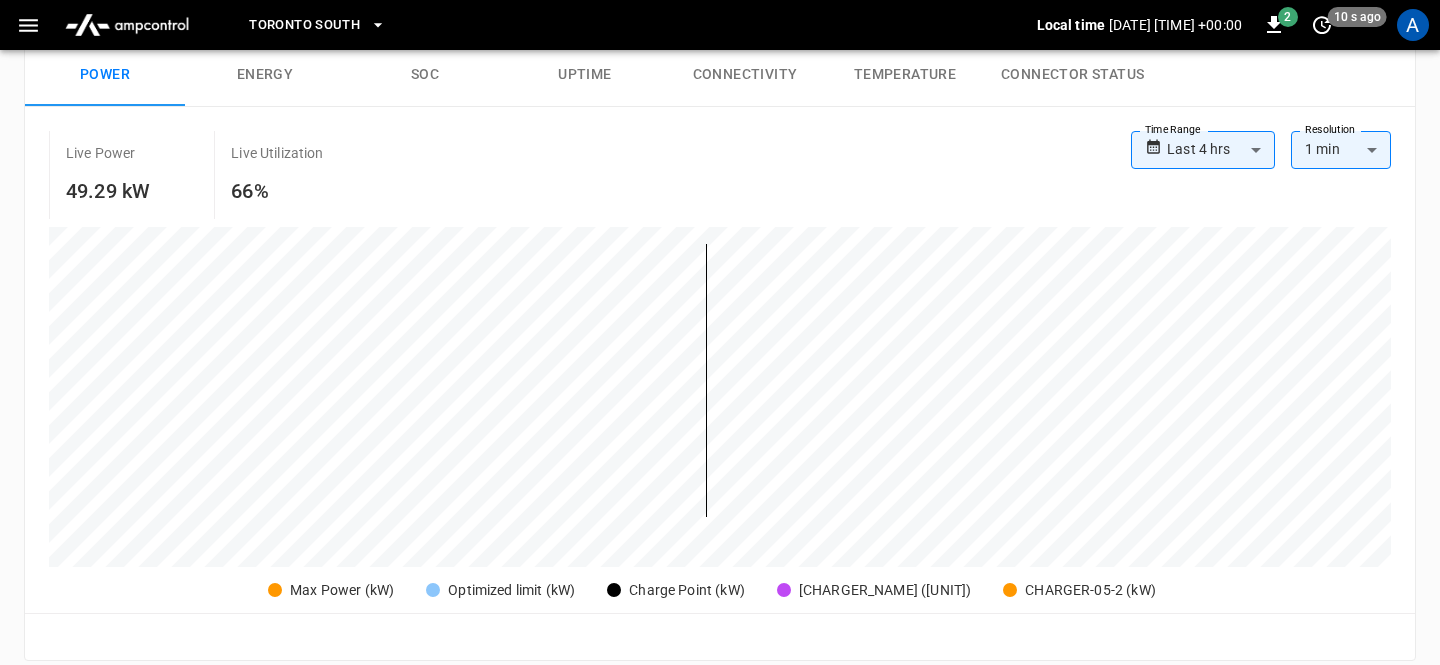 scroll, scrollTop: 339, scrollLeft: 0, axis: vertical 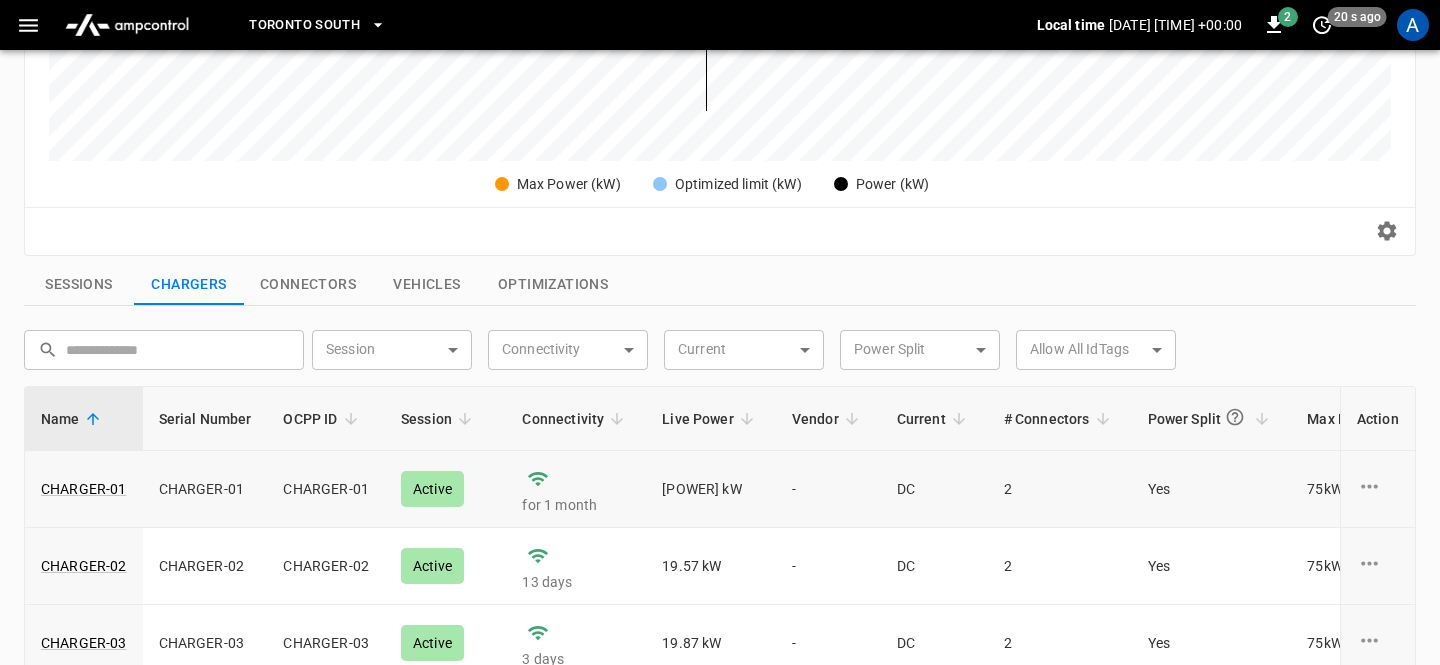 click on "49.56 kW" at bounding box center (711, 489) 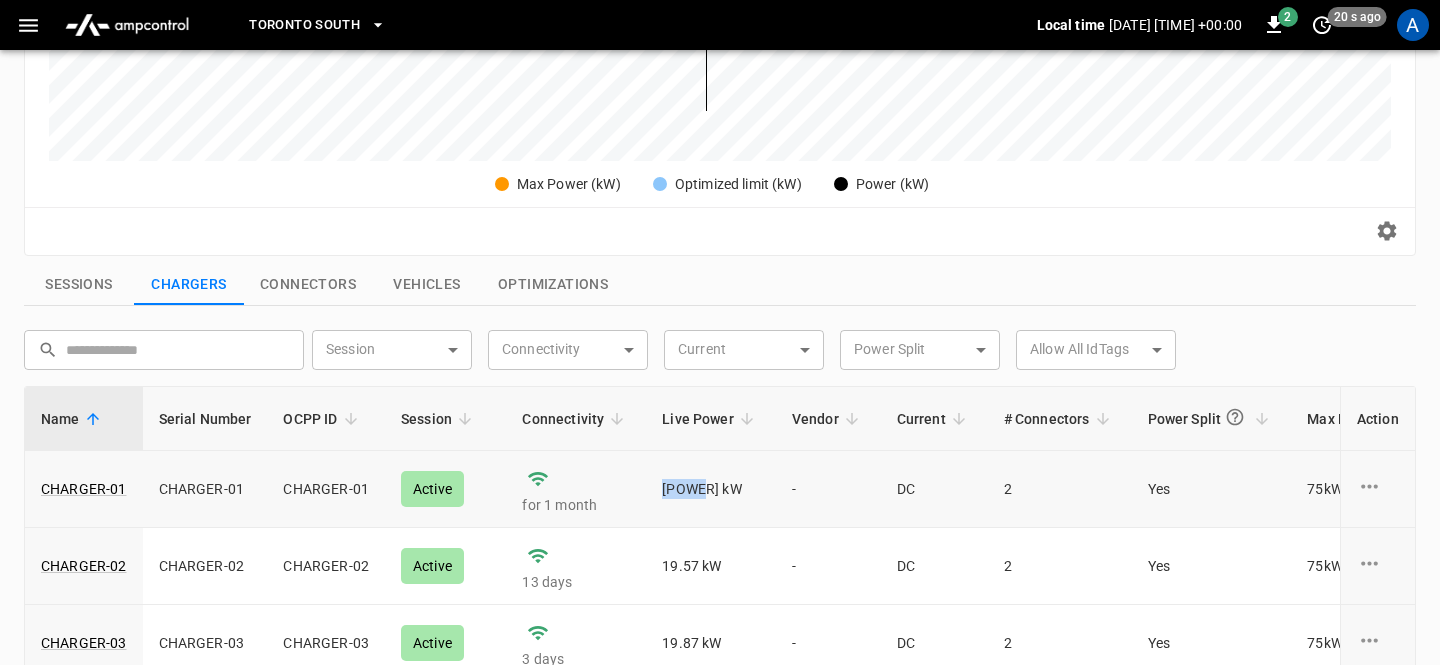 click on "49.56 kW" at bounding box center (711, 489) 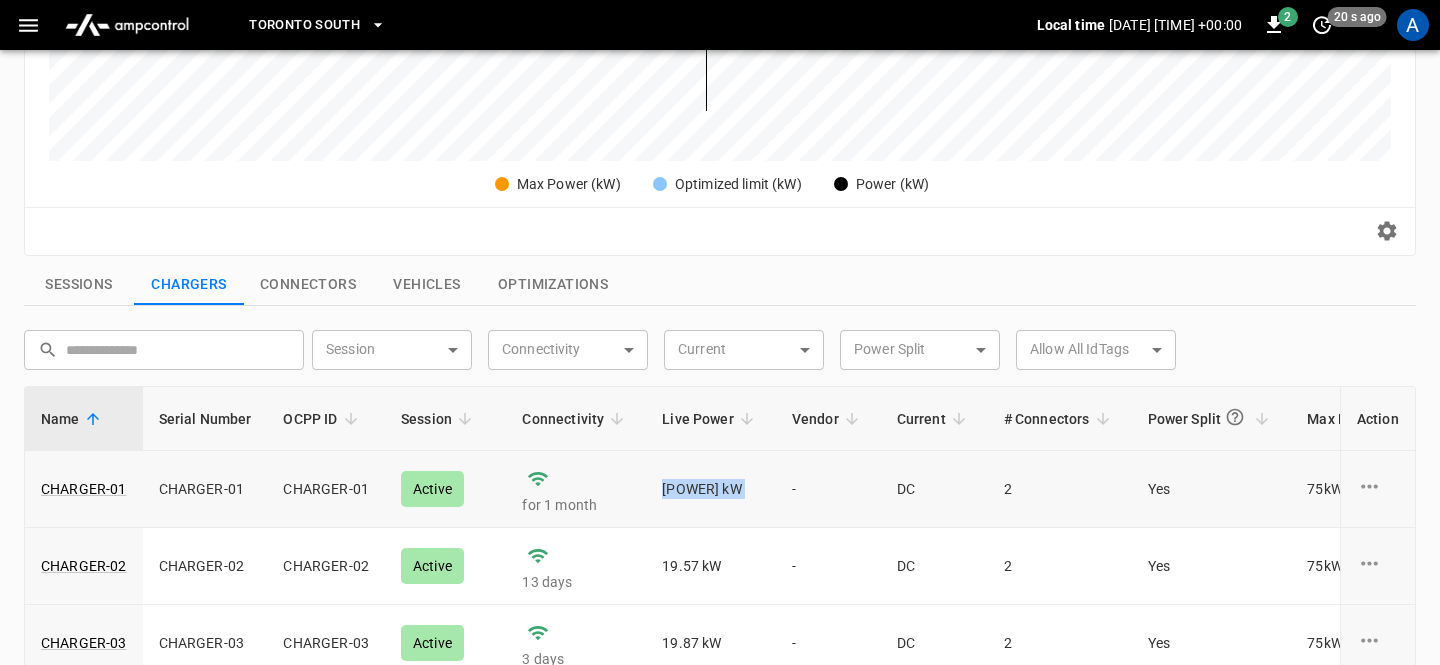 click on "49.56 kW" at bounding box center (711, 489) 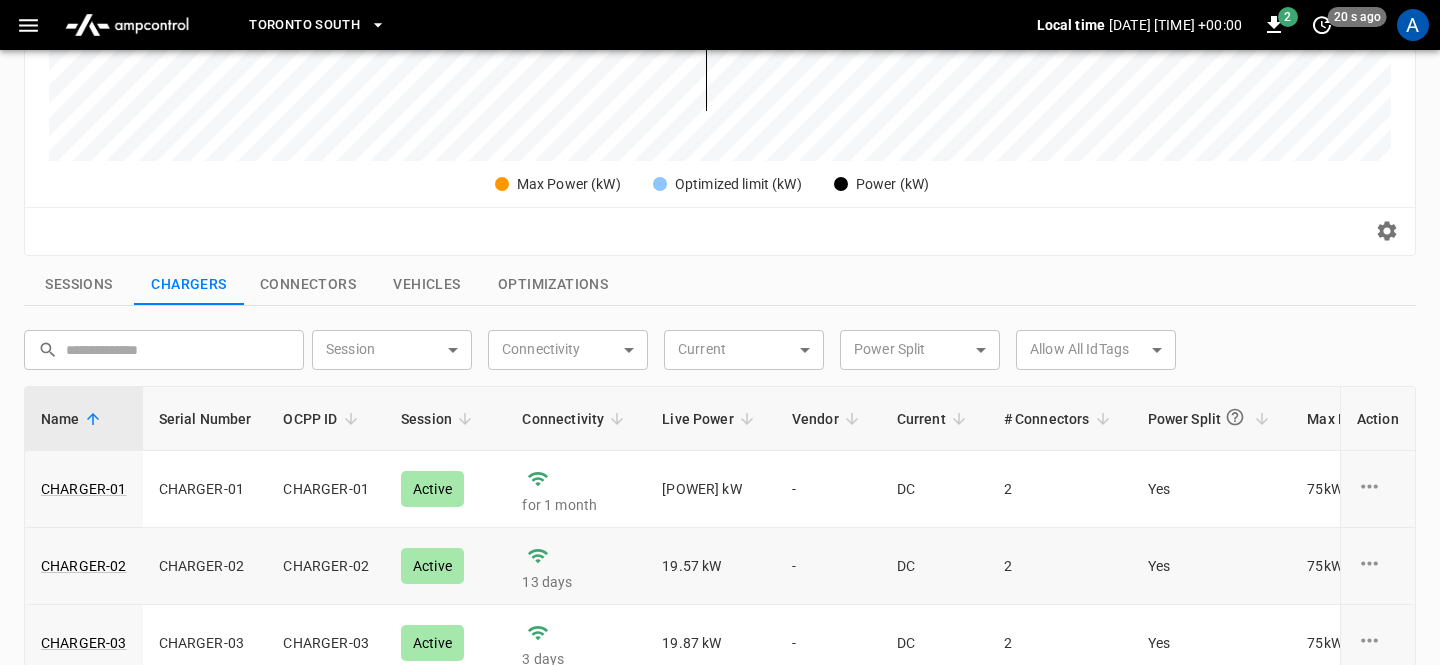 click on "19.57 kW" at bounding box center [711, 566] 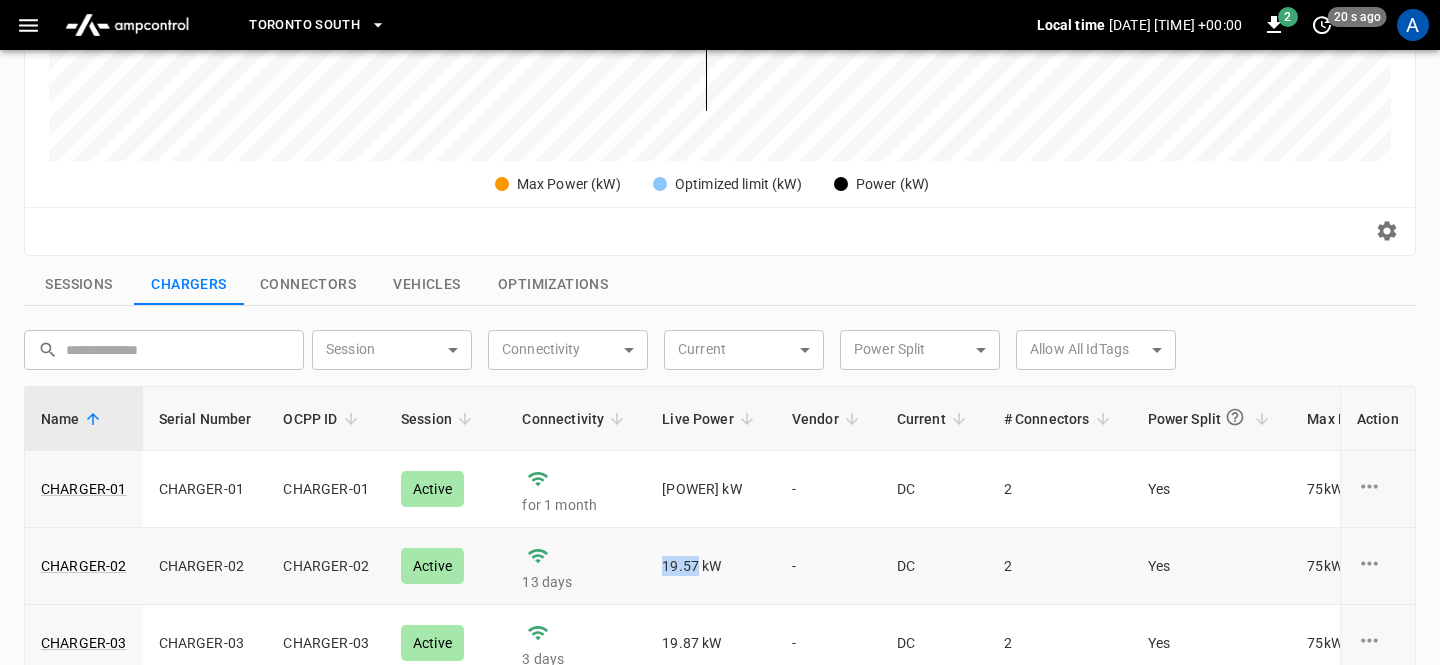 click on "19.57 kW" at bounding box center [711, 566] 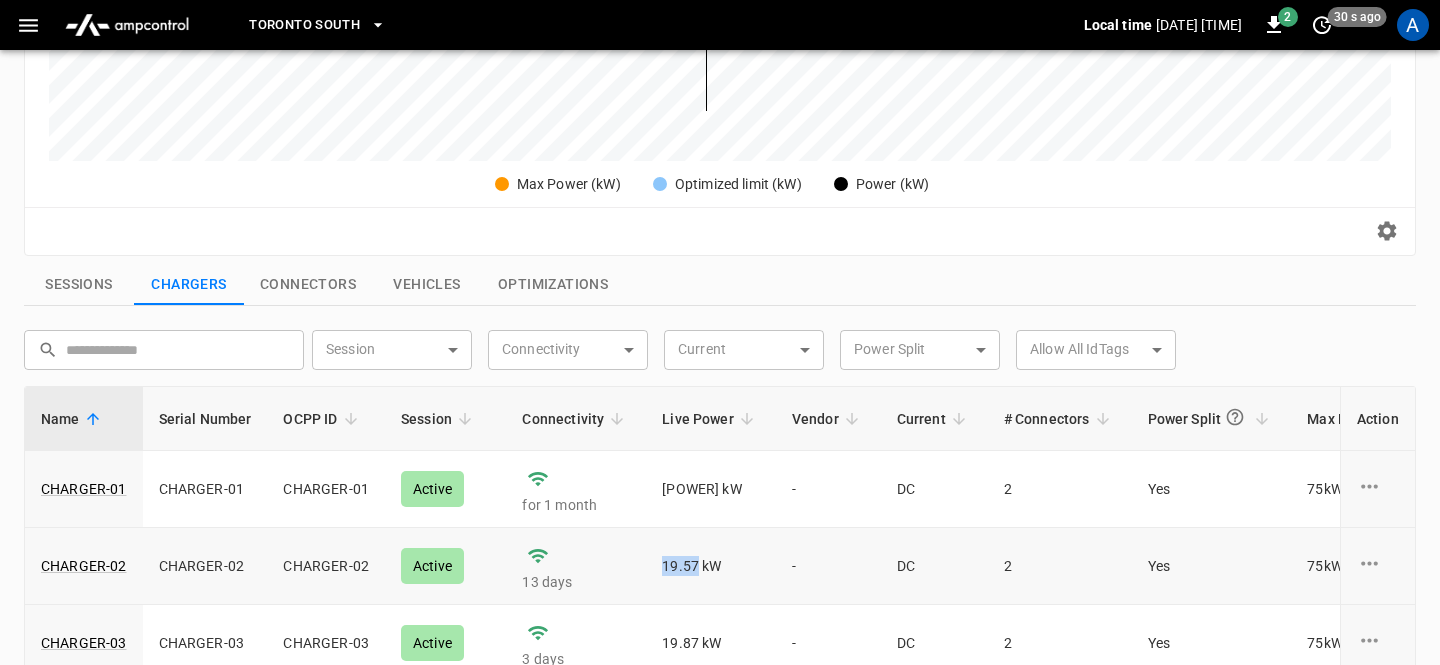 click on "19.57 kW" at bounding box center (711, 566) 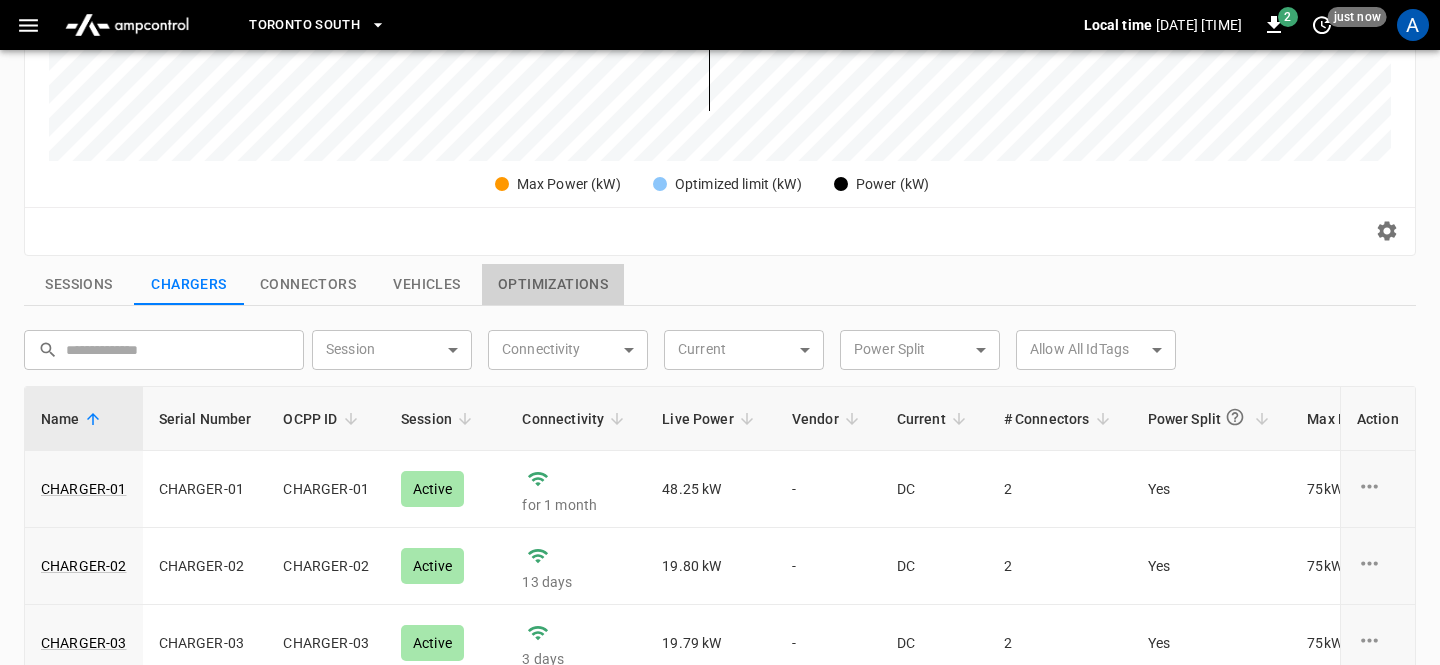 click on "Optimizations" at bounding box center (553, 285) 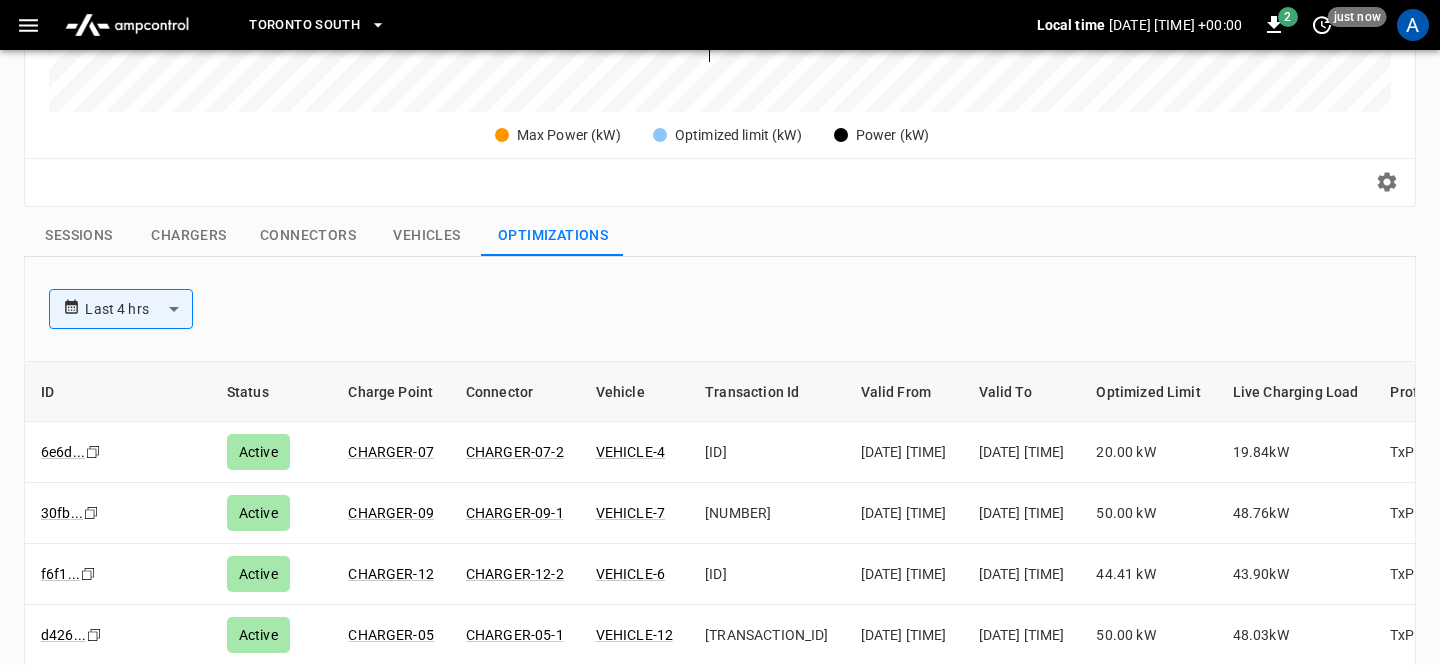 scroll, scrollTop: 616, scrollLeft: 0, axis: vertical 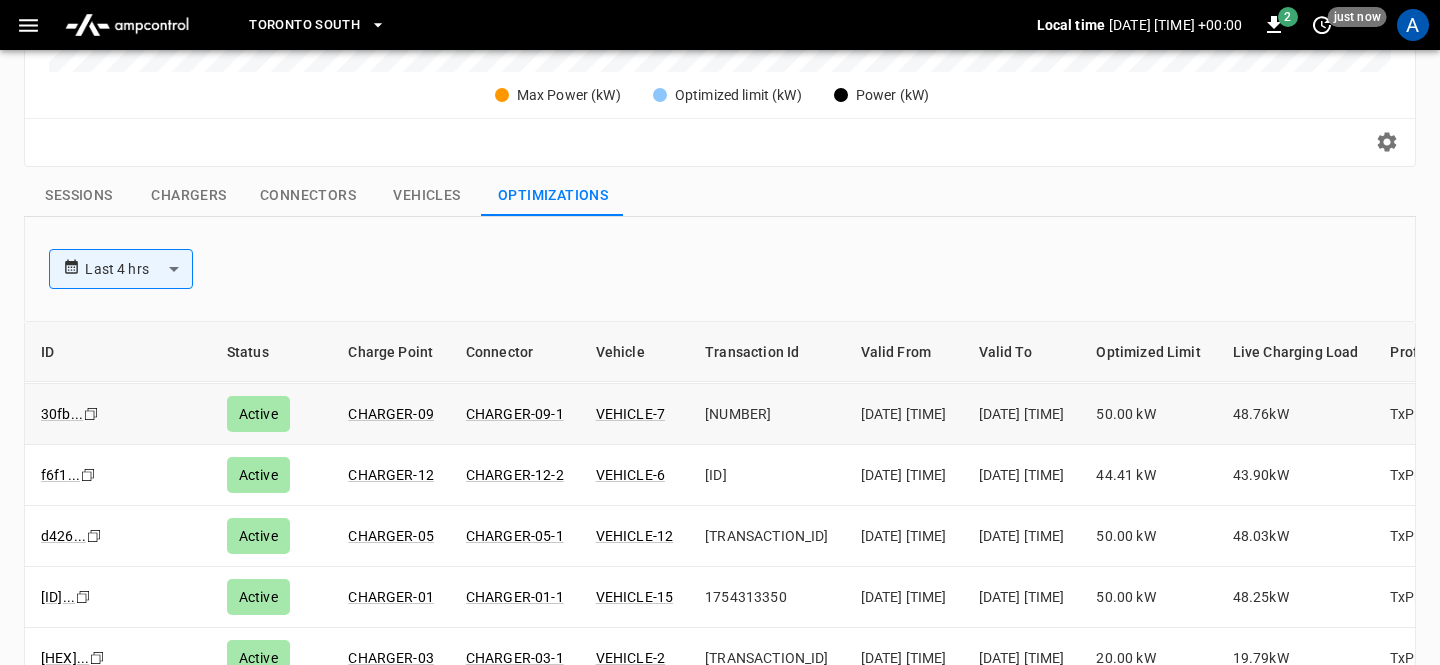 click on "50.00   kW" at bounding box center [1148, 414] 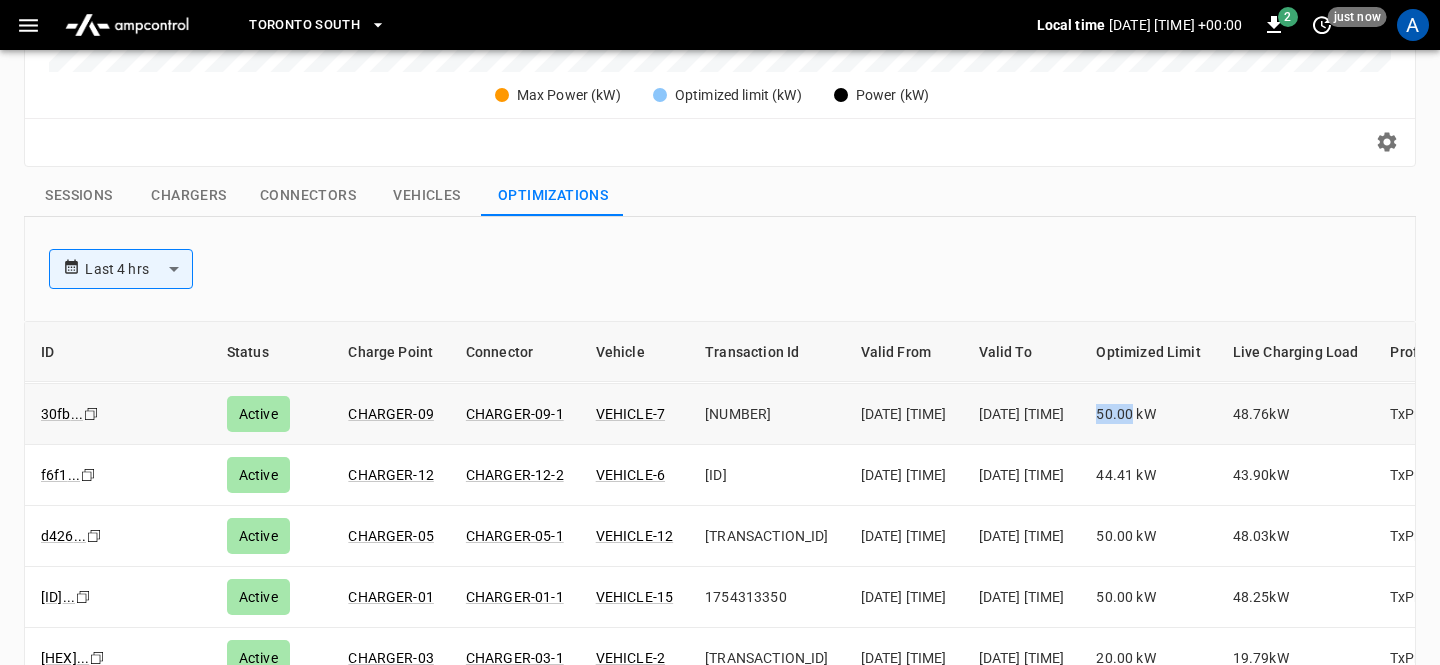 click on "50.00   kW" at bounding box center (1148, 414) 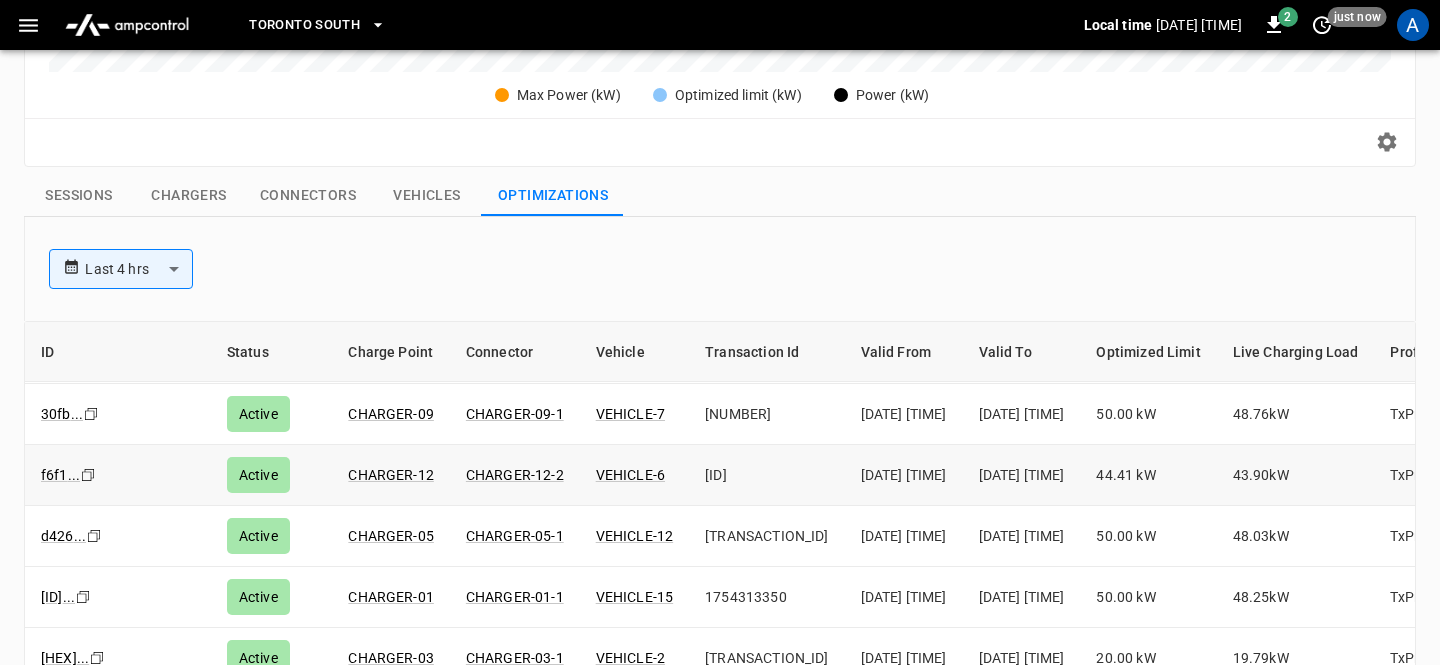 click on "44.41   kW" at bounding box center [1148, 475] 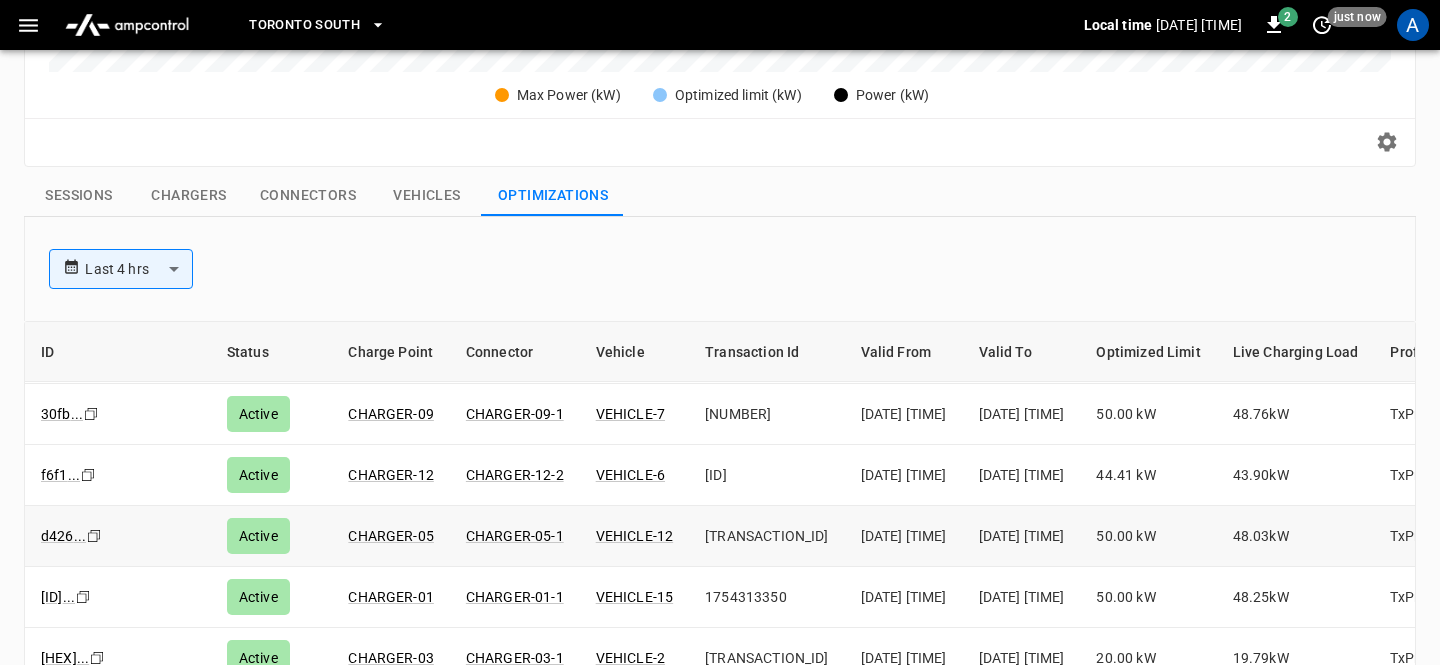 click on "50.00   kW" at bounding box center (1148, 536) 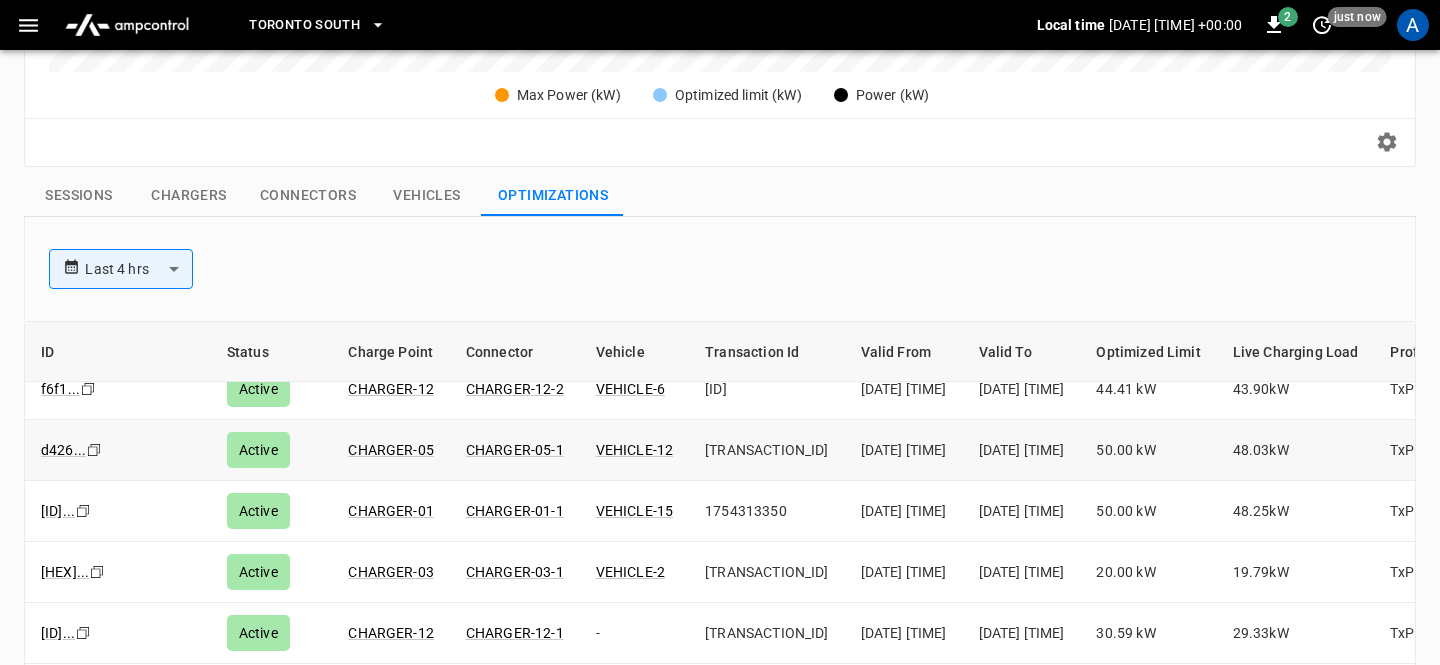 scroll, scrollTop: 171, scrollLeft: 0, axis: vertical 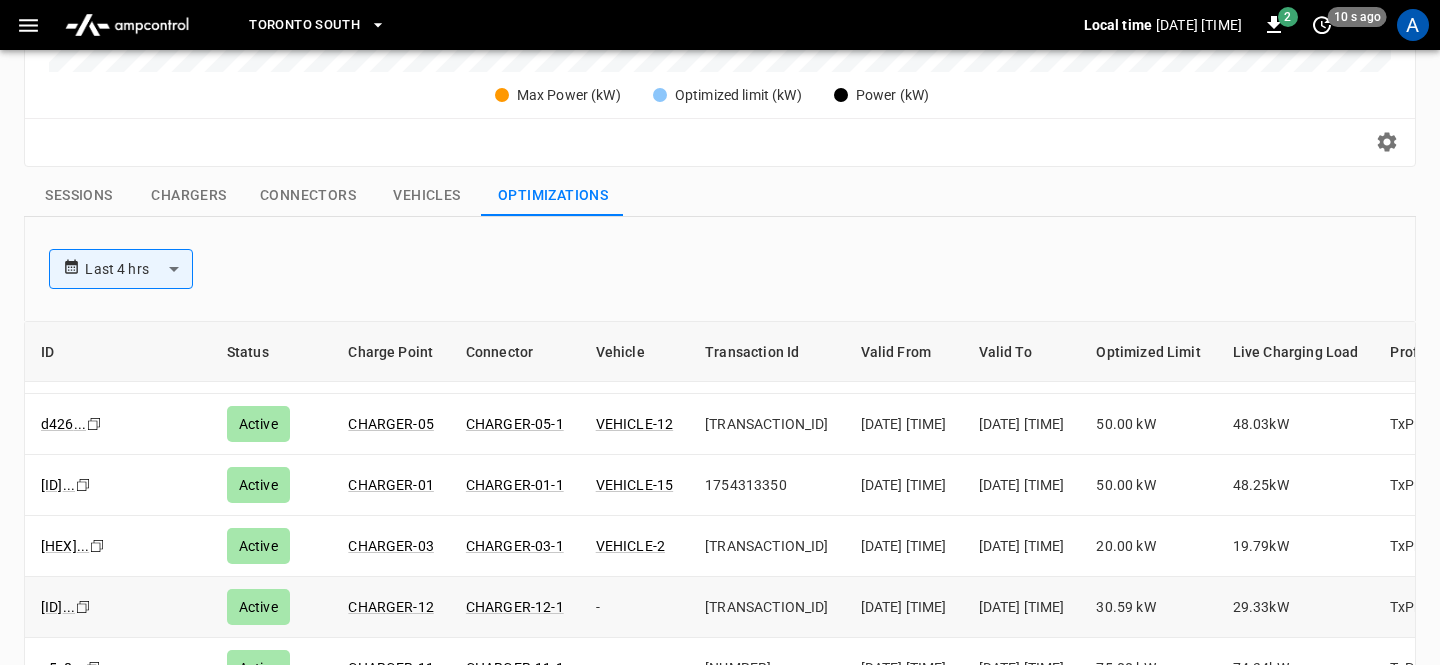 click on "30.59   kW" at bounding box center [1148, 607] 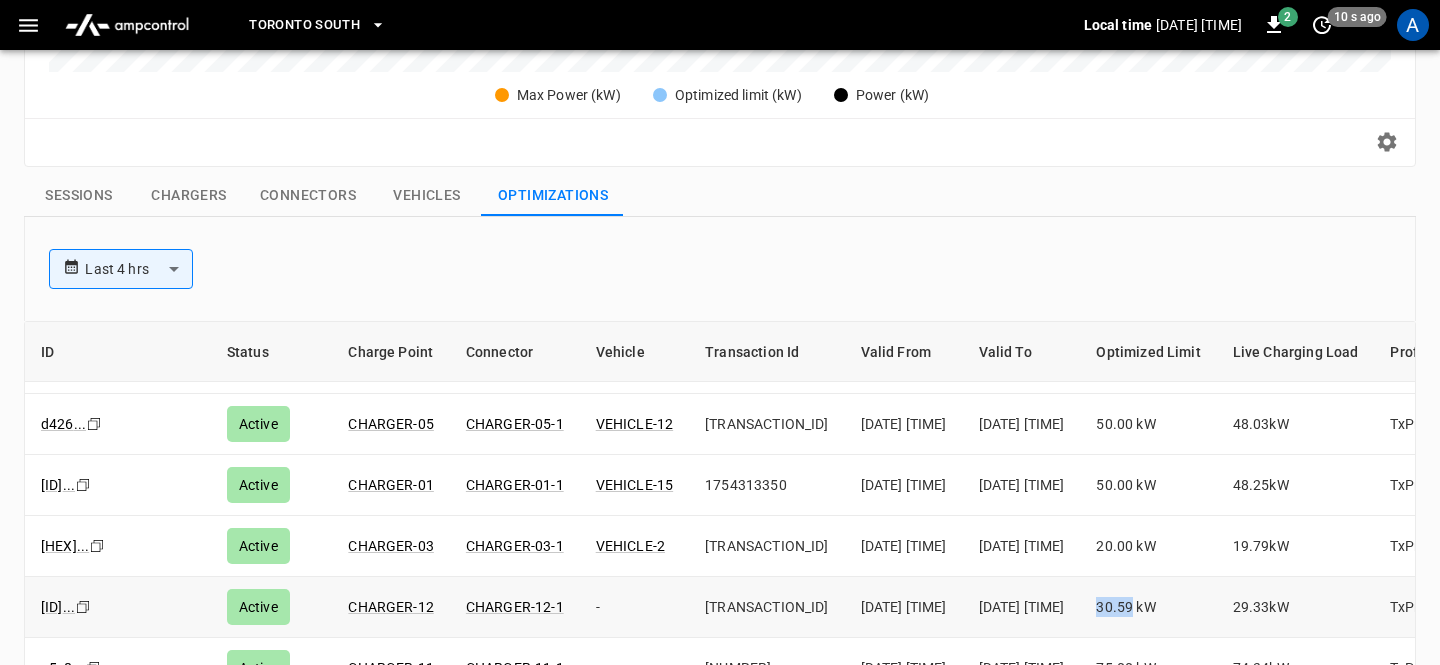 click on "30.59   kW" at bounding box center [1148, 607] 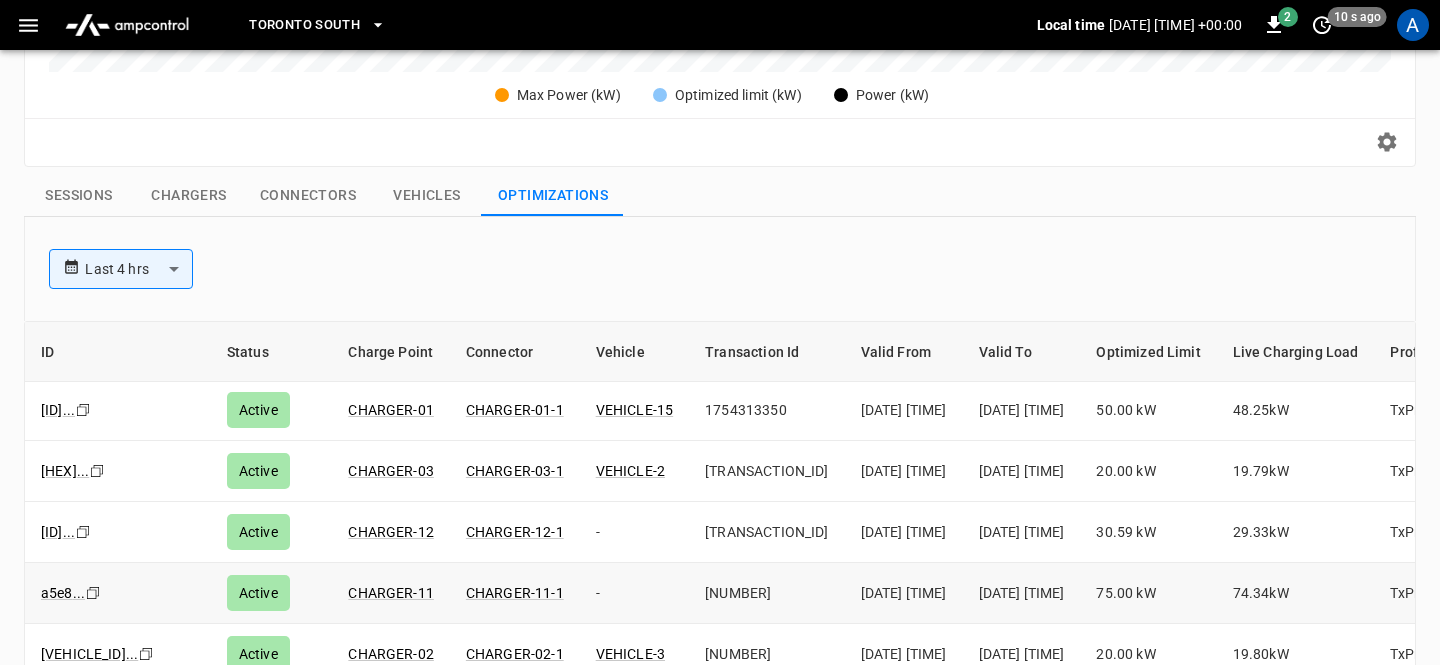 click on "75.00   kW" at bounding box center (1148, 593) 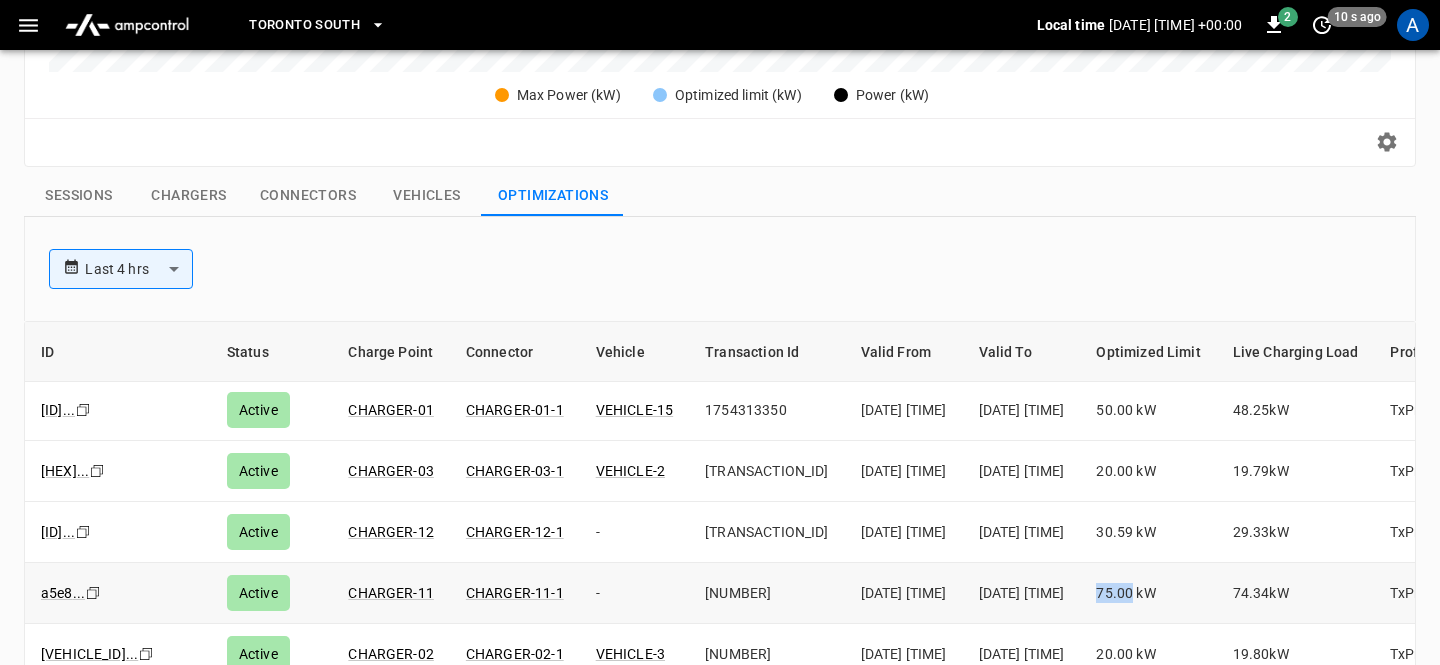 click on "75.00   kW" at bounding box center (1148, 593) 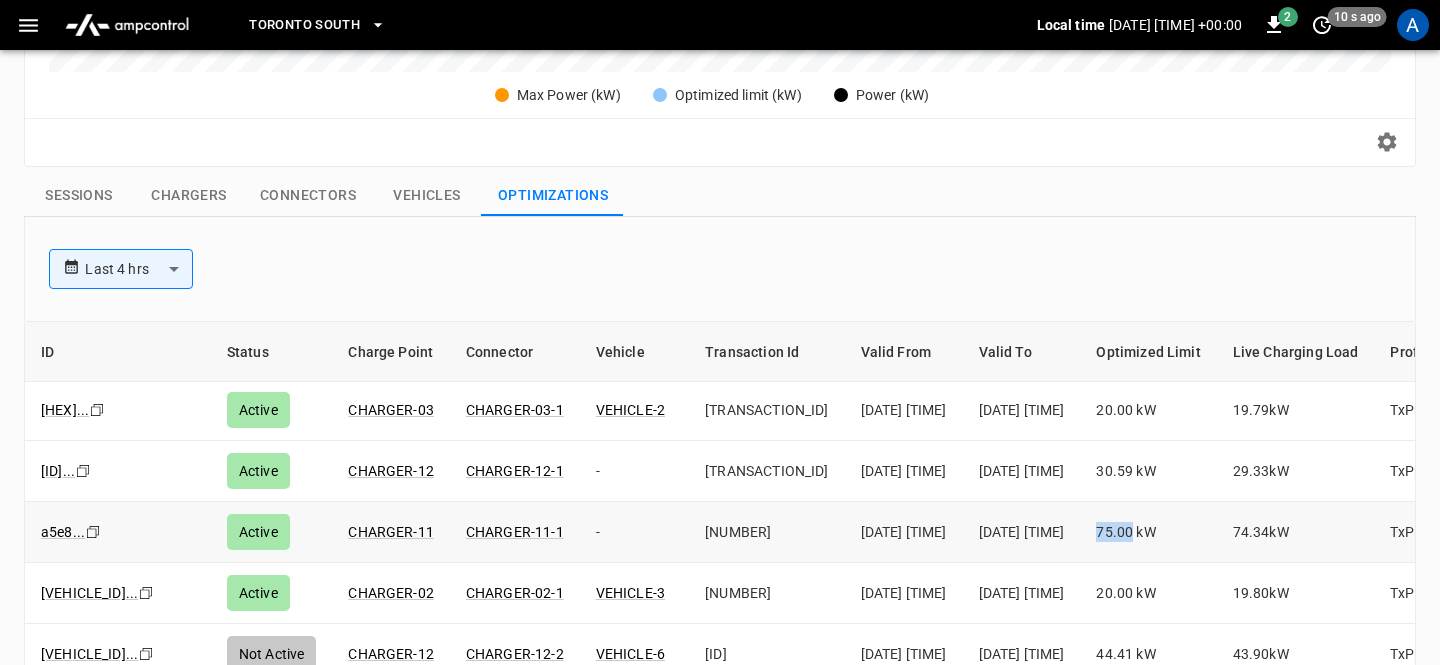 scroll, scrollTop: 323, scrollLeft: 0, axis: vertical 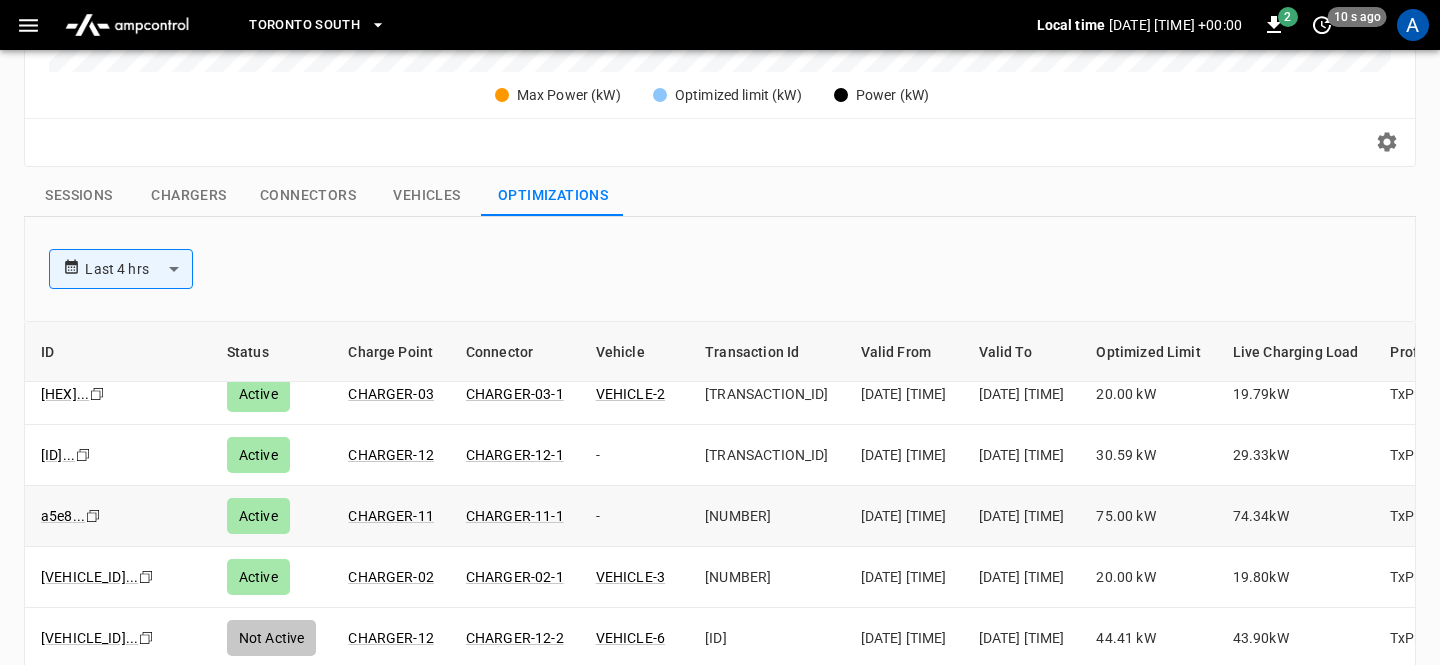 click on "20.00   kW" at bounding box center (1148, 577) 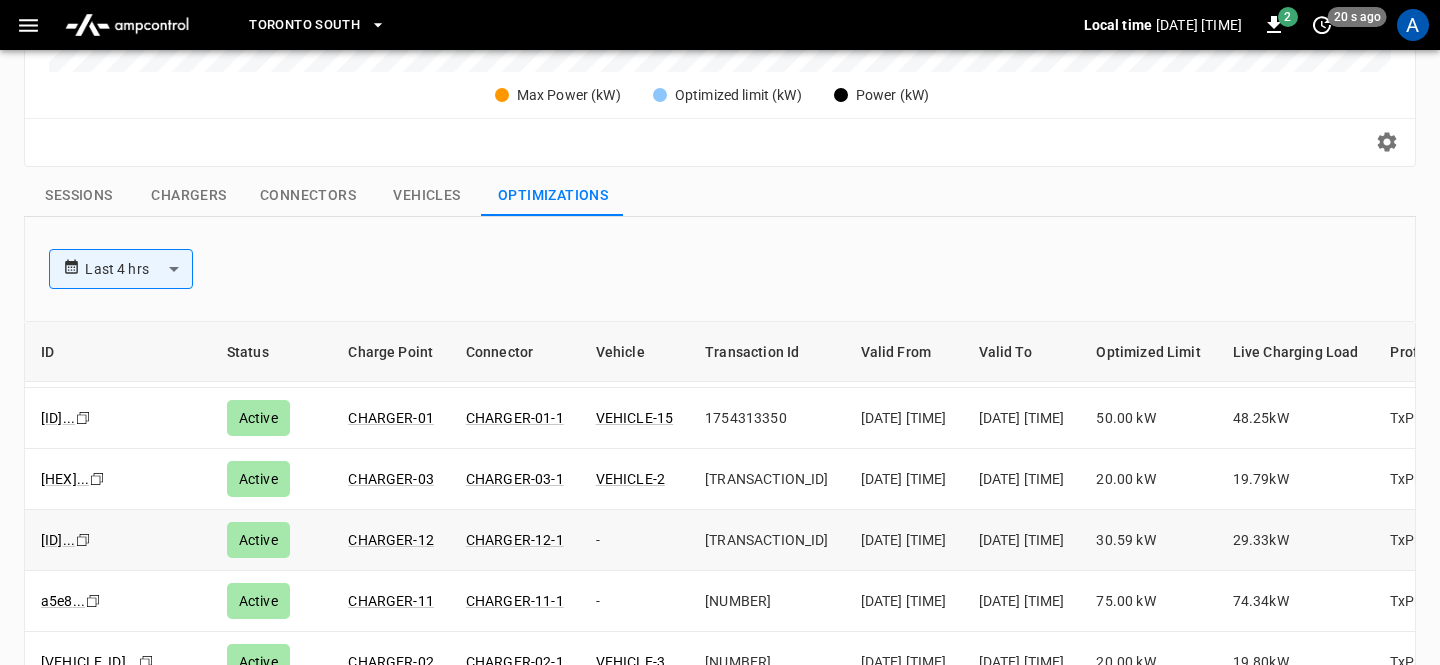 scroll, scrollTop: 0, scrollLeft: 0, axis: both 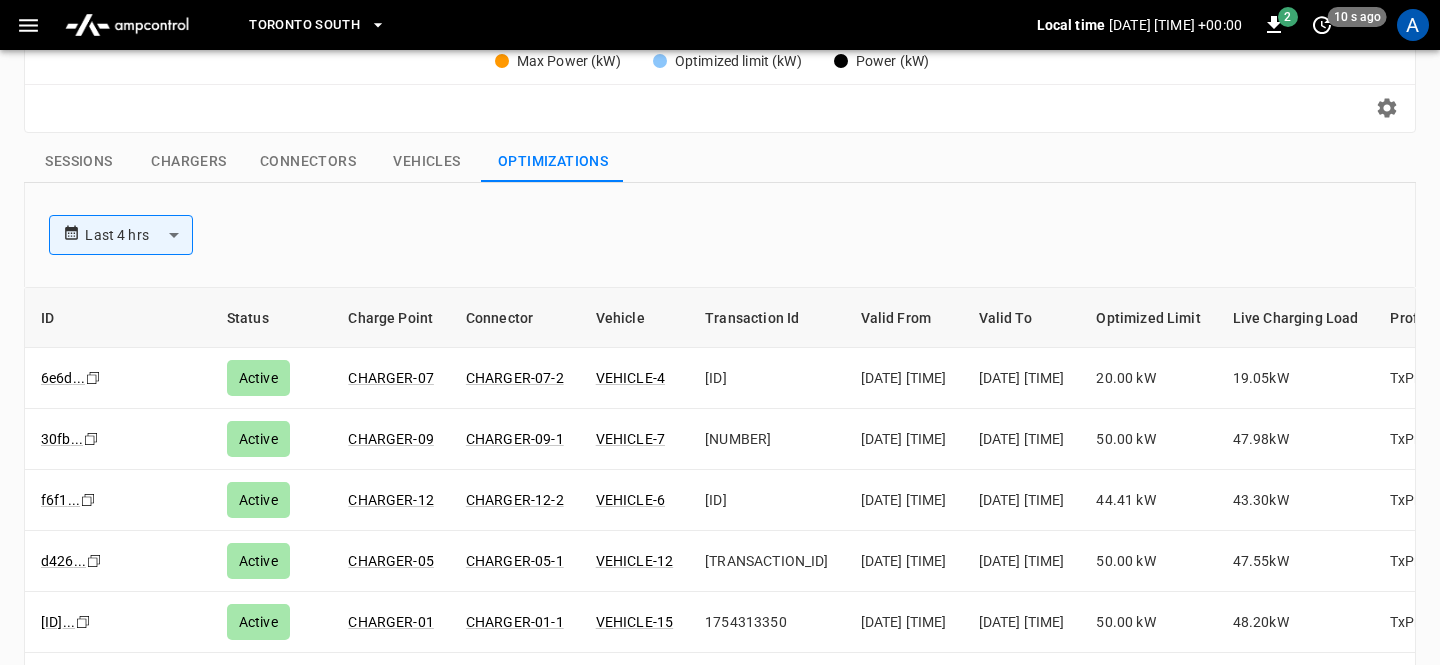 click on "Vehicles" at bounding box center (427, 162) 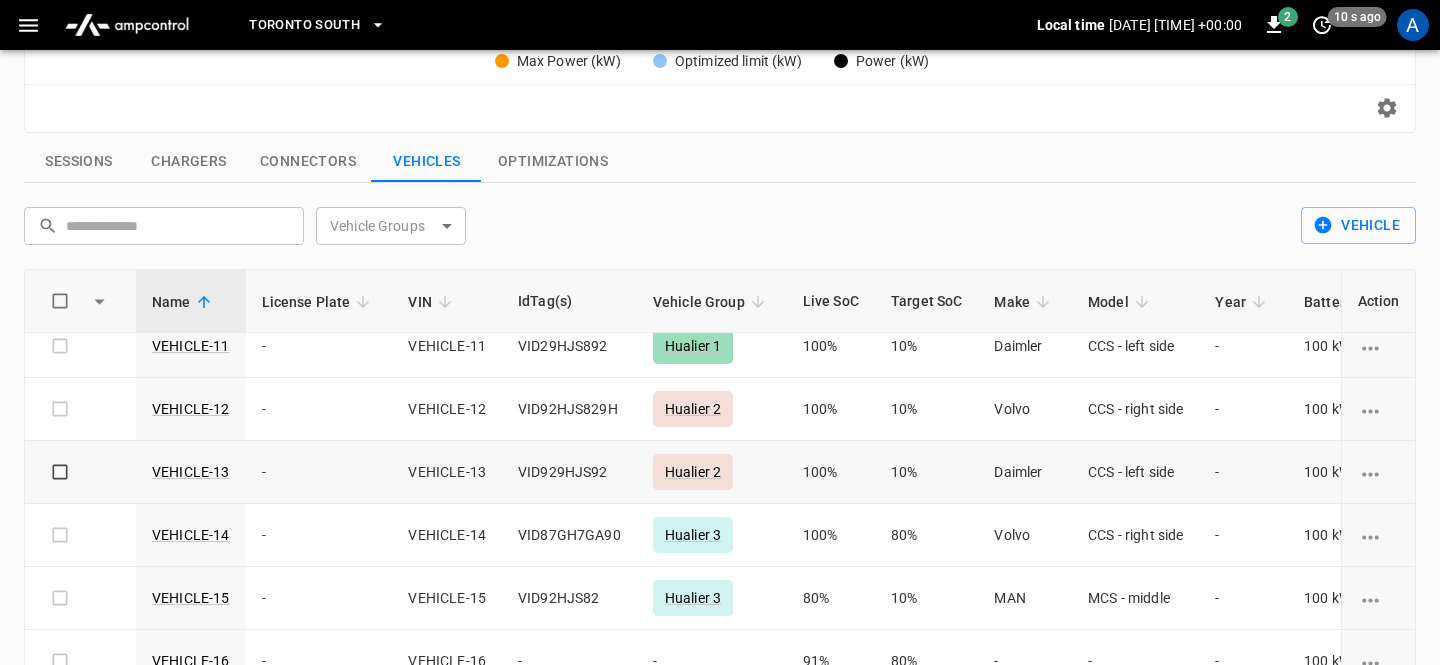 scroll, scrollTop: 28, scrollLeft: 0, axis: vertical 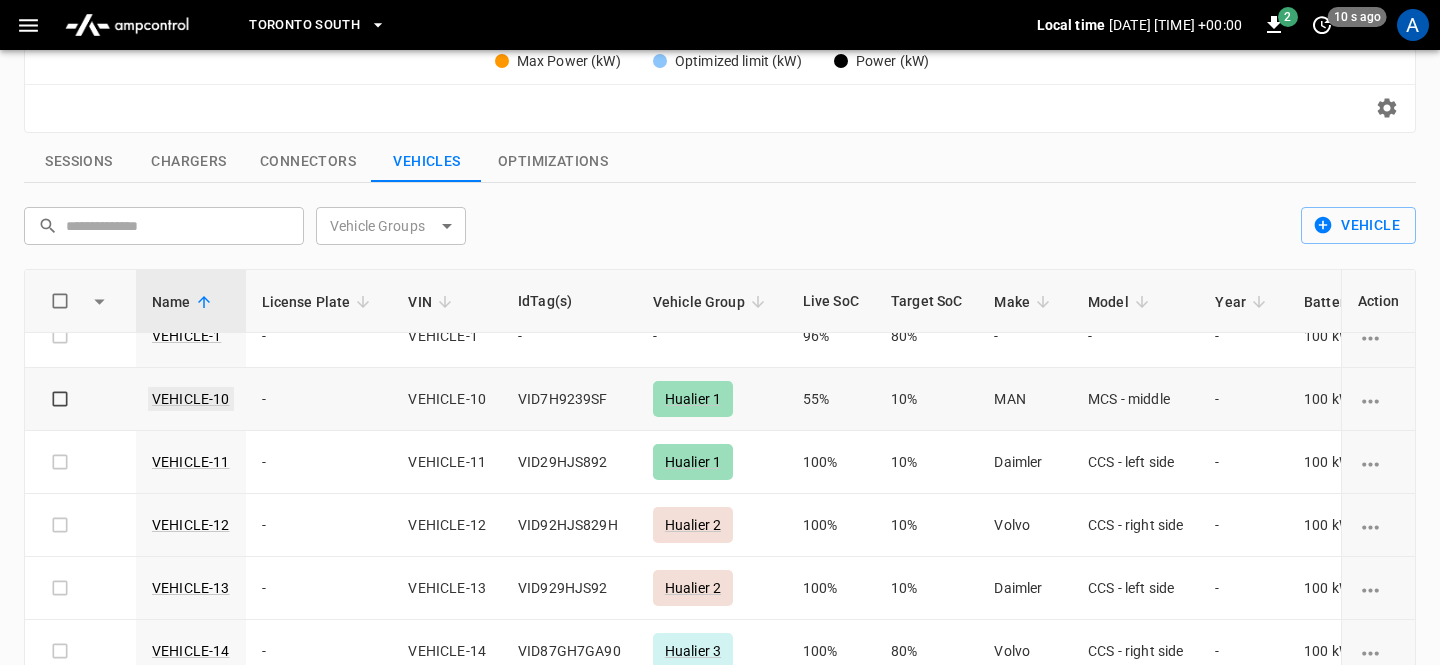 click on "VEHICLE-10" at bounding box center [191, 399] 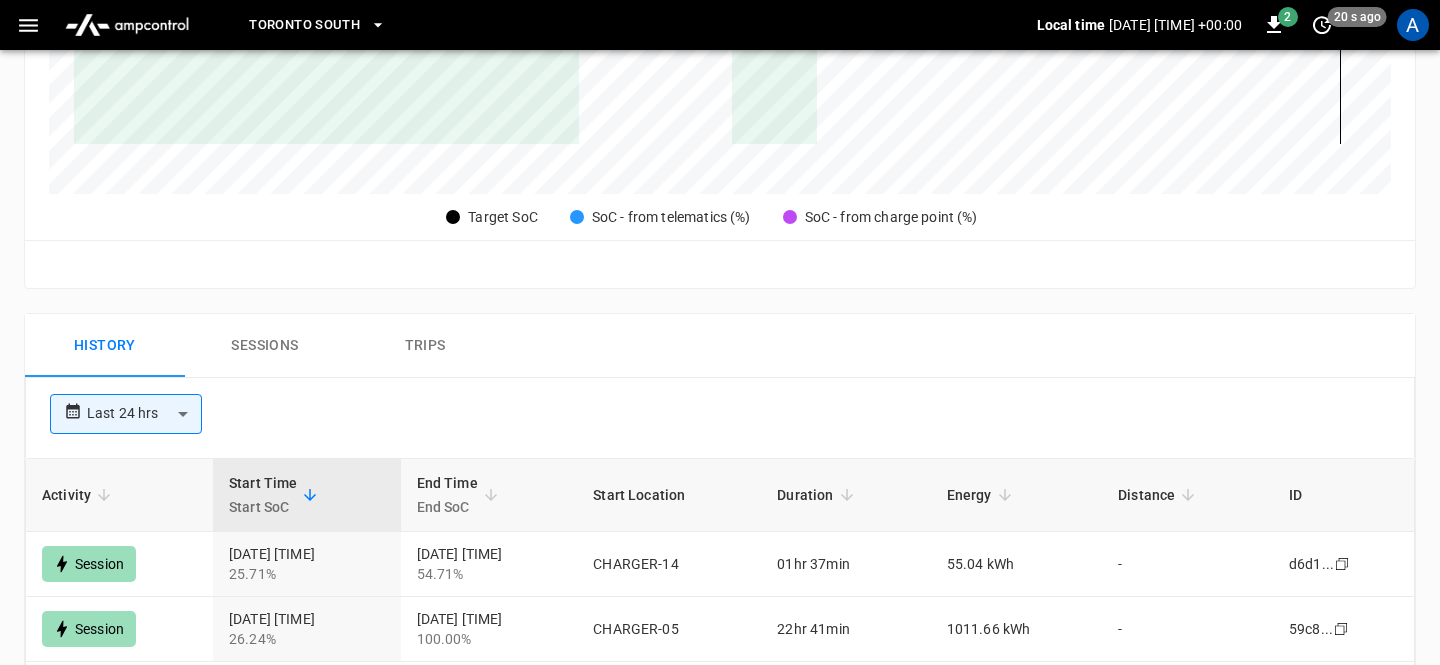 scroll, scrollTop: 774, scrollLeft: 0, axis: vertical 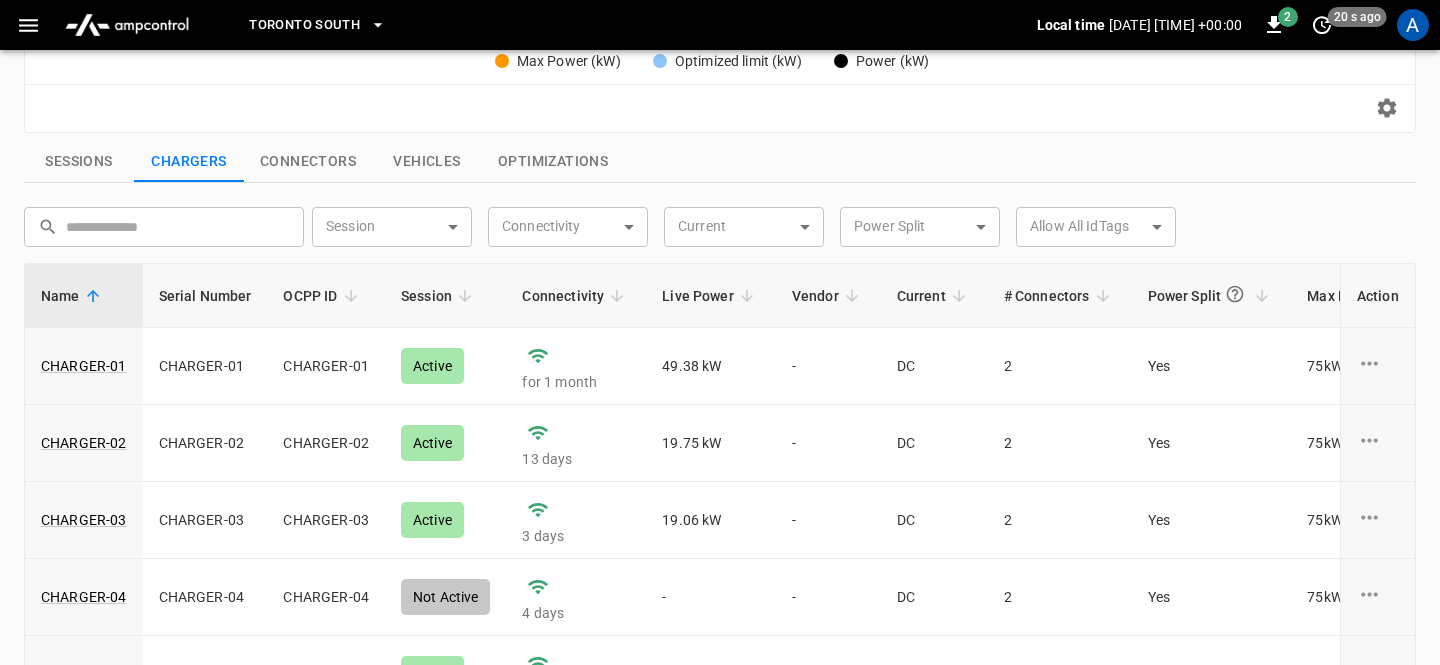 click on "Sessions" at bounding box center (79, 162) 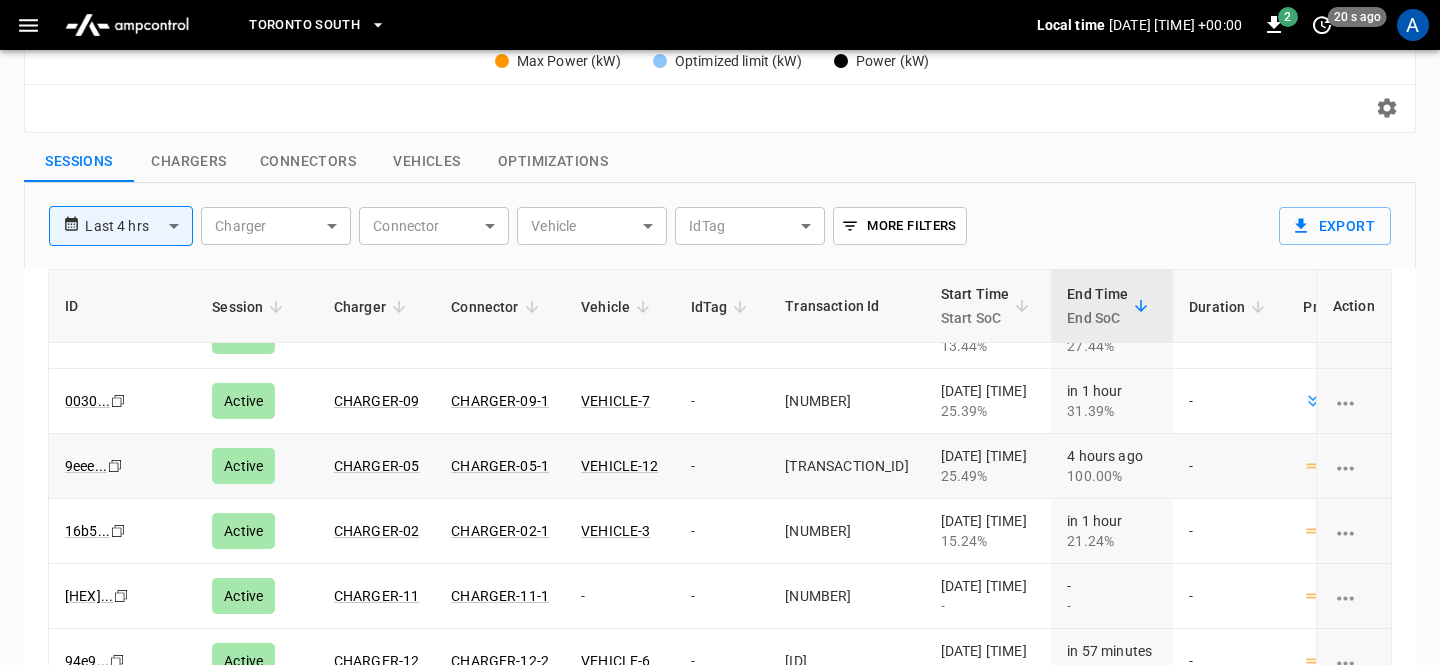 scroll, scrollTop: 0, scrollLeft: 0, axis: both 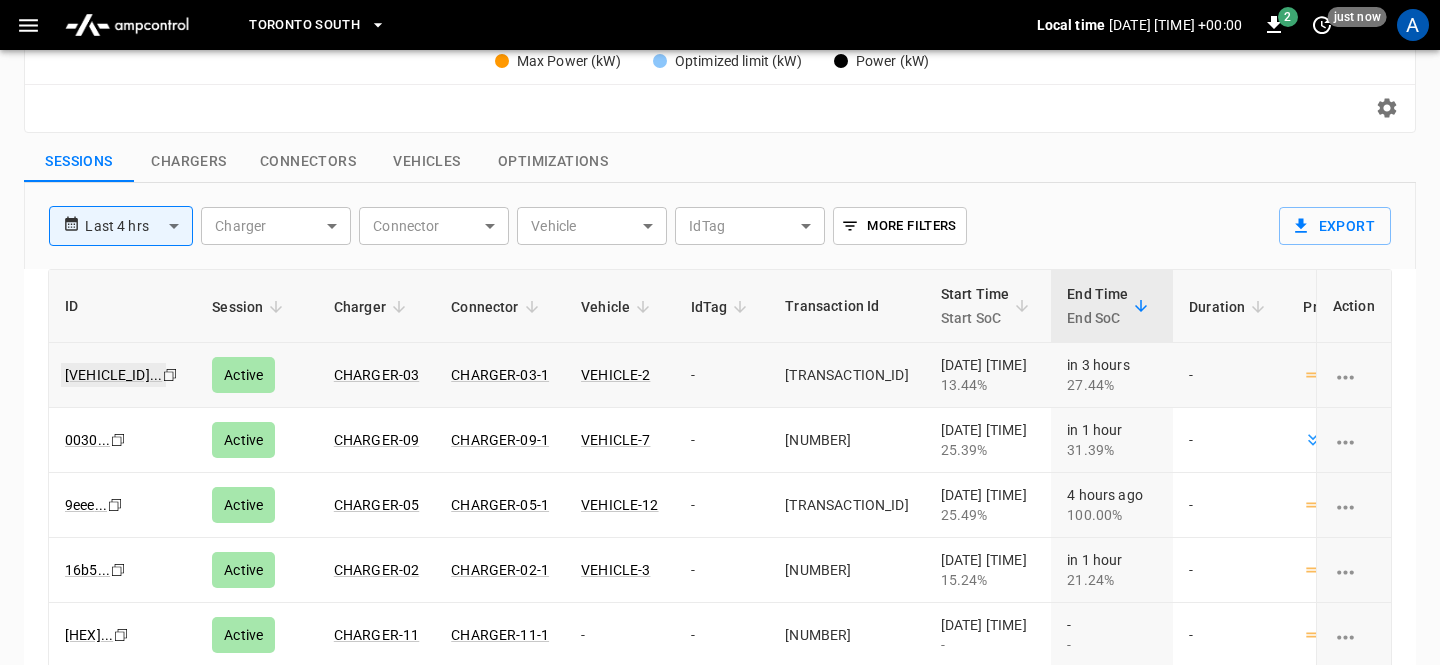 click on "b313 ..." at bounding box center [113, 375] 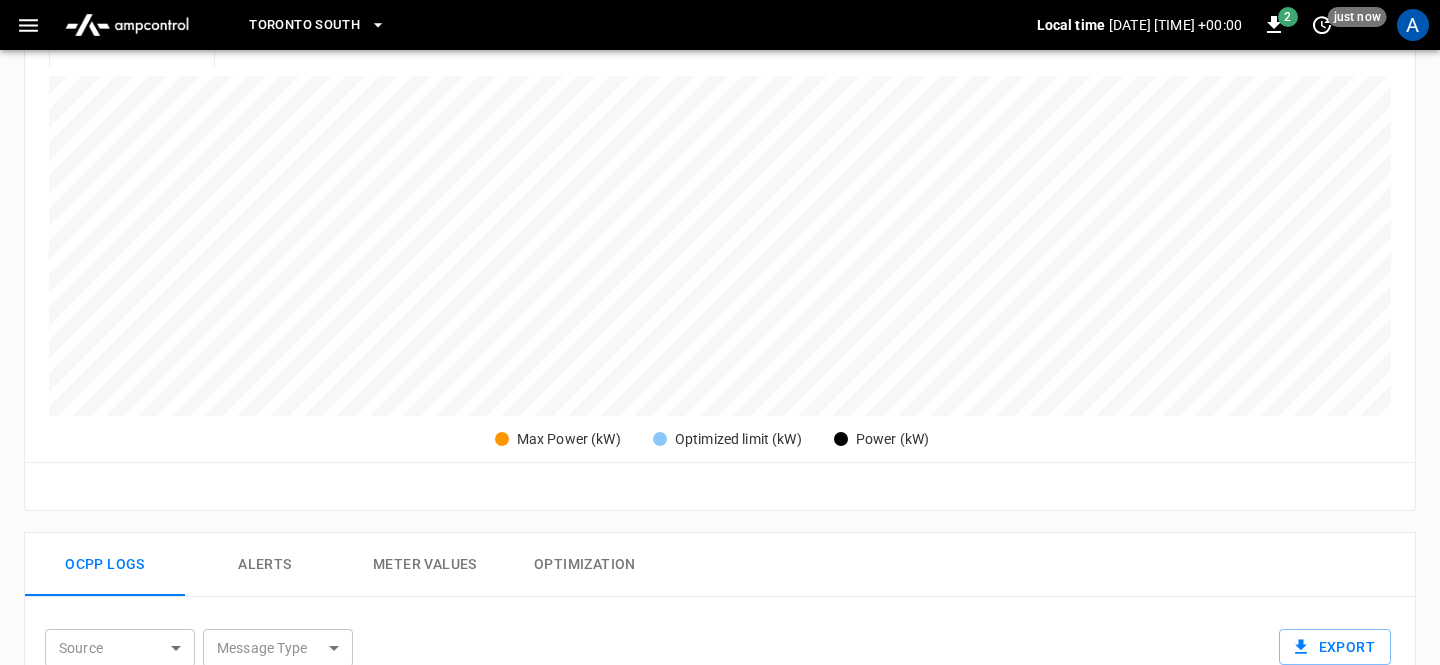 scroll, scrollTop: 417, scrollLeft: 0, axis: vertical 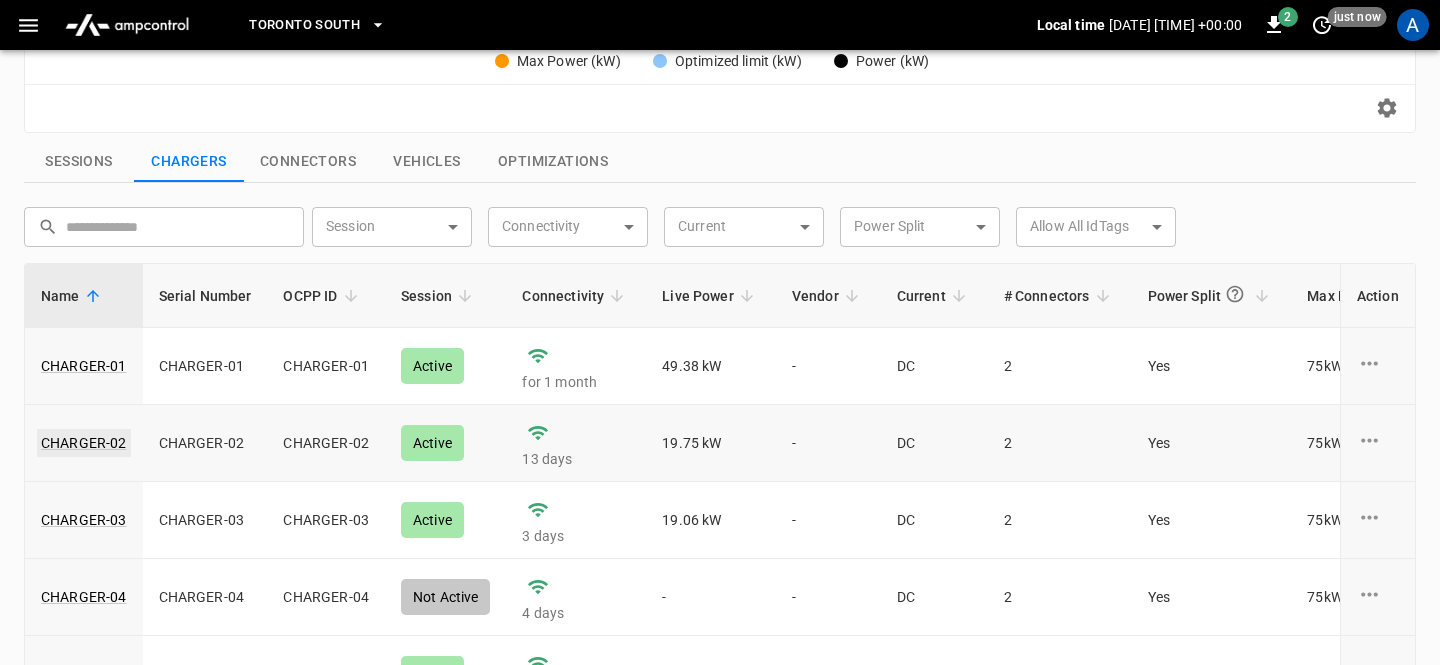 click on "CHARGER-02" at bounding box center (84, 443) 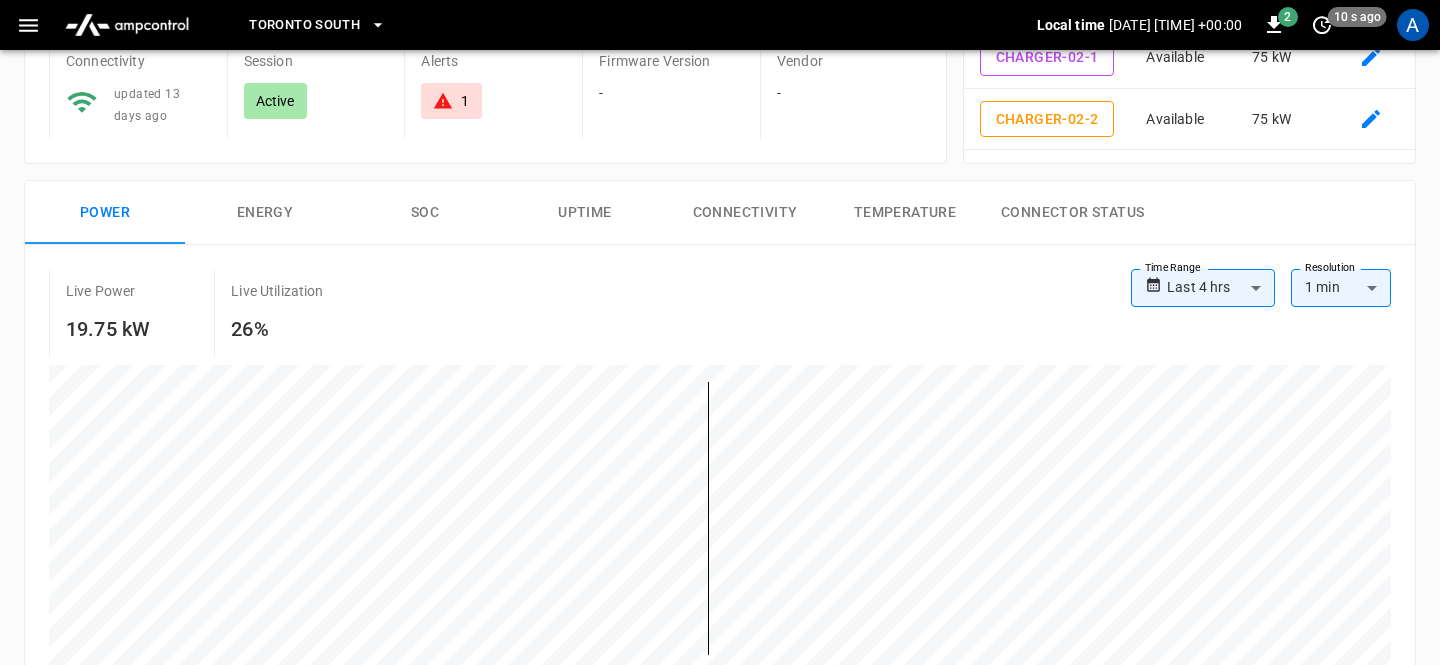 scroll, scrollTop: 0, scrollLeft: 0, axis: both 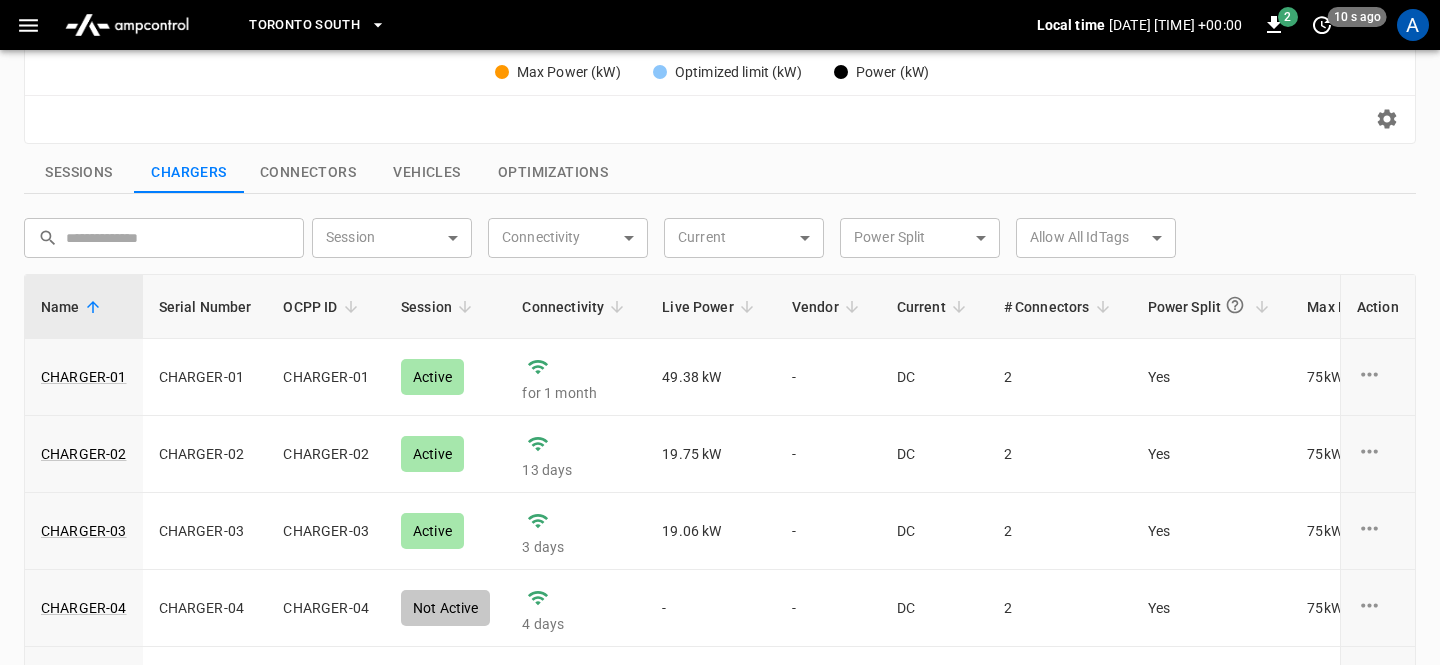 click on "​ ​" at bounding box center [160, 234] 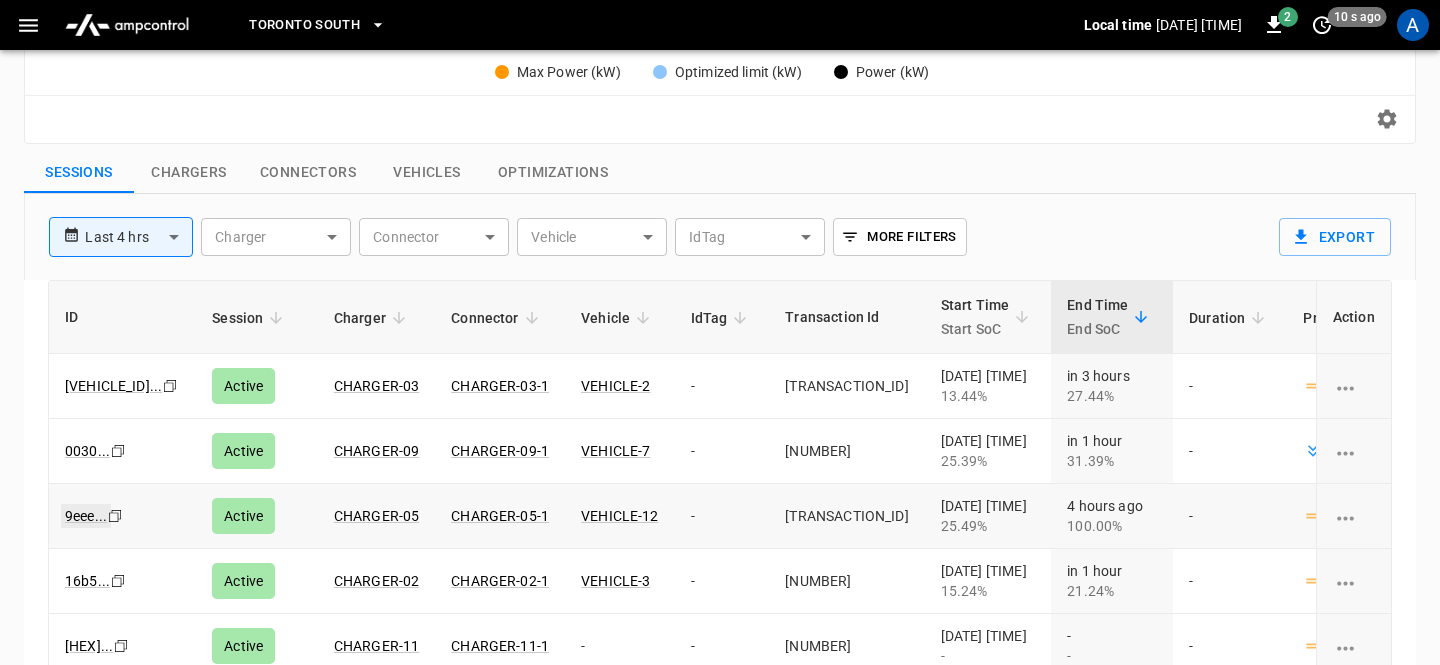 click on "9eee ..." at bounding box center (86, 516) 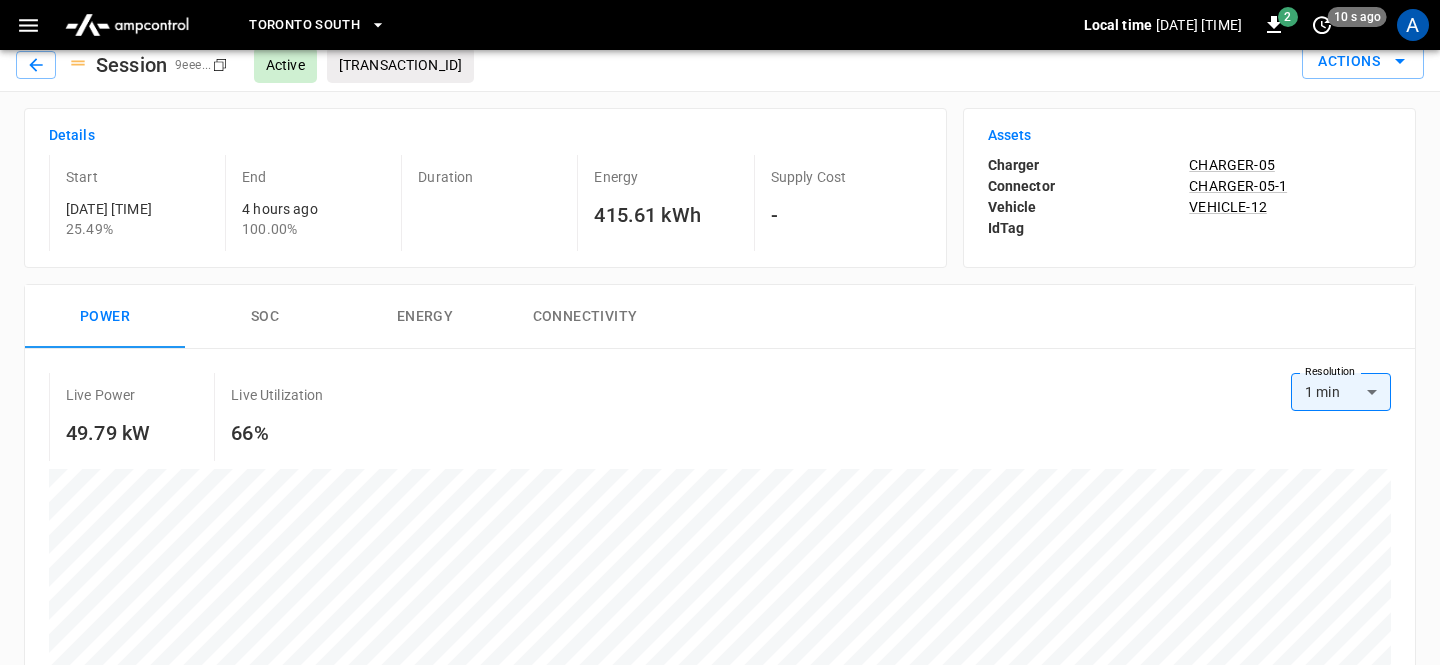 scroll, scrollTop: 0, scrollLeft: 0, axis: both 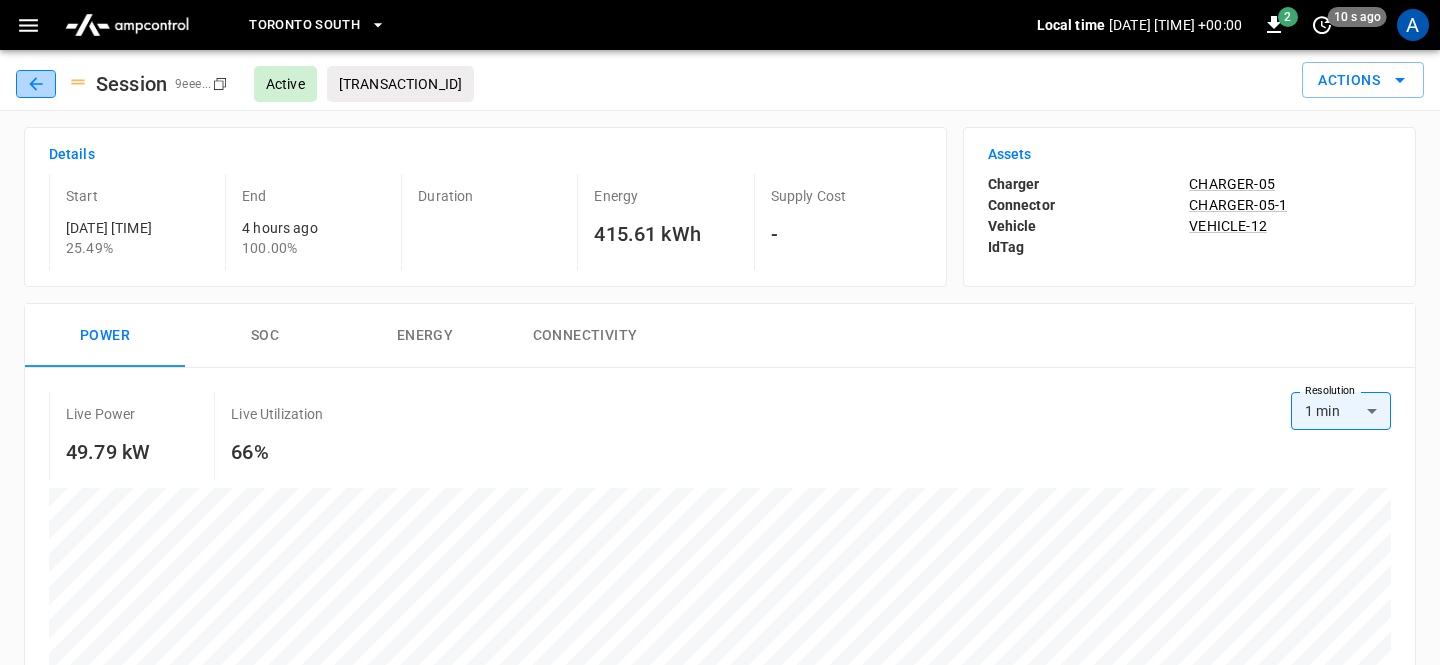 click 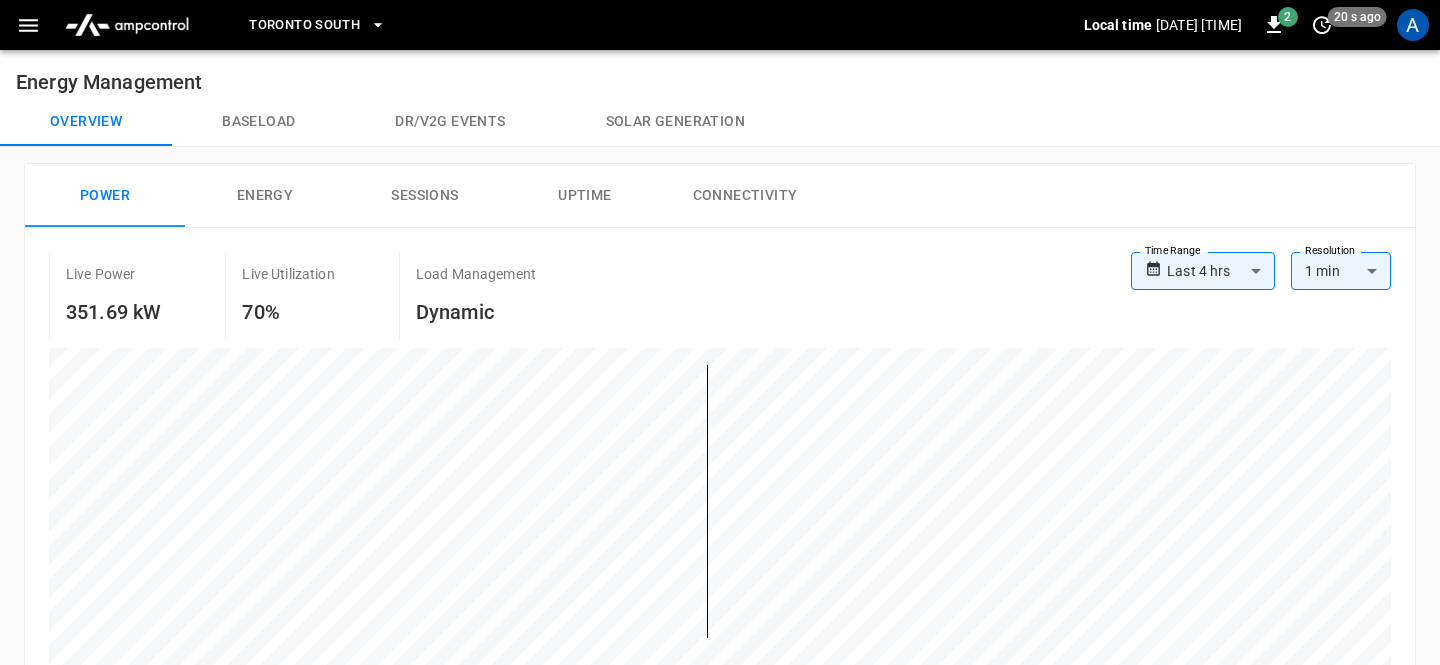 scroll, scrollTop: 135, scrollLeft: 0, axis: vertical 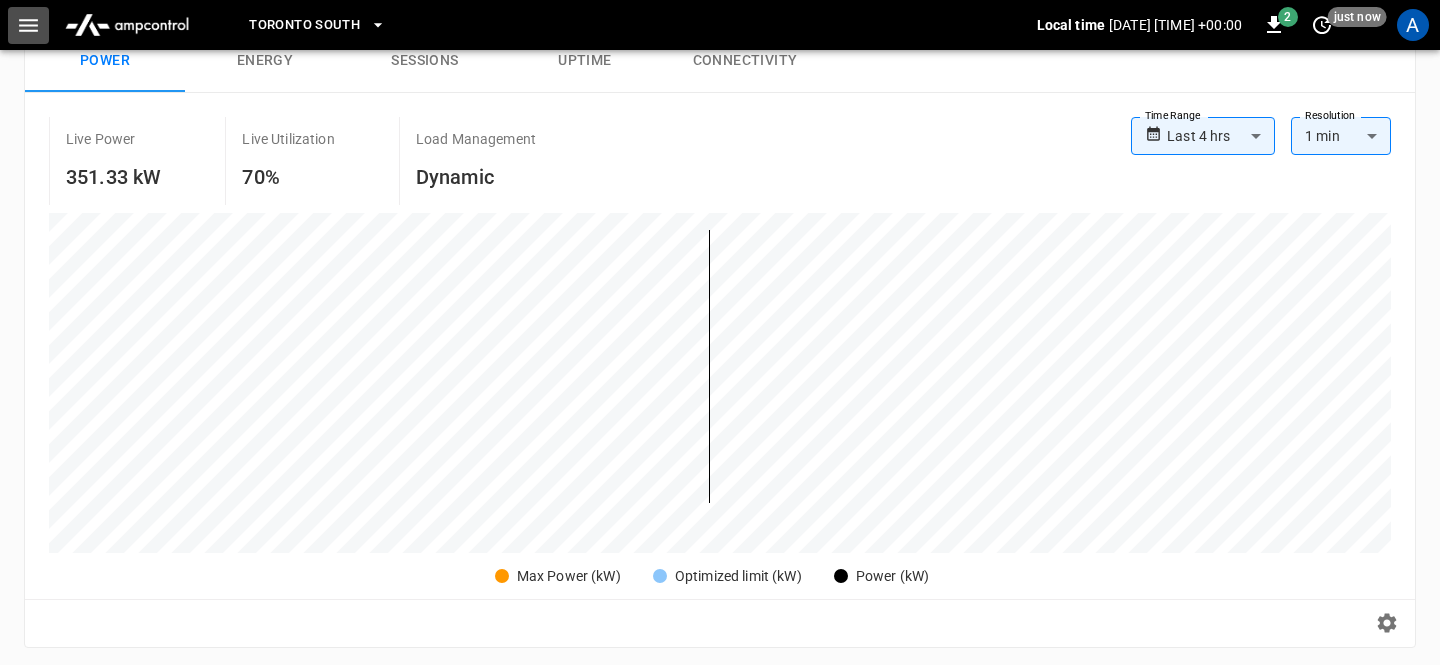 click 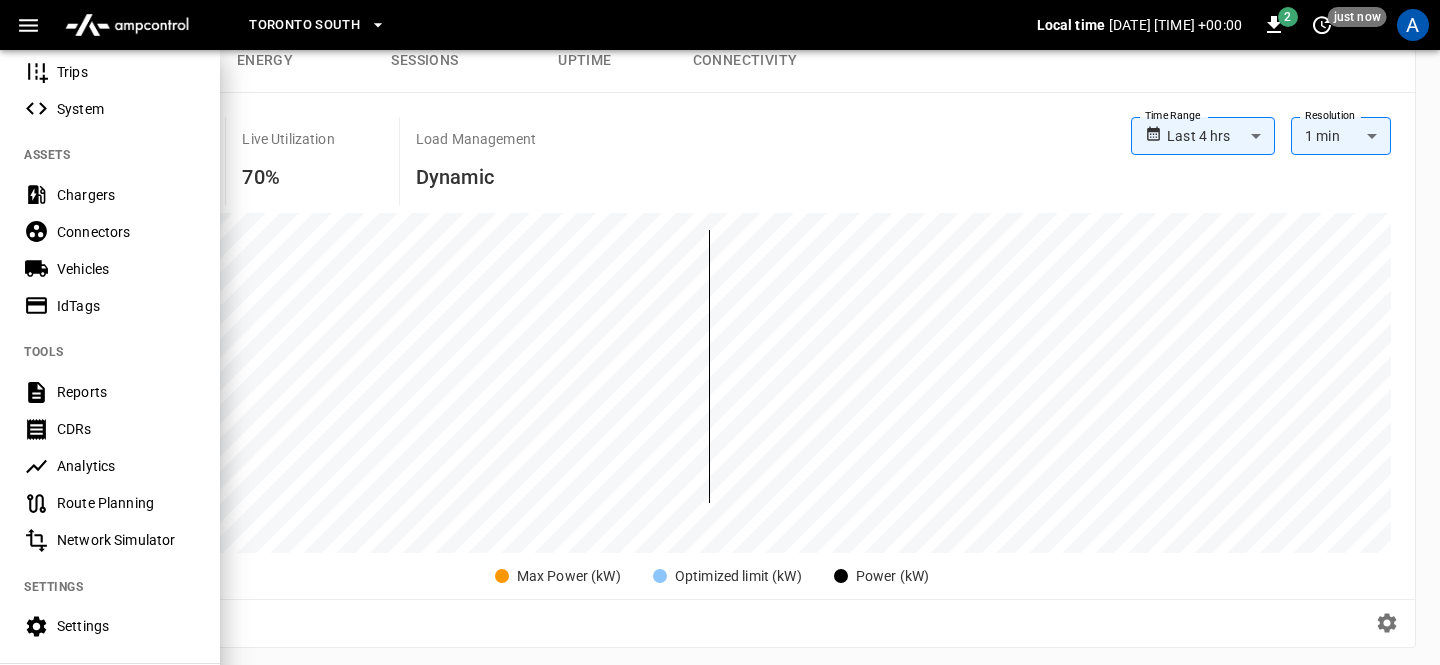 scroll, scrollTop: 499, scrollLeft: 0, axis: vertical 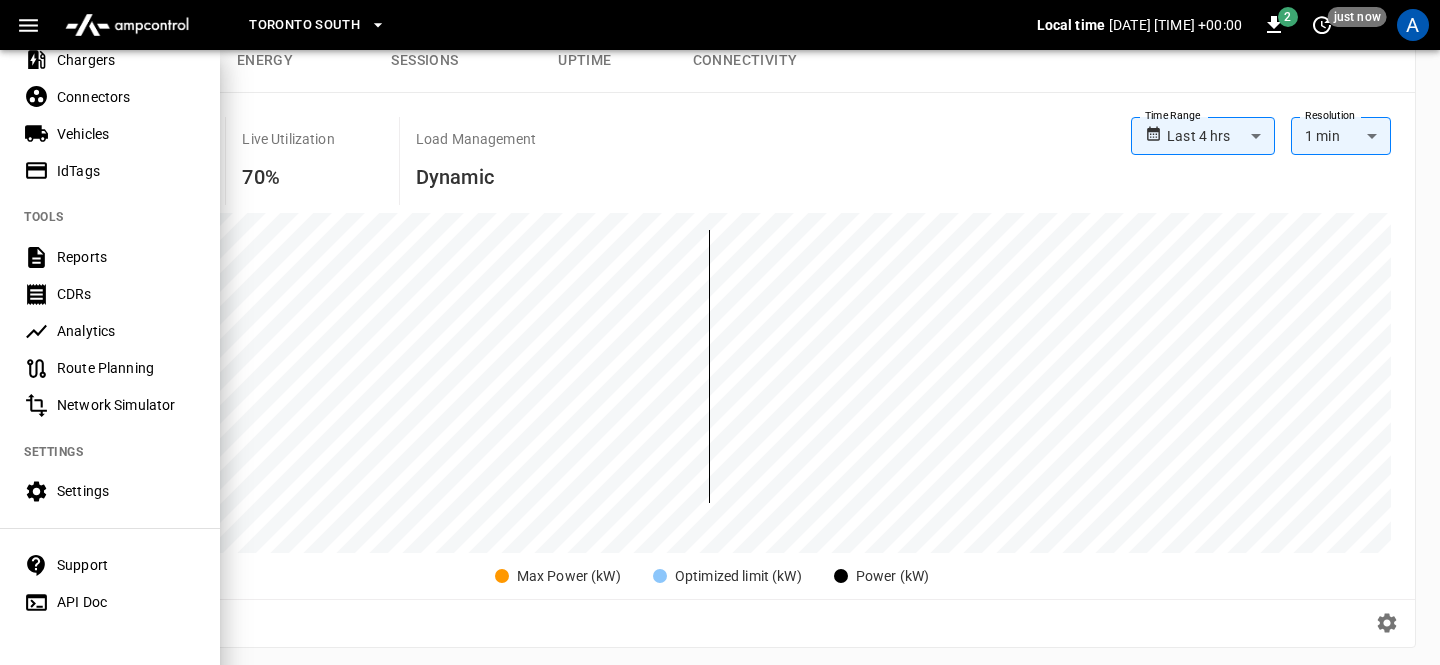 click on "Settings" at bounding box center (126, 491) 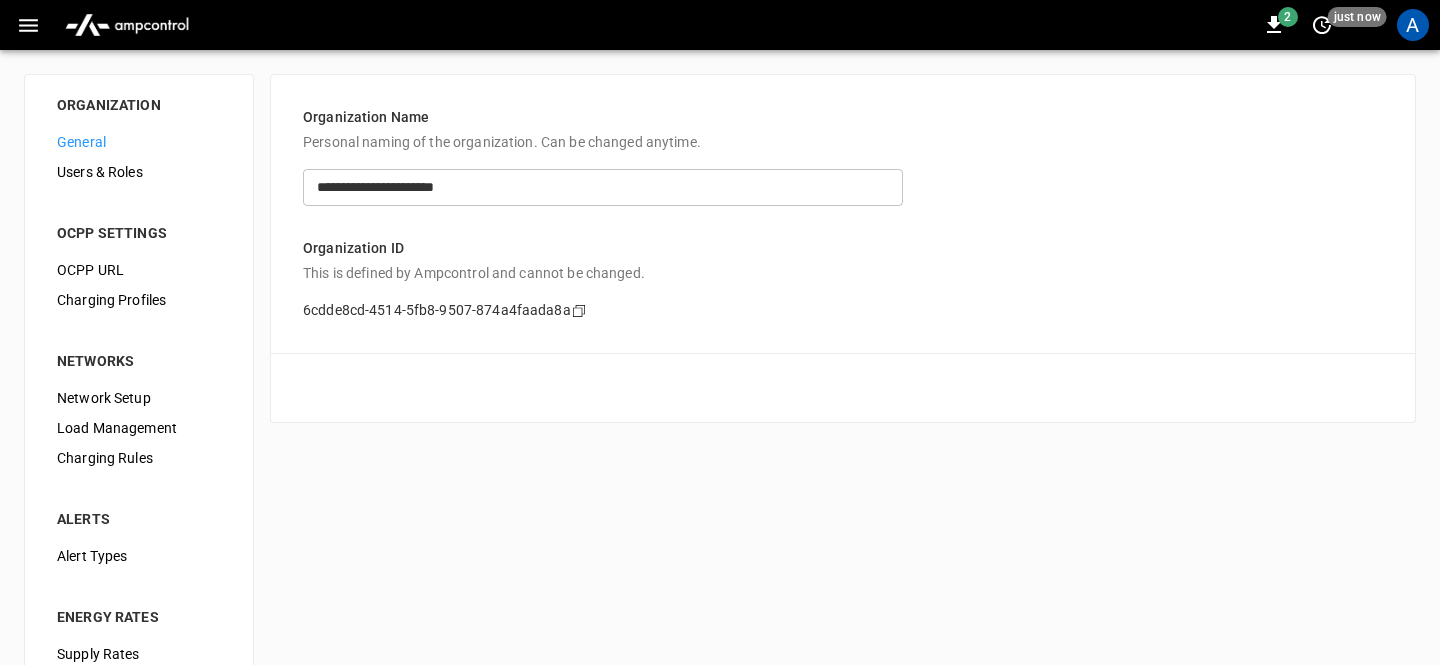 click on "**********" at bounding box center (720, 508) 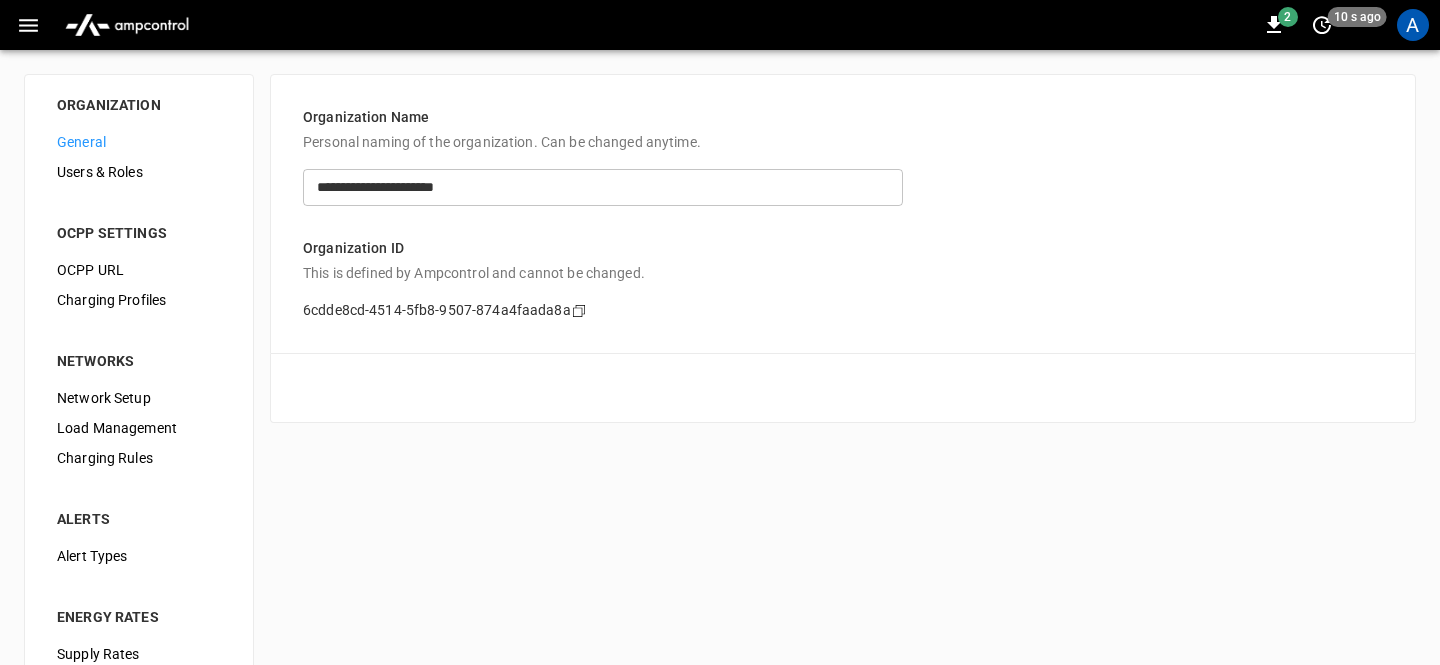 click on "Load Management" at bounding box center (139, 428) 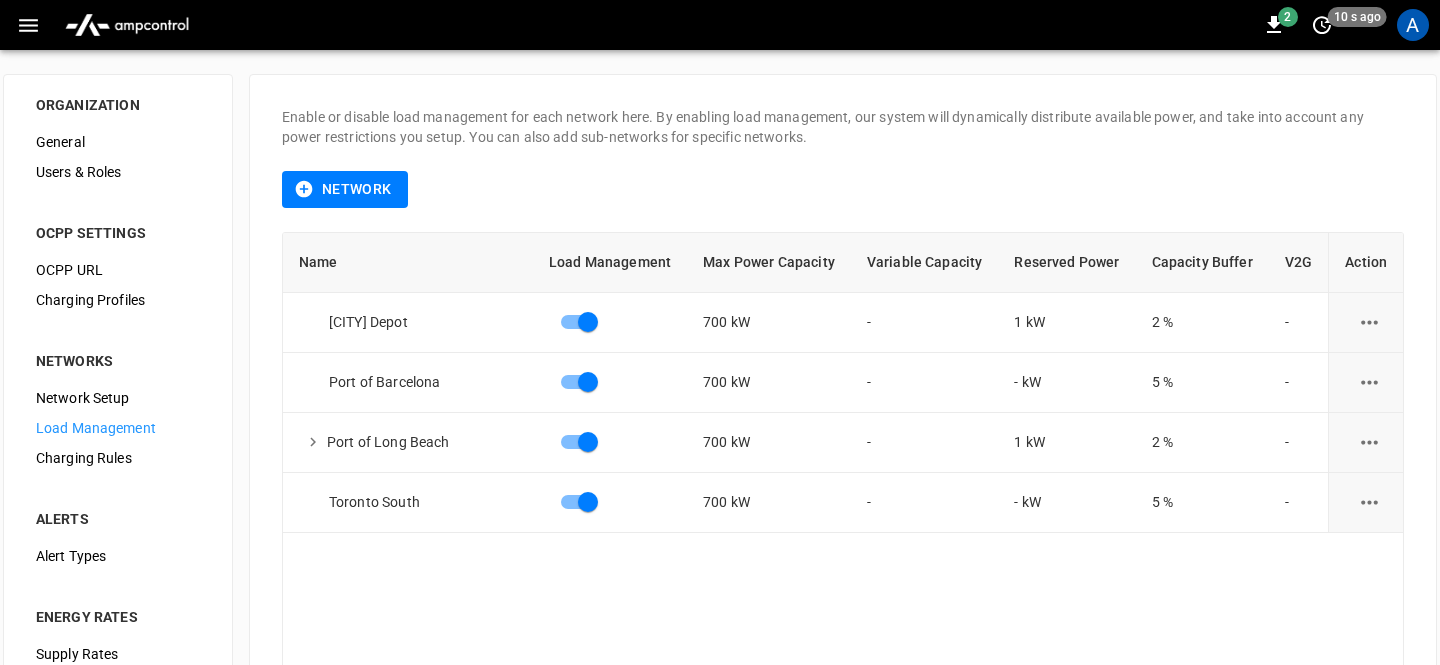 click on "Name Load Management Max Power Capacity Variable Capacity Reserved Power Capacity Buffer V2G Action Frankfurt Depot 700 kW - 1 kW 2 % -   Port of Barcelona 700 kW - - kW 5 % -   Port of Long Beach 700 kW - 1 kW 2 % -   Toronto South 700 kW - - kW 5 % -" at bounding box center [843, 465] 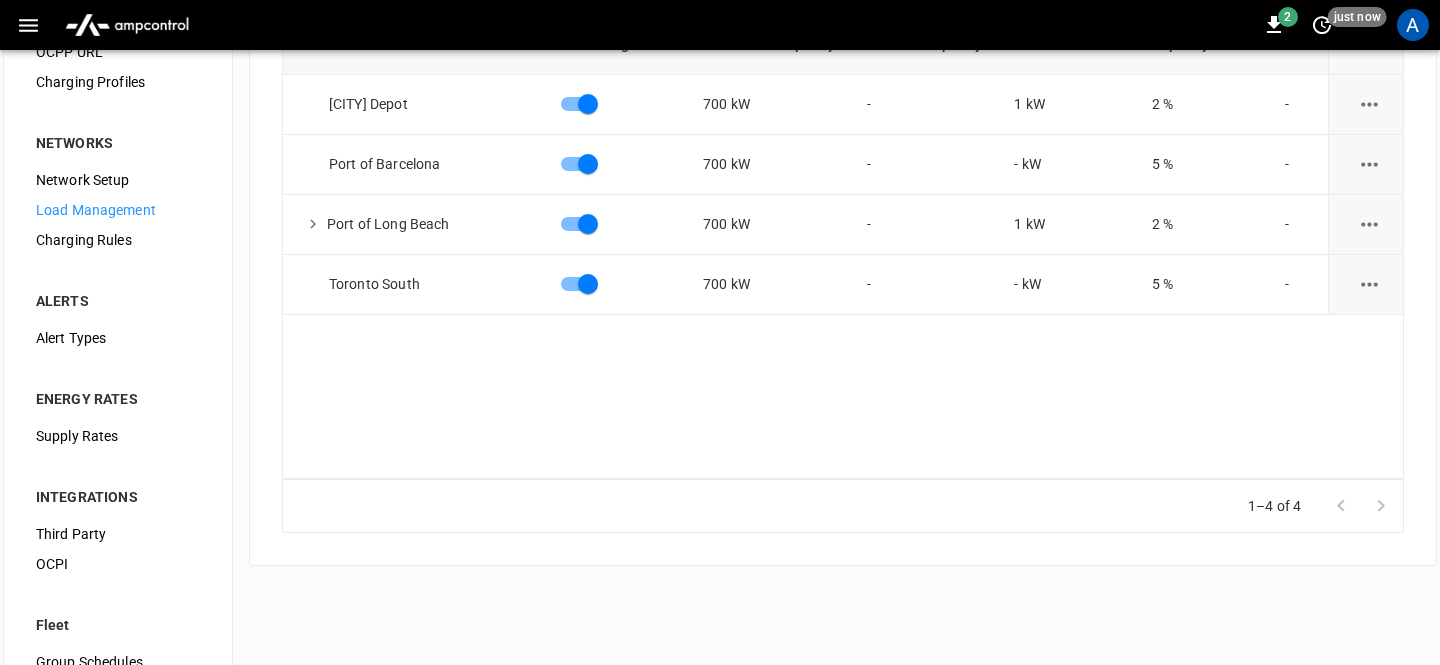 scroll, scrollTop: 301, scrollLeft: 0, axis: vertical 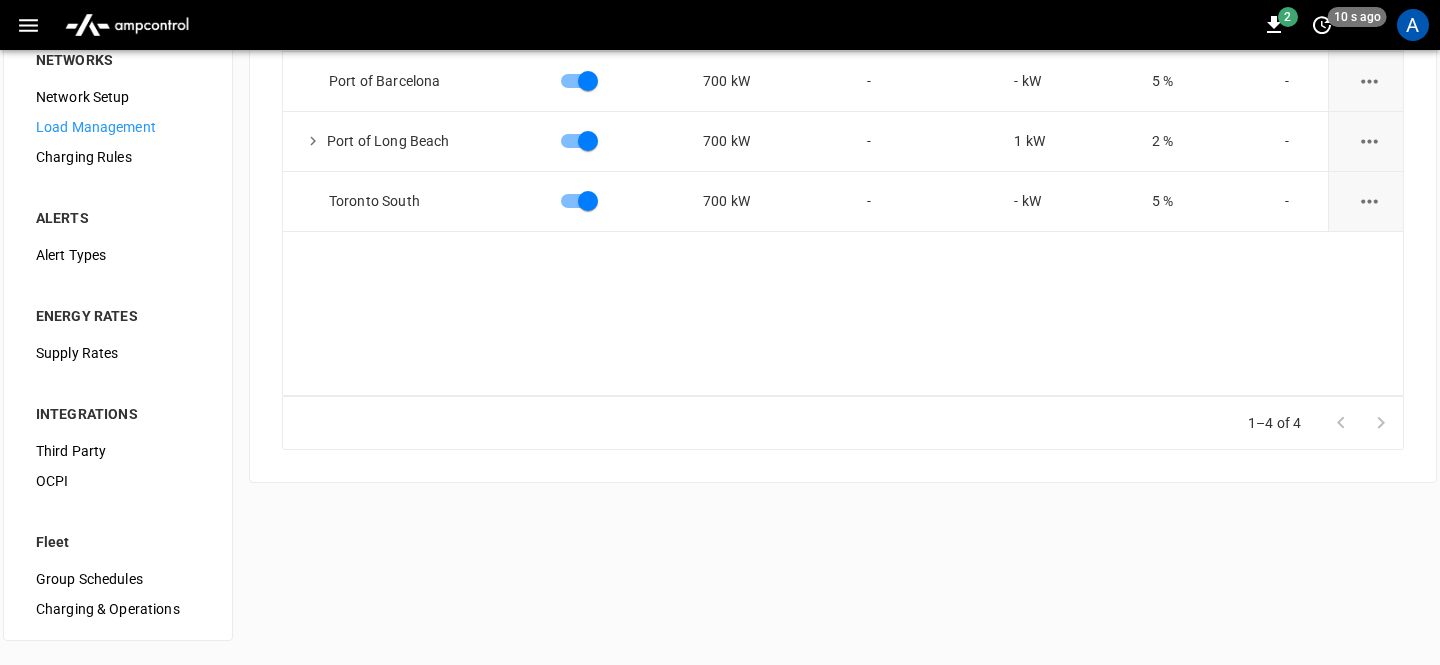 click on "Third Party" at bounding box center (118, 451) 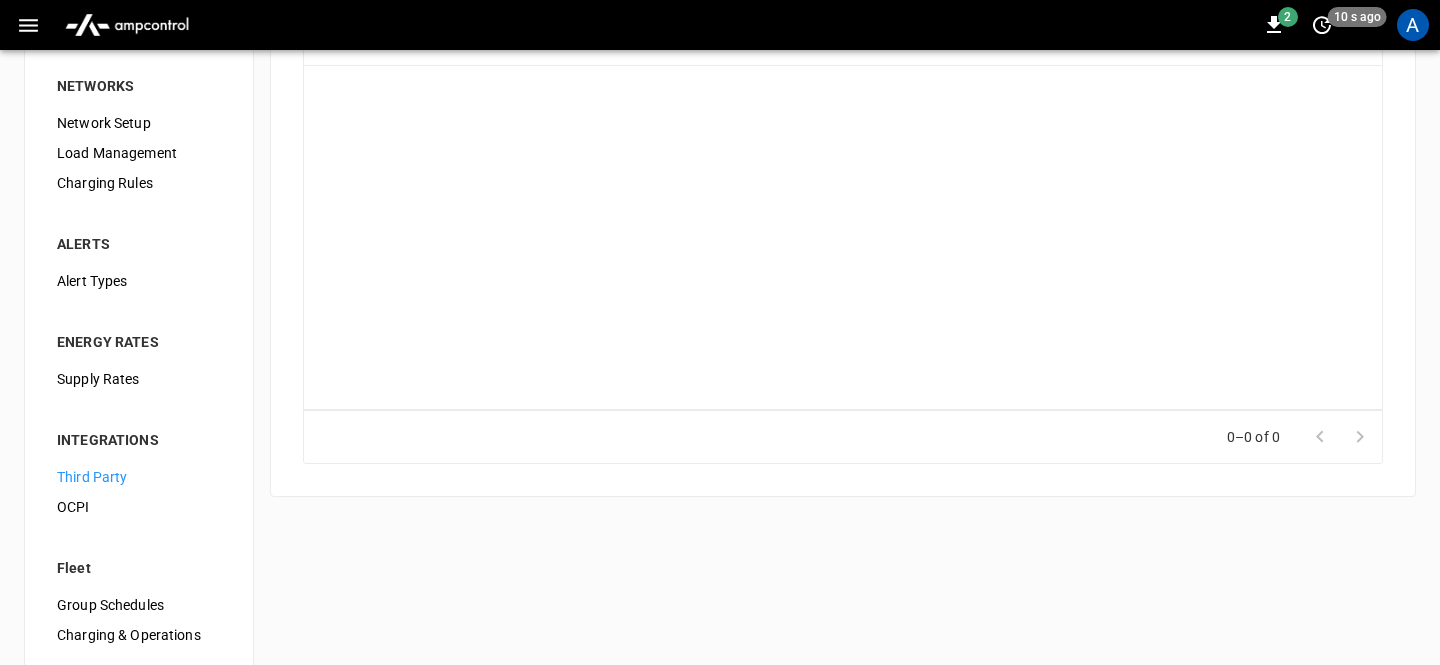 scroll, scrollTop: 301, scrollLeft: 0, axis: vertical 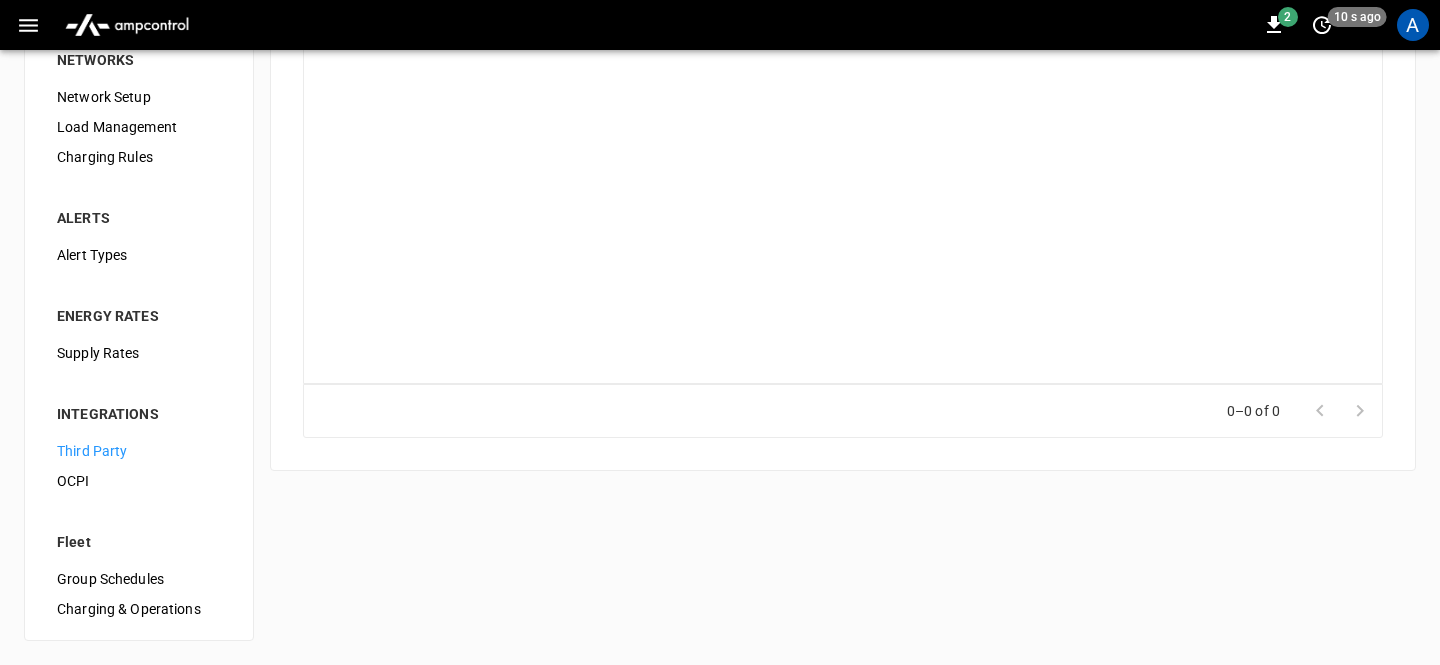 click on "Group Schedules" at bounding box center [139, 579] 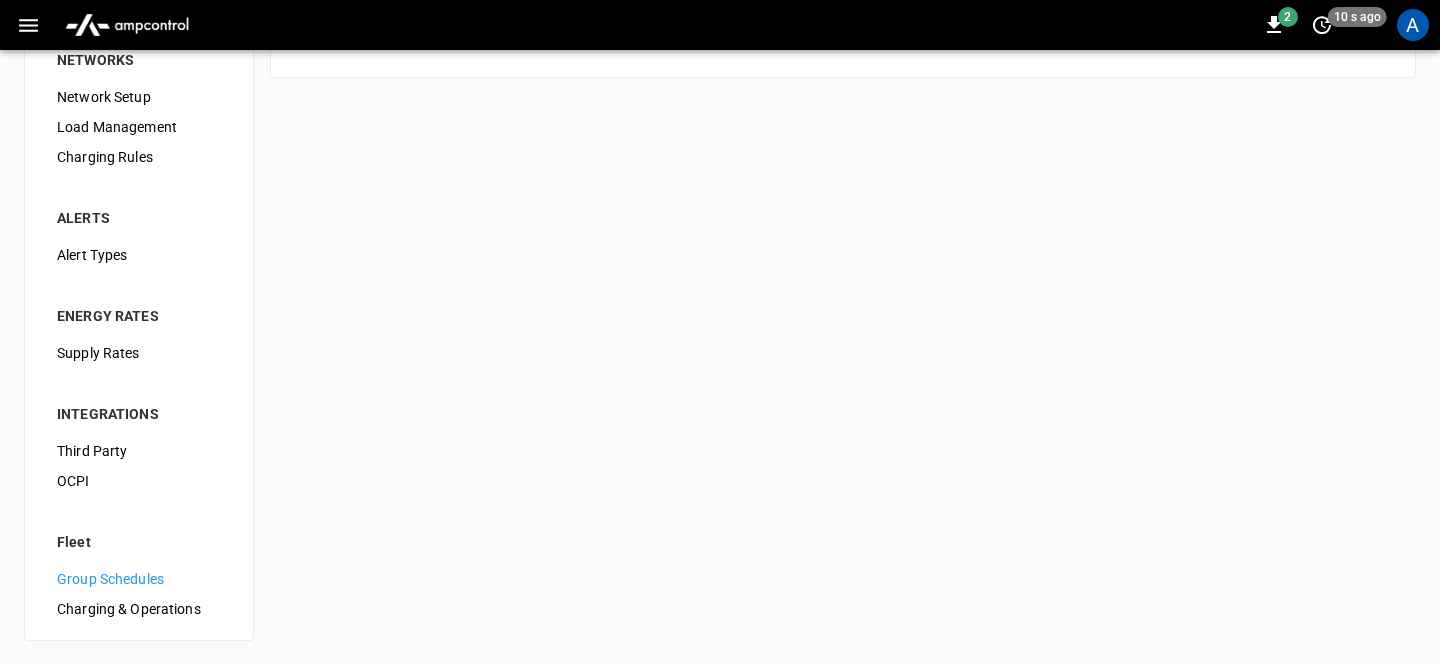 scroll, scrollTop: 0, scrollLeft: 0, axis: both 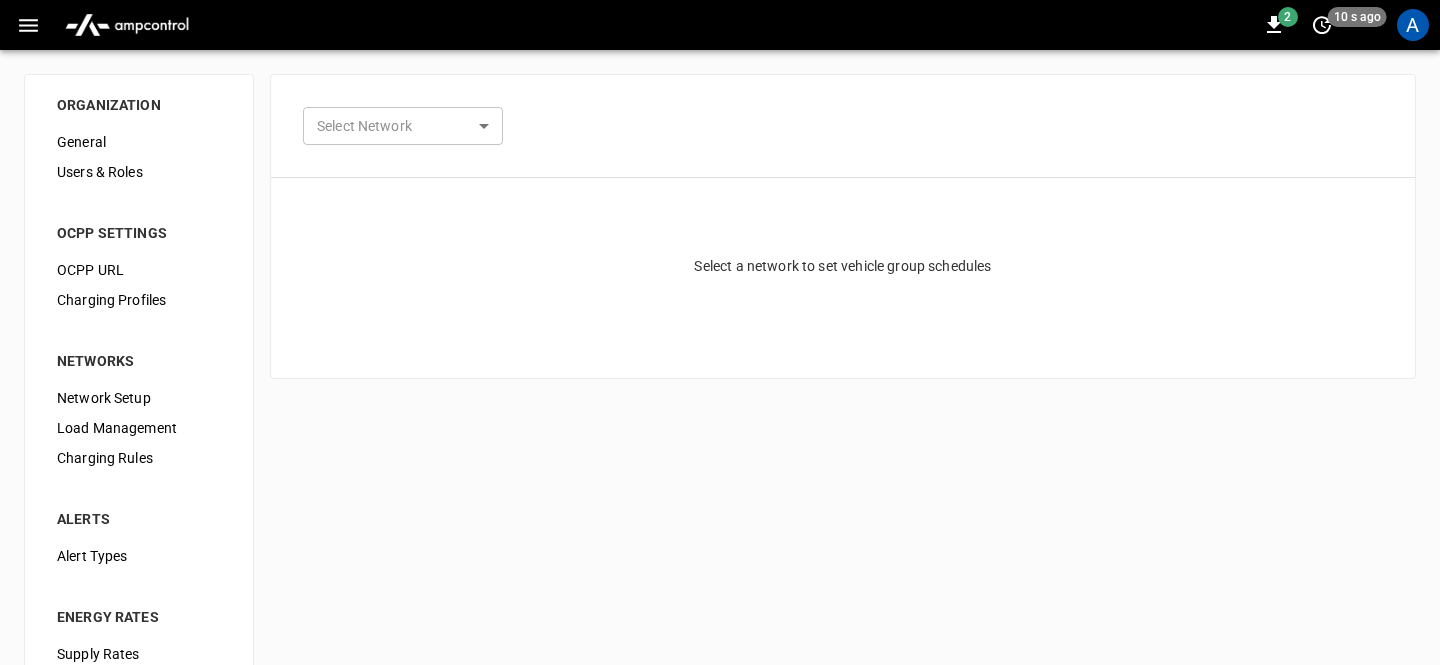 click on "Select Network ​ Select Network" at bounding box center (843, 126) 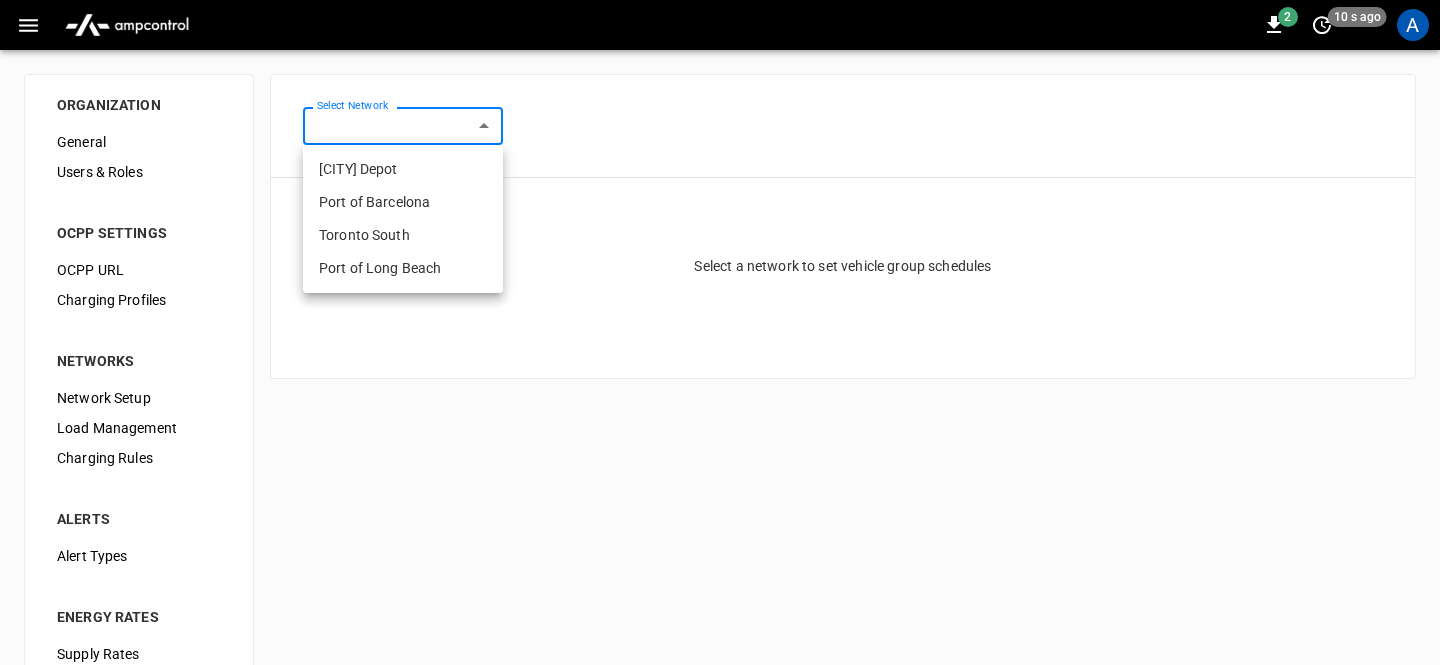 click on "2 10 s ago A ORGANIZATION General Users & Roles OCPP SETTINGS OCPP URL Charging Profiles NETWORKS Network Setup Load Management Charging Rules ALERTS Alert Types ENERGY RATES Supply Rates INTEGRATIONS Third Party OCPI Fleet Group Schedules Charging & Operations Select Network ​ Select Network Select a network to set vehicle group schedules Refresh now Update every 5 sec Update every 30 sec Off Ampcontrol Demo Account Ampcontrol Account wonmoon+demo-account-admin@ampcontrol.io admin Profile Settings Notifications Settings Logout 600 Frankfurt Depot Port of Barcelona Toronto South Port of Long Beach" at bounding box center (720, 483) 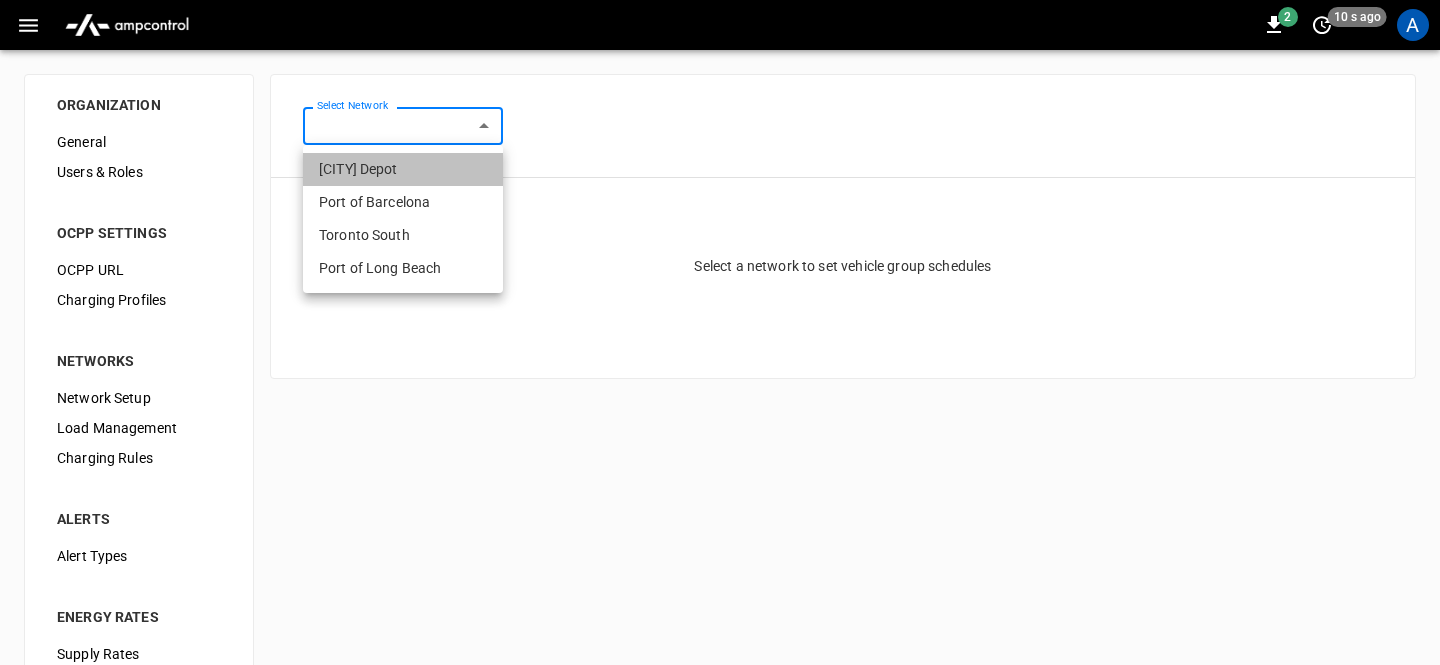 click on "Frankfurt Depot" at bounding box center [403, 169] 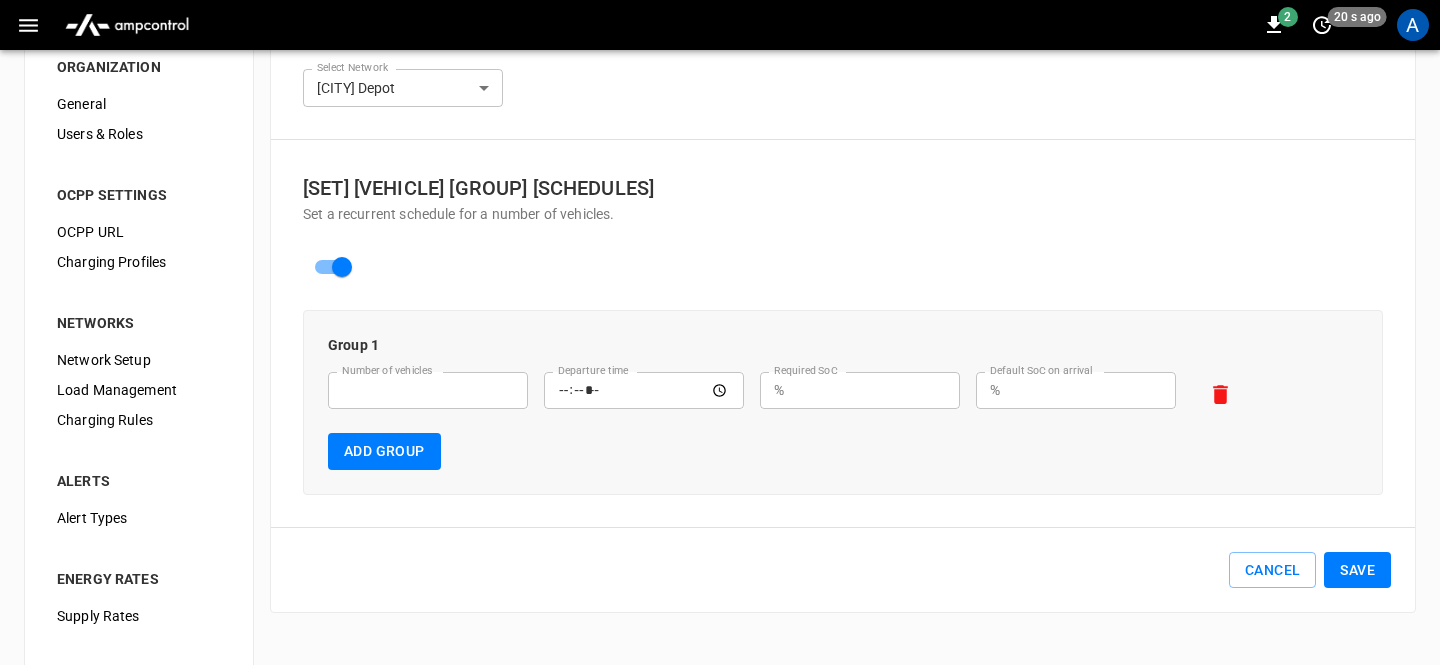 scroll, scrollTop: 37, scrollLeft: 0, axis: vertical 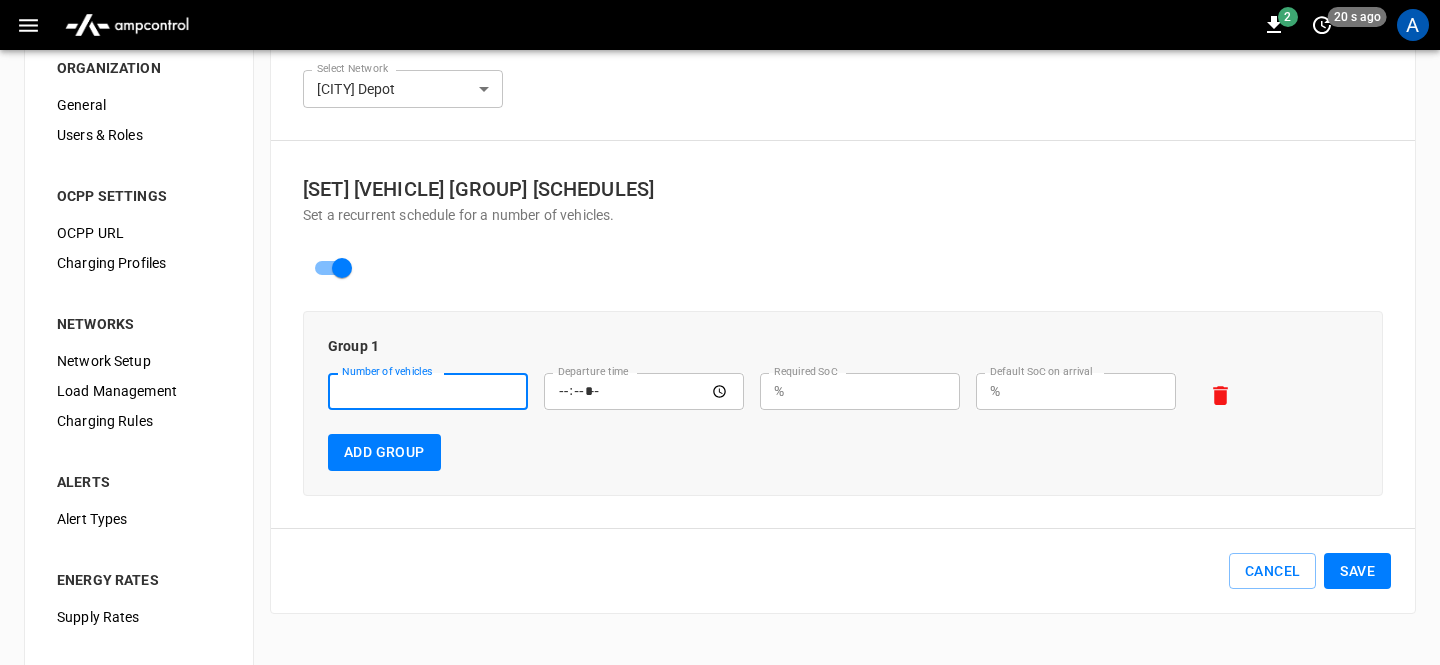 click on "Number of vehicles" at bounding box center (428, 391) 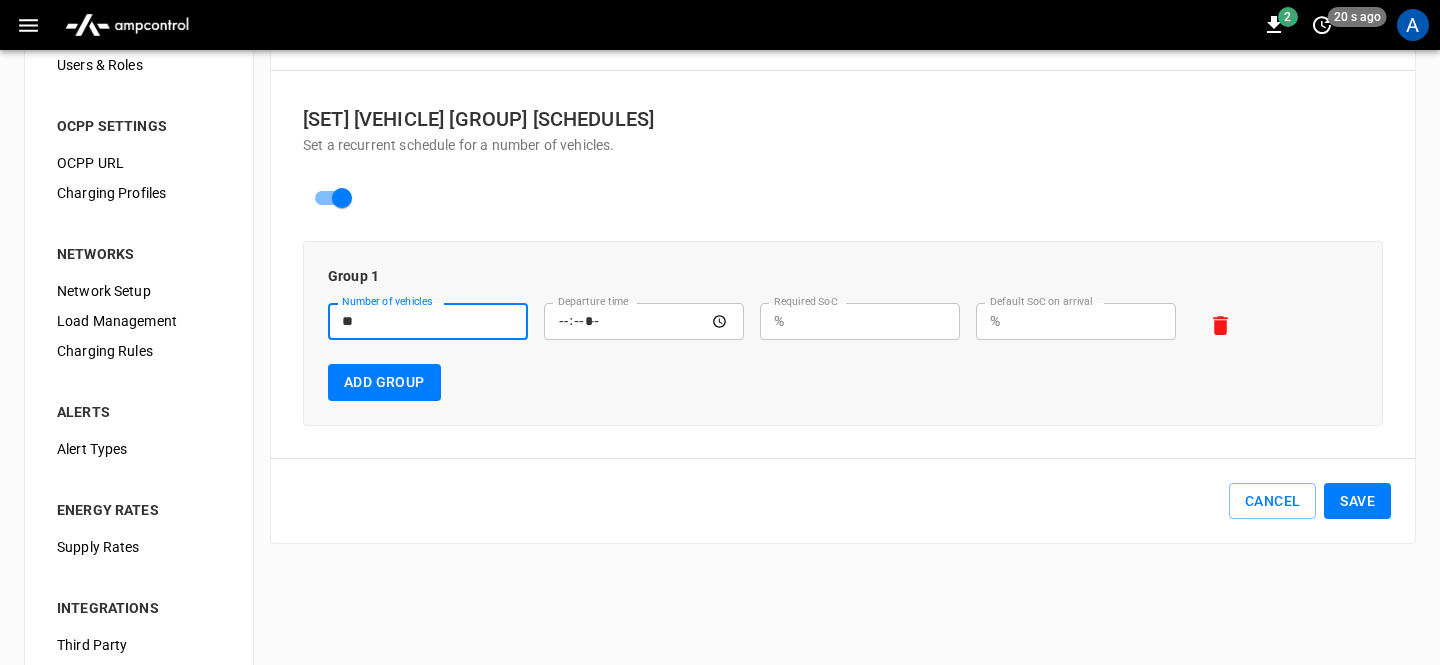 scroll, scrollTop: 128, scrollLeft: 0, axis: vertical 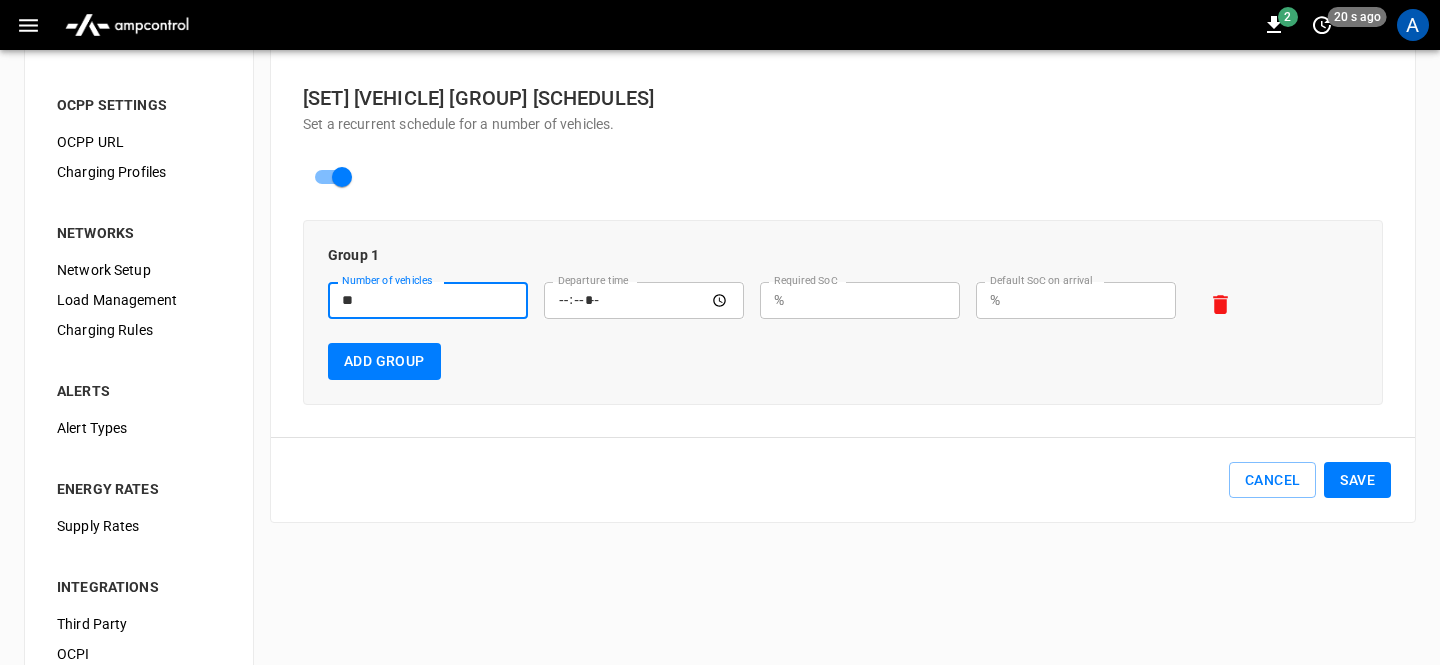 type on "**" 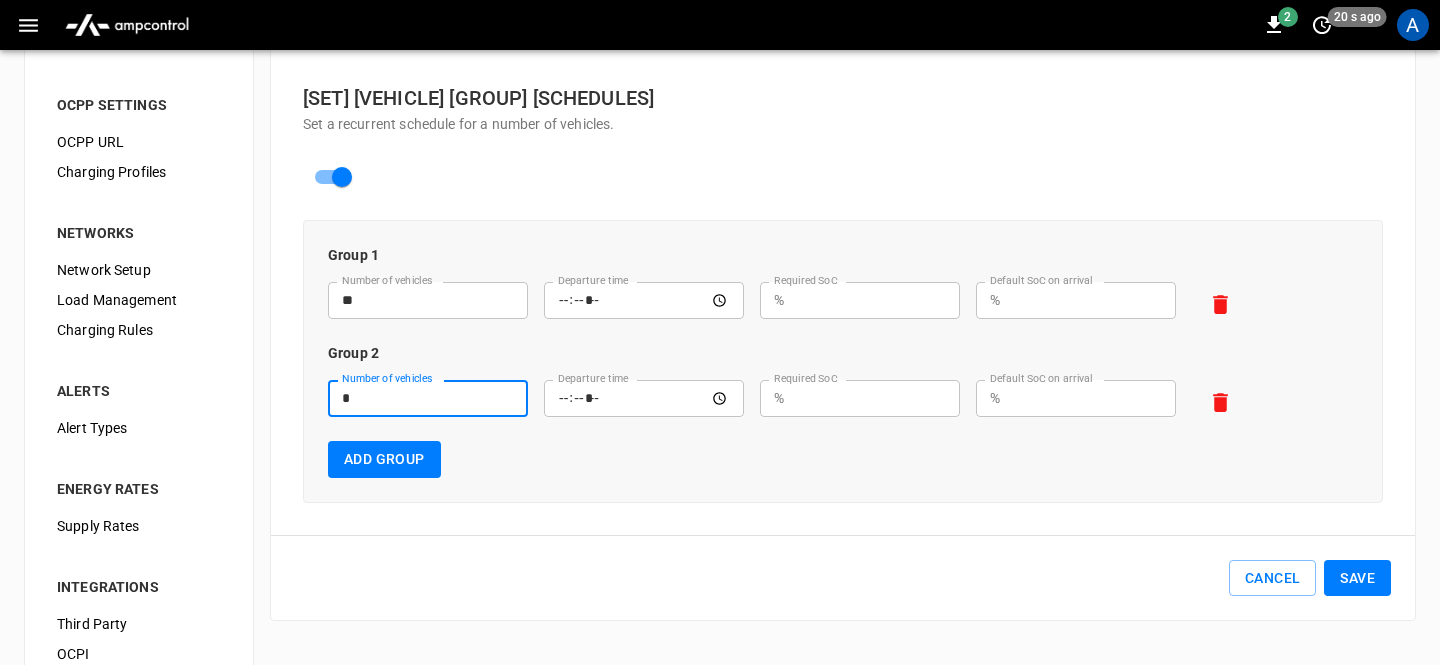 click on "*" at bounding box center [428, 398] 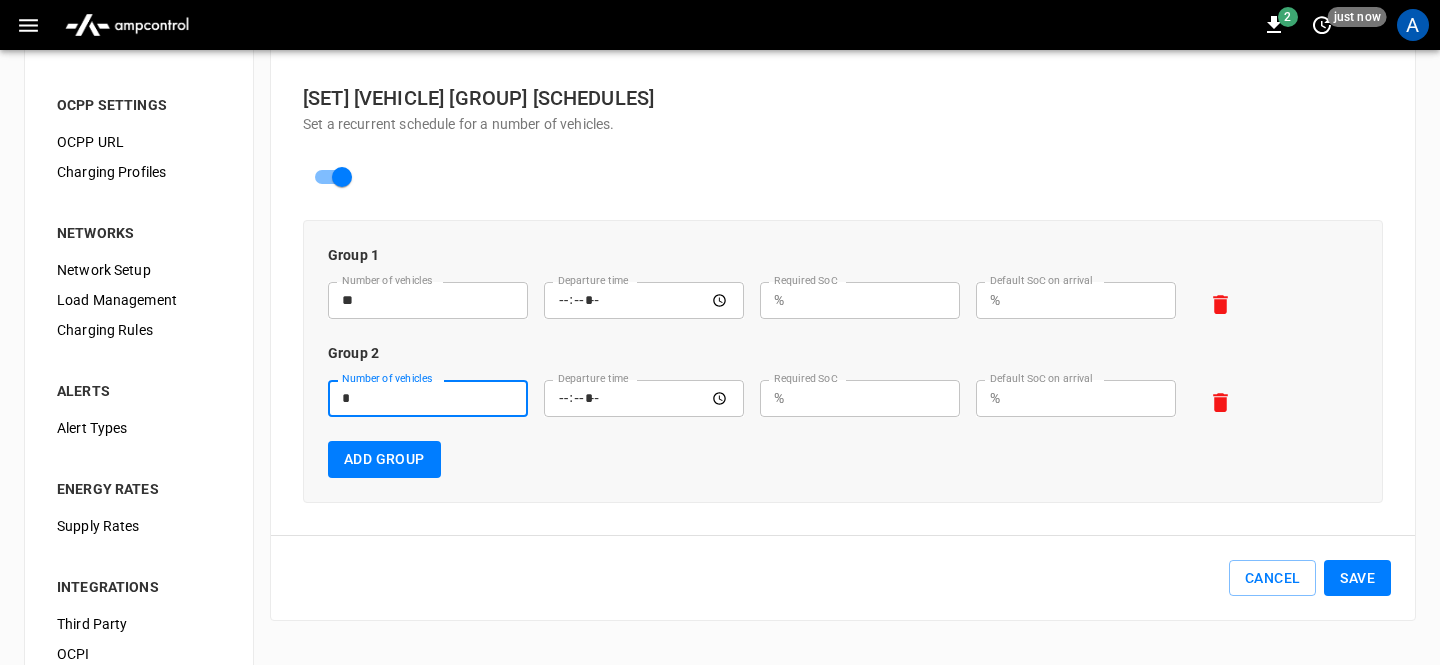 type on "*" 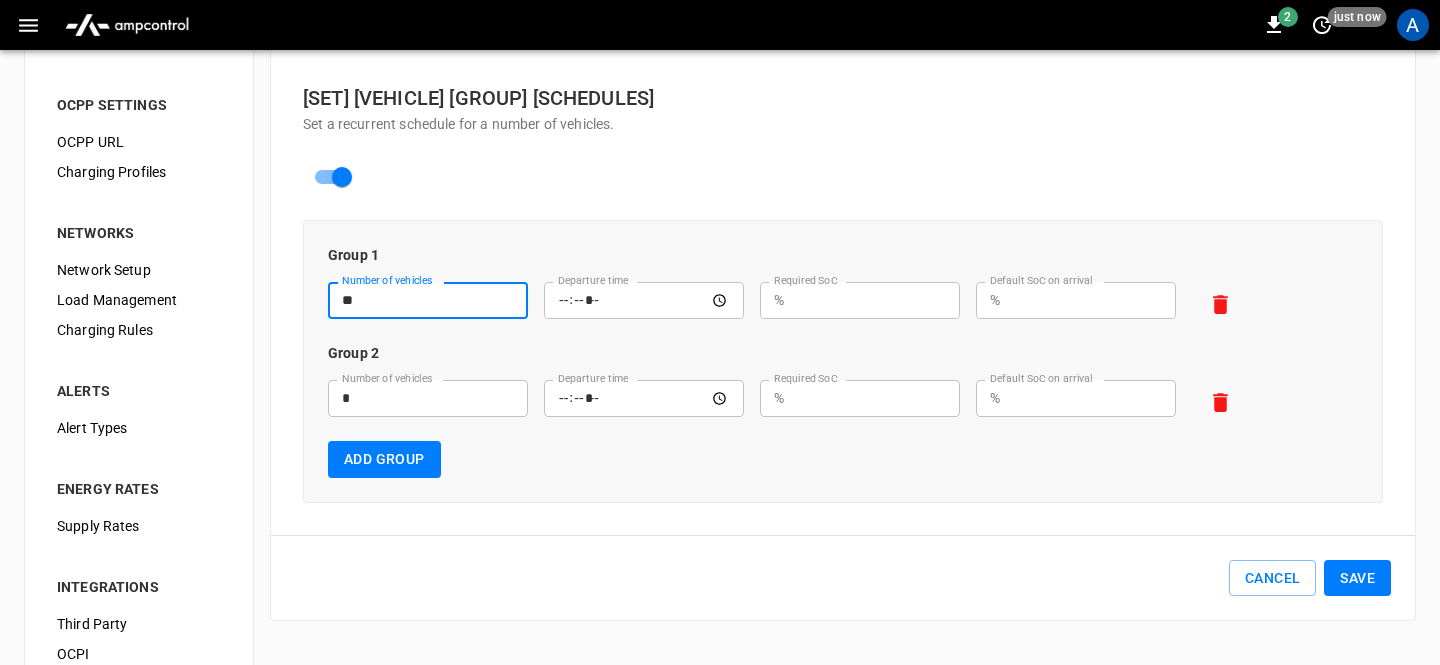 click on "**" at bounding box center [428, 300] 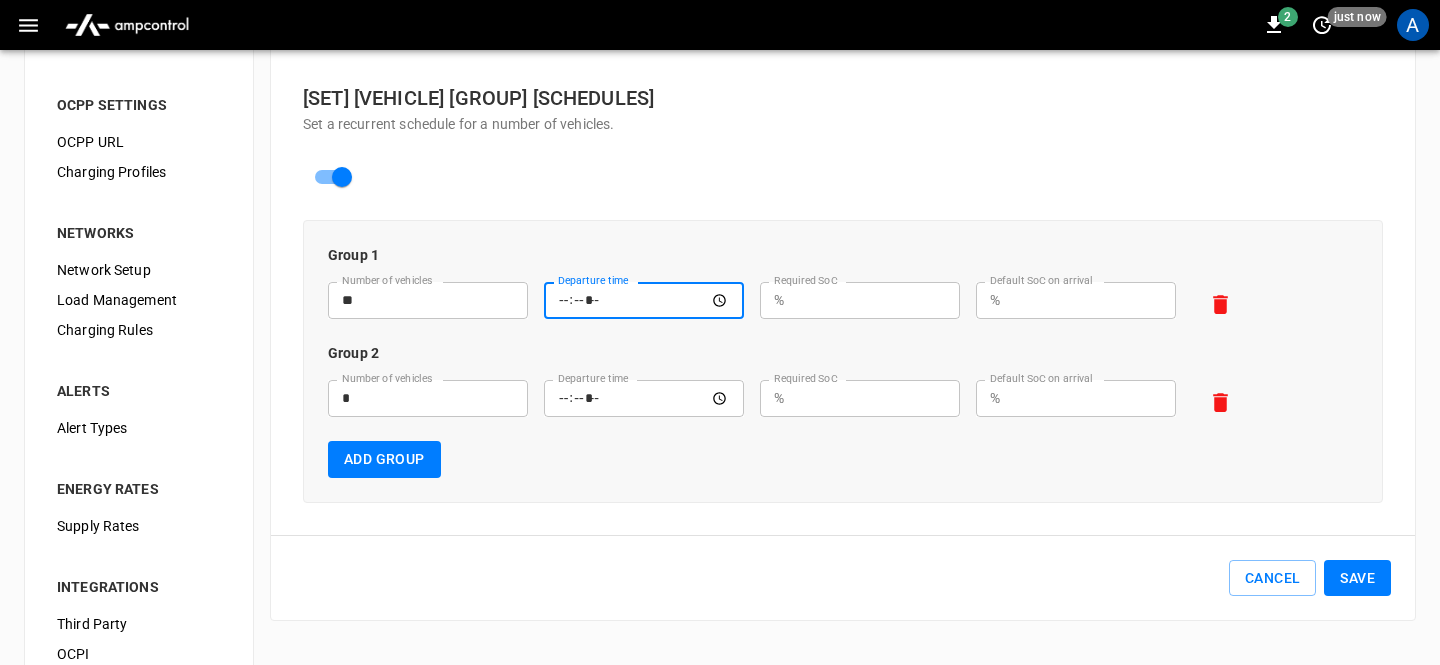 click on "Departure time" at bounding box center [644, 300] 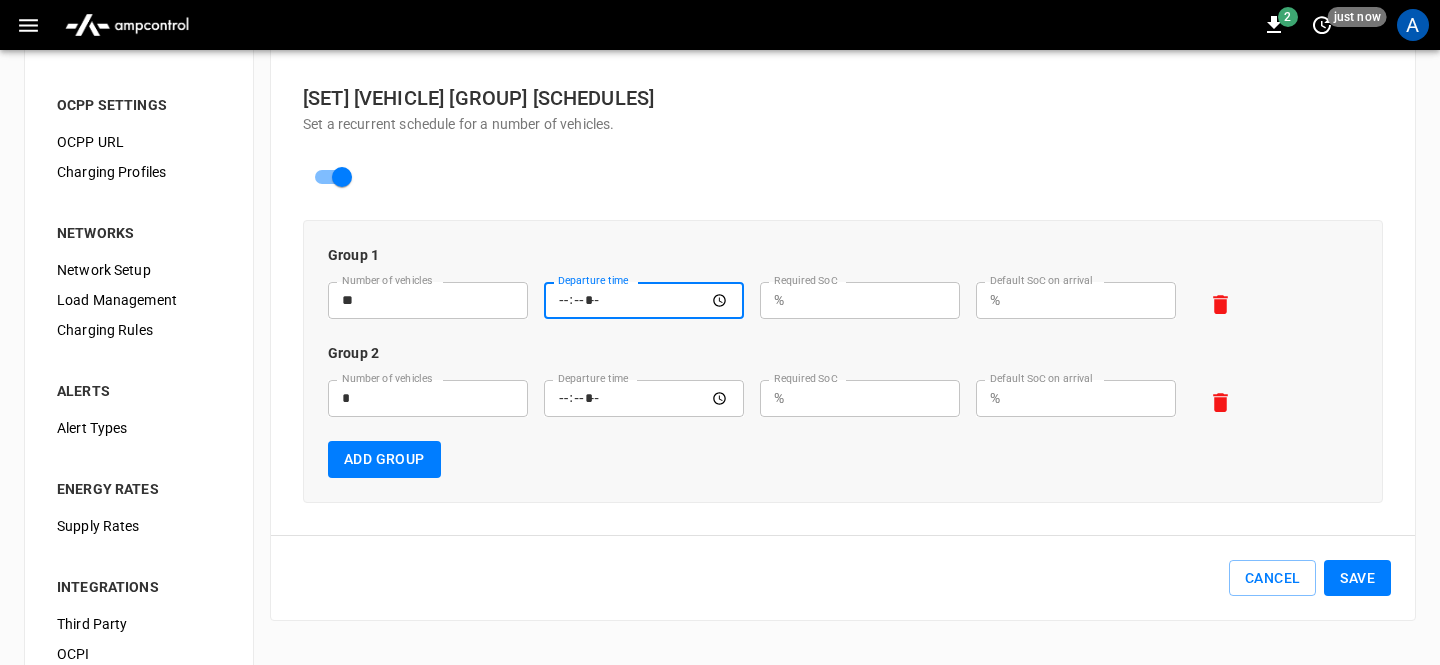 type on "*****" 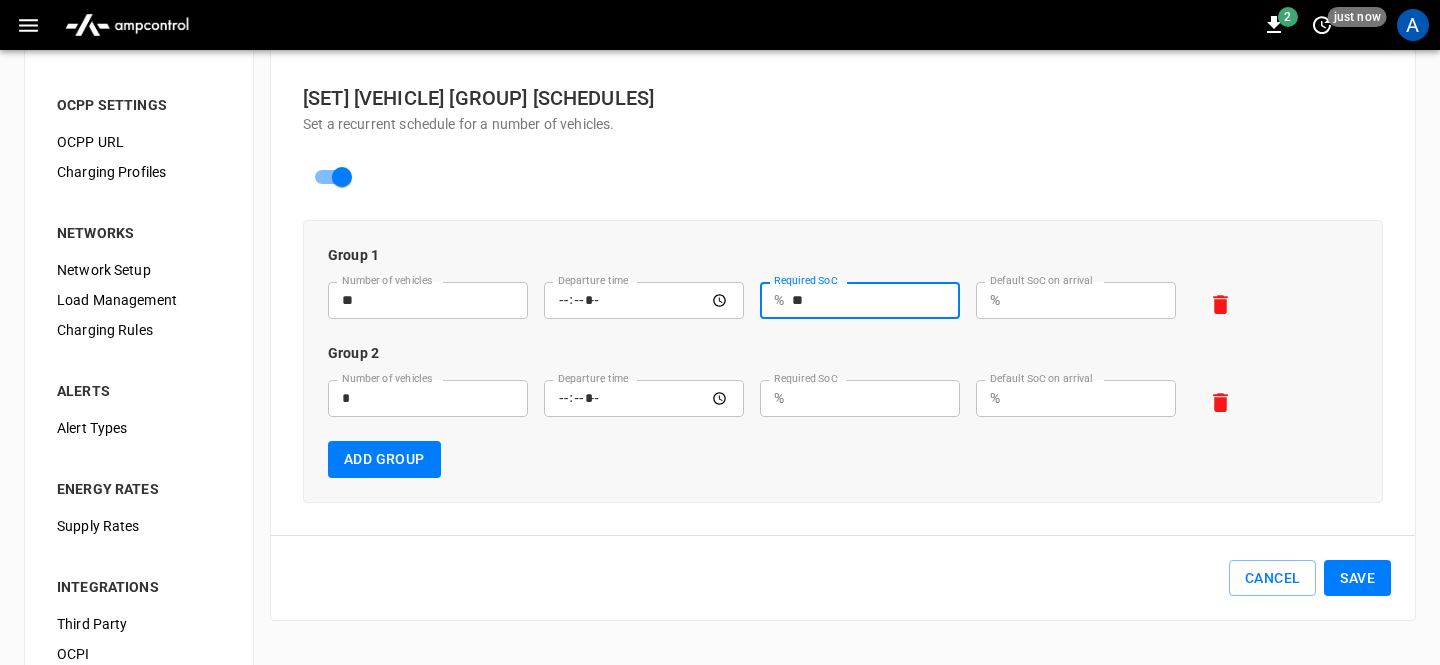 type on "**" 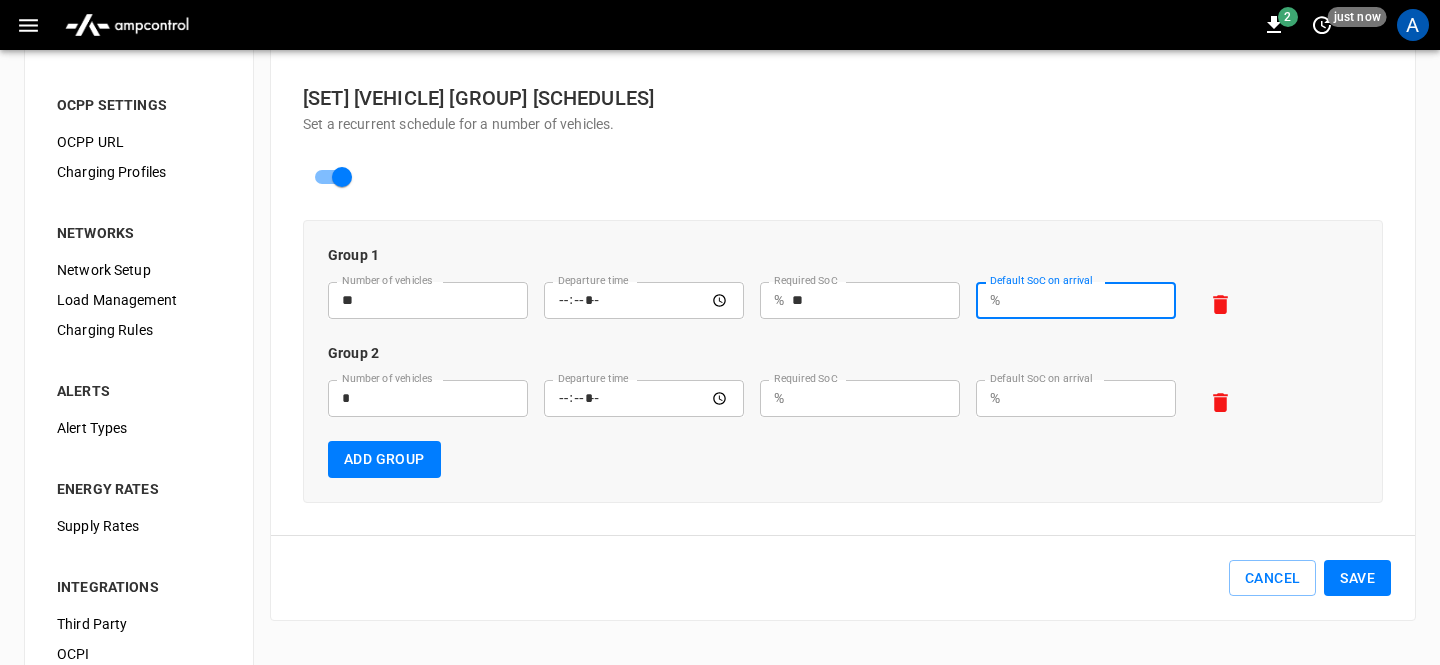 type 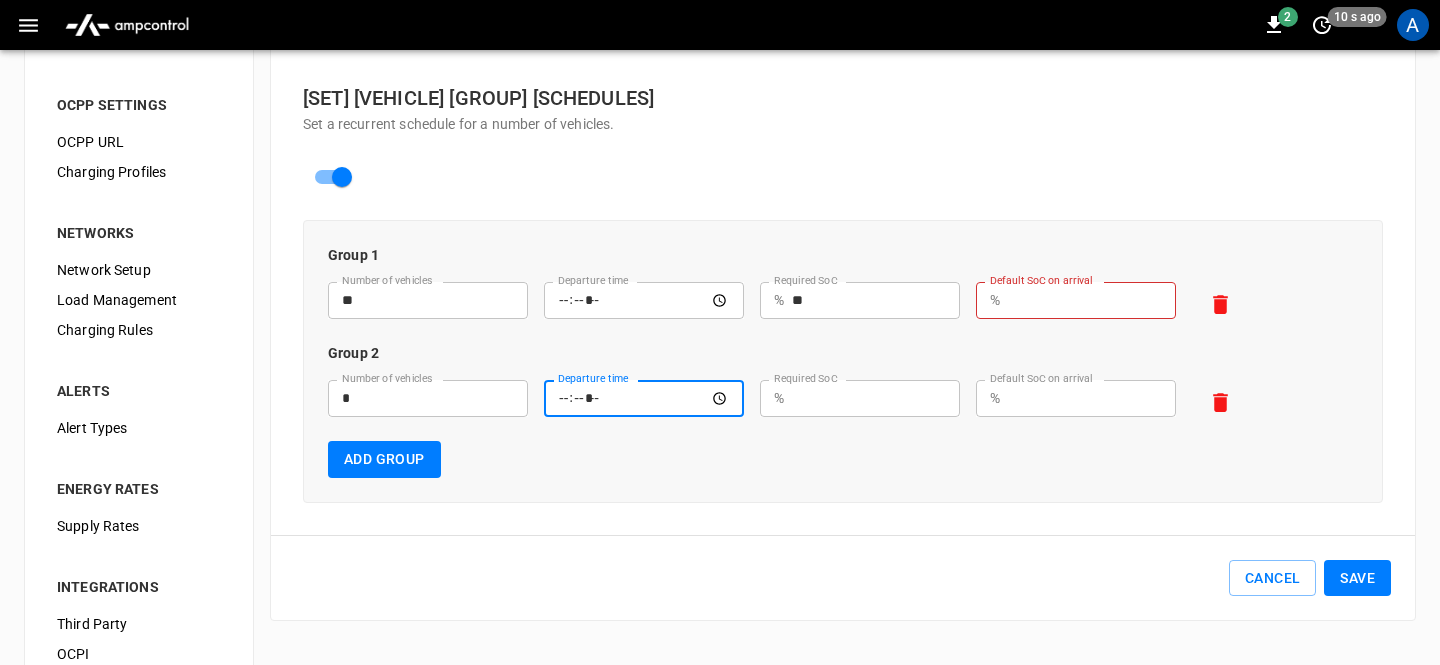type on "*****" 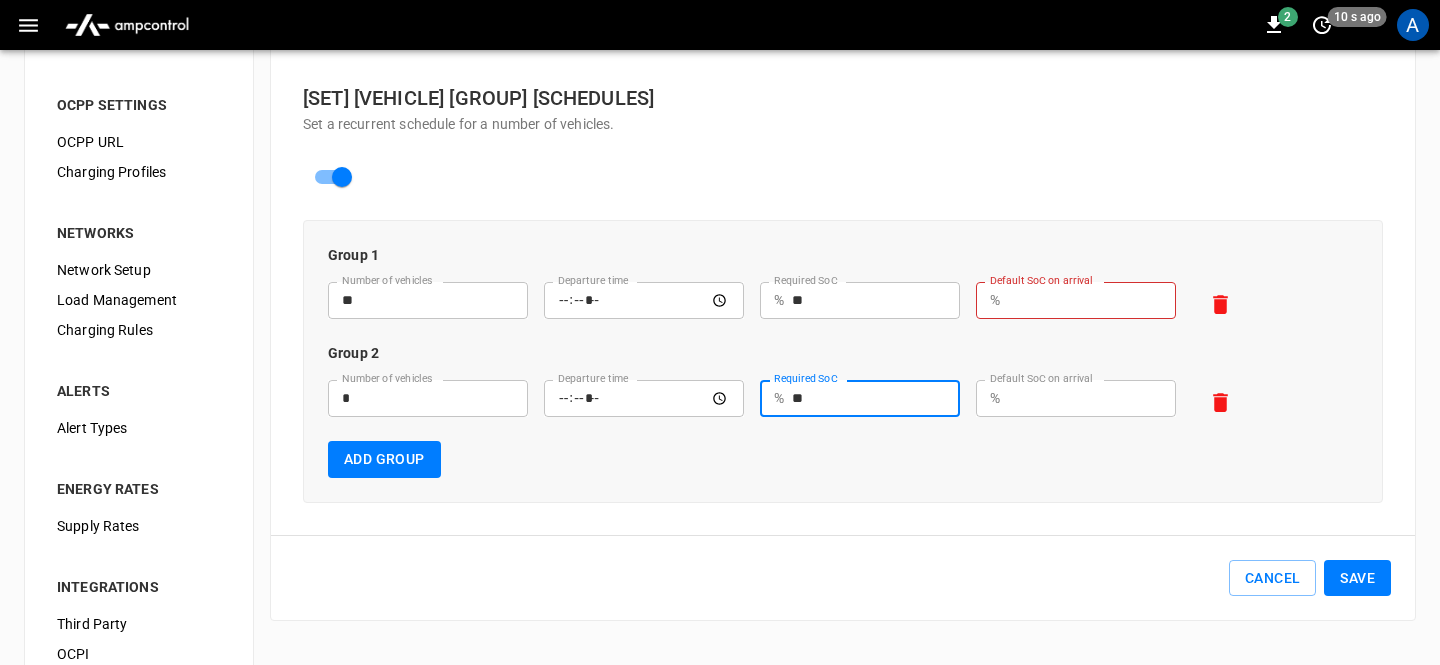 type on "**" 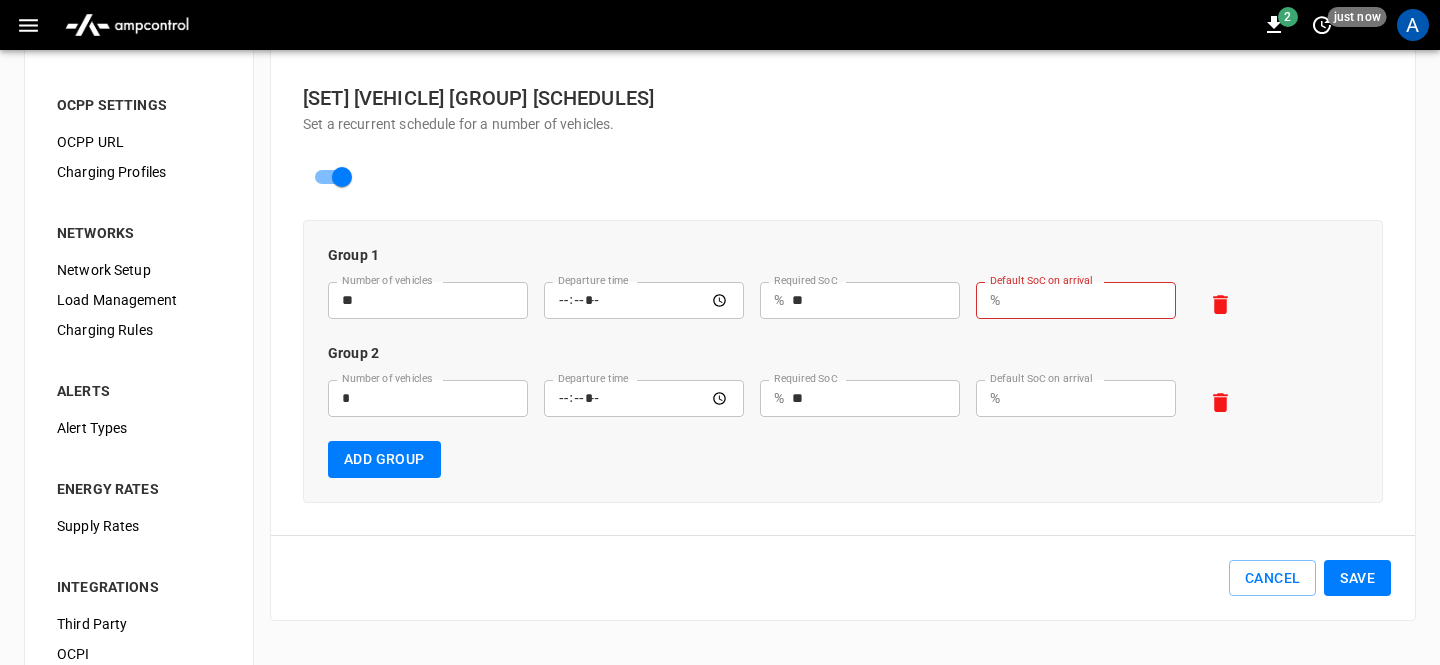 click on "Group 1 Number of vehicles ** Number of vehicles Departure time ***** Departure time Required SoC % ** Required SoC Default SoC on arrival % Default SoC on arrival Group 2 Number of vehicles * Number of vehicles Departure time ***** Departure time Required SoC % ** Required SoC Default SoC on arrival % Default SoC on arrival Add Group" at bounding box center [843, 361] 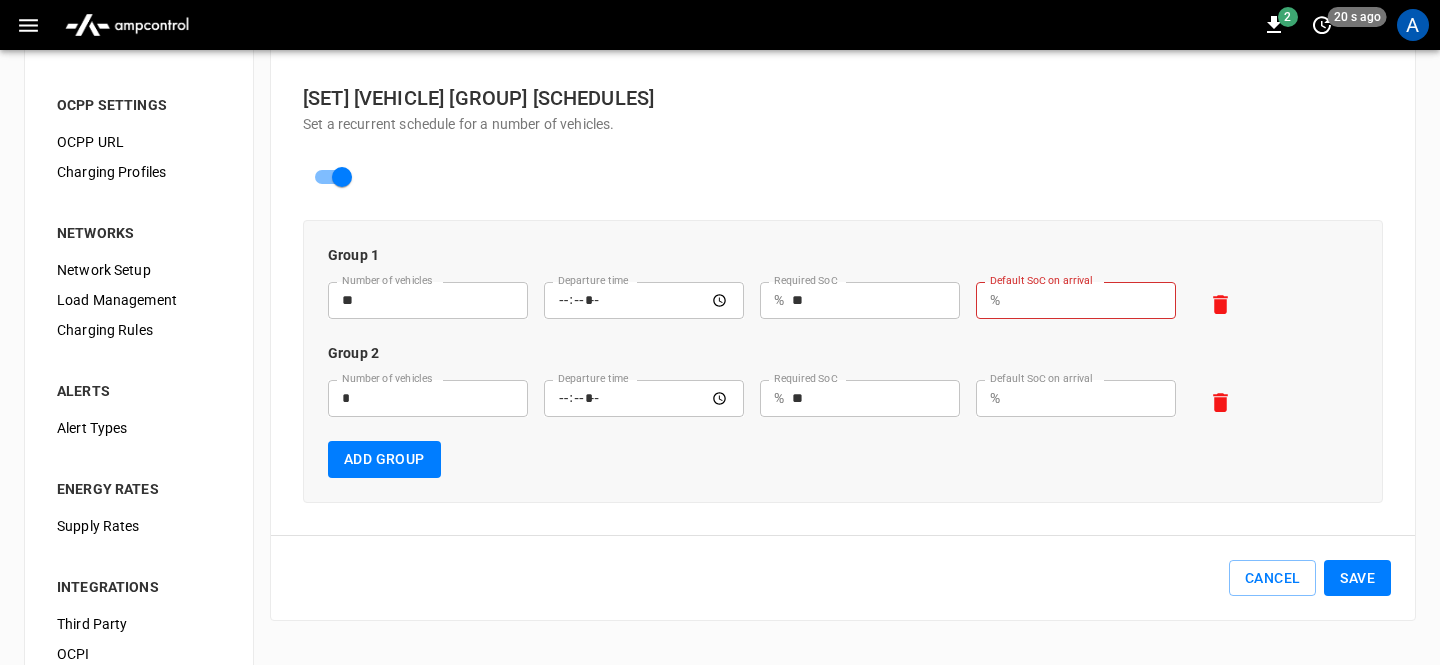 click on "Set Vehicle Group Schedules Set a recurrent schedule for a number of vehicles. Group 1 Number of vehicles ** Number of vehicles Departure time ***** Departure time Required SoC % ** Required SoC Default SoC on arrival % Default SoC on arrival Group 2 Number of vehicles * Number of vehicles Departure time ***** Departure time Required SoC % ** Required SoC Default SoC on arrival % Default SoC on arrival Add Group Cancel Save" at bounding box center (843, 335) 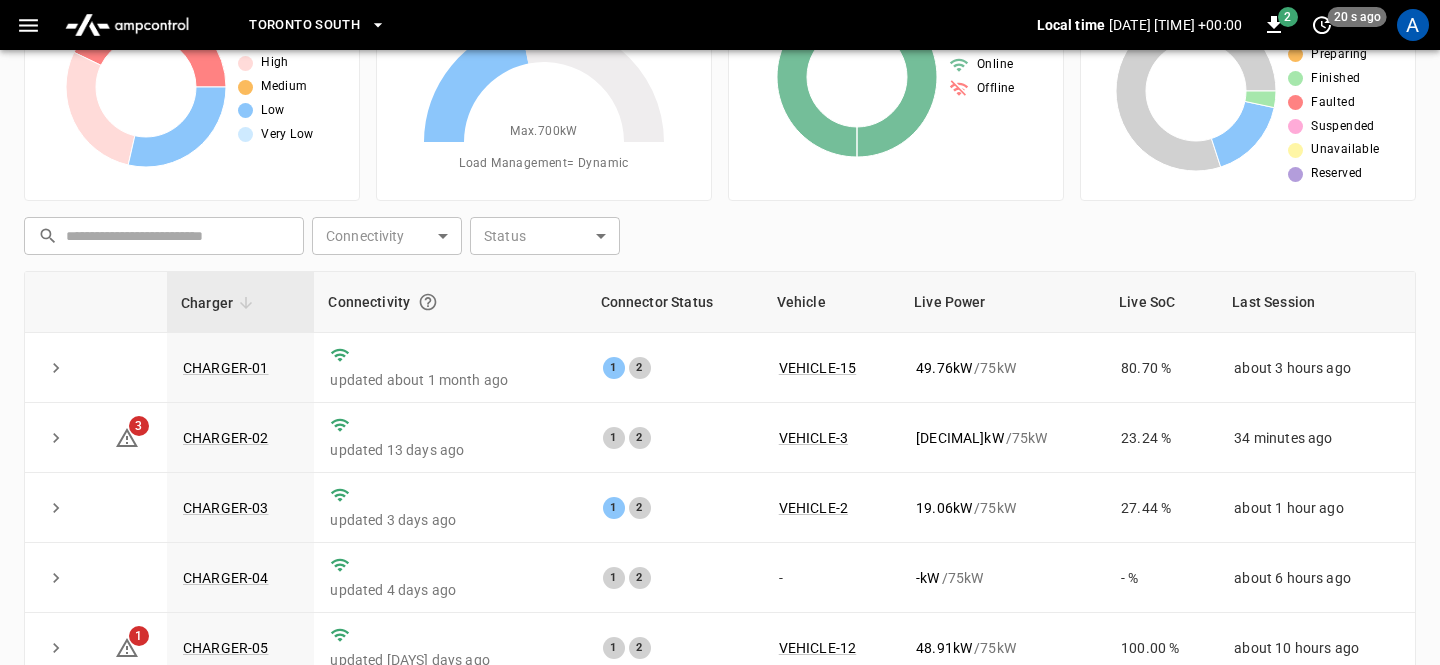 scroll, scrollTop: 0, scrollLeft: 0, axis: both 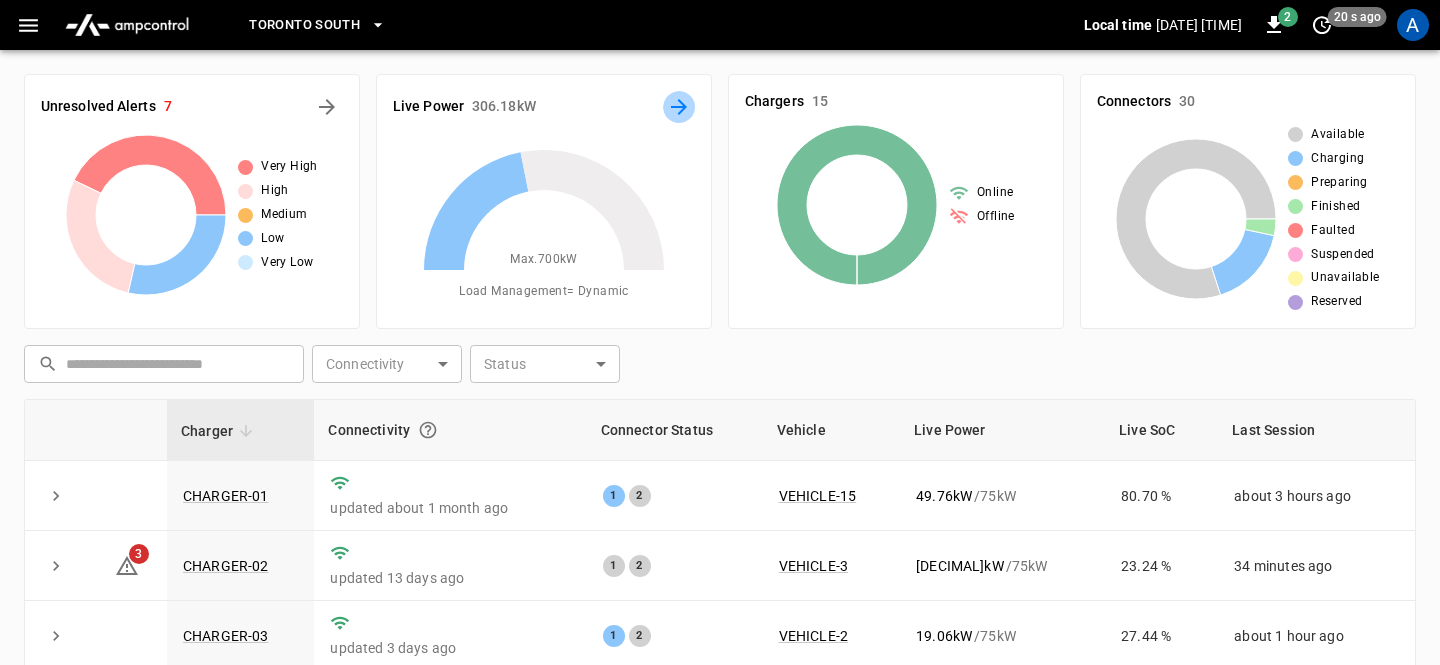 click 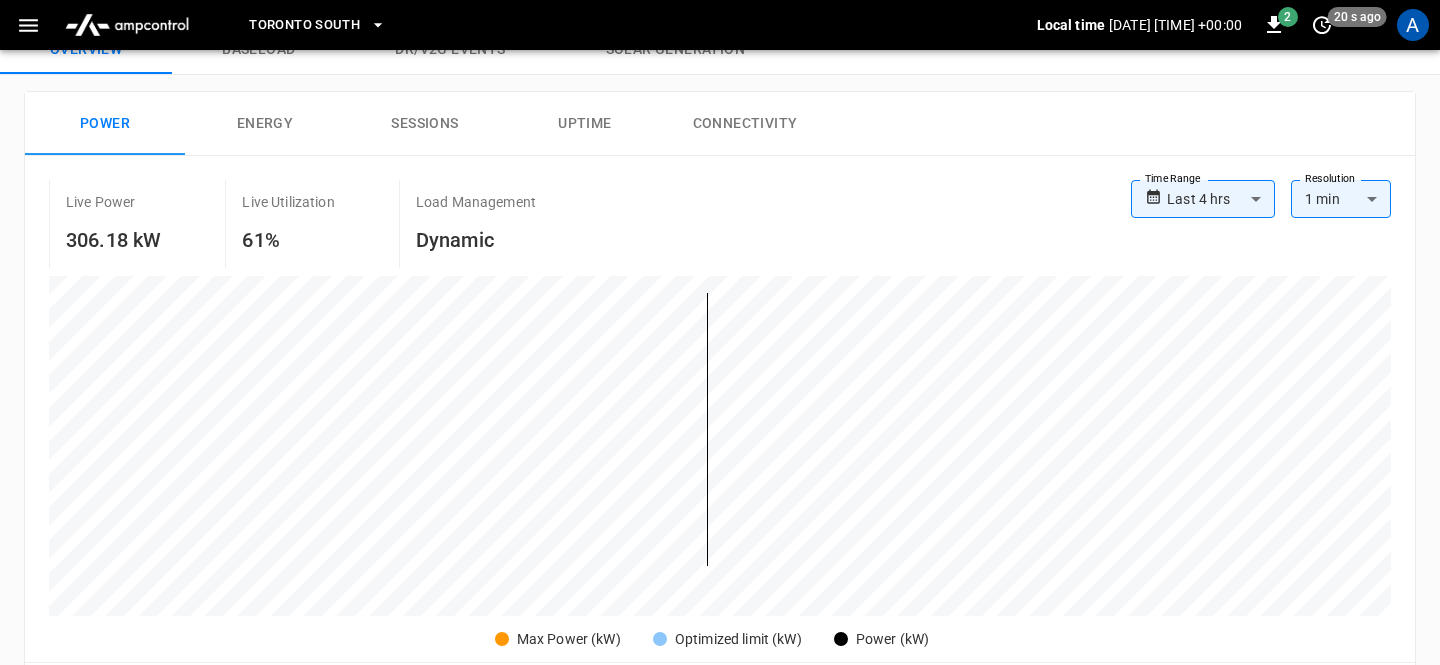 scroll, scrollTop: 111, scrollLeft: 0, axis: vertical 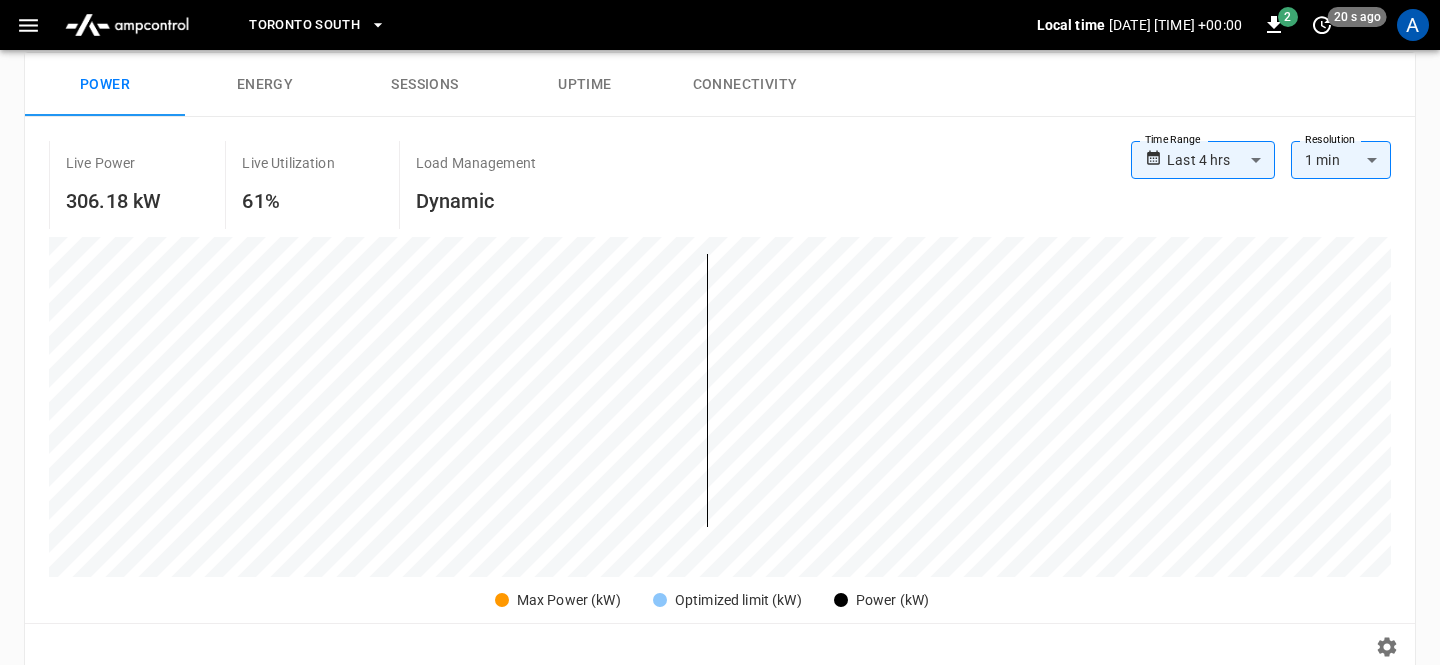 click on "**********" at bounding box center [1203, 160] 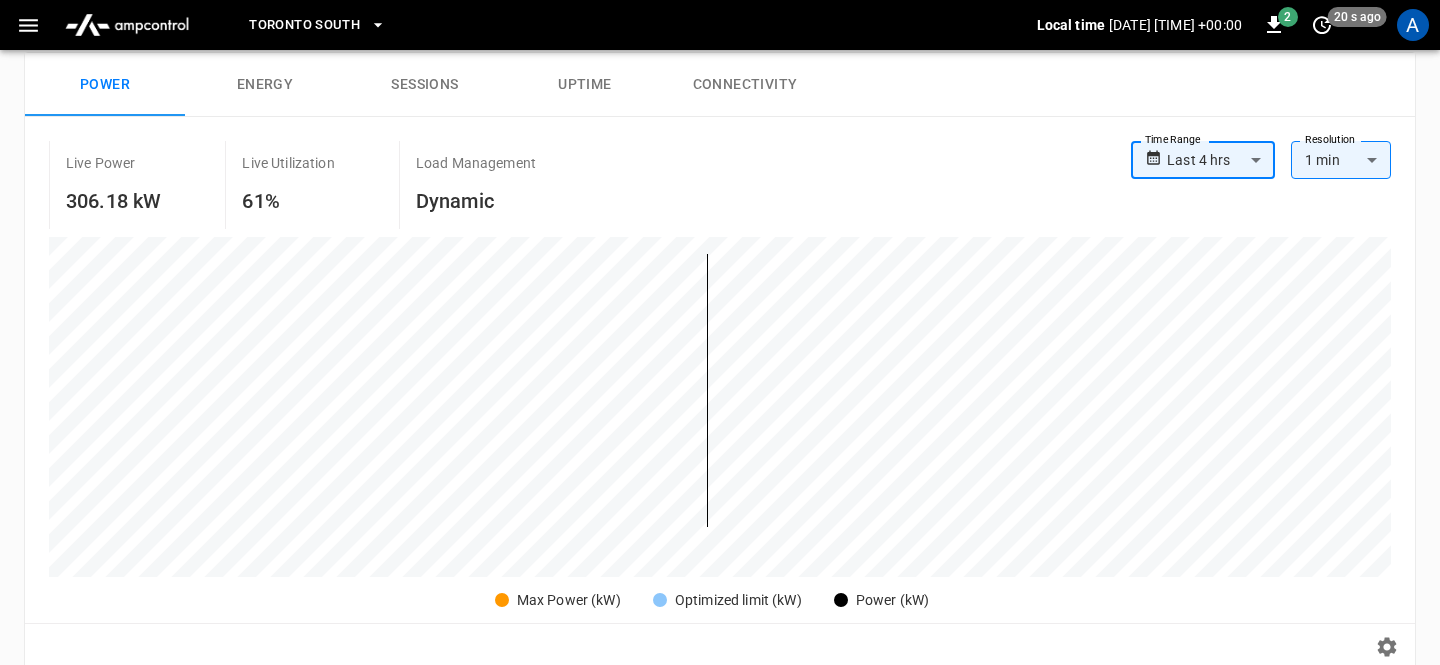 click on "**********" at bounding box center (1203, 160) 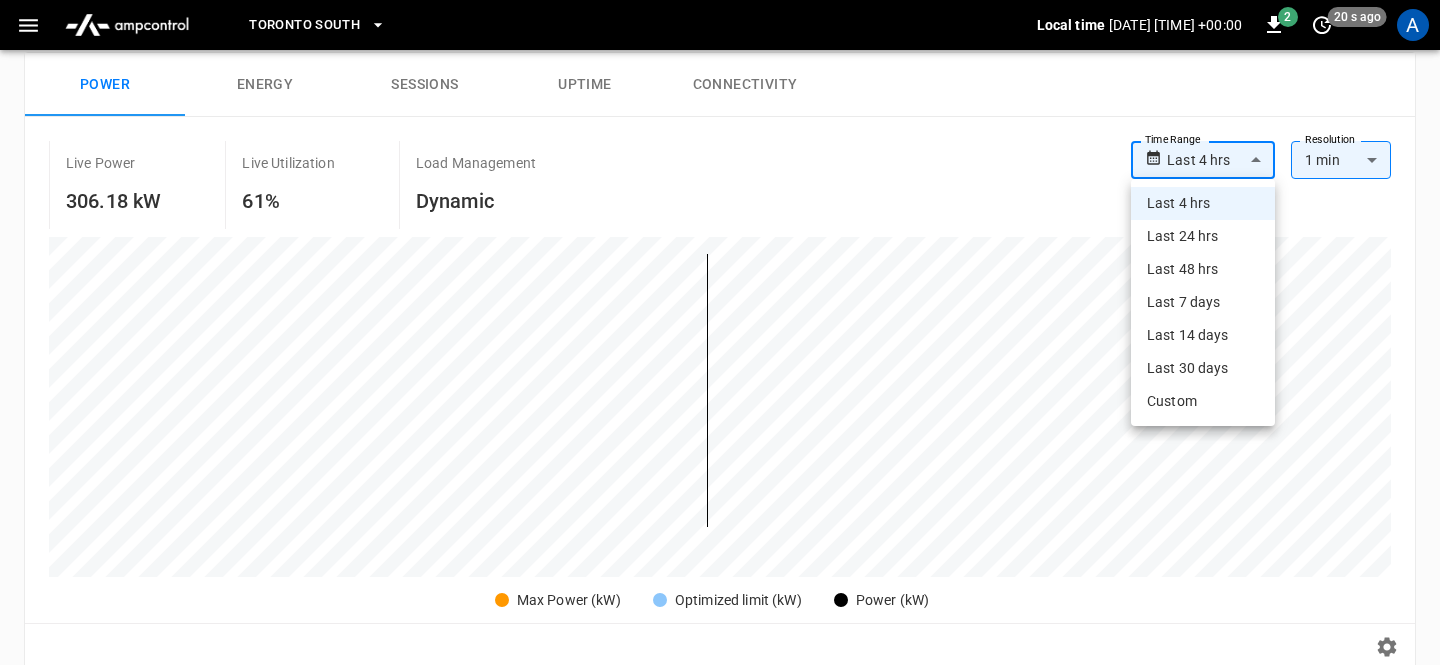 click on "**********" at bounding box center (720, 613) 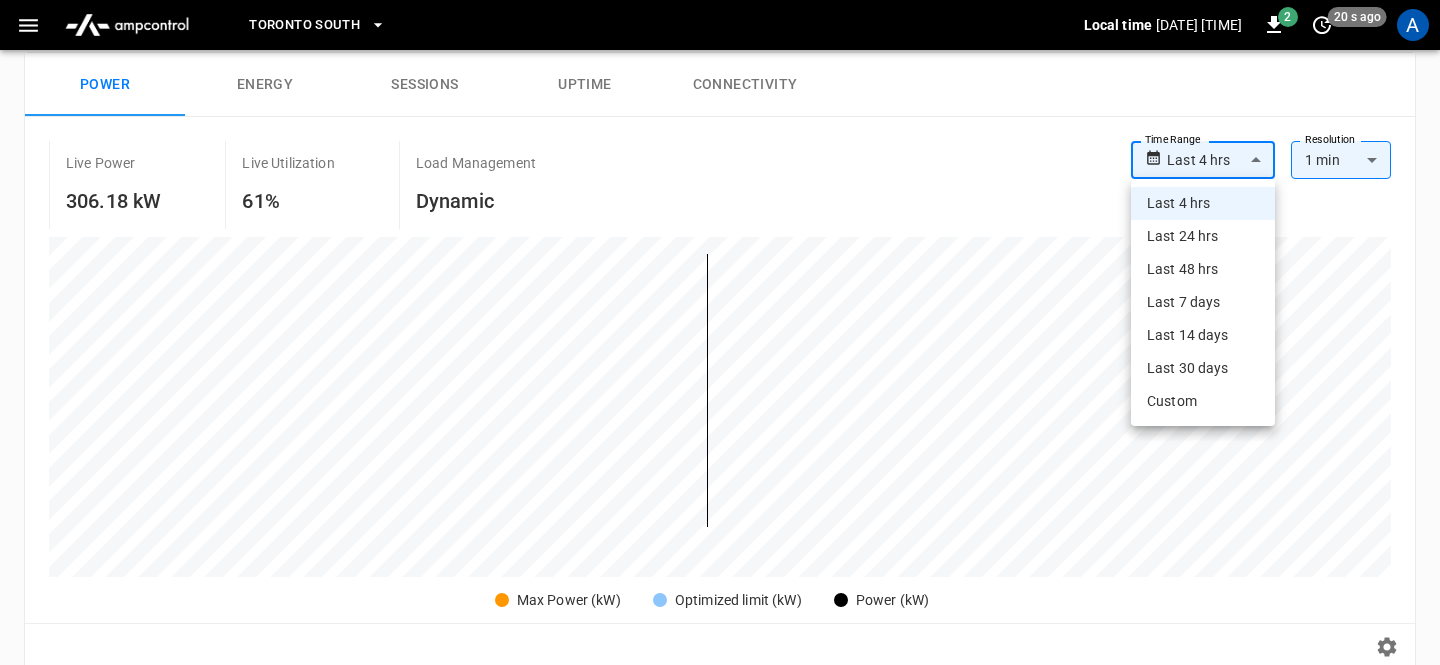 click on "Last 24 hrs" at bounding box center [1203, 236] 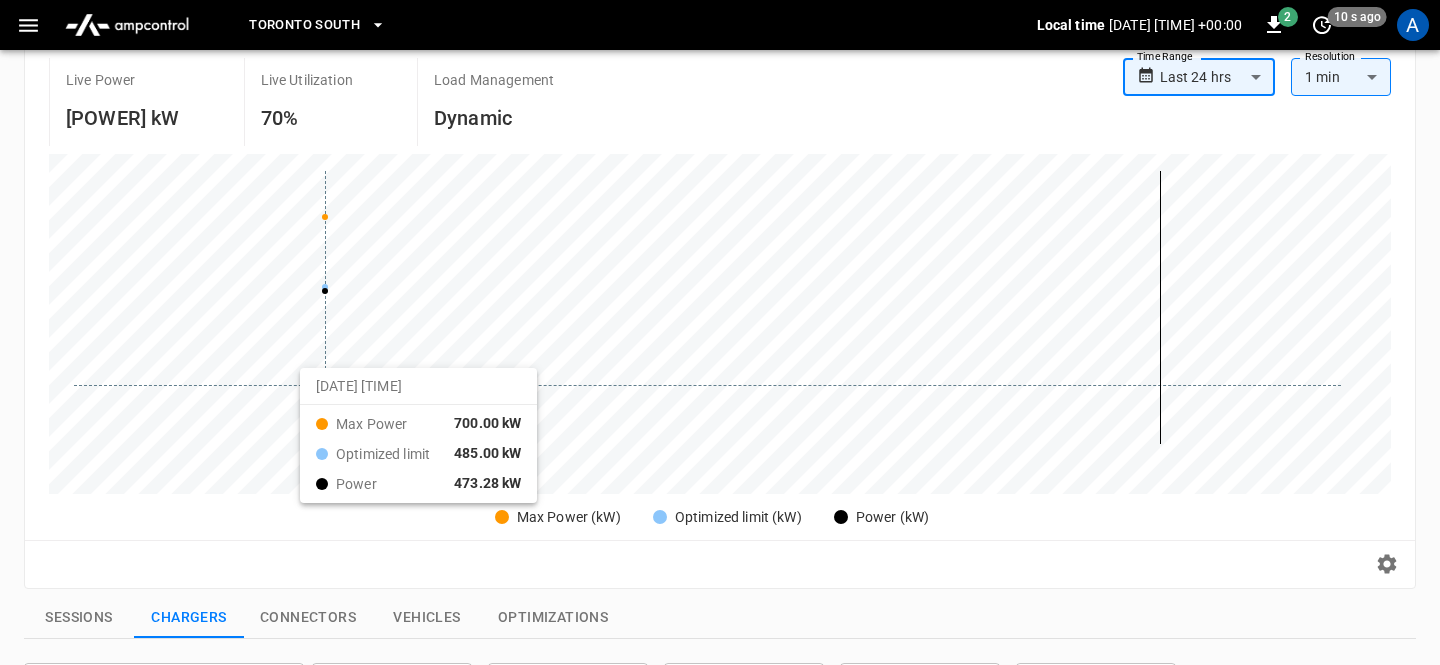 scroll, scrollTop: 192, scrollLeft: 0, axis: vertical 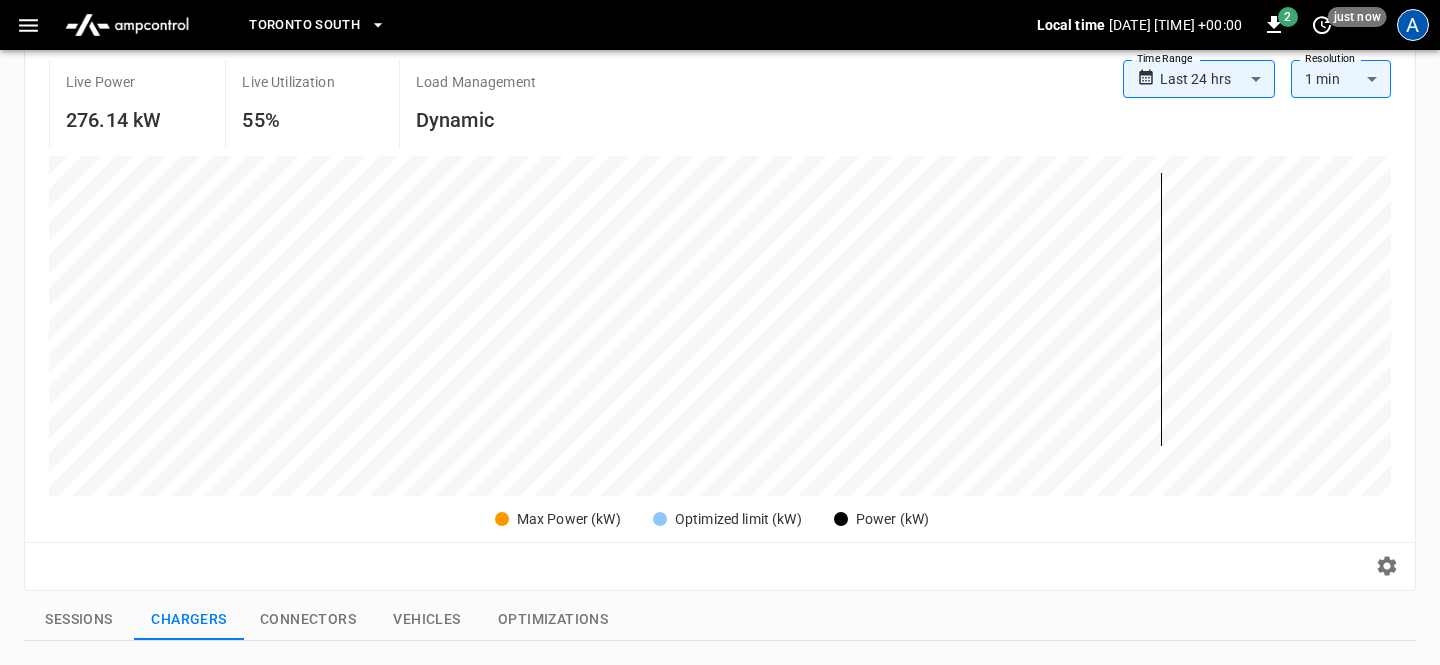 click on "A" at bounding box center (1413, 25) 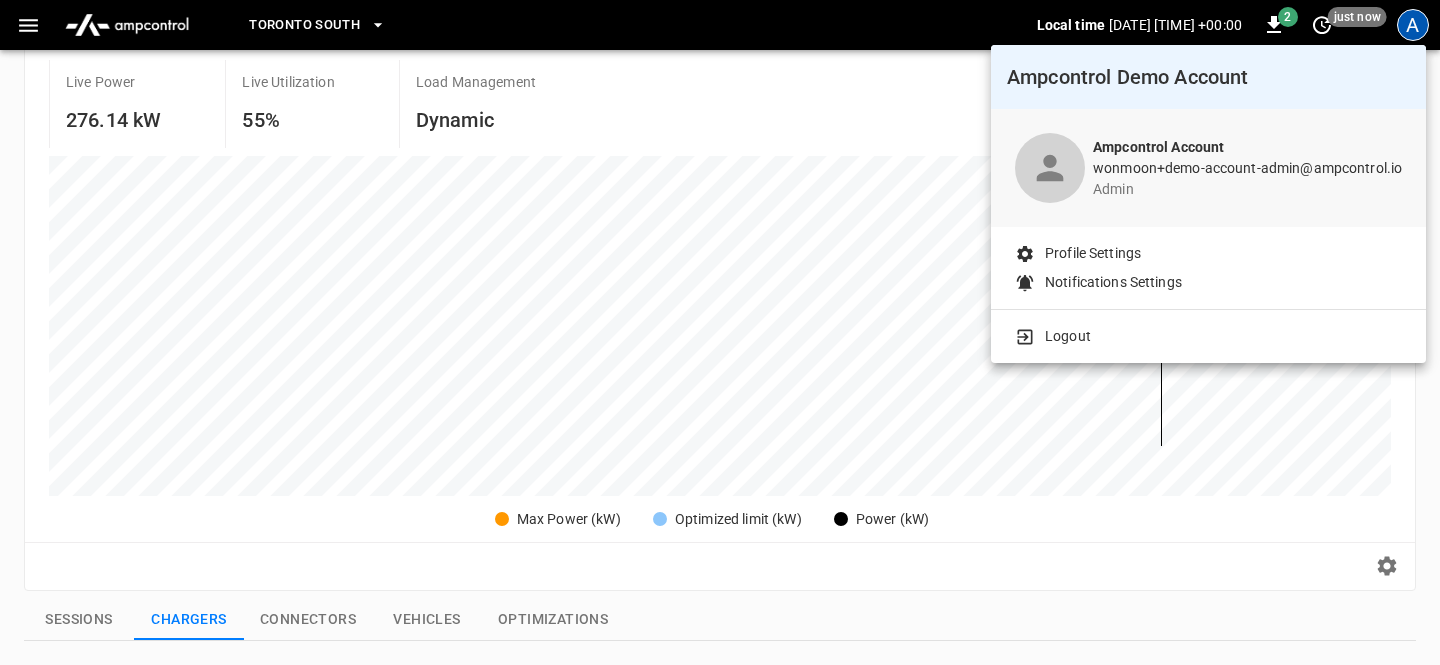 click on "Logout" at bounding box center (1208, 332) 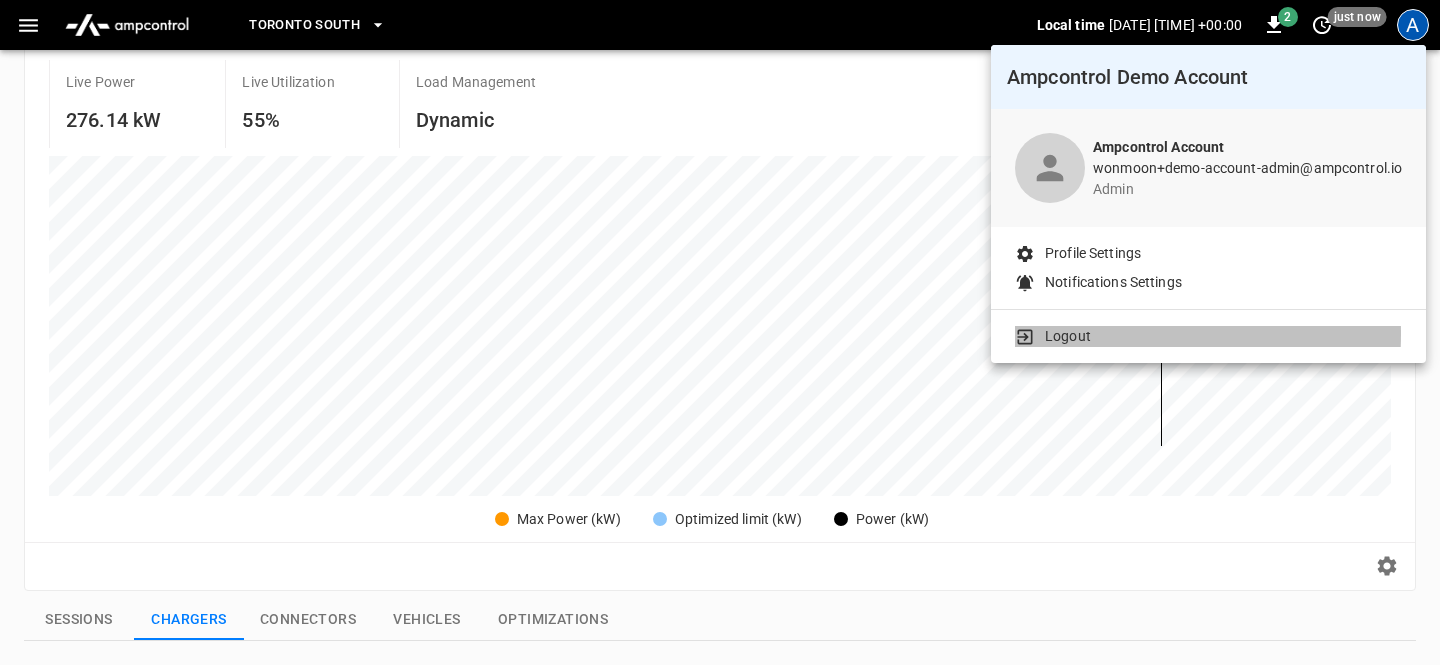 click on "Logout" at bounding box center [1068, 336] 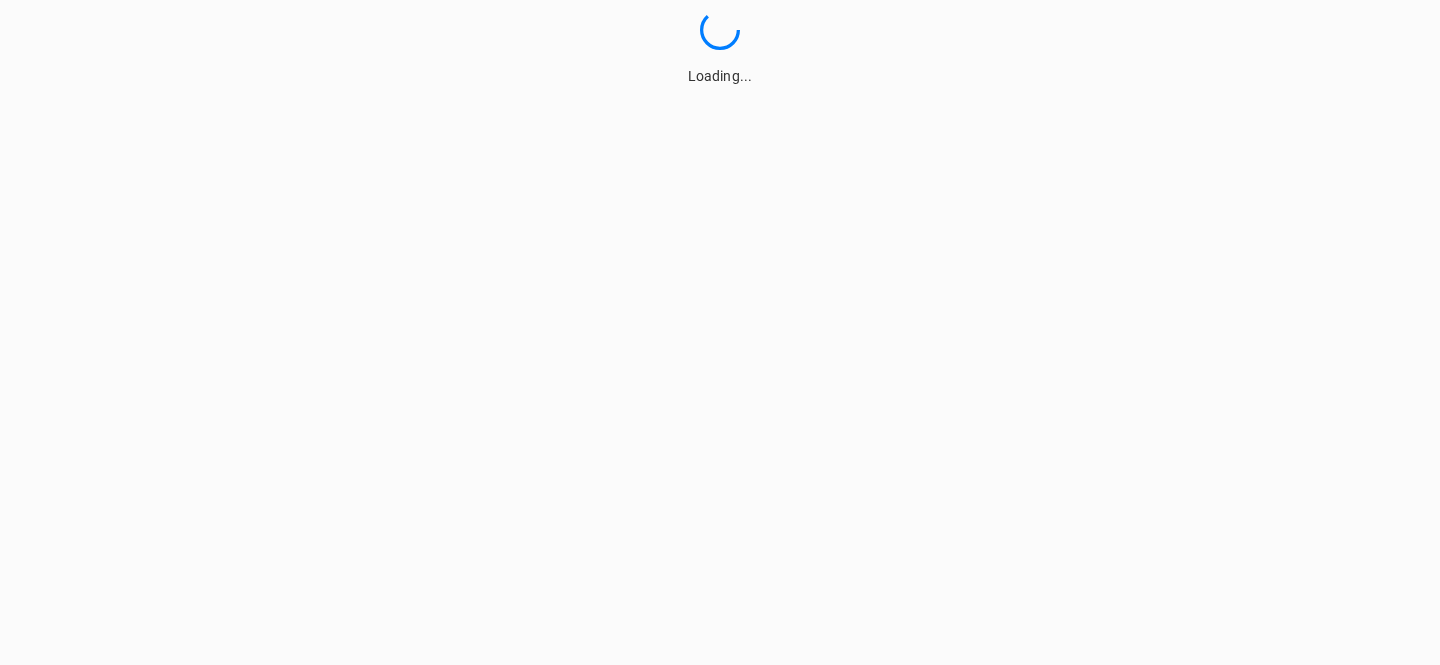 scroll, scrollTop: 0, scrollLeft: 0, axis: both 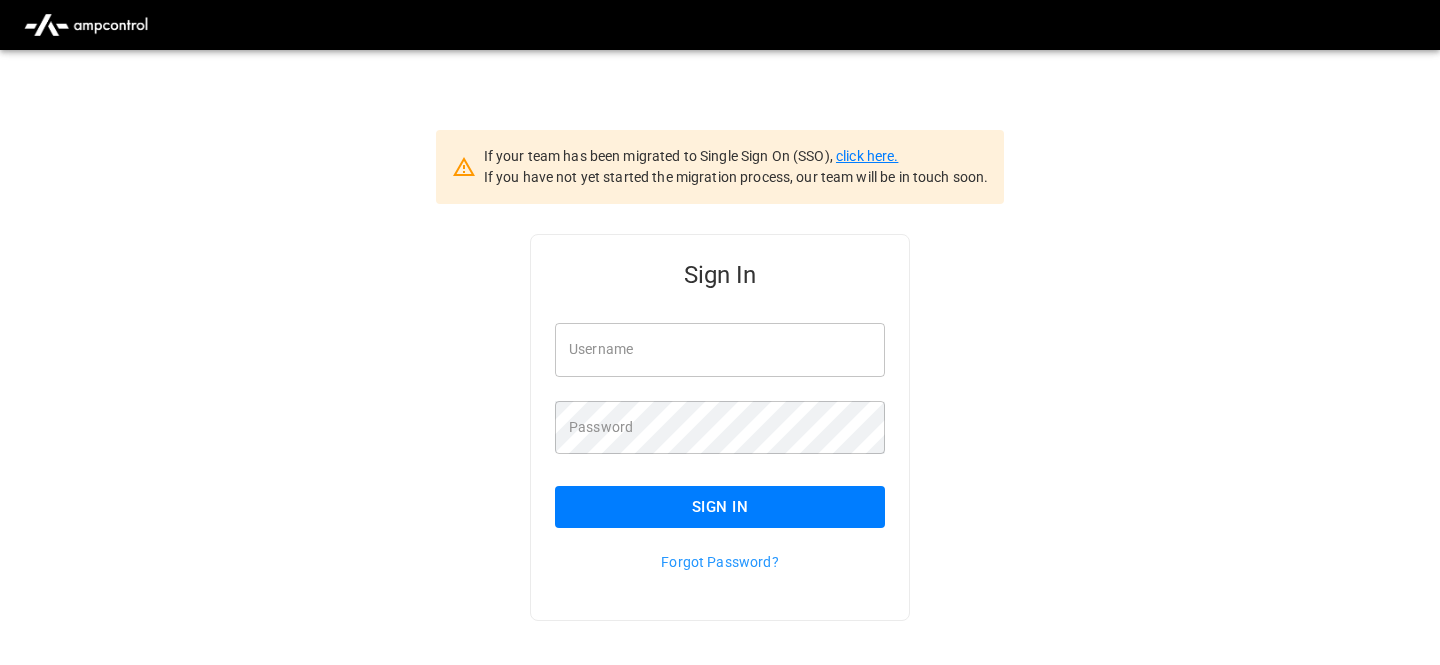 click on "click here." at bounding box center [867, 156] 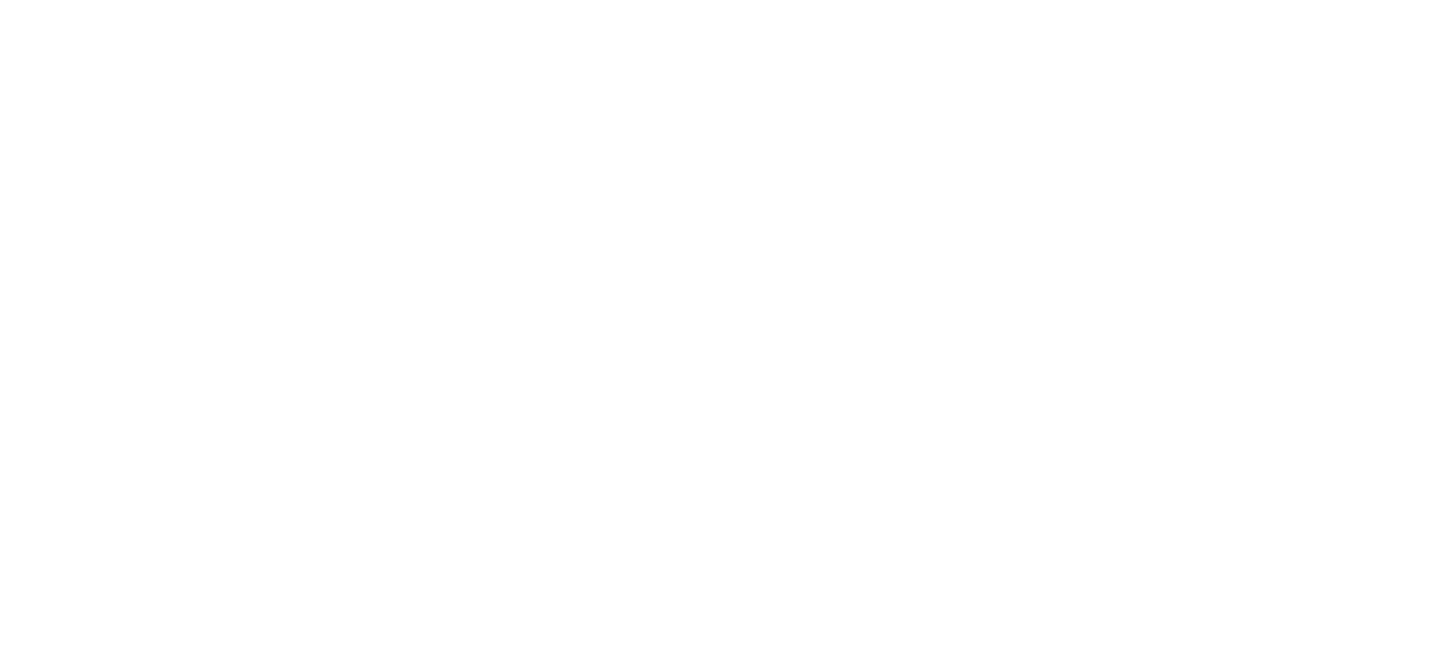 scroll, scrollTop: 0, scrollLeft: 0, axis: both 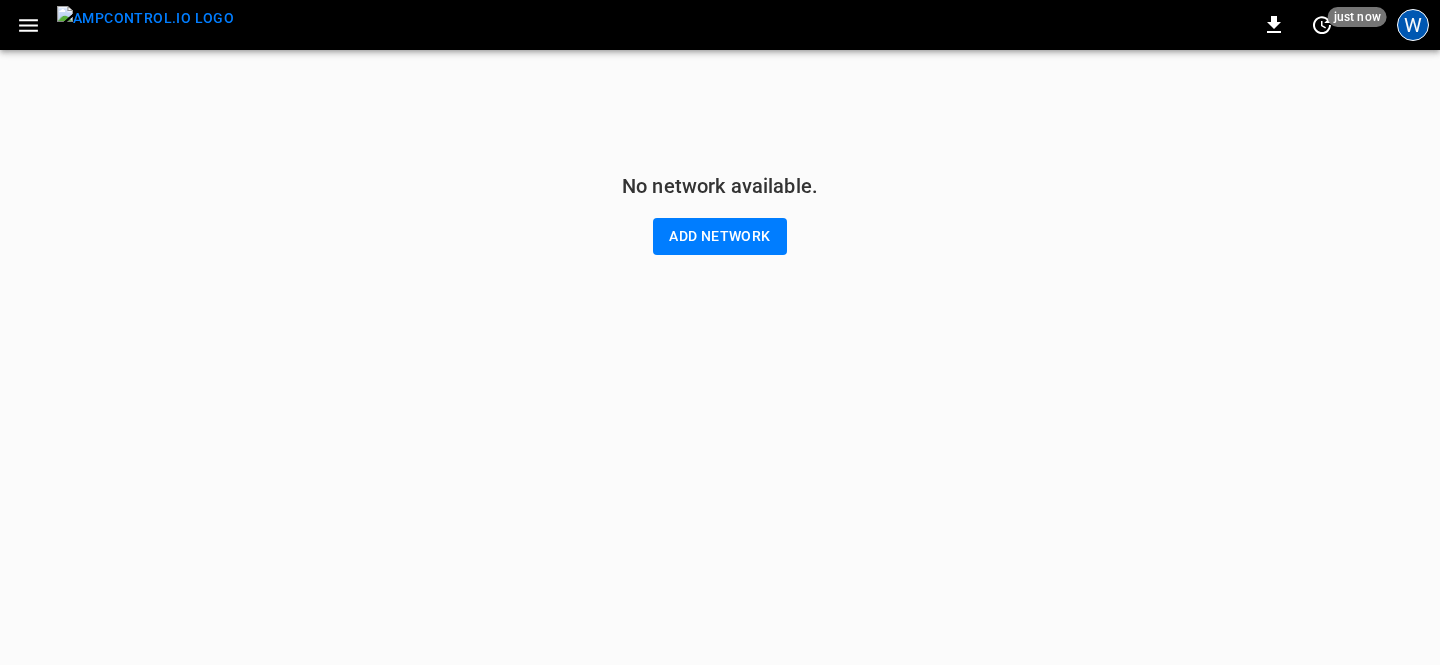 click on "W" at bounding box center (1413, 25) 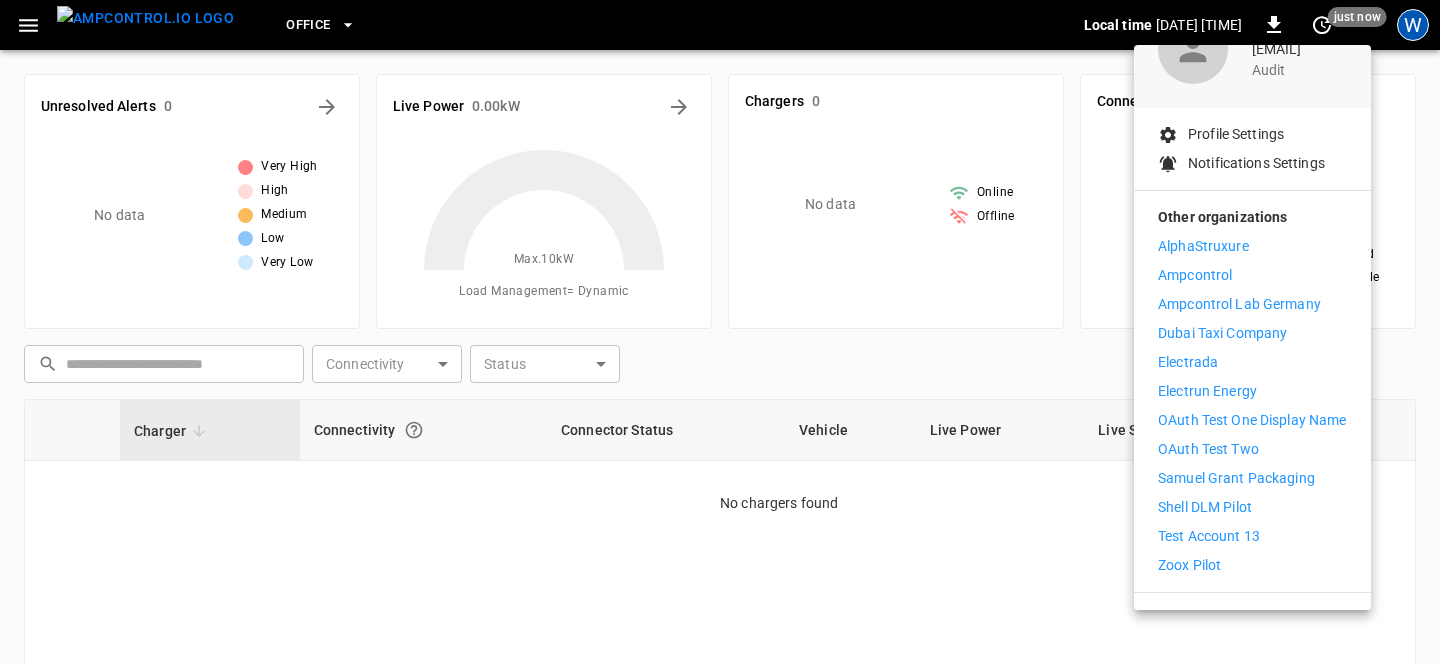 scroll, scrollTop: 155, scrollLeft: 0, axis: vertical 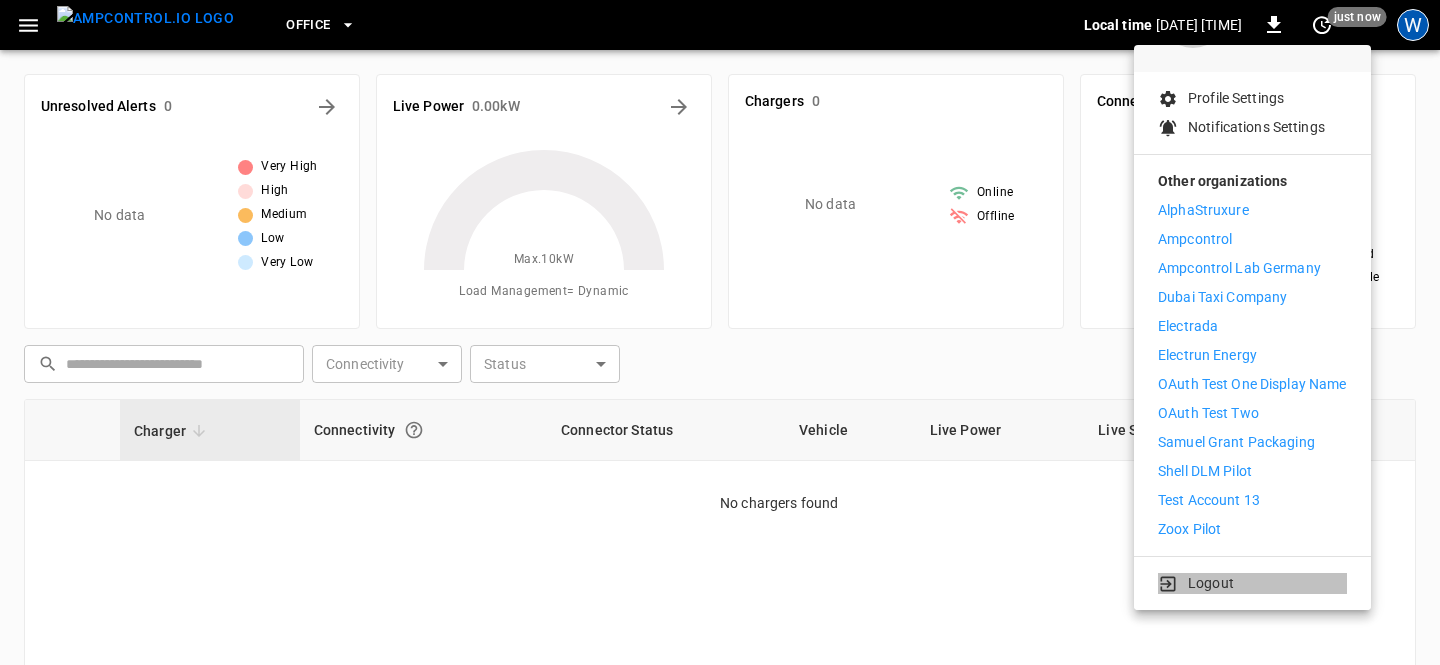 click on "Logout" at bounding box center [1211, 583] 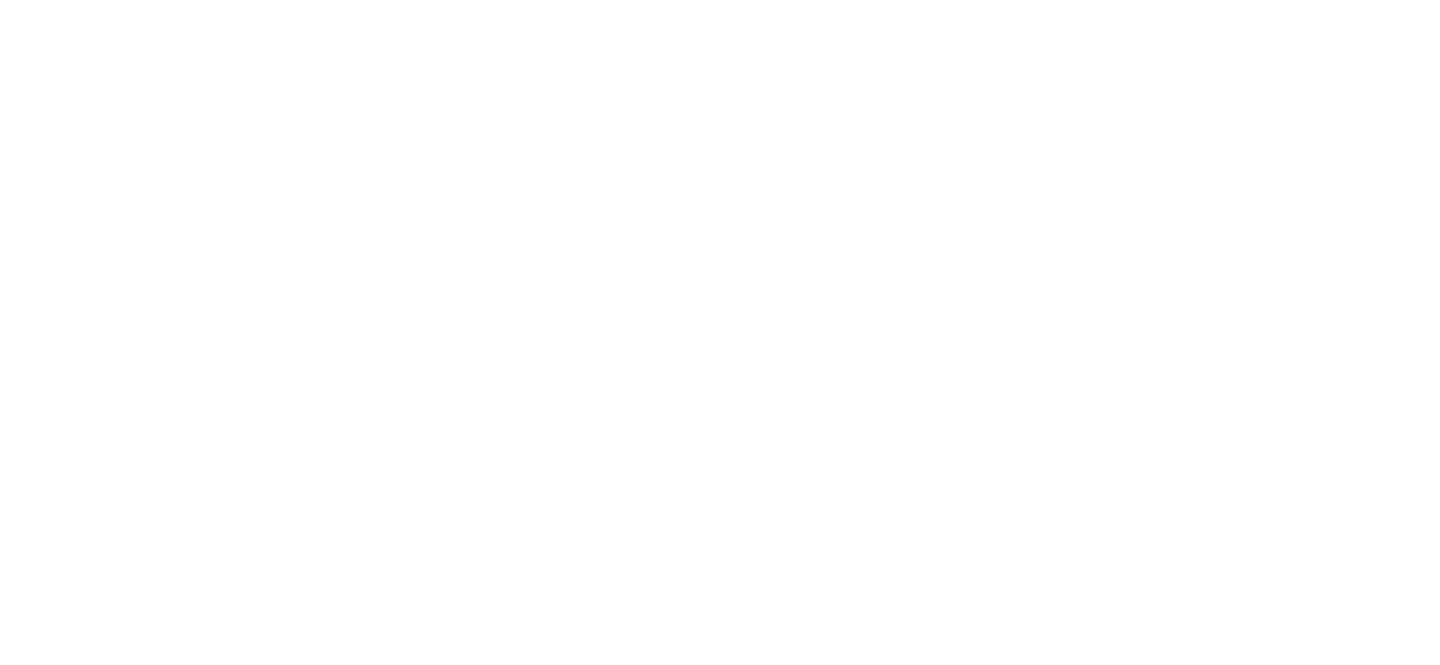 scroll, scrollTop: 0, scrollLeft: 0, axis: both 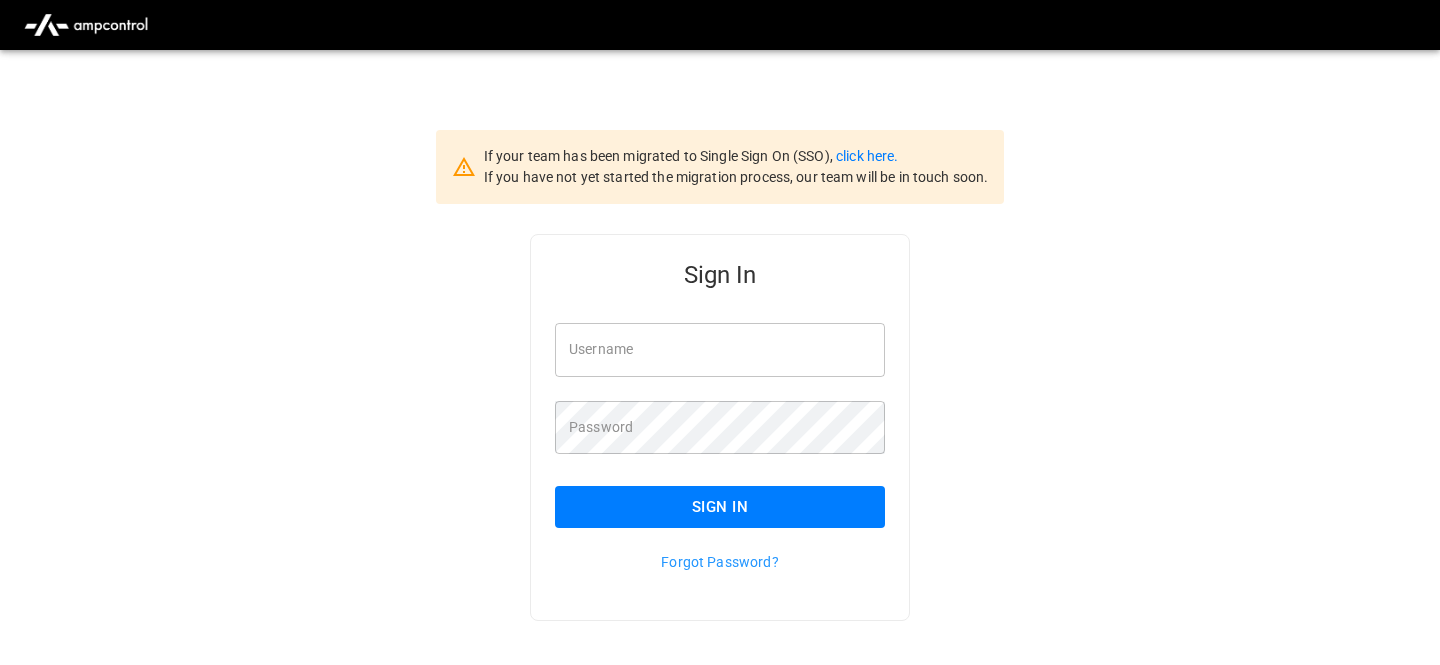 click on "Username" at bounding box center (720, 349) 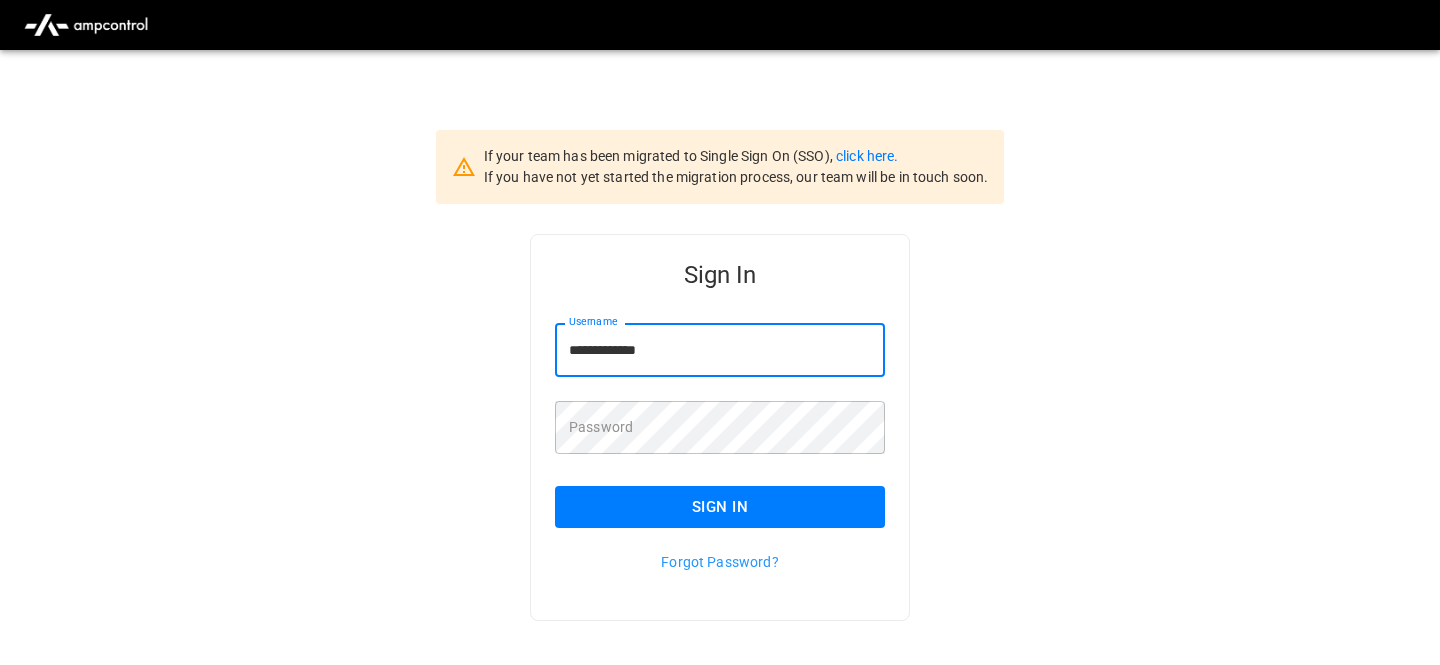 type on "**********" 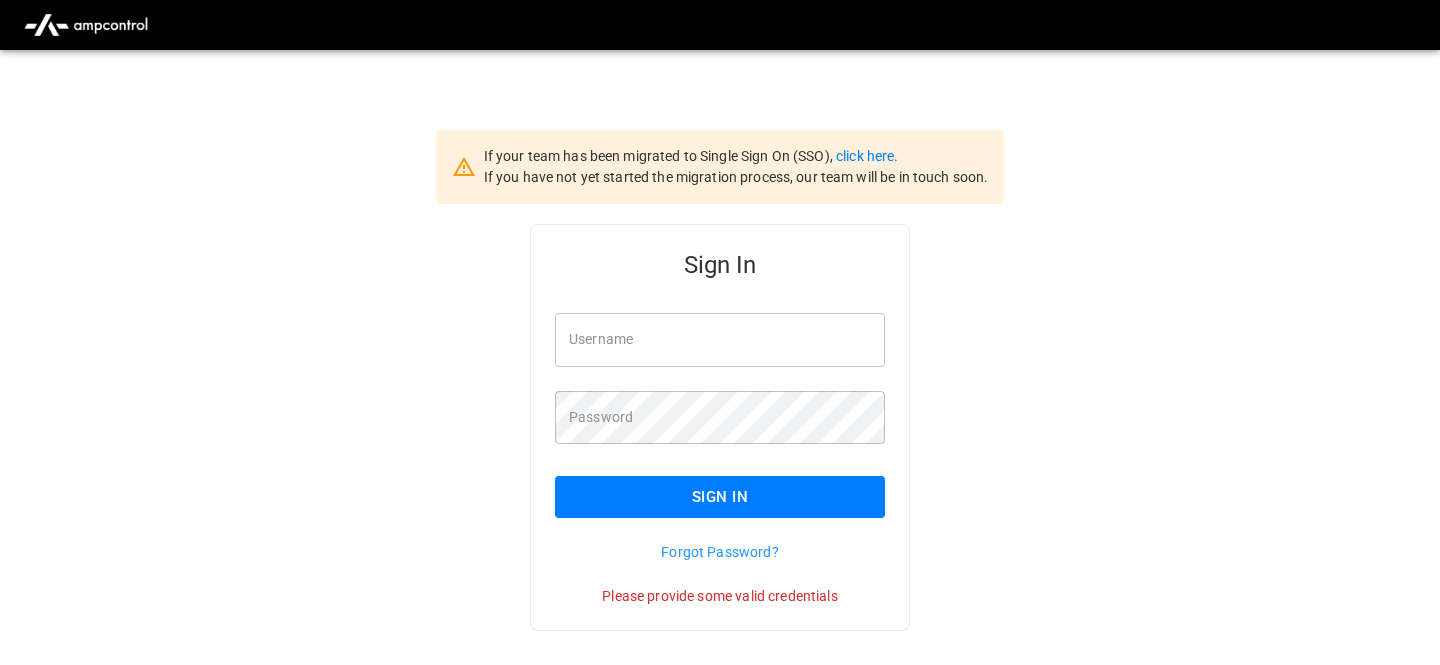 click on "Username" at bounding box center [720, 339] 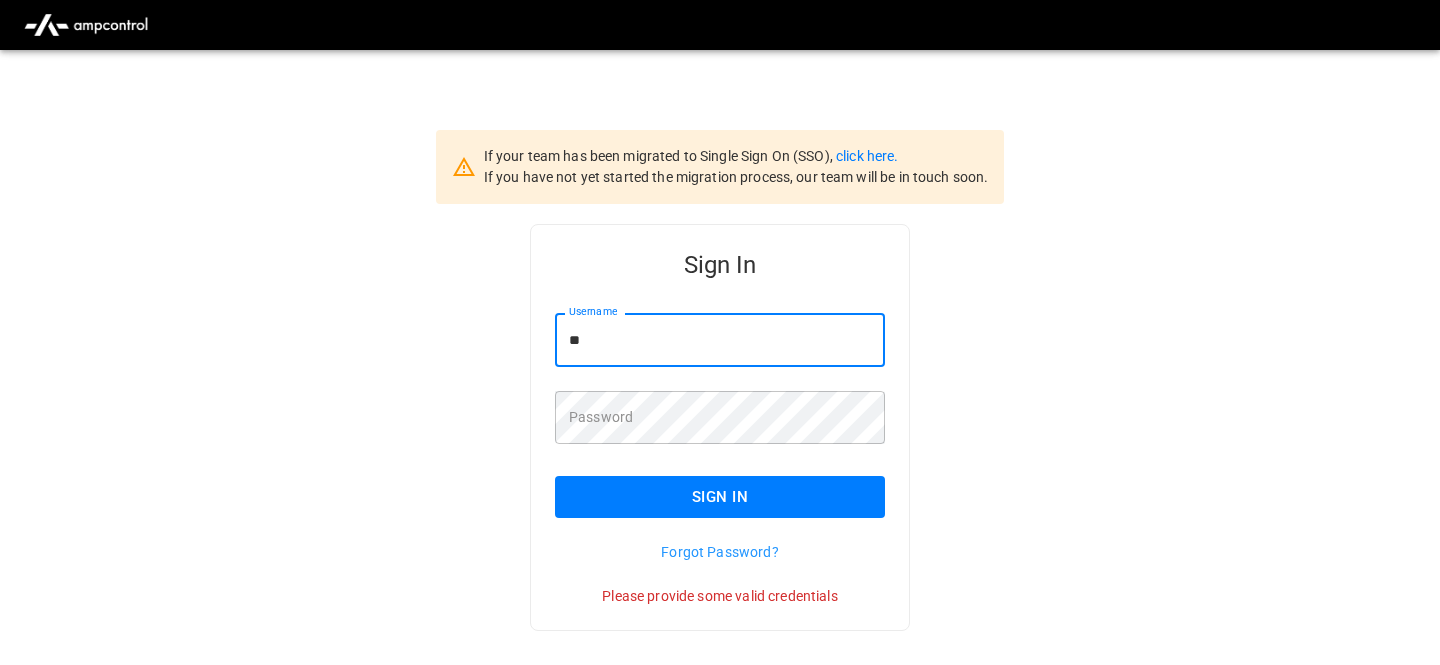 type on "*" 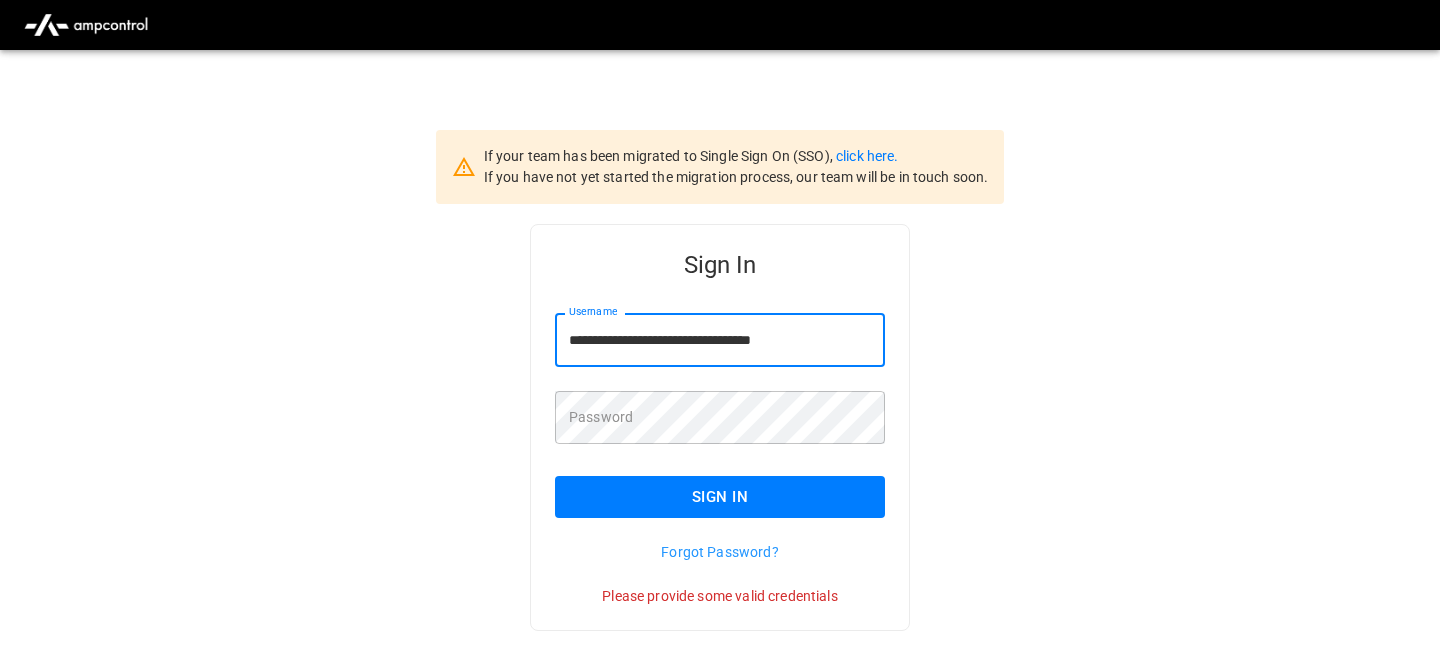 type on "**********" 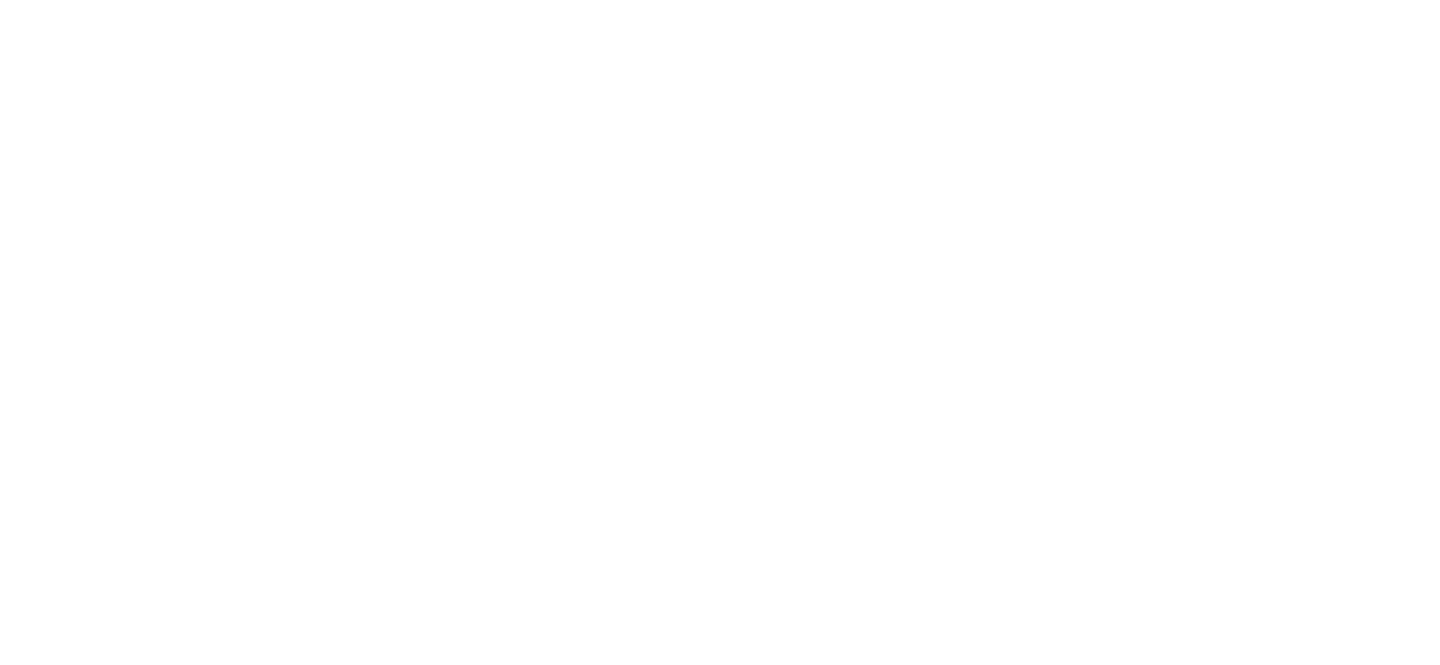scroll, scrollTop: 0, scrollLeft: 0, axis: both 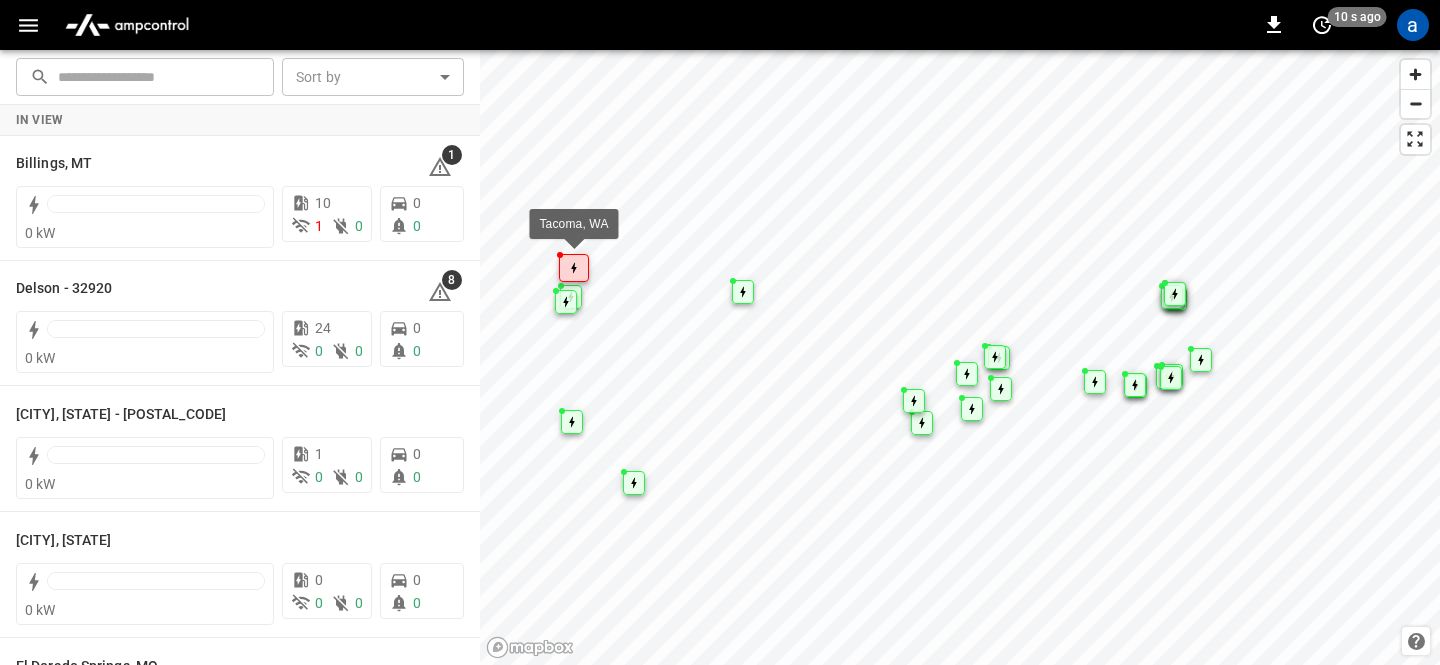 click 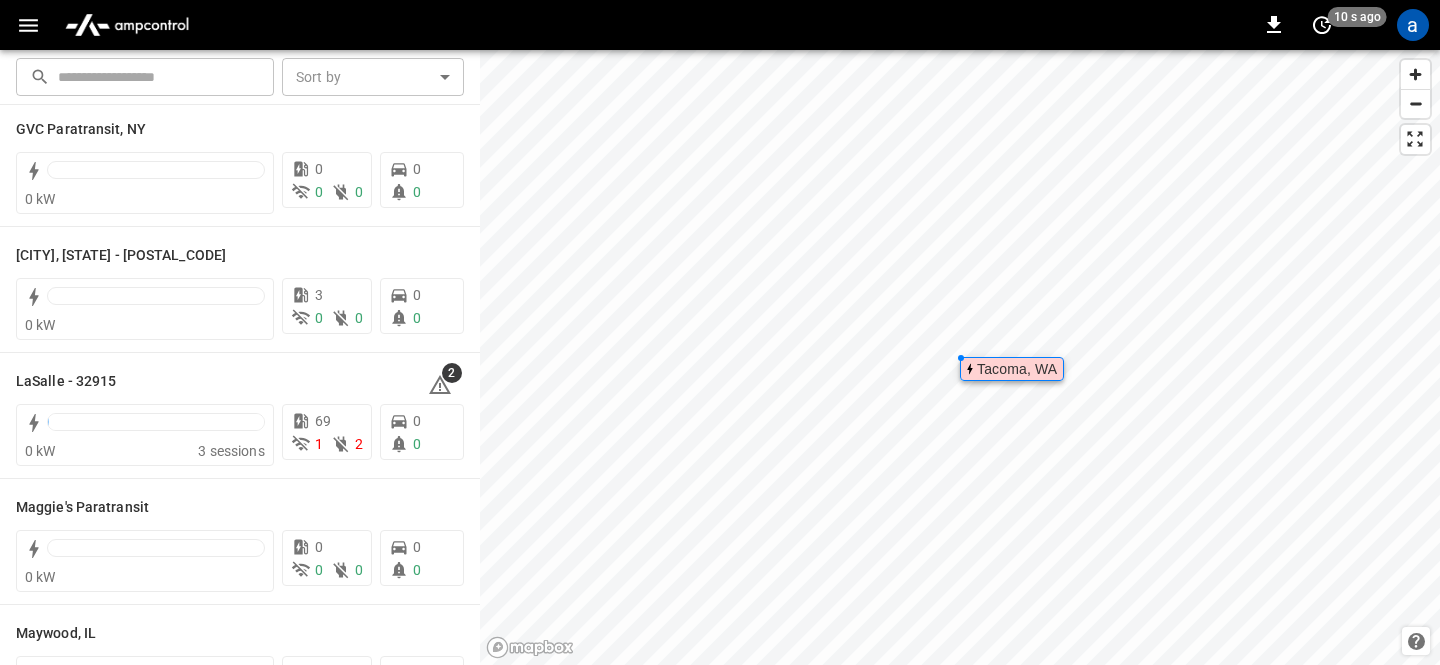 scroll, scrollTop: 0, scrollLeft: 0, axis: both 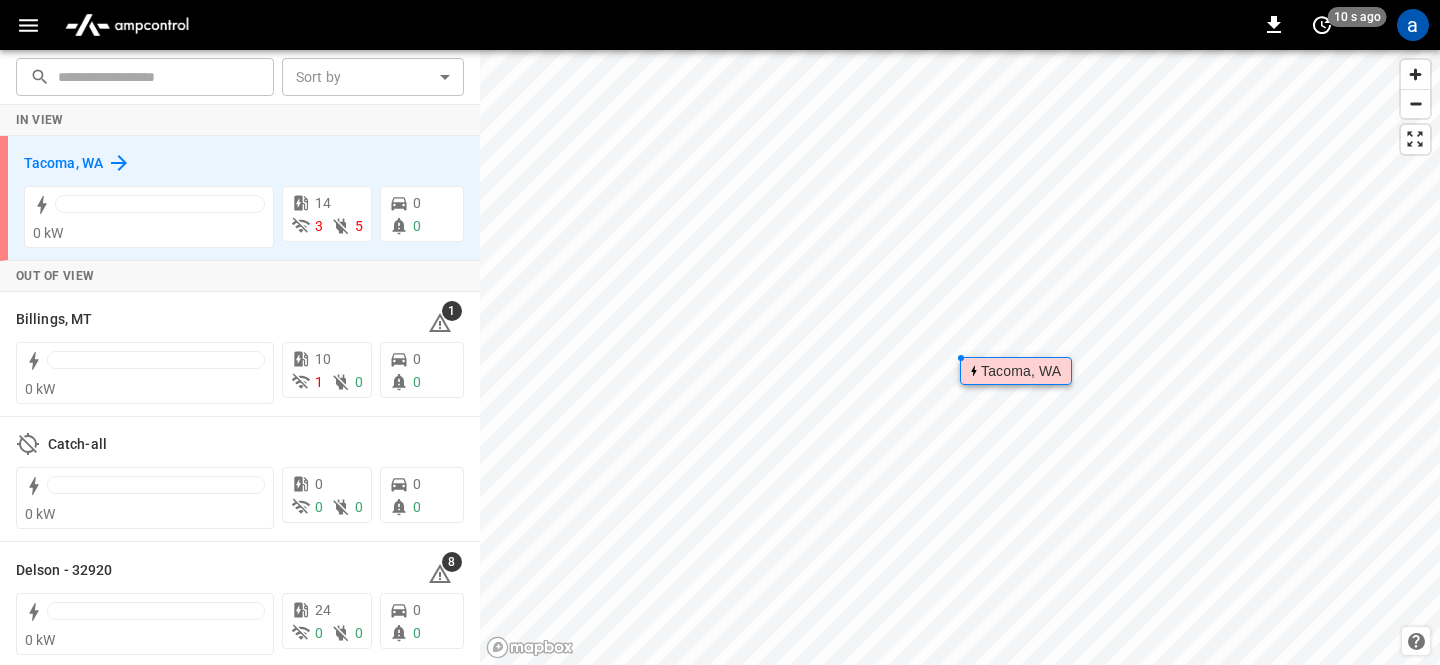 click 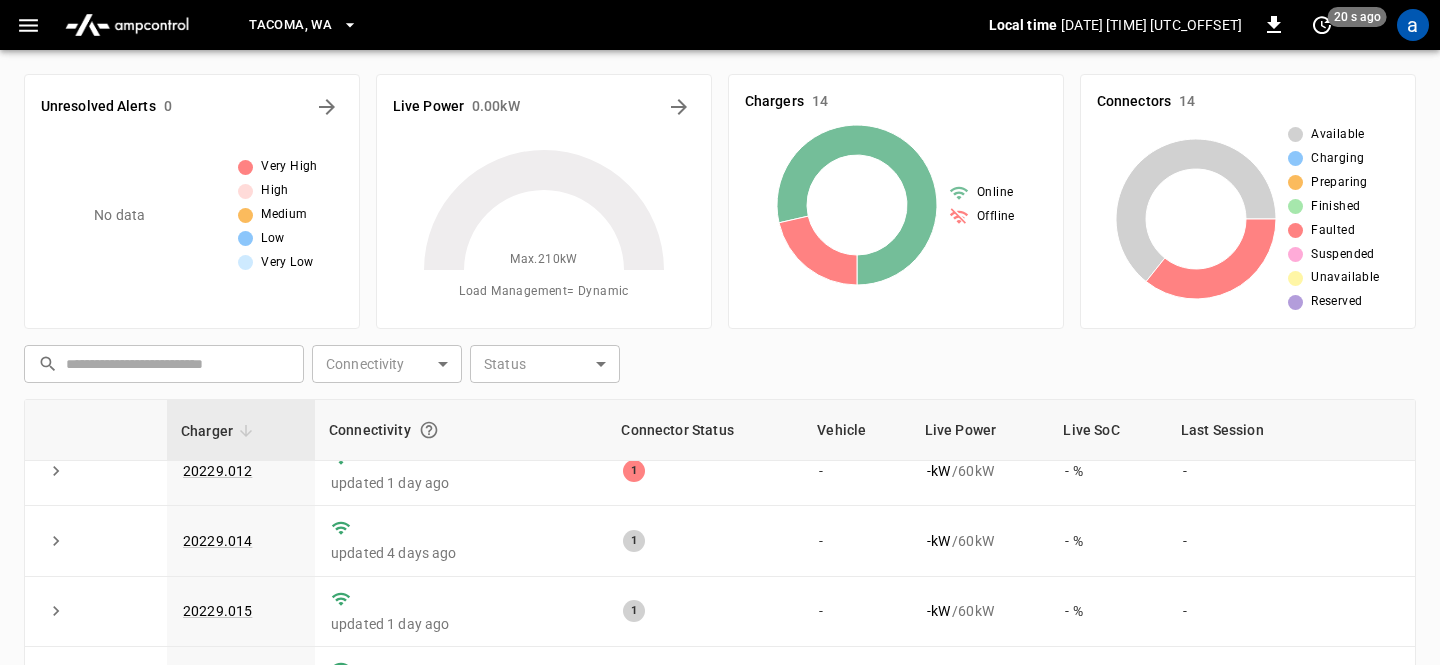 scroll, scrollTop: 584, scrollLeft: 0, axis: vertical 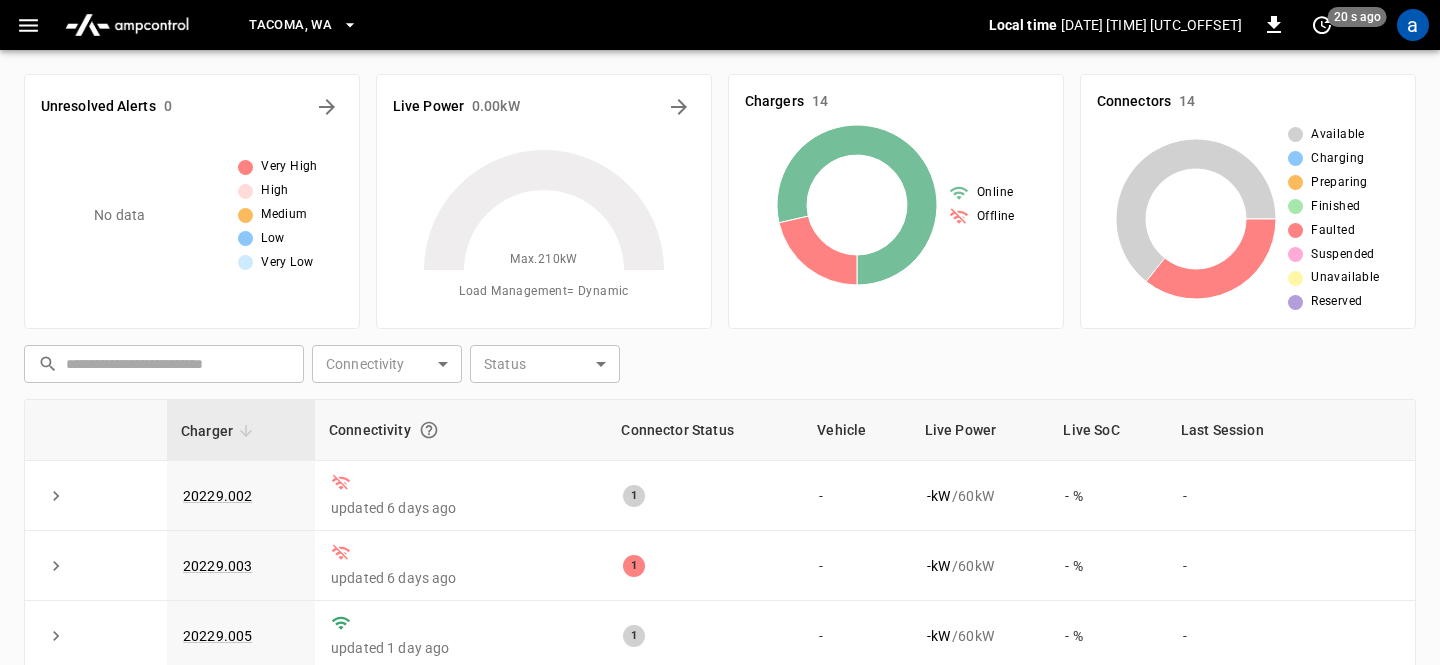 click at bounding box center [28, 25] 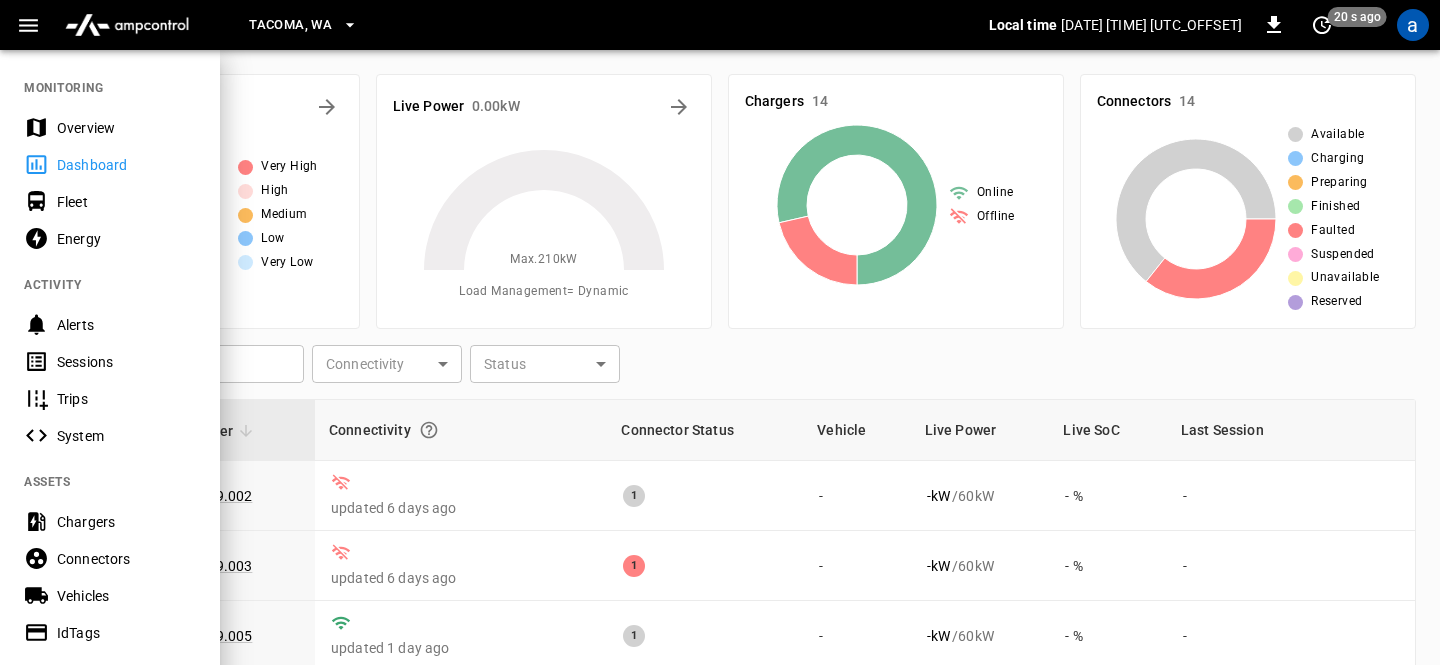 click on "Overview" at bounding box center [126, 128] 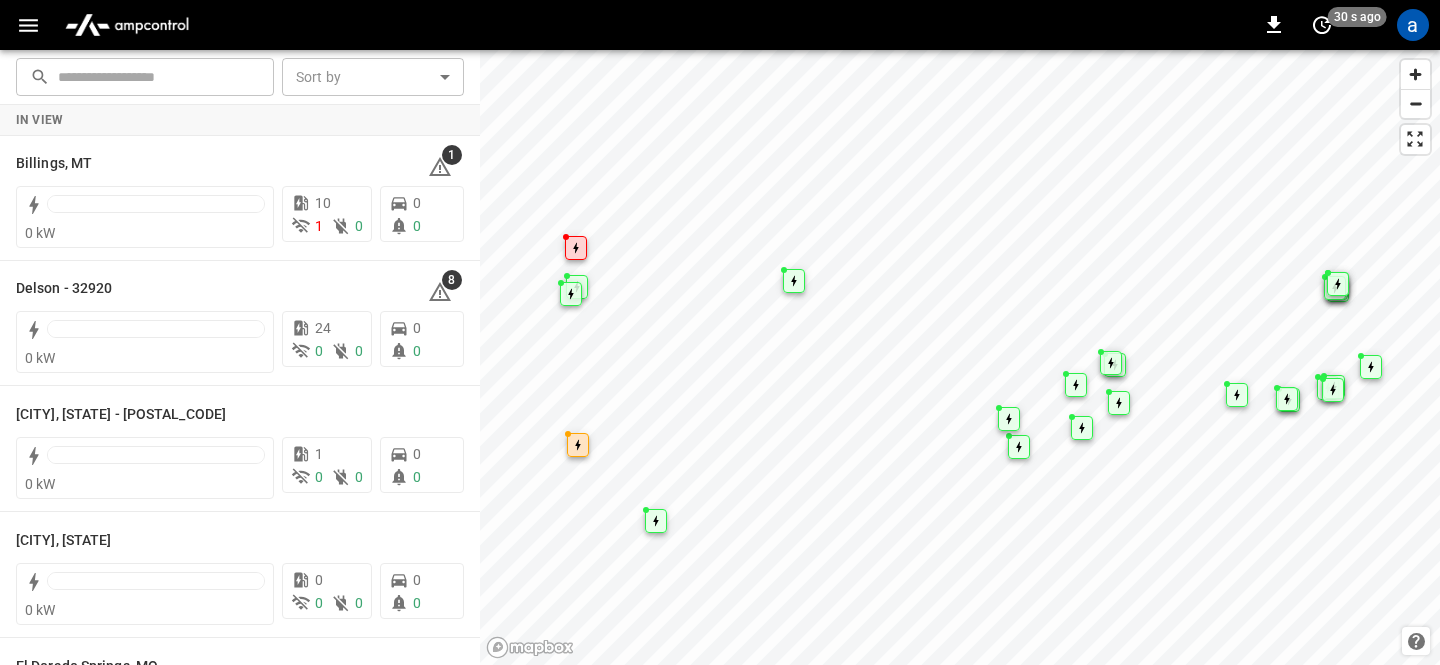 click at bounding box center (127, 25) 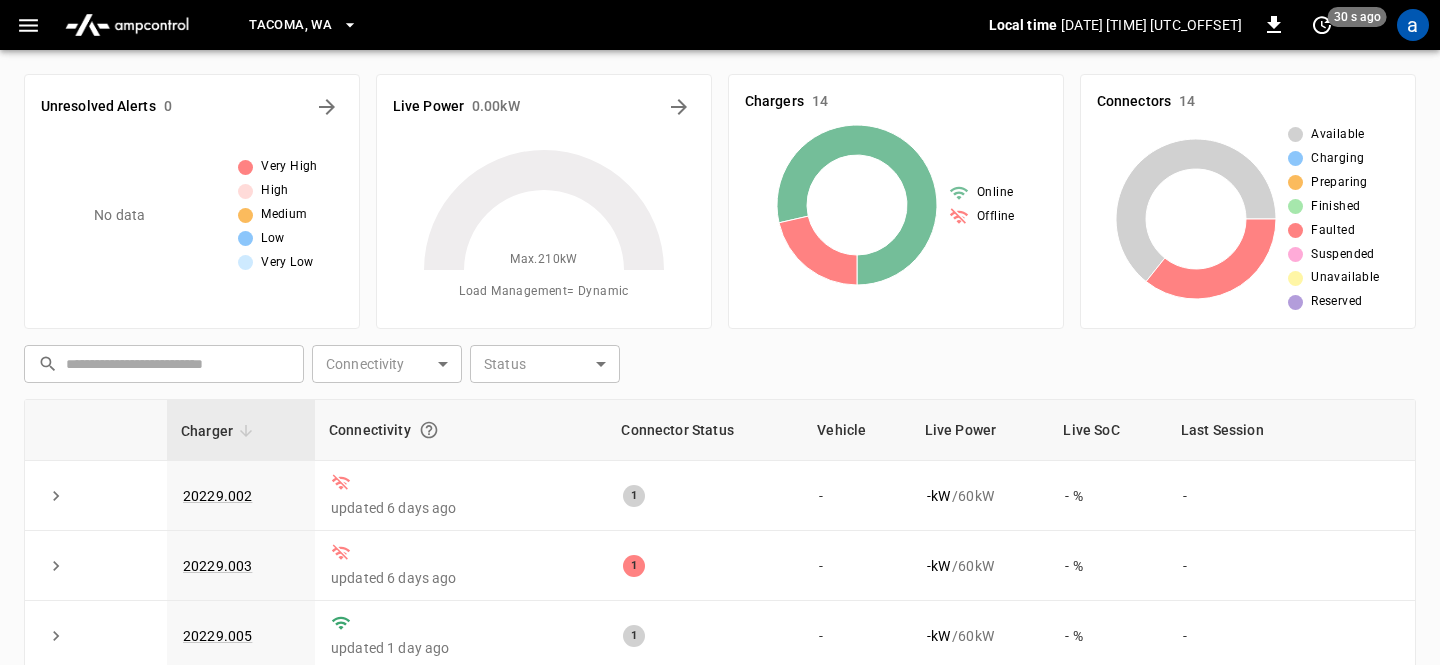 click 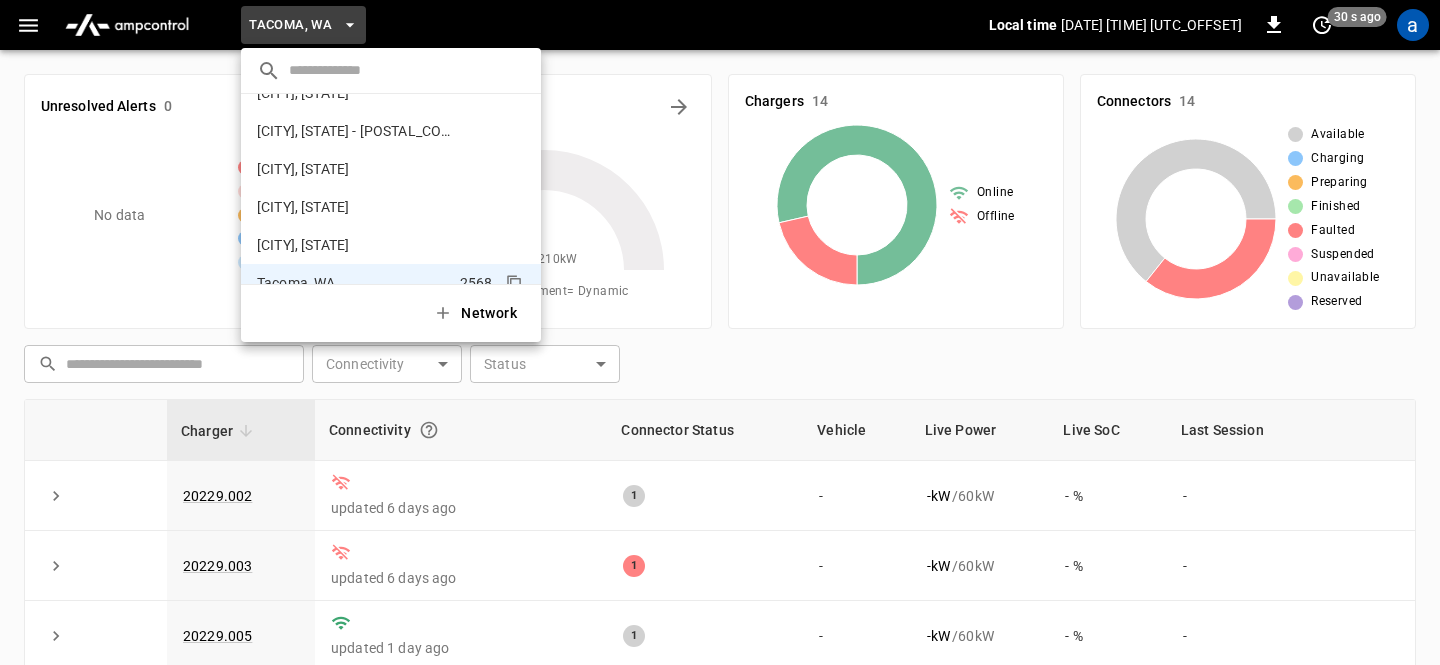 scroll, scrollTop: 688, scrollLeft: 0, axis: vertical 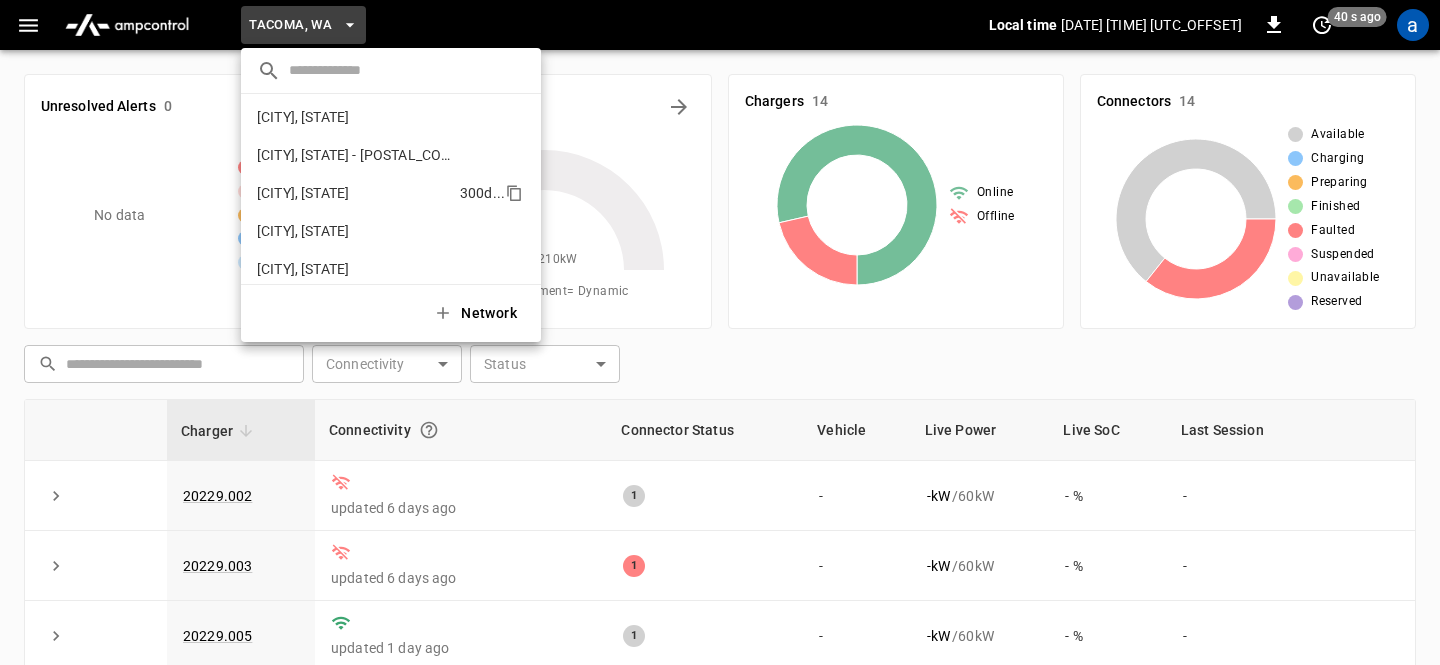click on "Riverside, CA 300d ..." at bounding box center [391, 193] 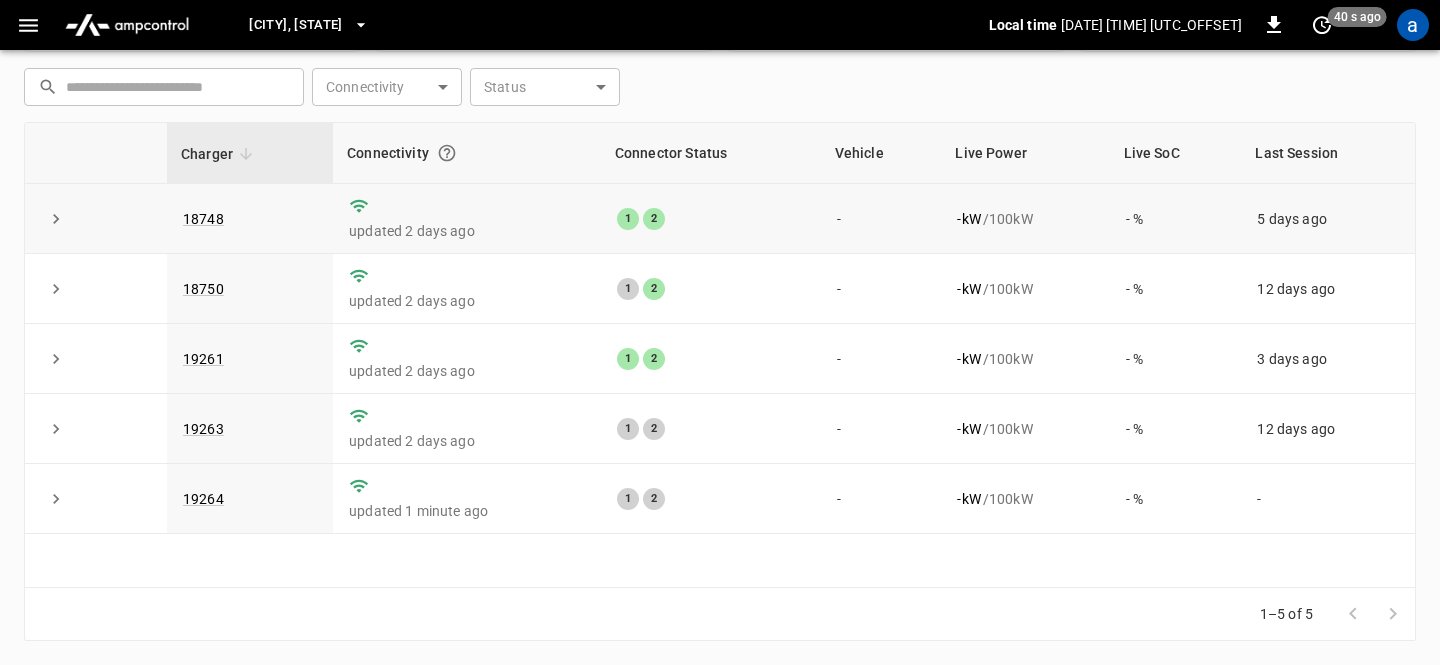 scroll, scrollTop: 0, scrollLeft: 0, axis: both 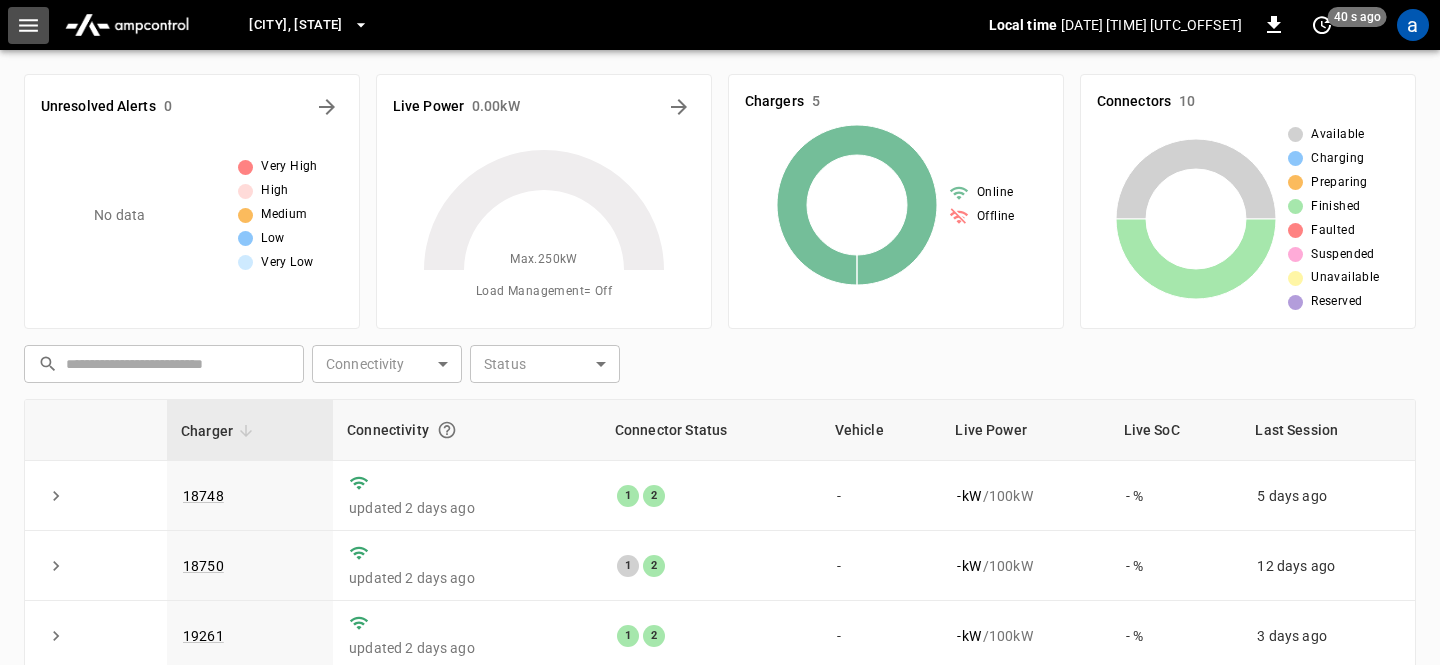 click at bounding box center [28, 25] 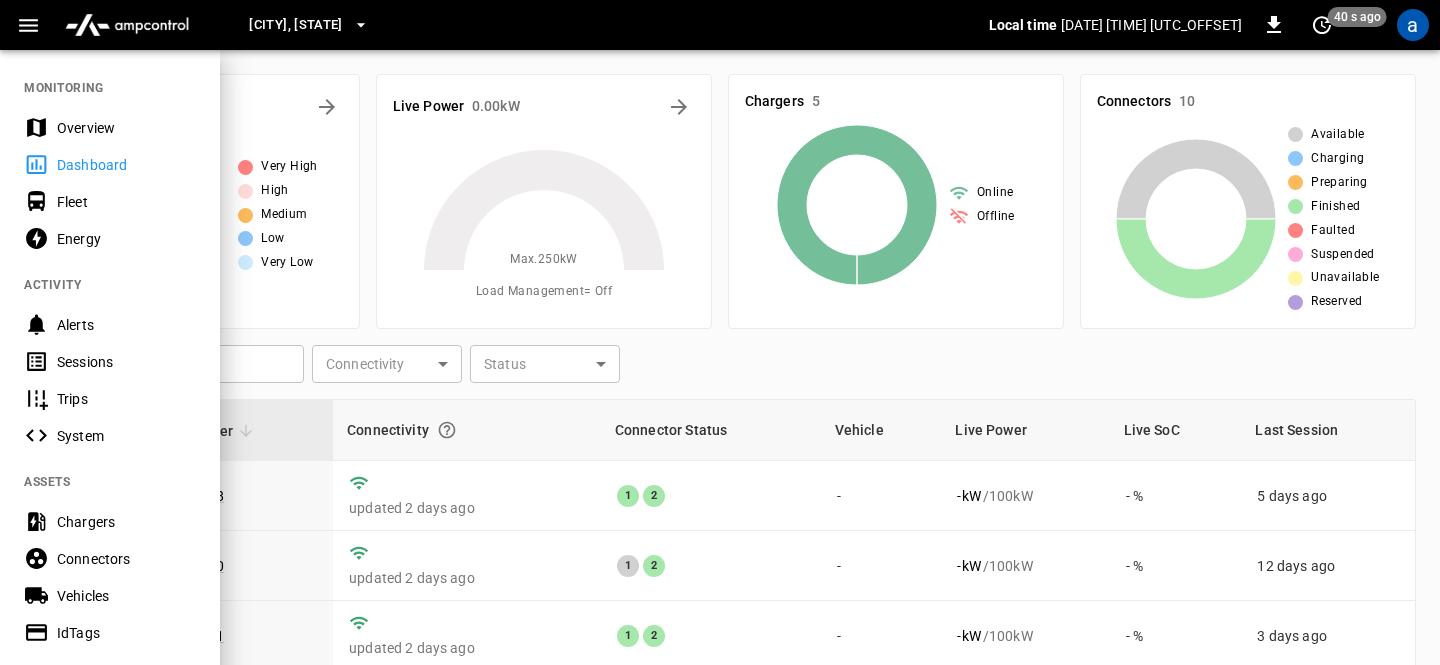 click on "Fleet" at bounding box center [110, 201] 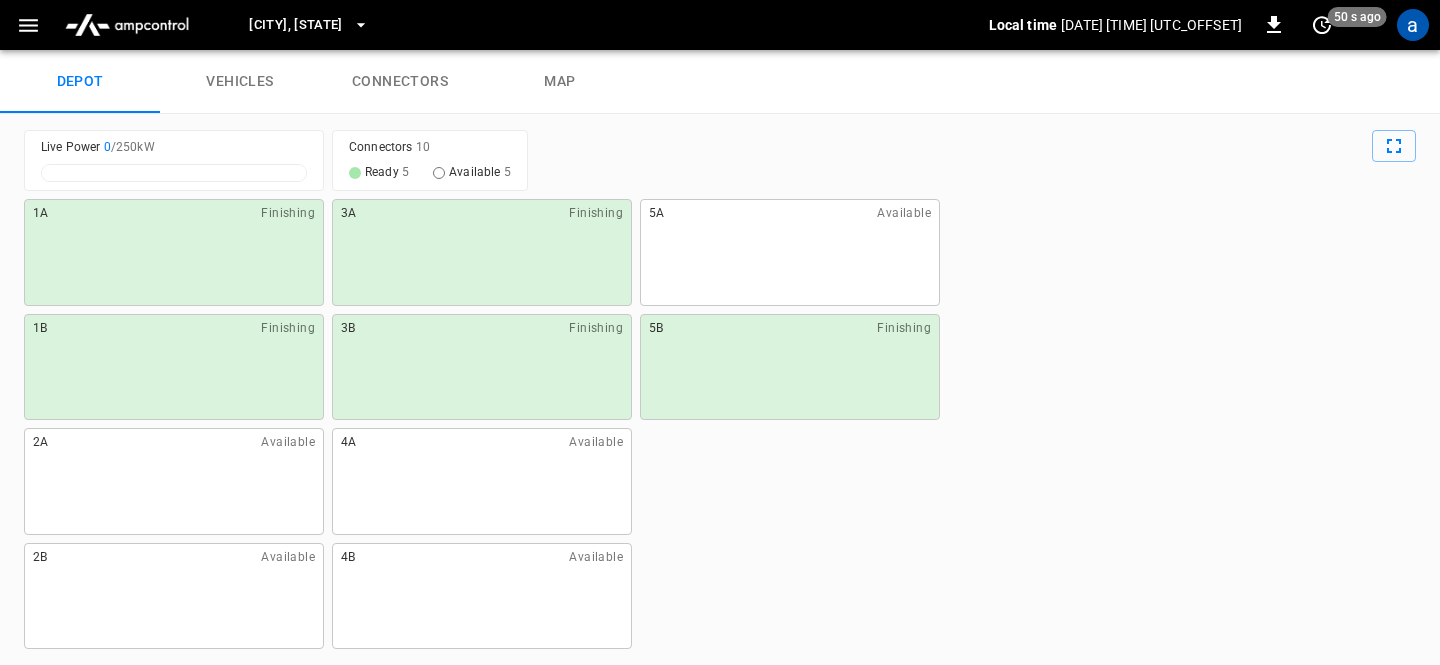 click on "1A Finishing     1B Finishing     2A Available     2B Available     3A Finishing     3B Finishing     4A Available     4B Available     5A Available     5B Finishing" at bounding box center [720, 424] 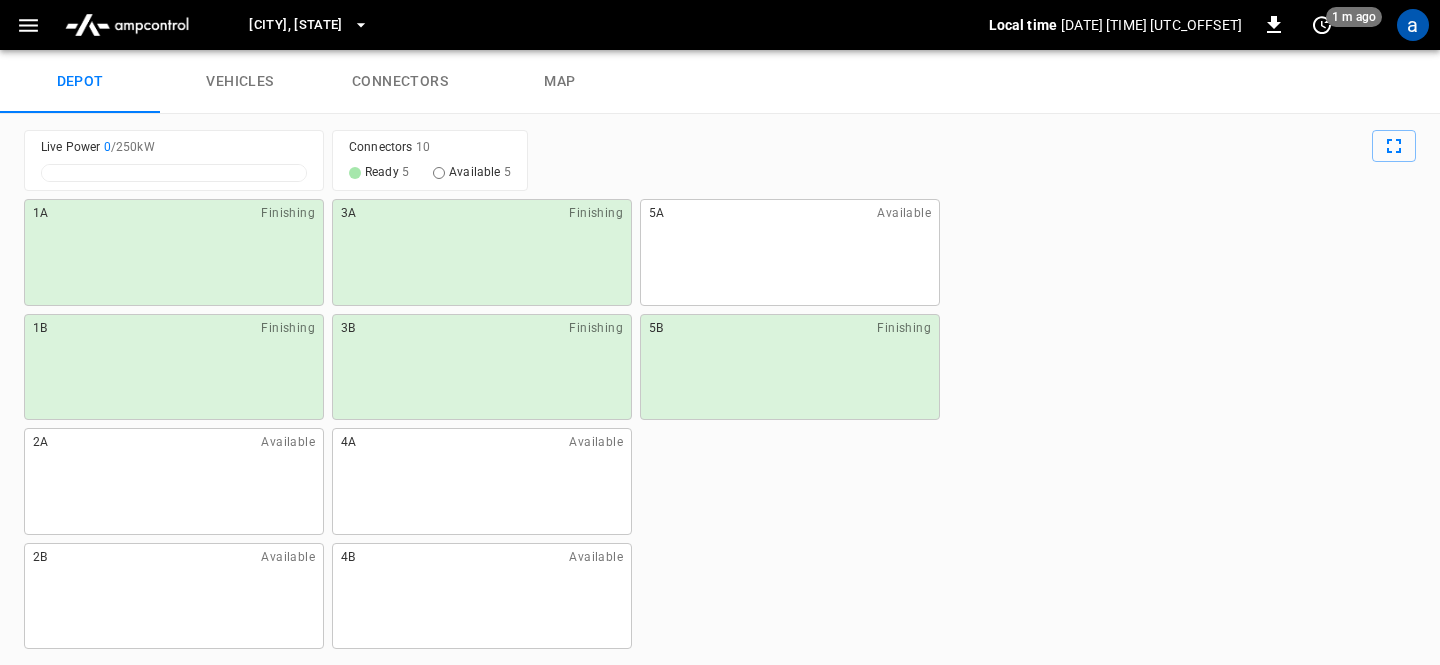 click on "1A Finishing     1B Finishing     2A Available     2B Available     3A Finishing     3B Finishing     4A Available     4B Available     5A Available     5B Finishing" at bounding box center [720, 424] 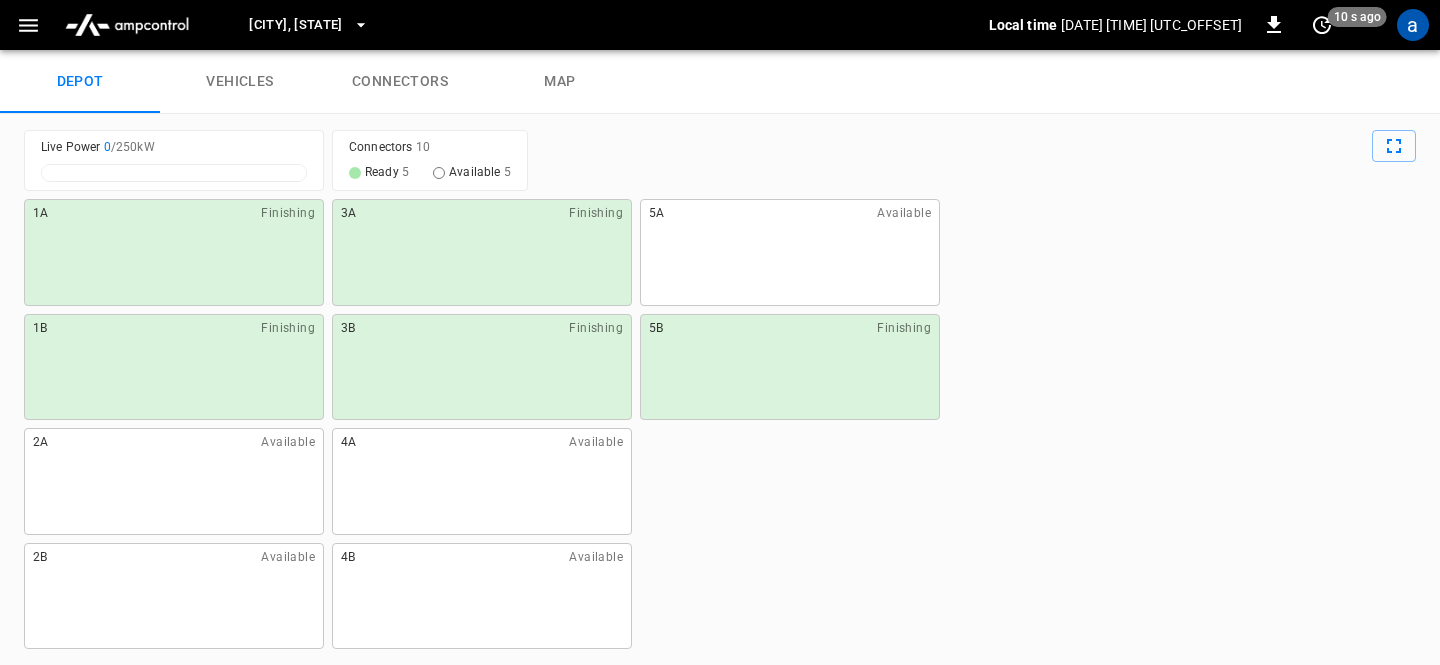 click 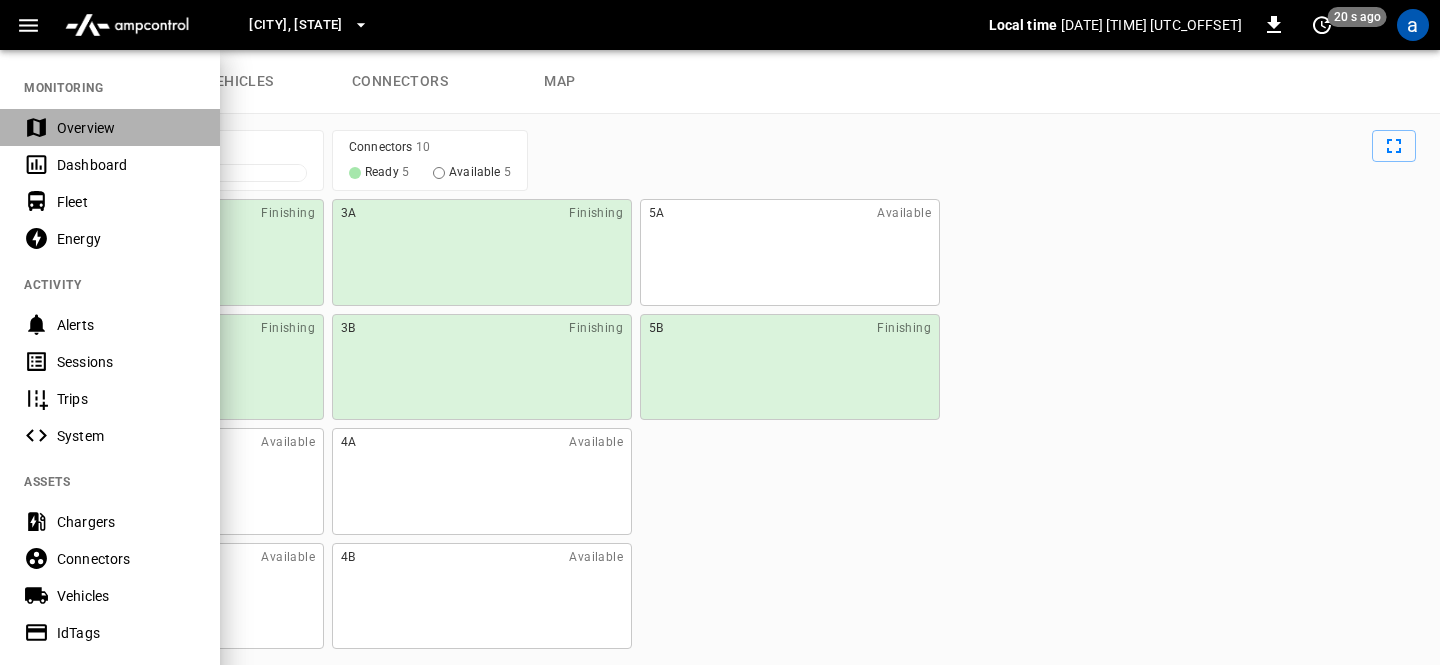 click on "Overview" at bounding box center (126, 128) 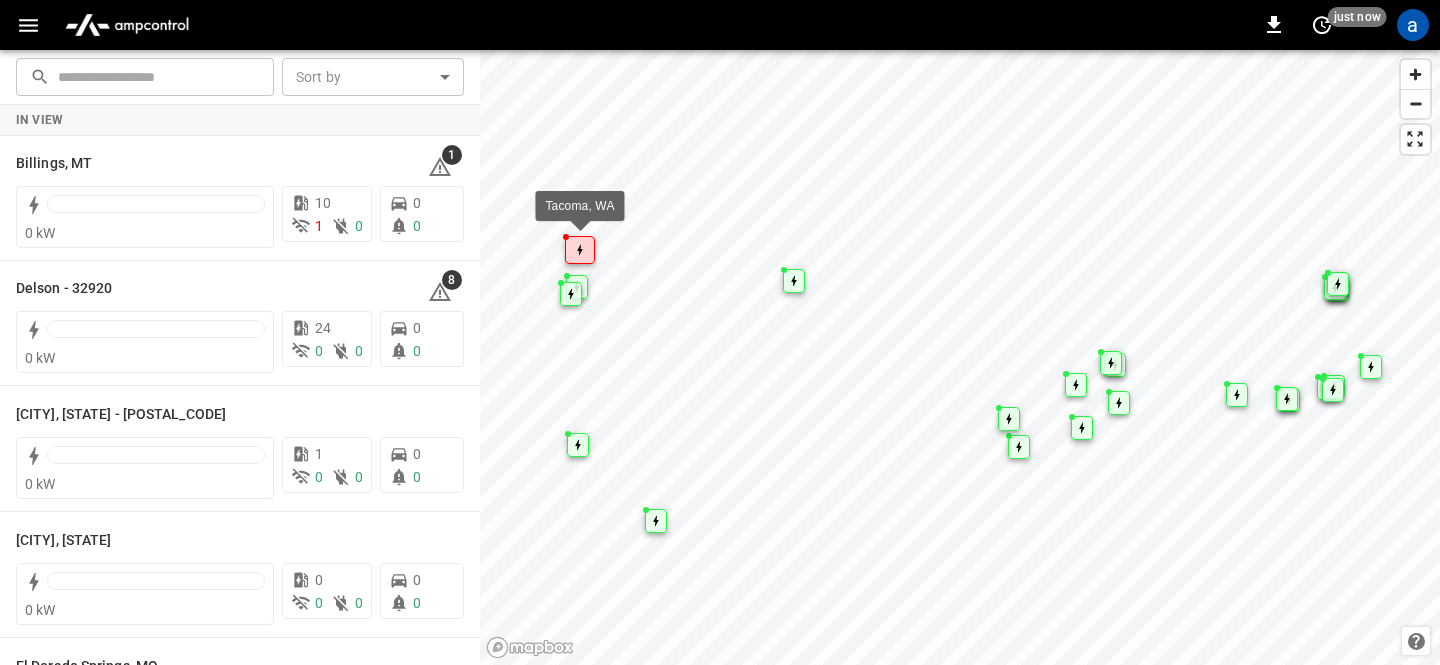 click at bounding box center (580, 250) 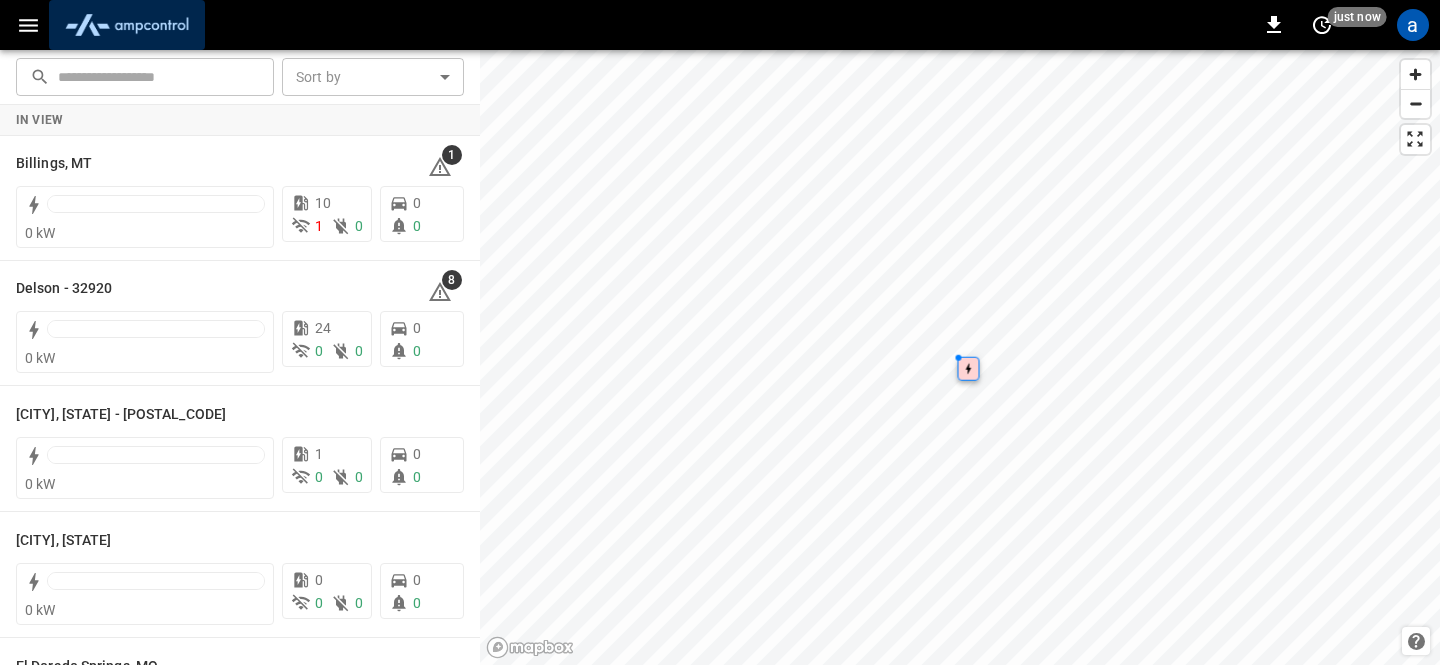 click at bounding box center (127, 25) 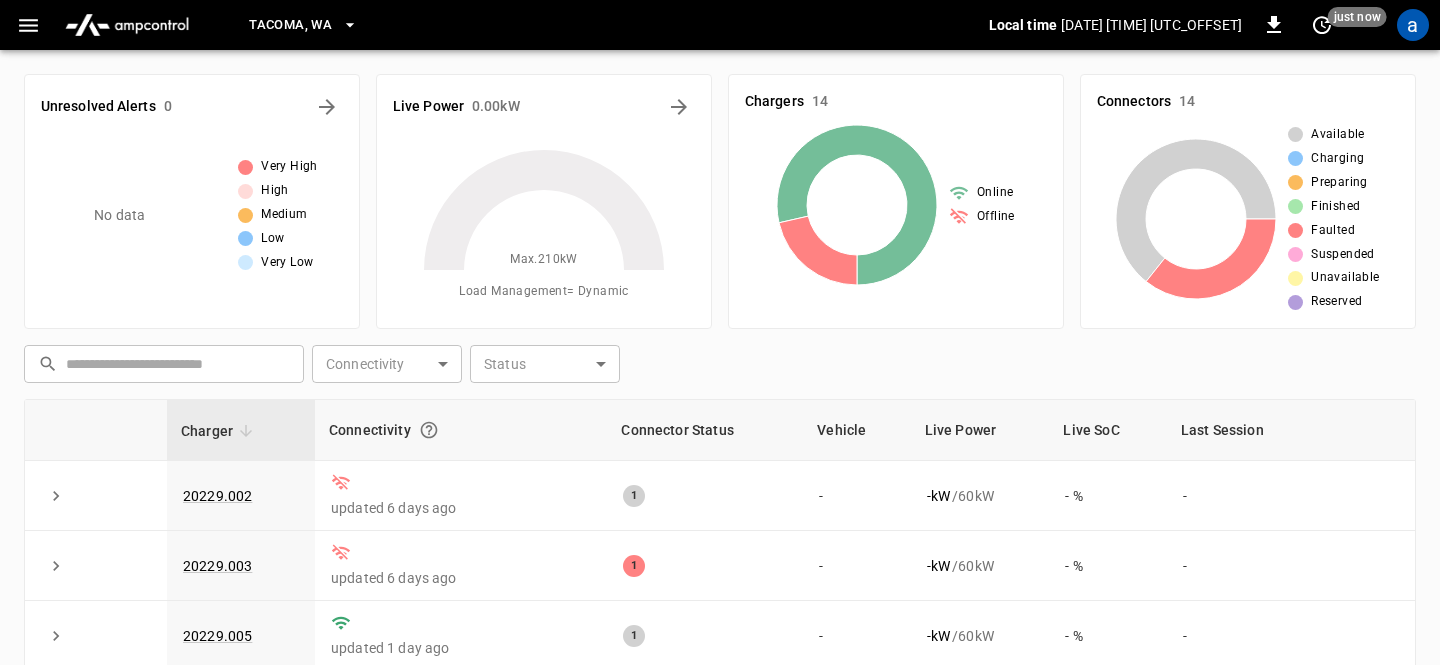 click 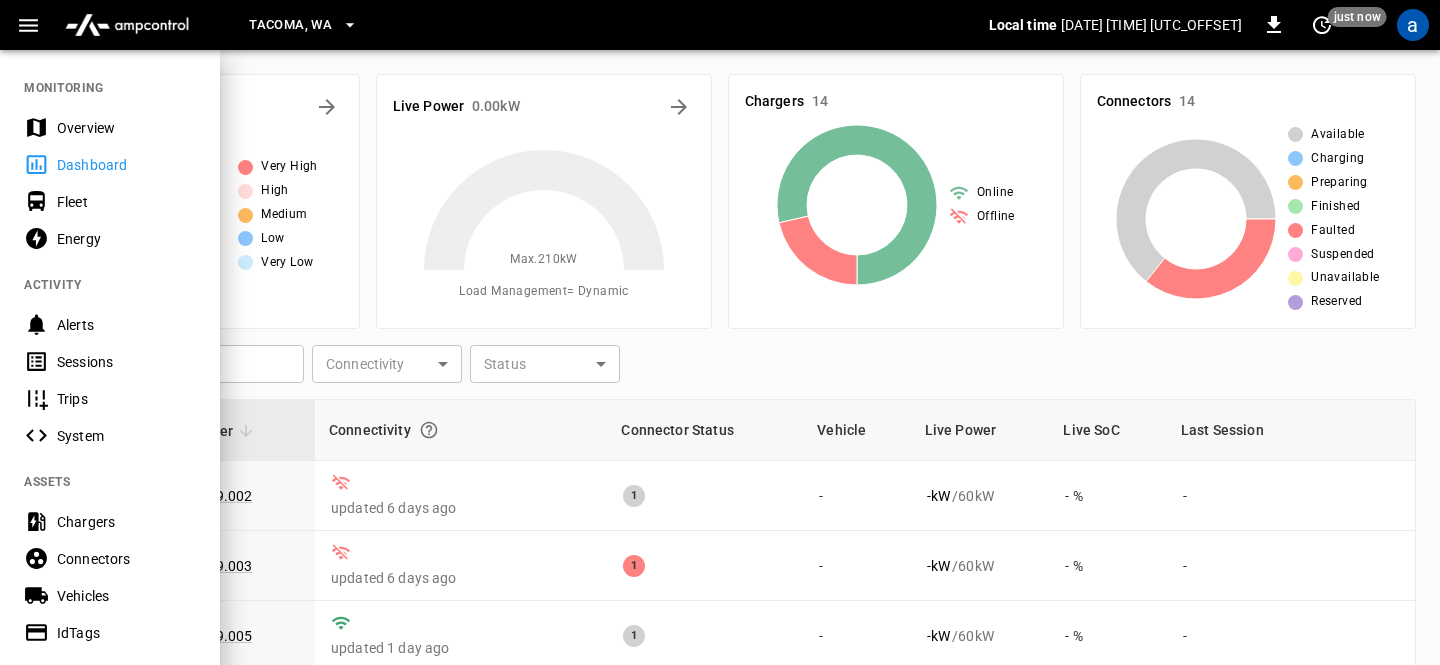 click on "Fleet" at bounding box center [126, 202] 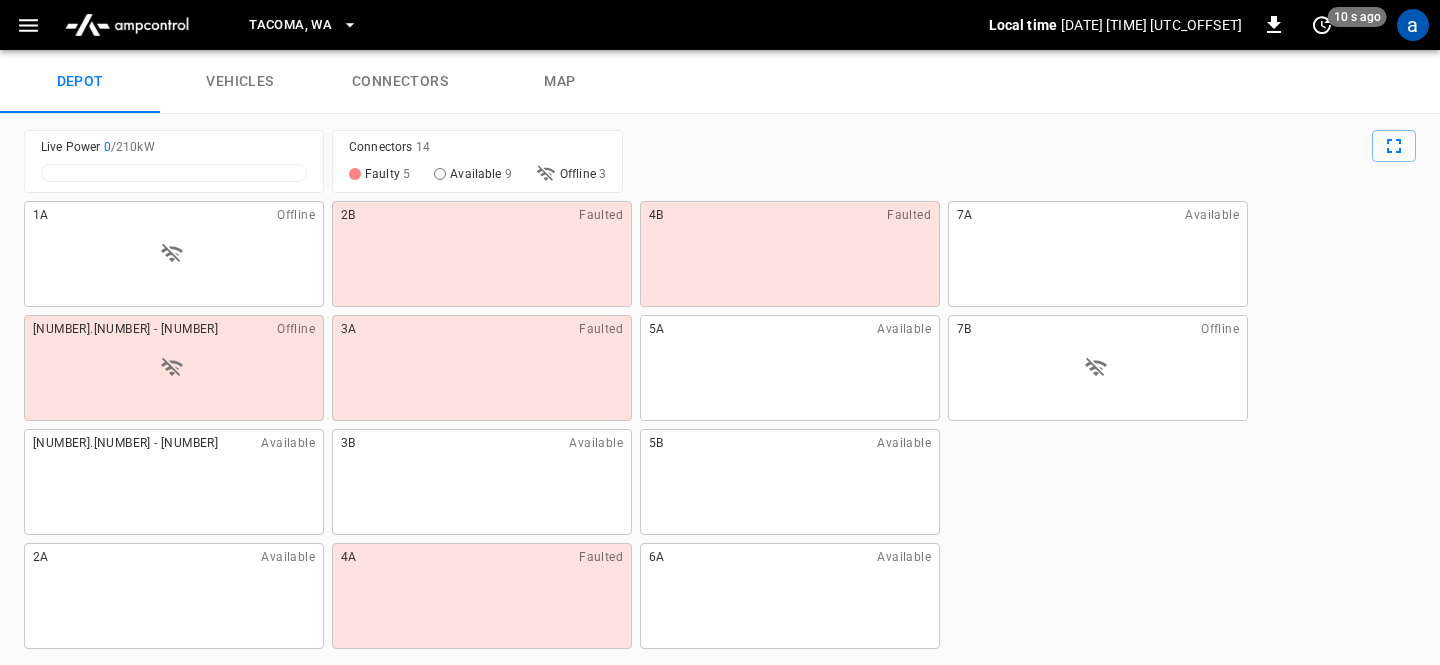 click at bounding box center (127, 25) 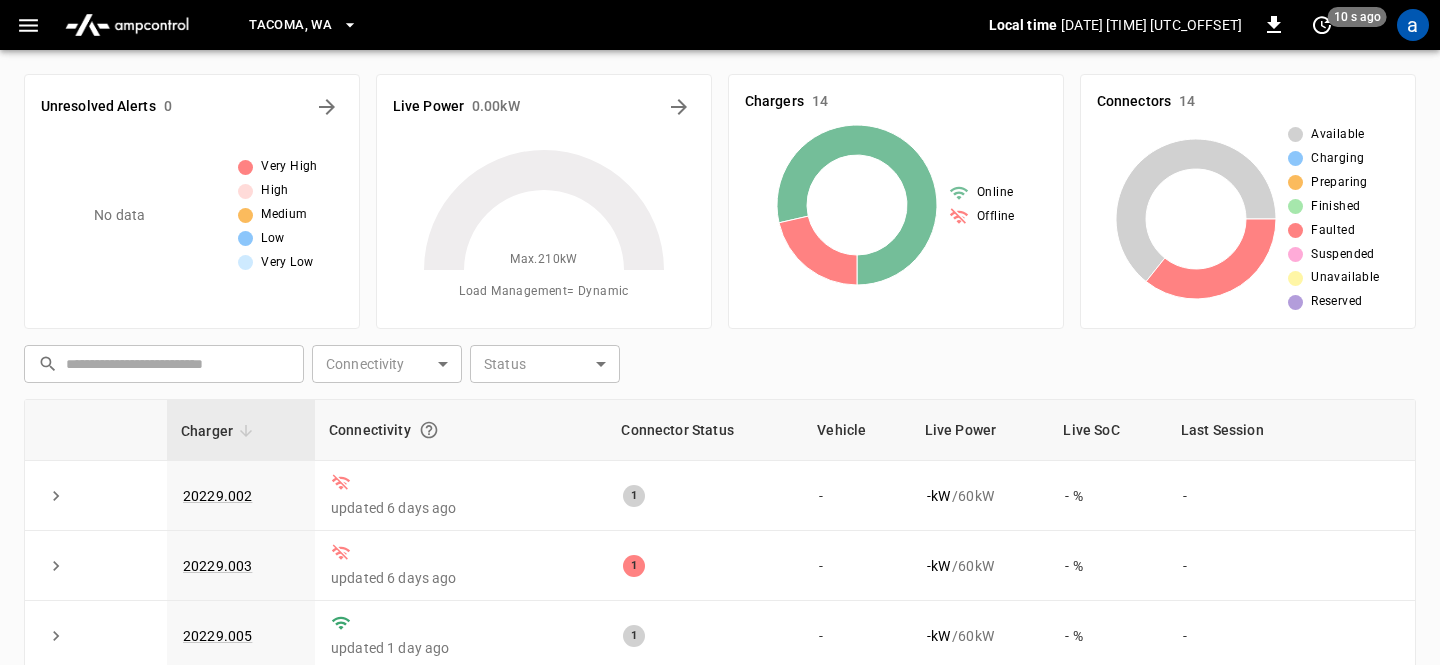 click 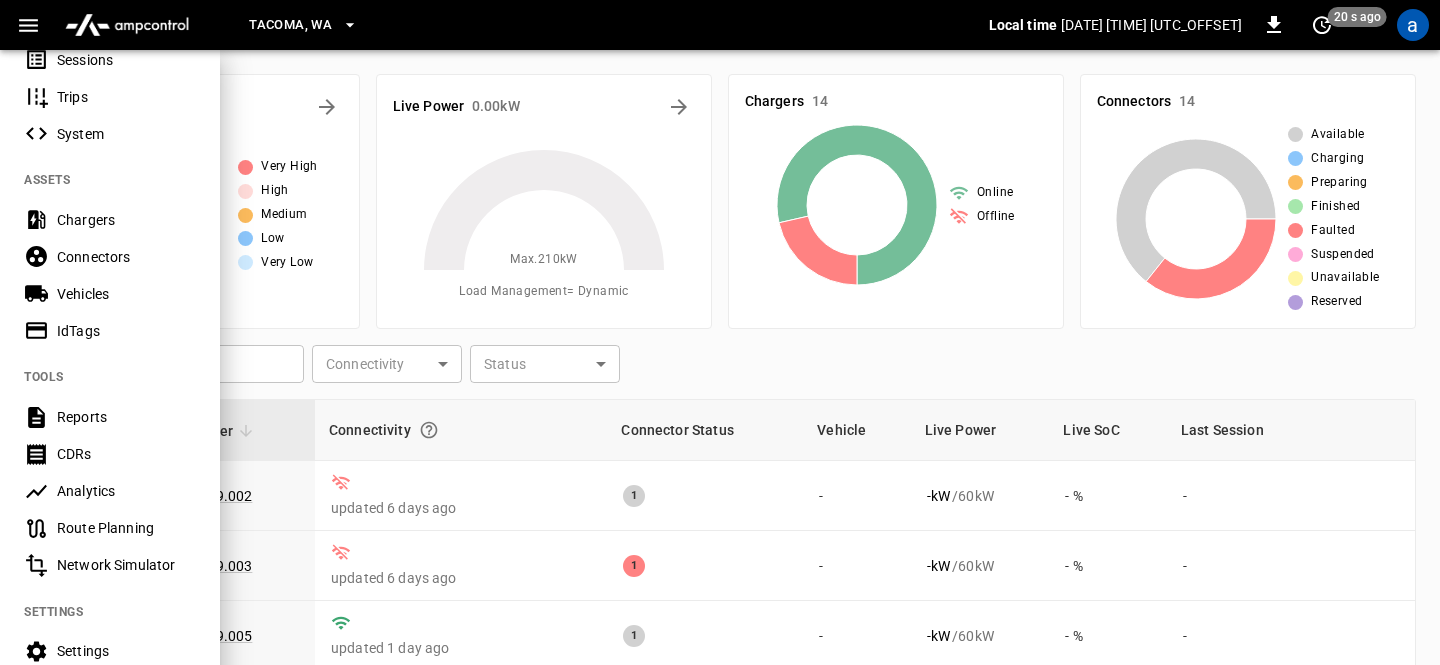 scroll, scrollTop: 462, scrollLeft: 0, axis: vertical 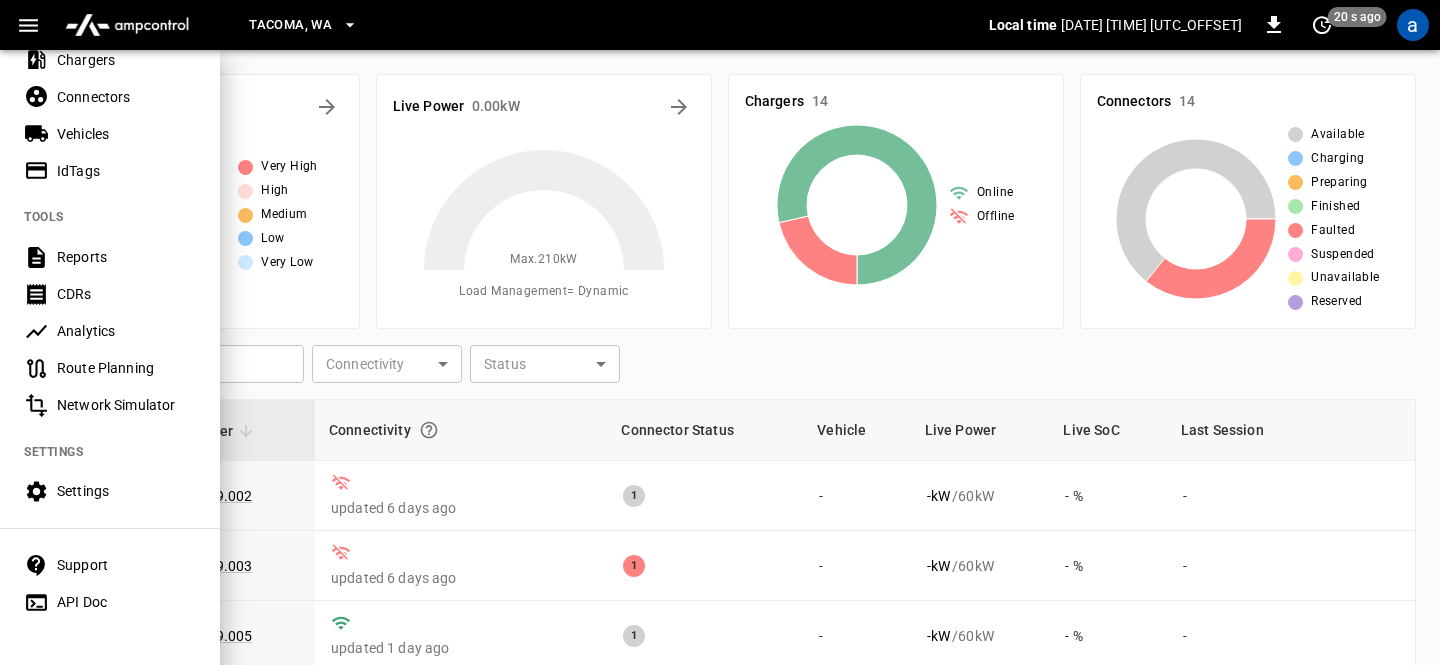 click on "Support" at bounding box center [126, 565] 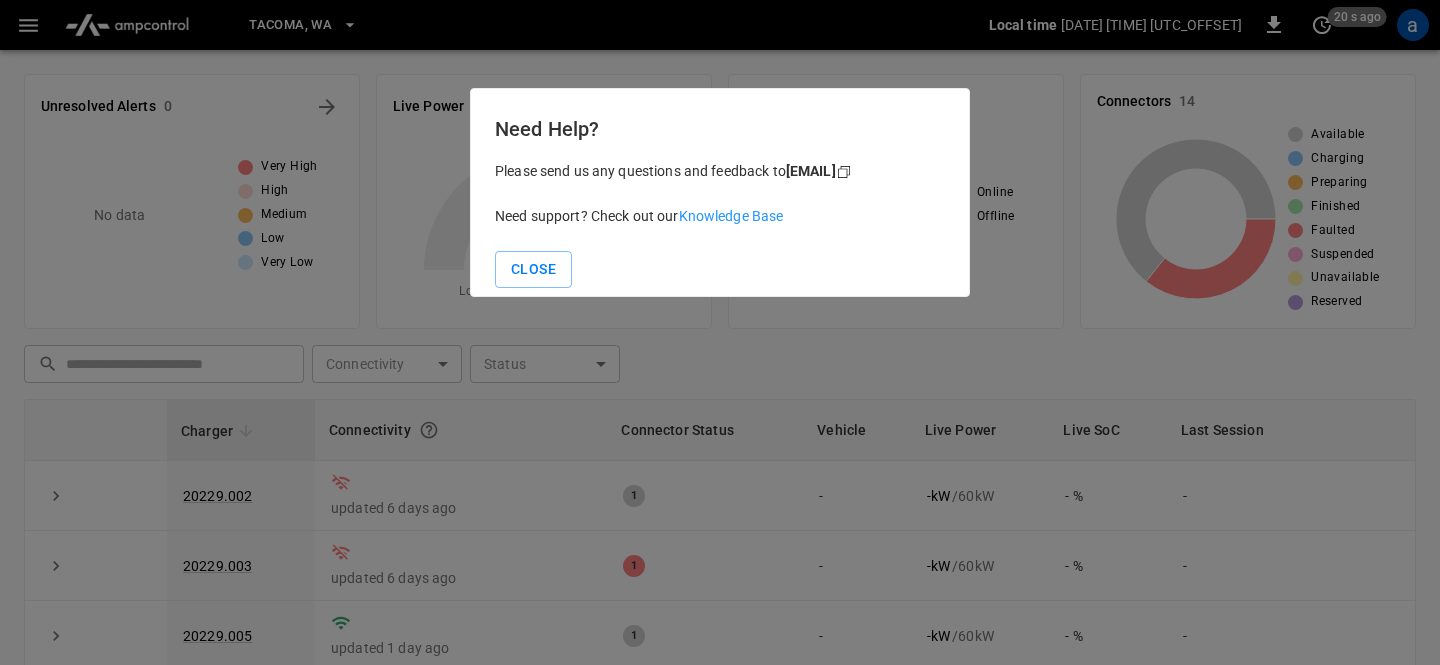 click on "Knowledge Base" at bounding box center (731, 216) 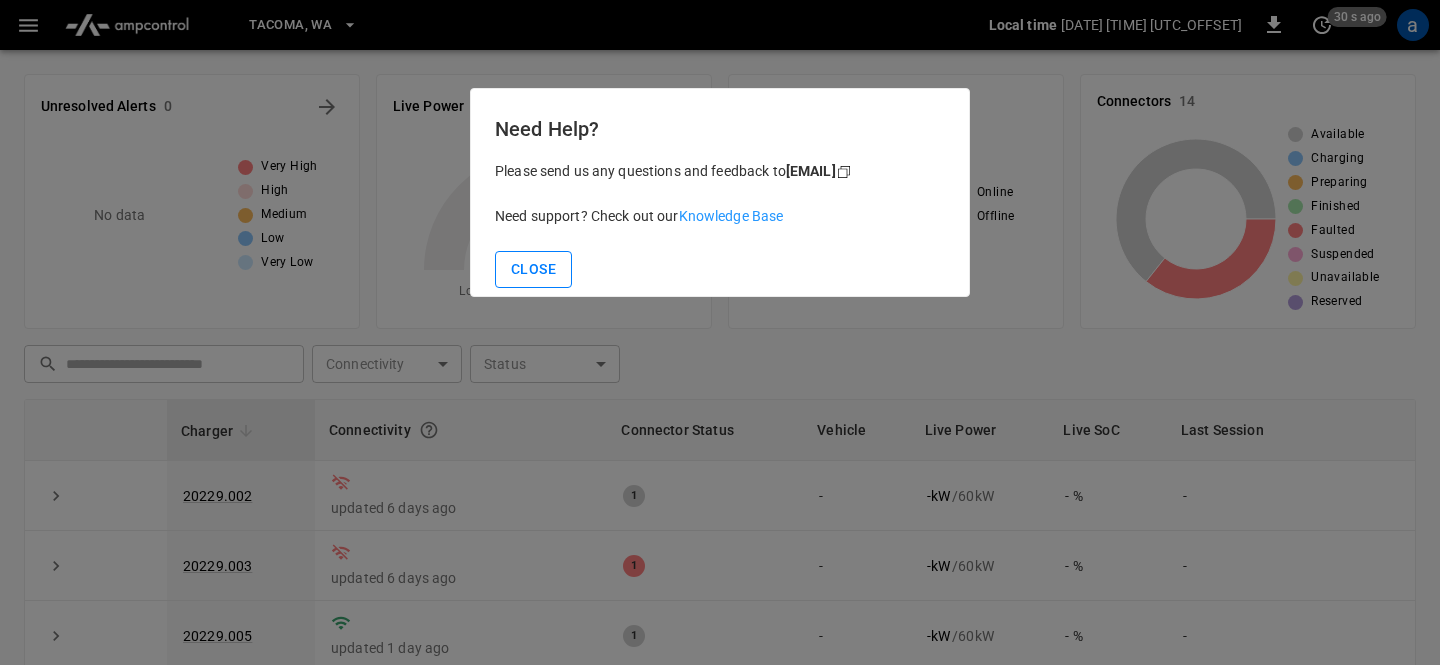 click on "Close" at bounding box center (533, 269) 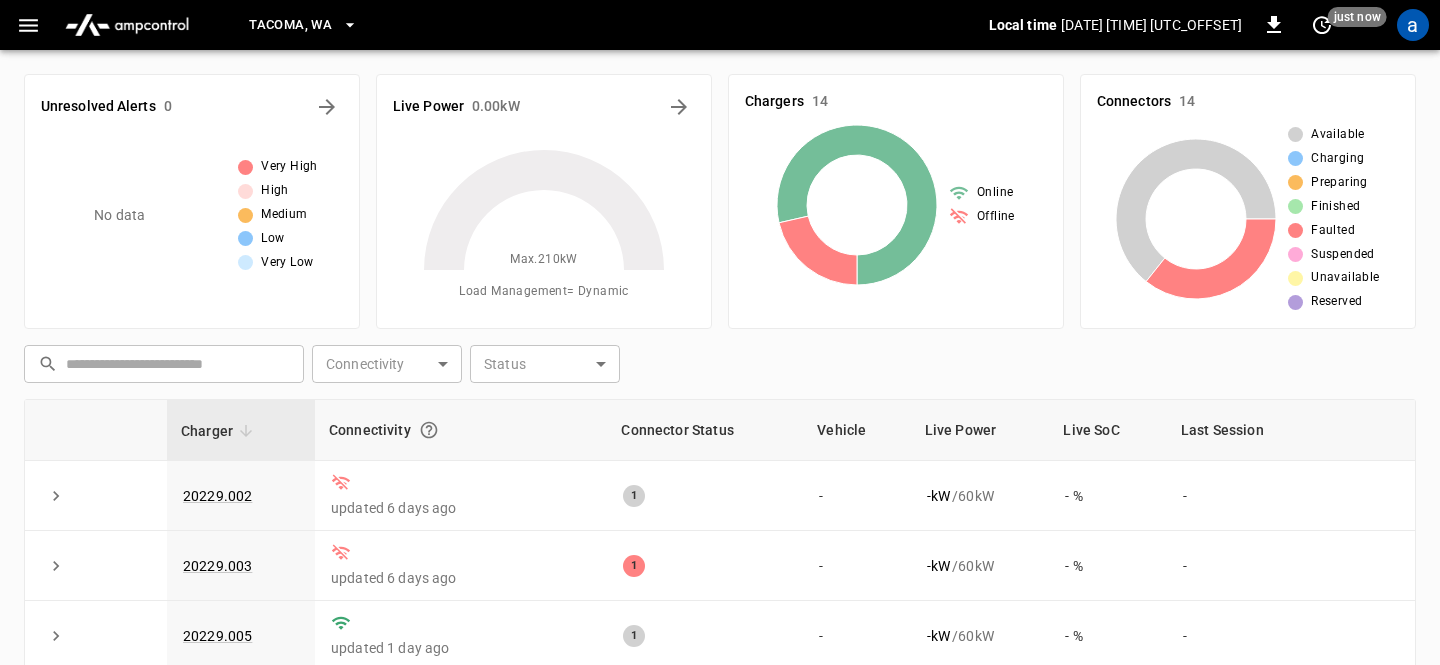 click at bounding box center (28, 25) 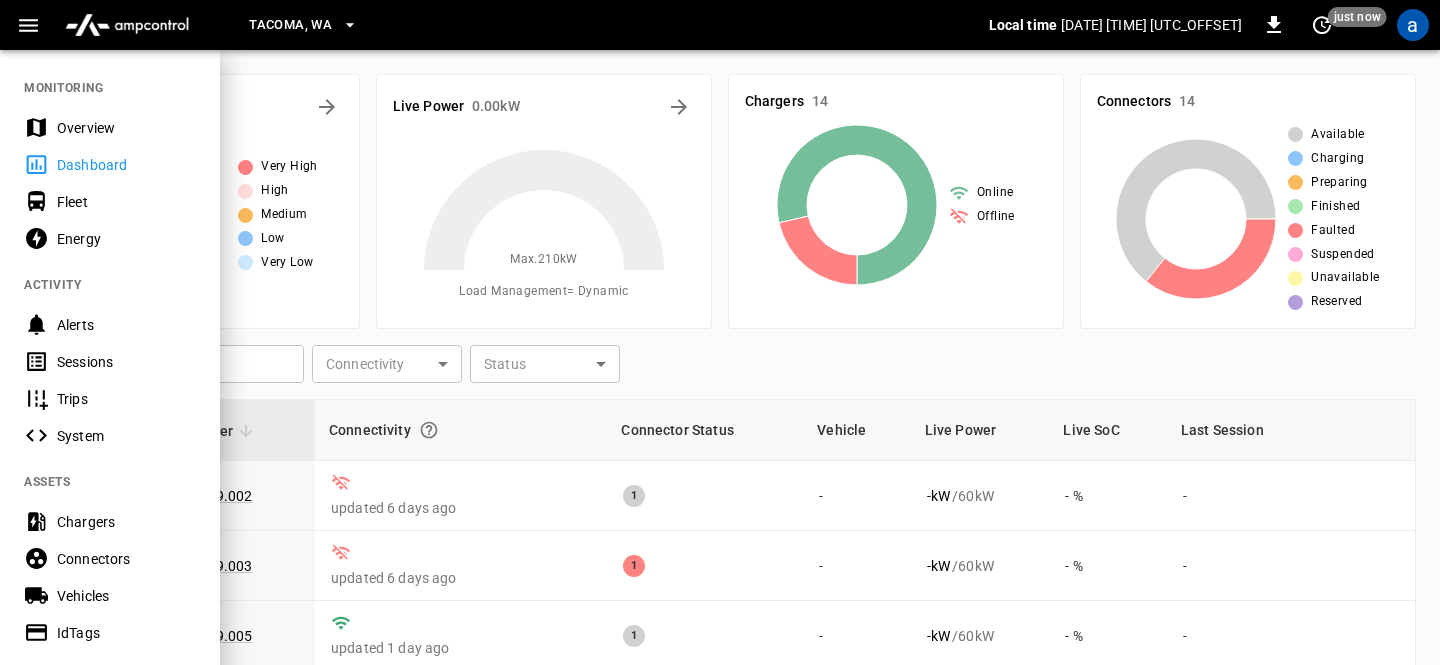 scroll, scrollTop: 462, scrollLeft: 0, axis: vertical 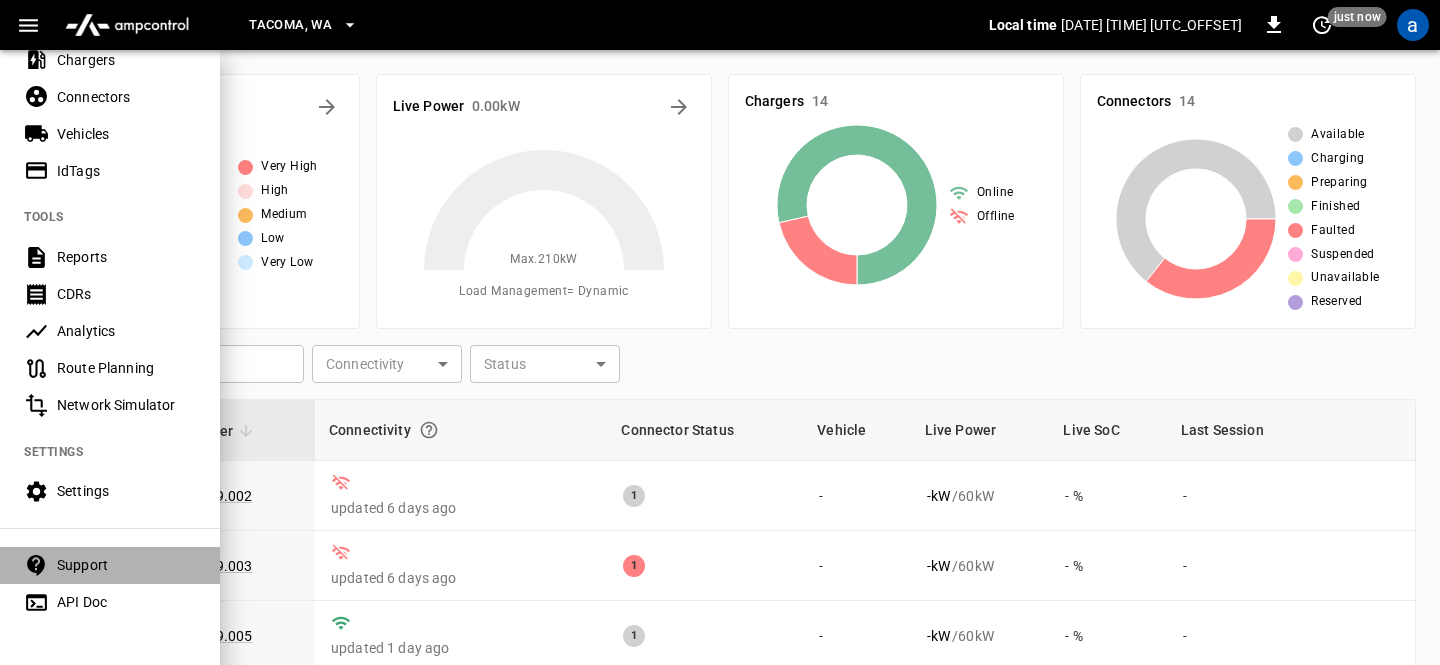 click on "Support" at bounding box center (126, 565) 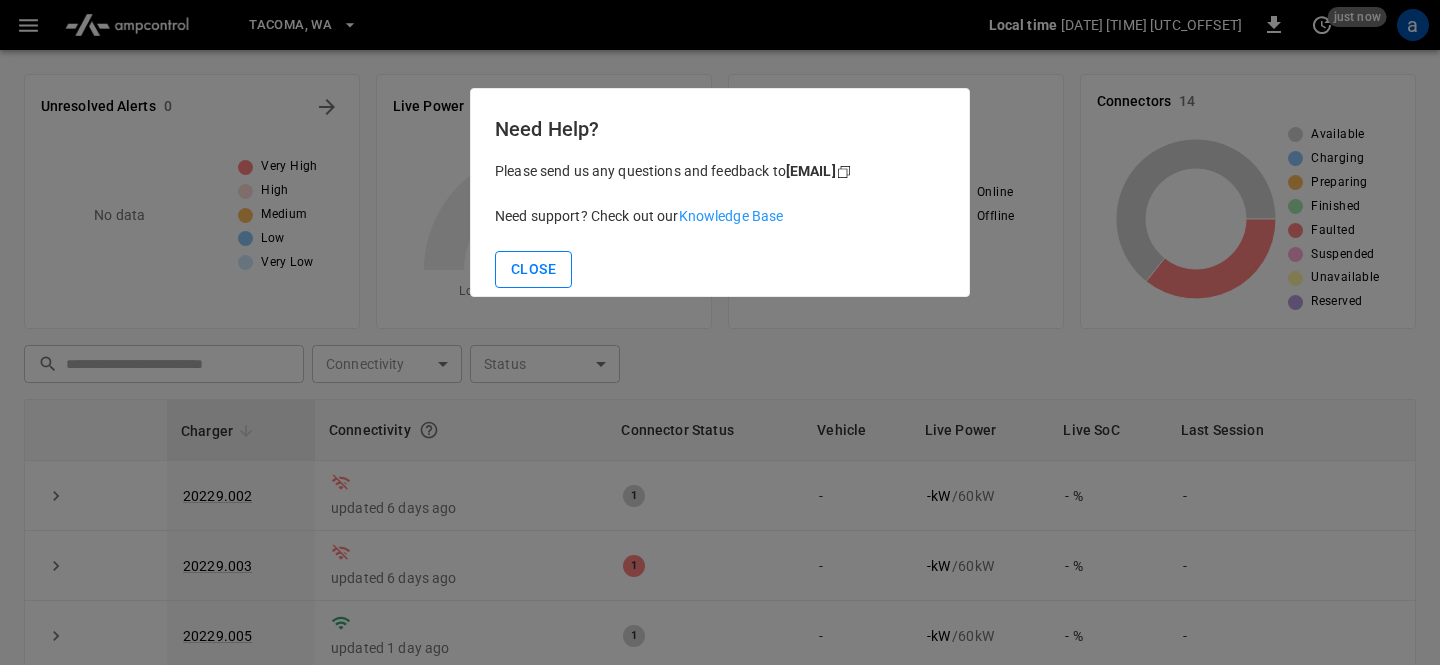 click on "Close" at bounding box center [533, 269] 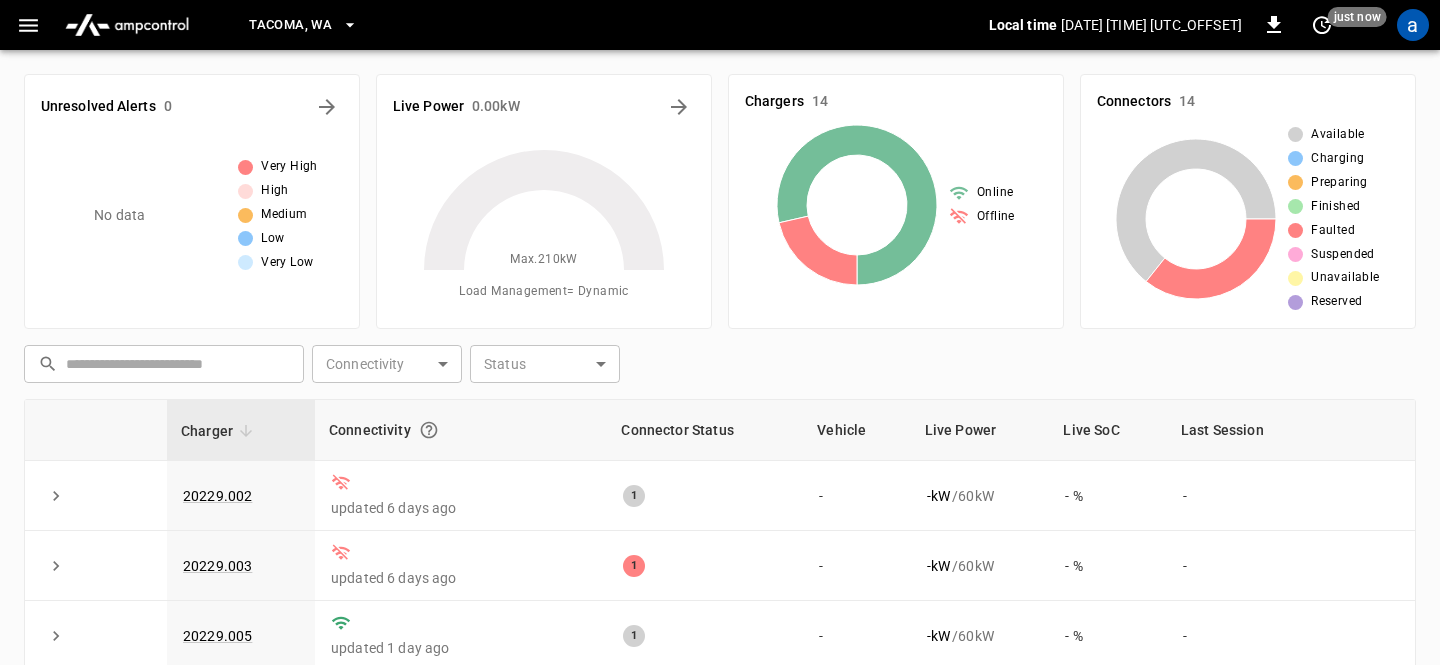 click 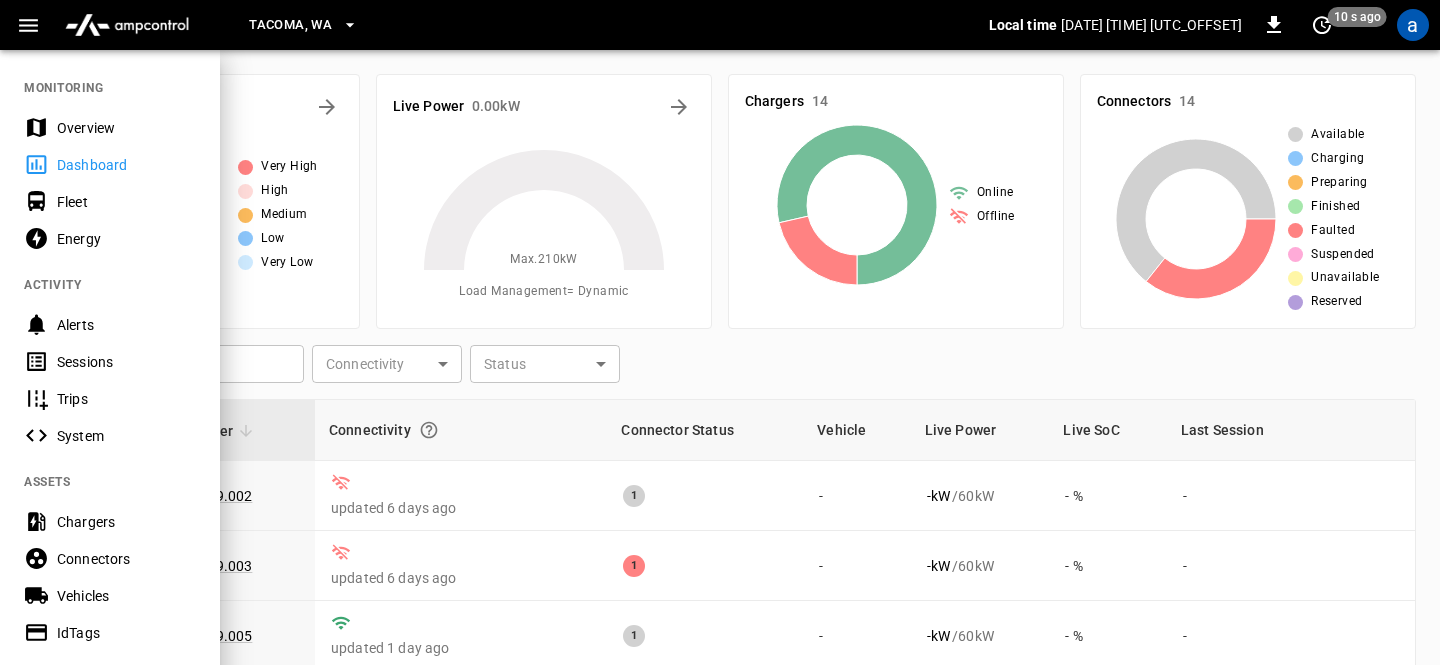 scroll, scrollTop: 462, scrollLeft: 0, axis: vertical 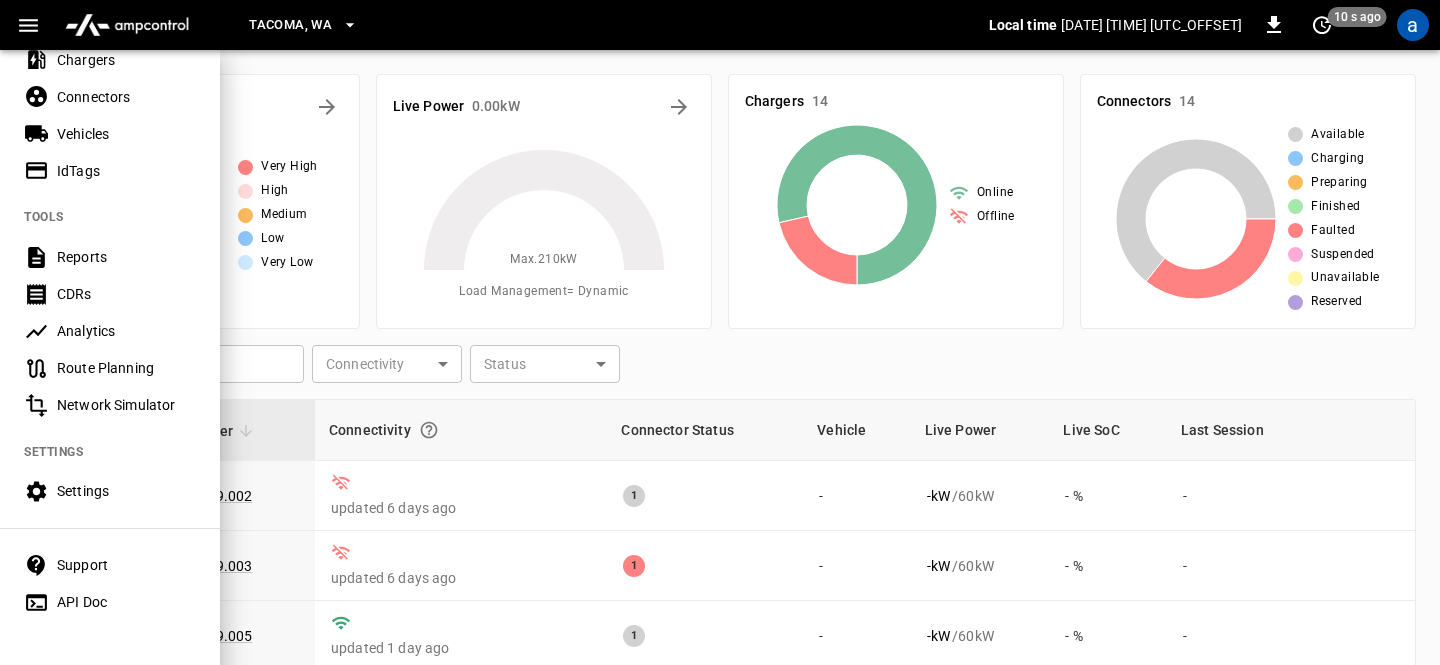 click at bounding box center [720, 332] 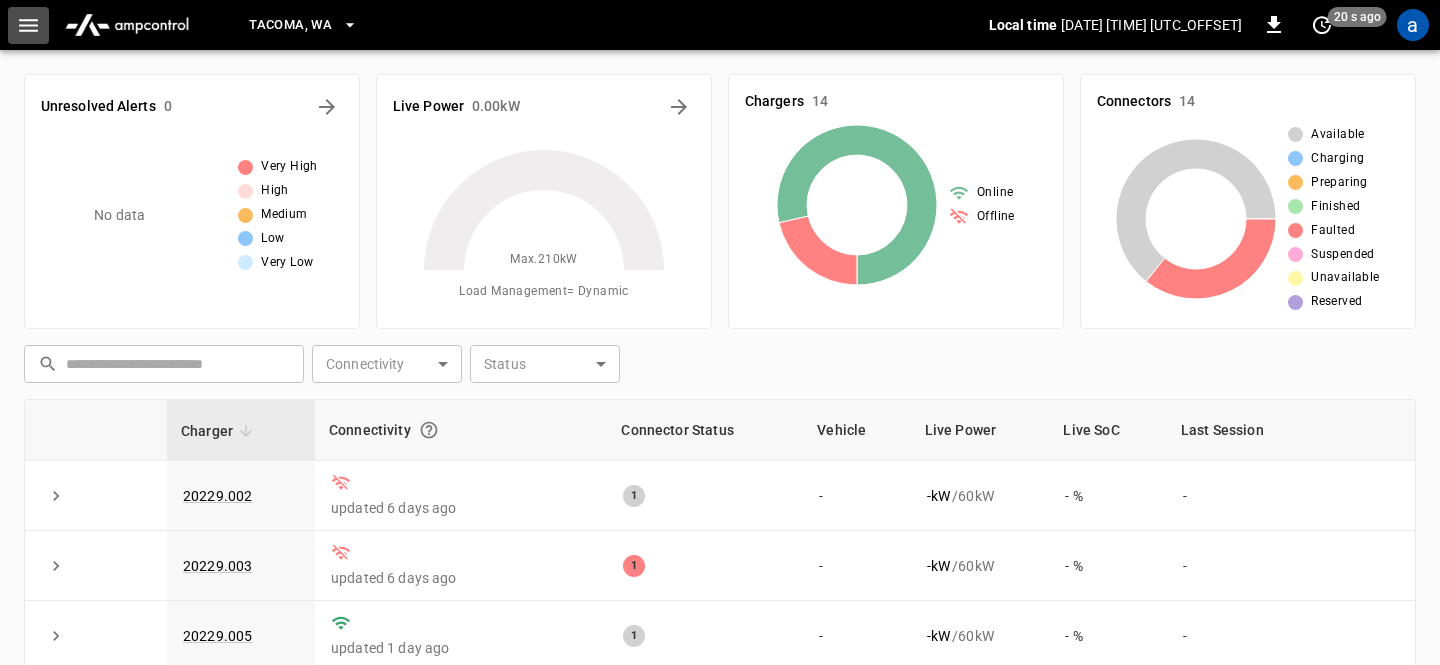 click 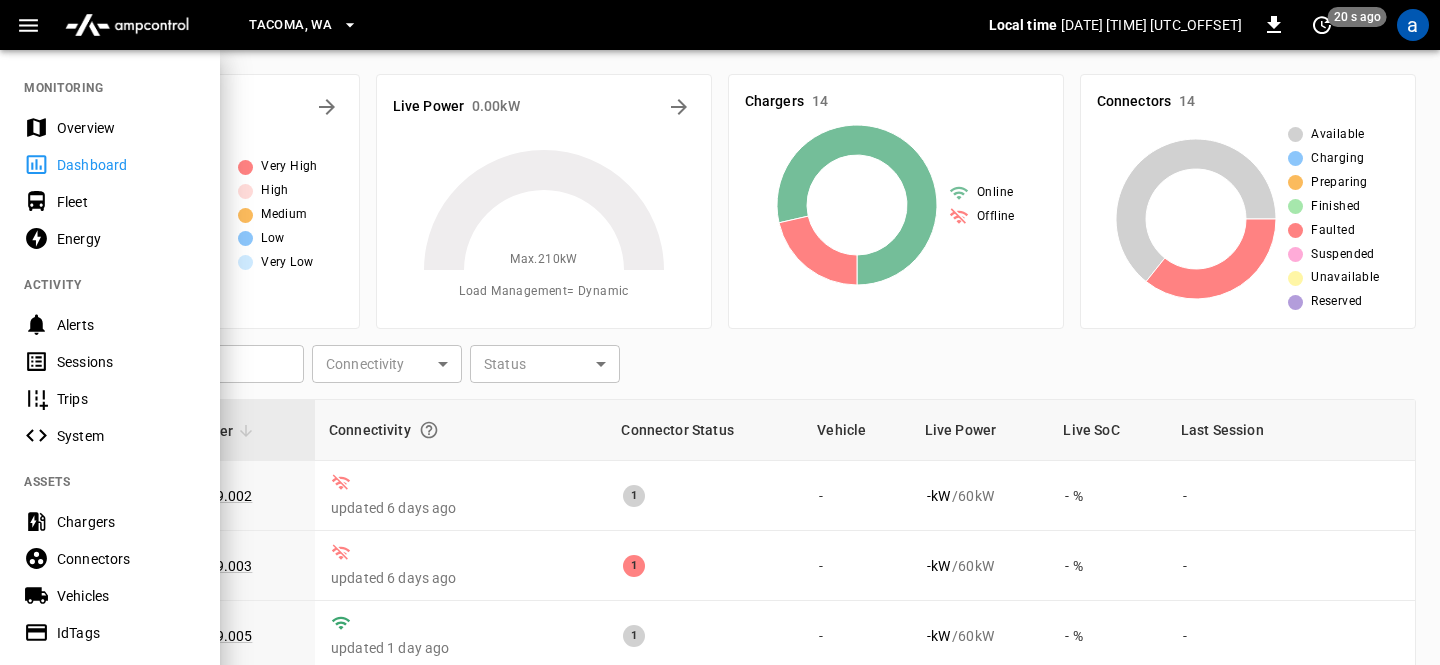 click at bounding box center (720, 332) 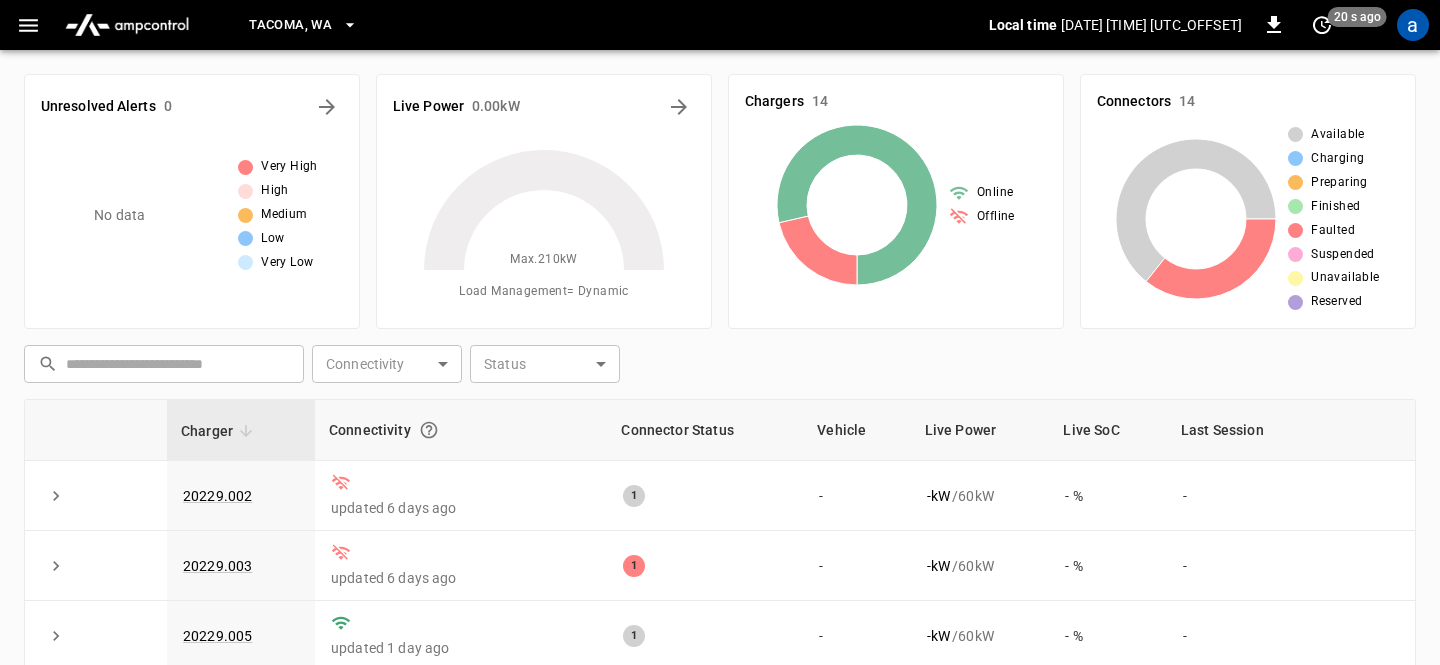 click on "Tacoma, WA" at bounding box center (290, 25) 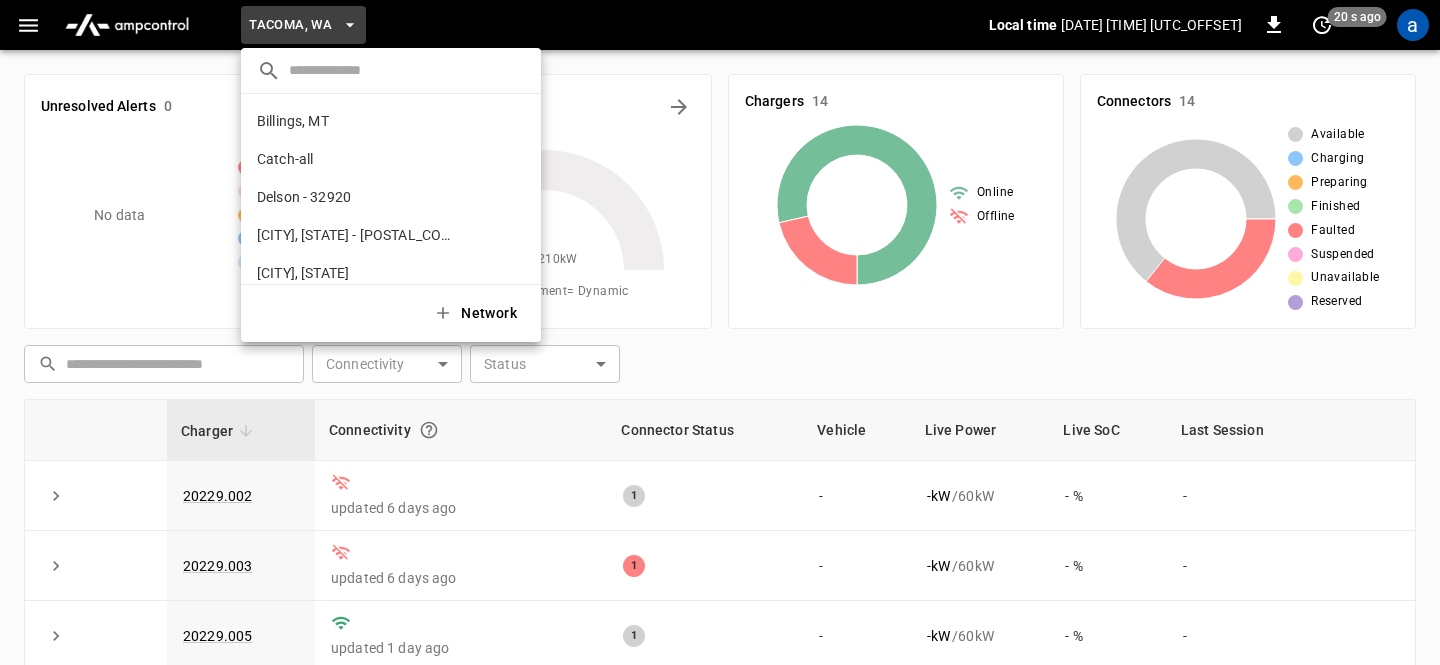 scroll, scrollTop: 868, scrollLeft: 0, axis: vertical 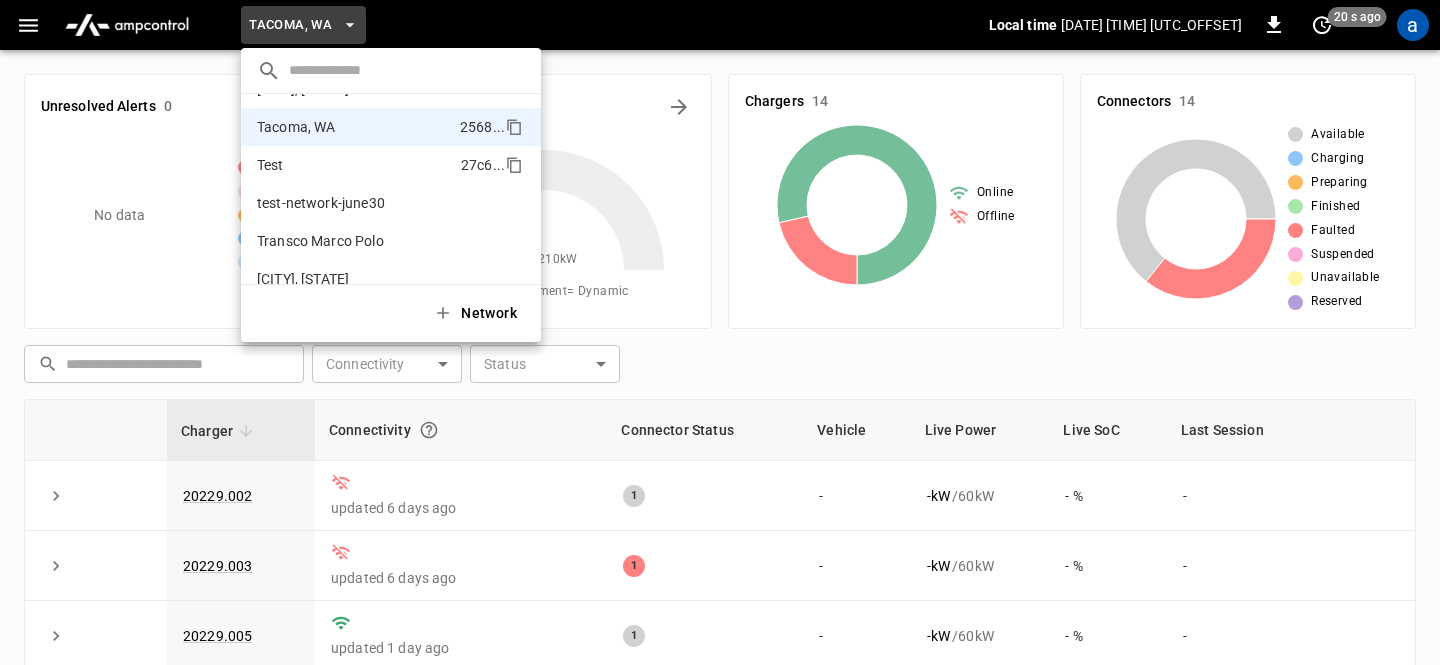 click on "Test 27c6 ..." at bounding box center [391, 165] 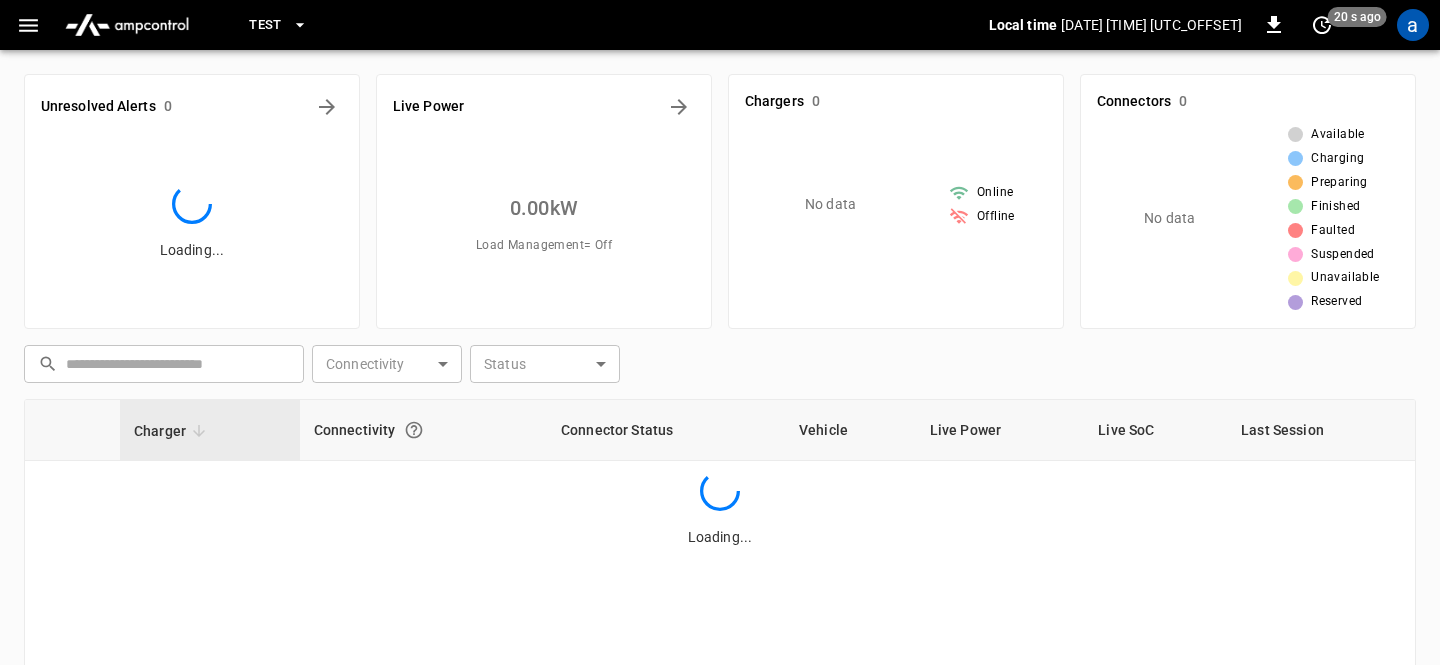 click on "Test 27c6 ..." at bounding box center [353, 113] 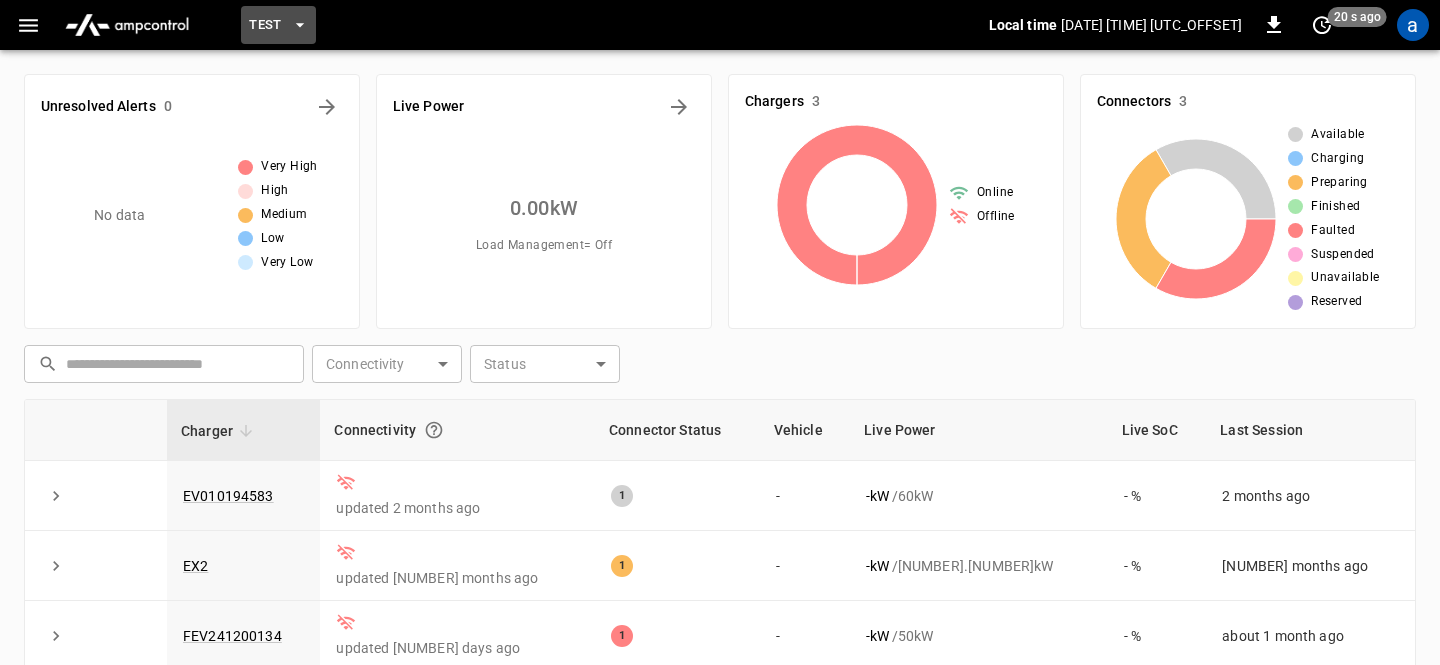 click 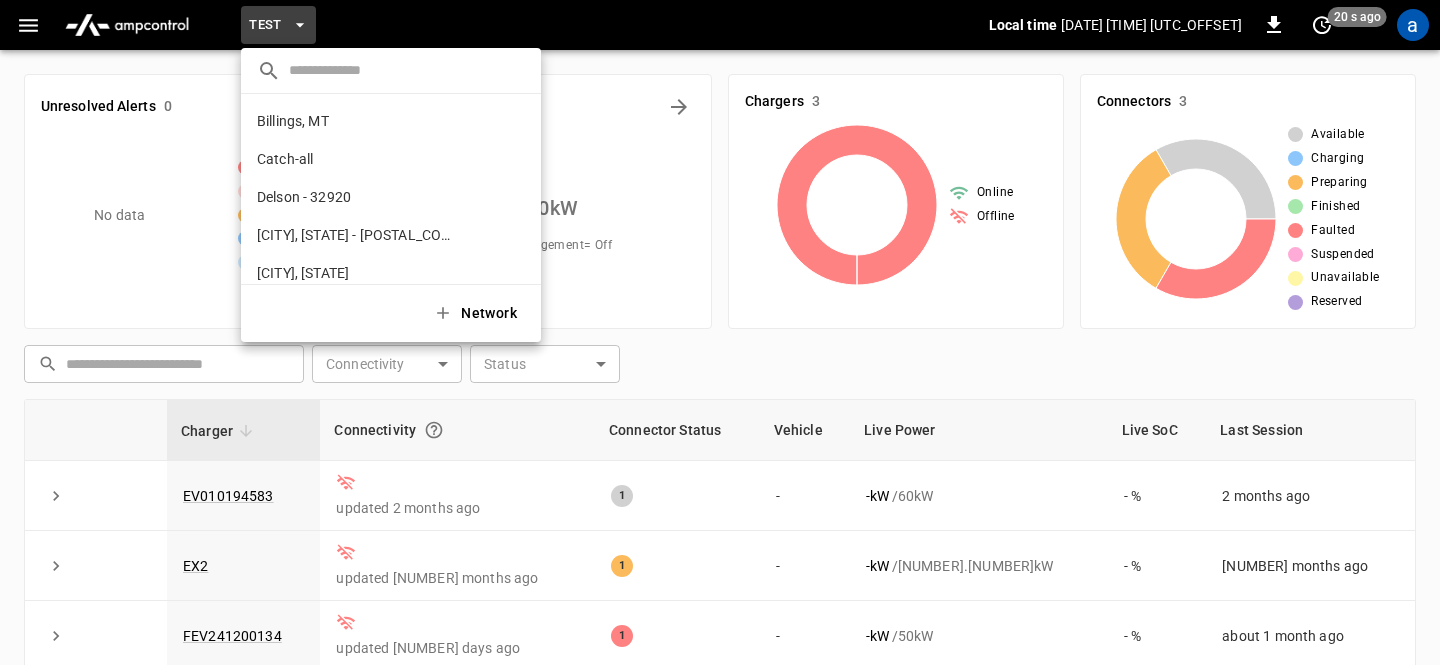 scroll, scrollTop: 890, scrollLeft: 0, axis: vertical 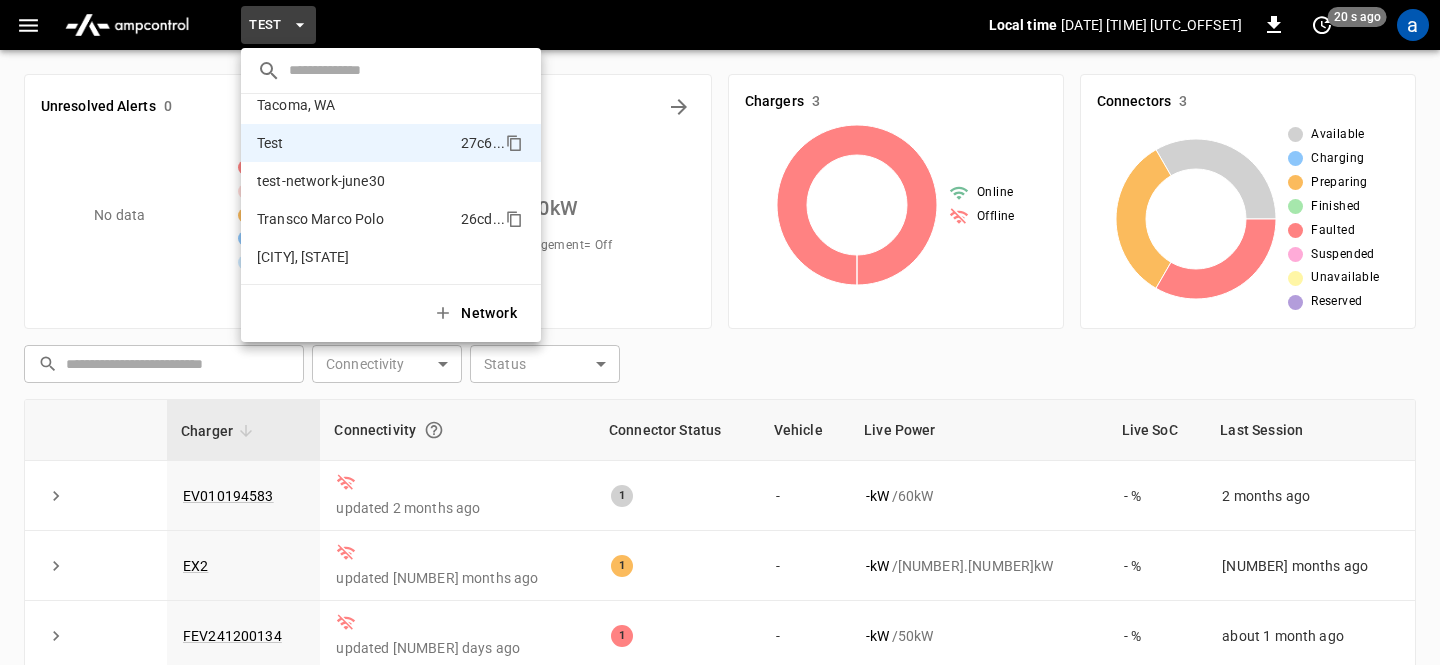 click on "Transco Marco Polo" at bounding box center (320, 219) 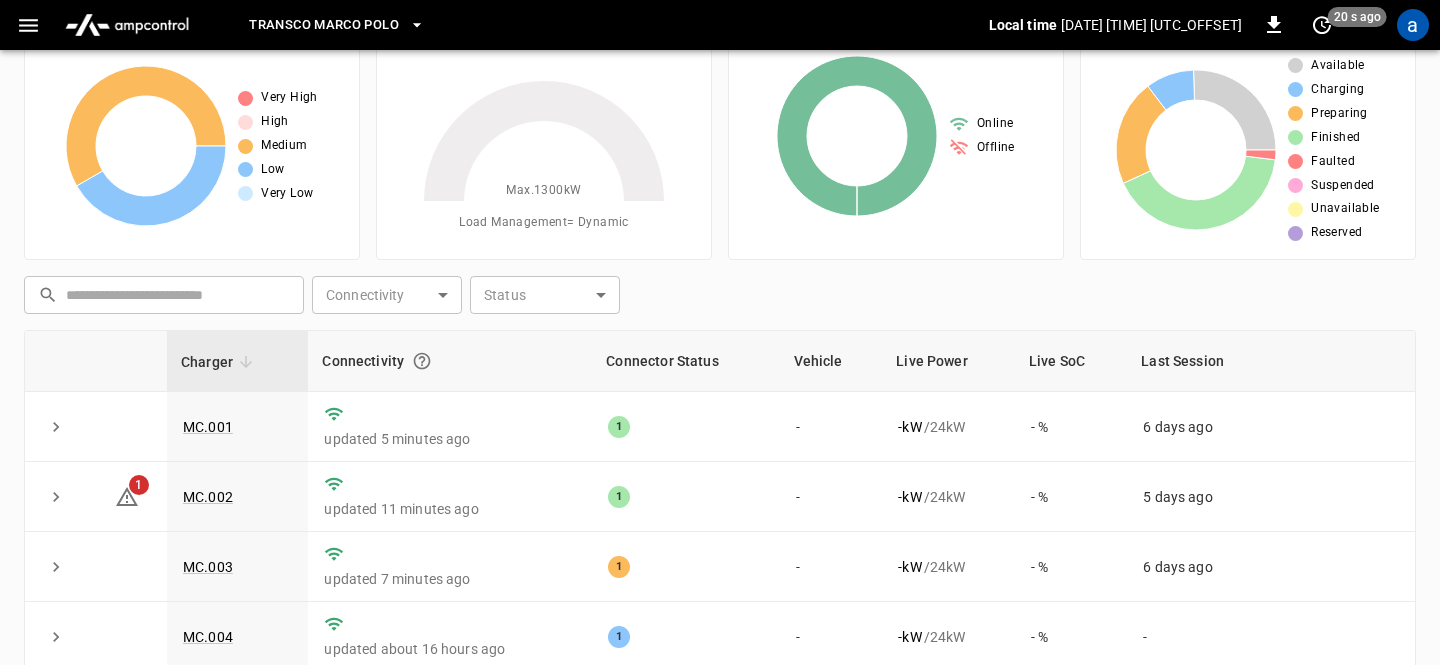 scroll, scrollTop: 99, scrollLeft: 0, axis: vertical 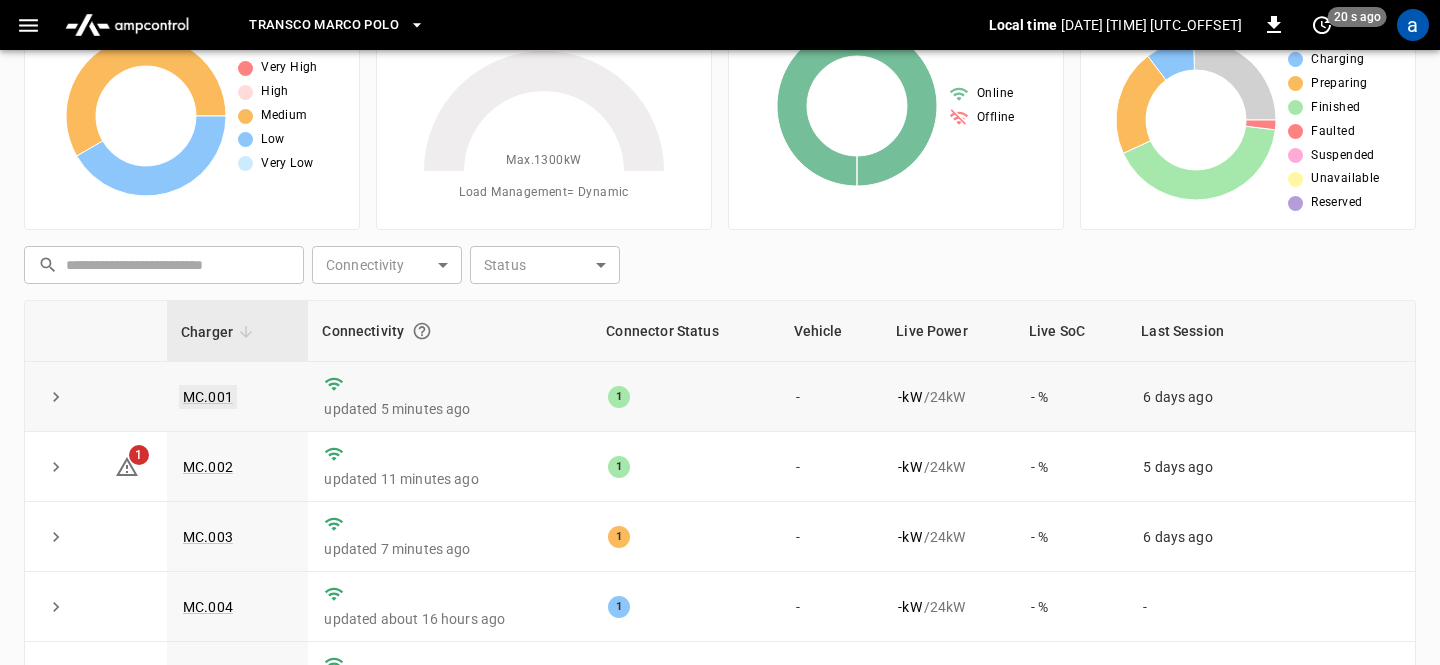 click on "MC.001" at bounding box center [208, 397] 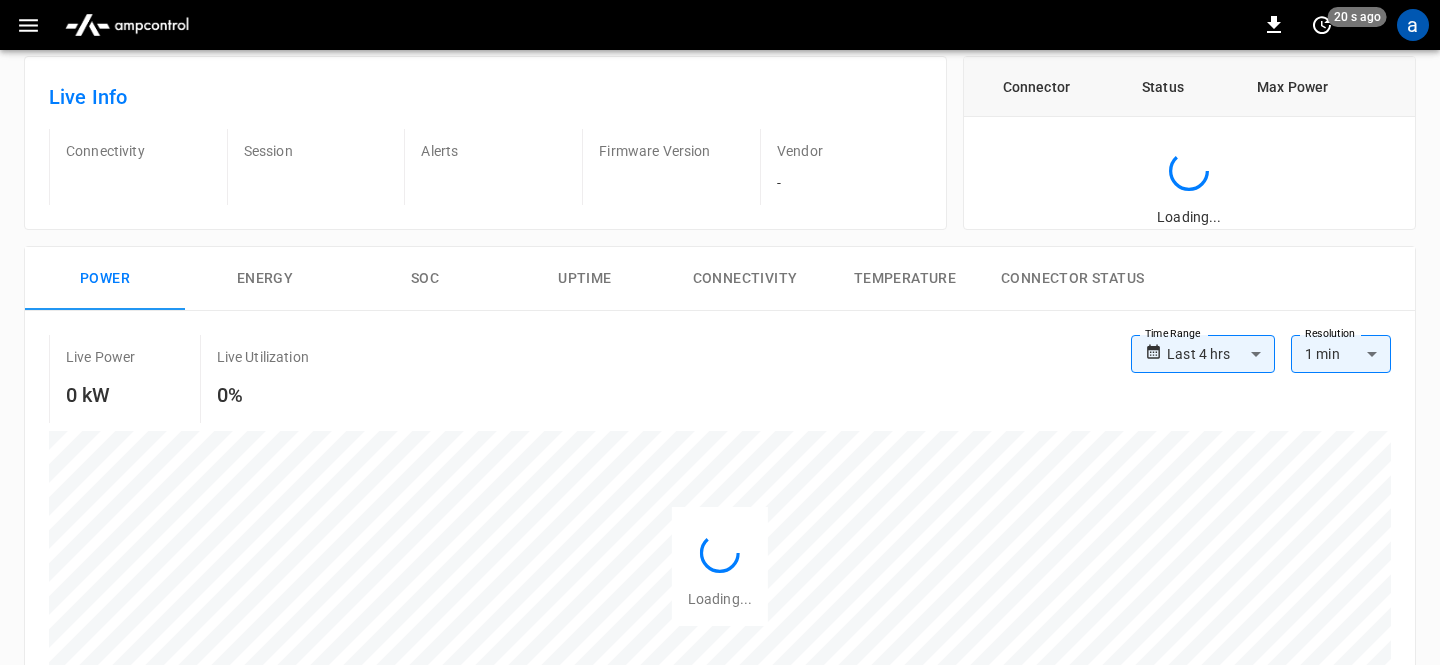 scroll, scrollTop: 0, scrollLeft: 0, axis: both 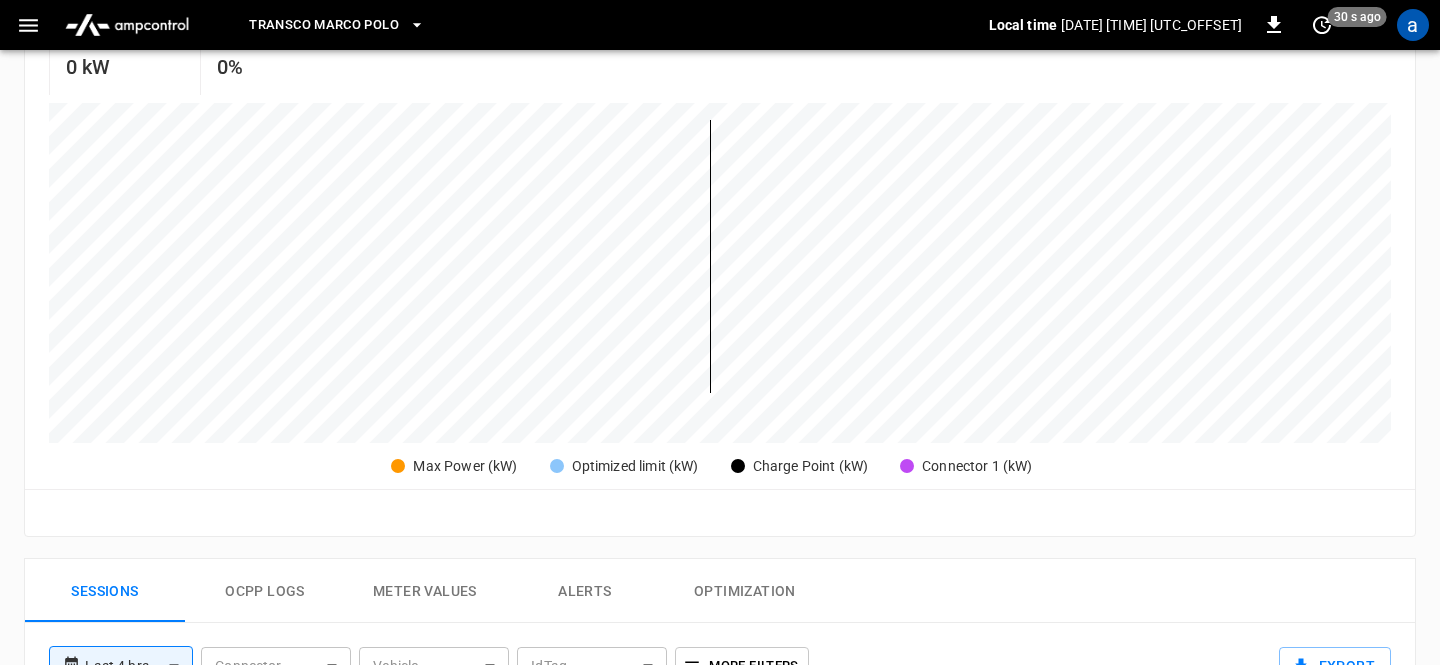 click on "Sessions" at bounding box center (105, 591) 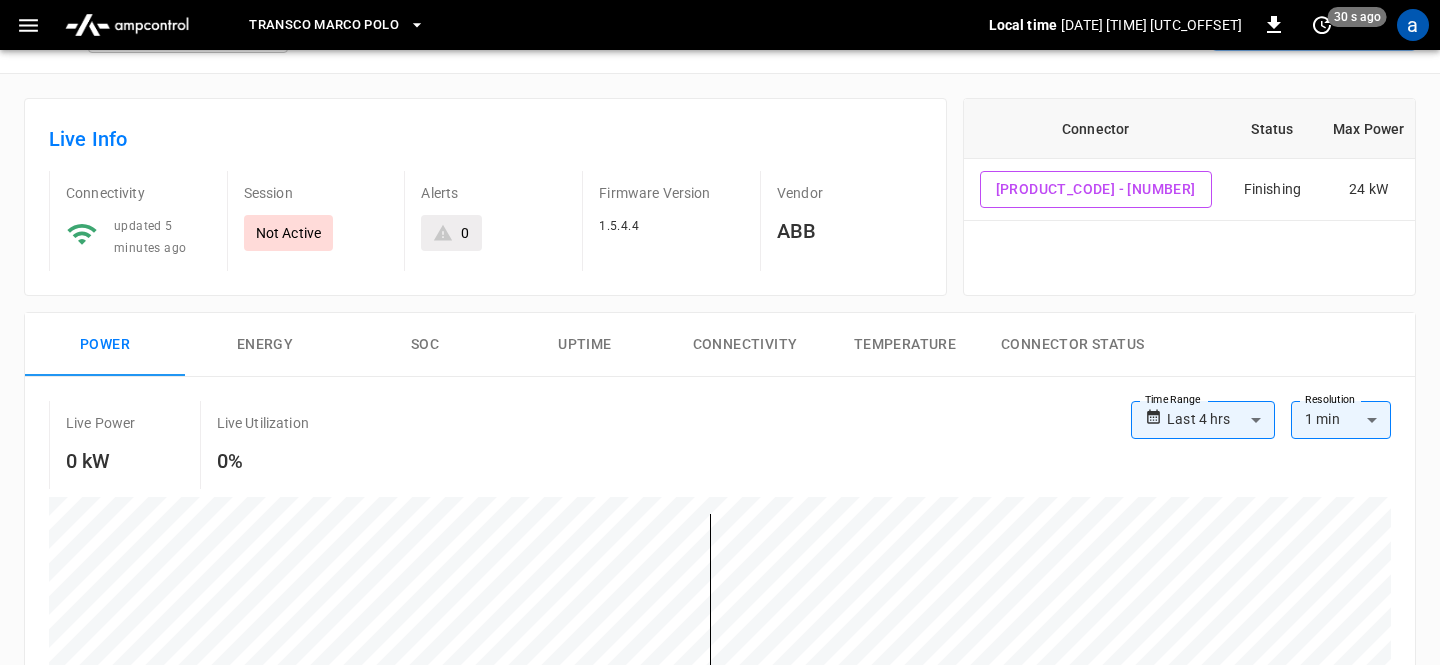 scroll, scrollTop: 0, scrollLeft: 0, axis: both 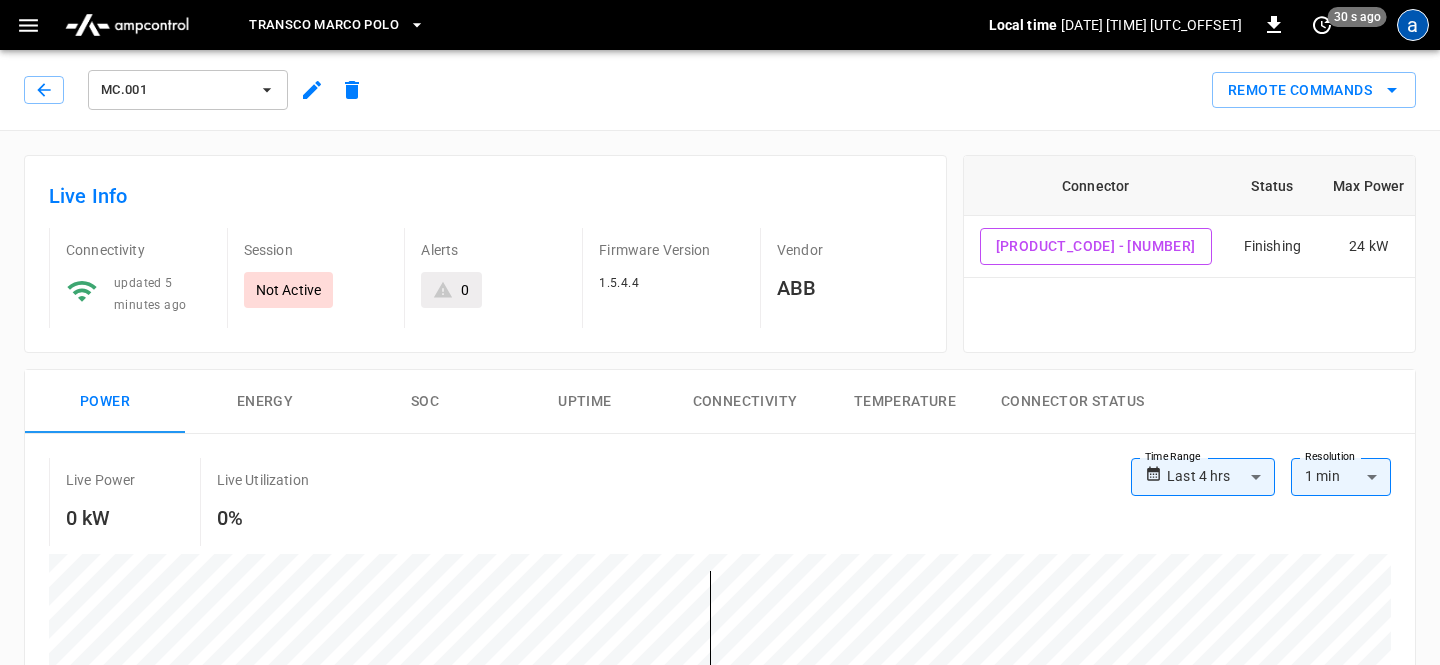 click on "a" at bounding box center (1413, 25) 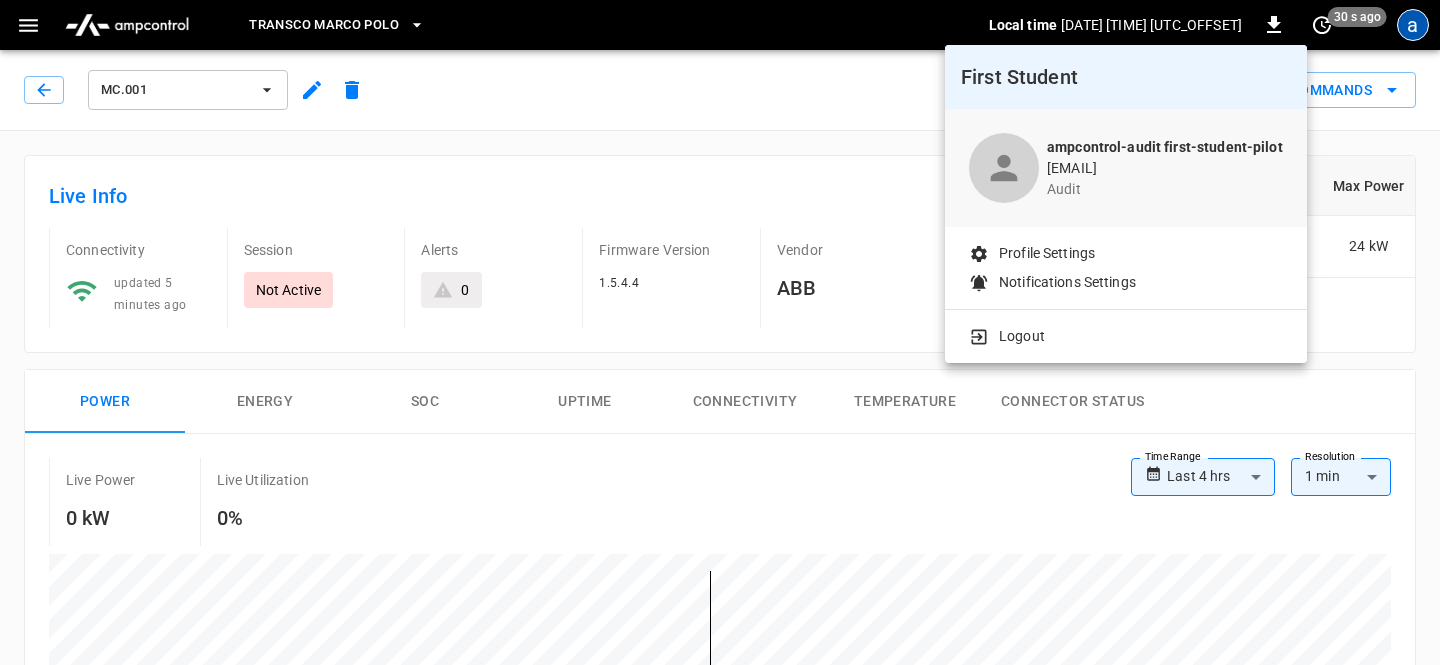 click on "Logout" at bounding box center (1126, 336) 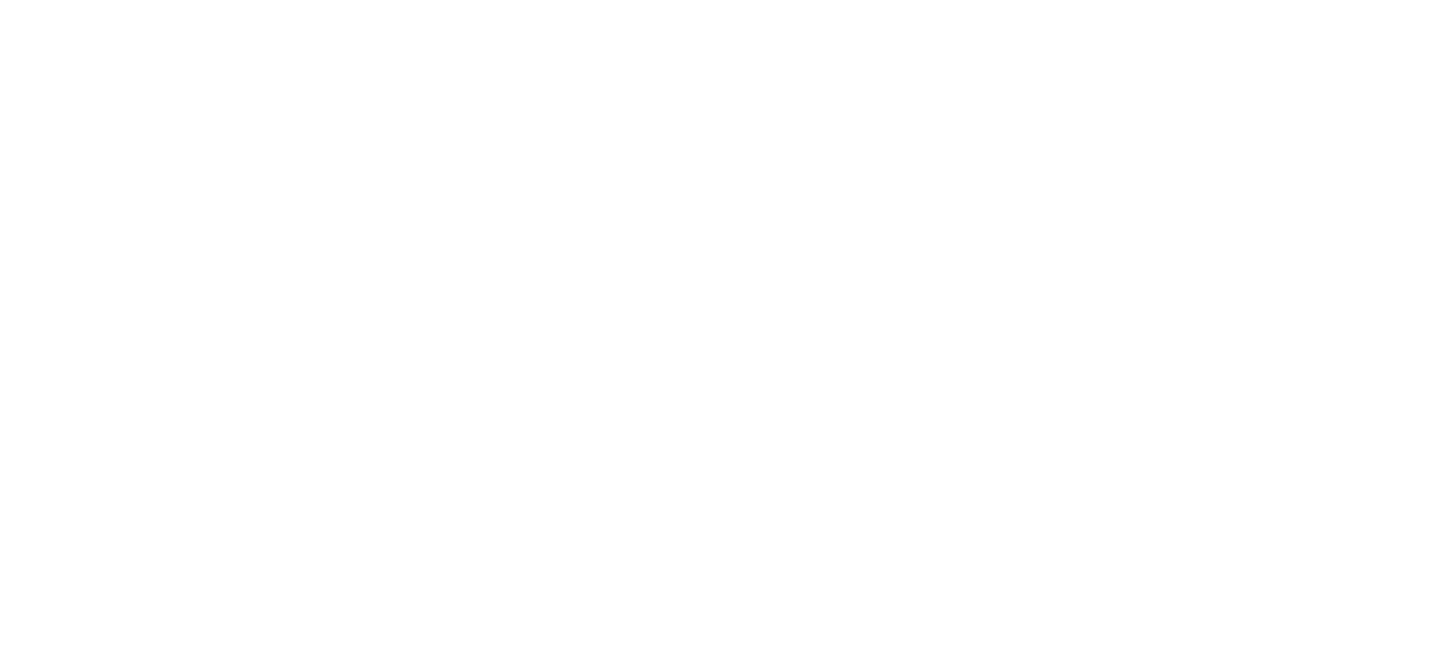 scroll, scrollTop: 0, scrollLeft: 0, axis: both 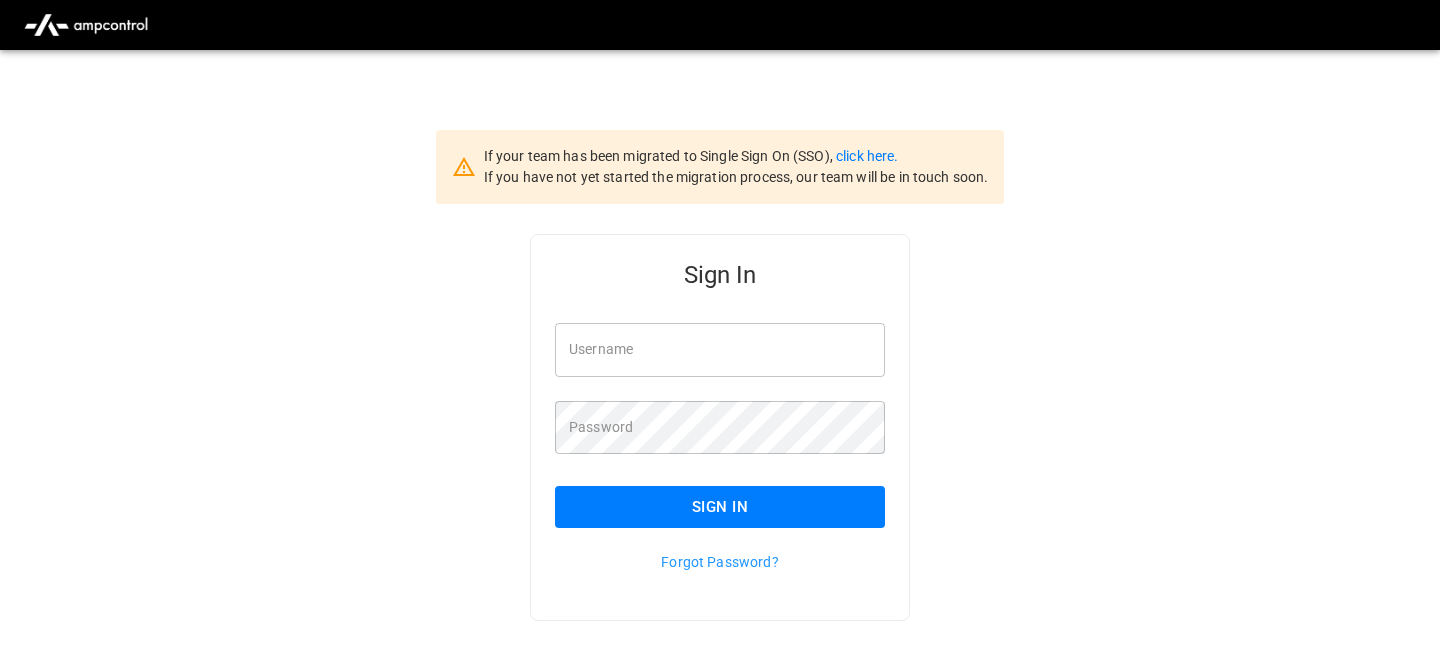 click on "Username" at bounding box center (720, 349) 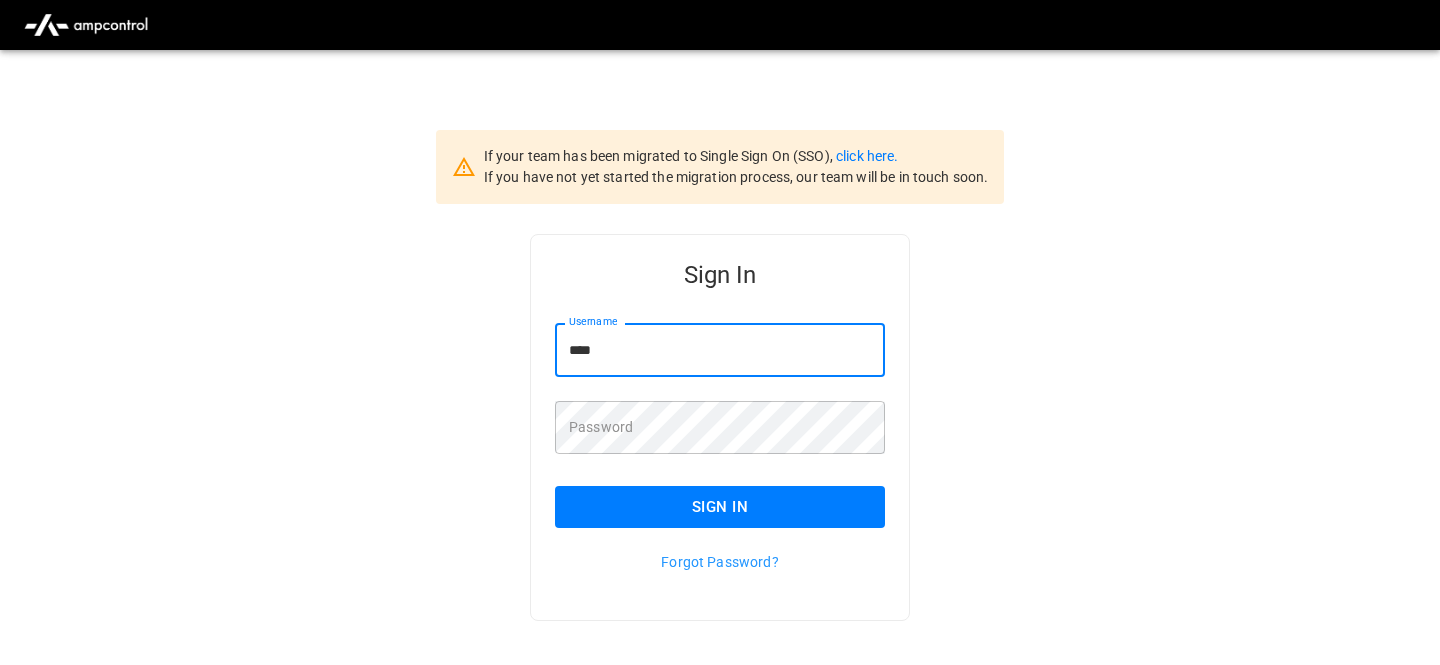 type on "**********" 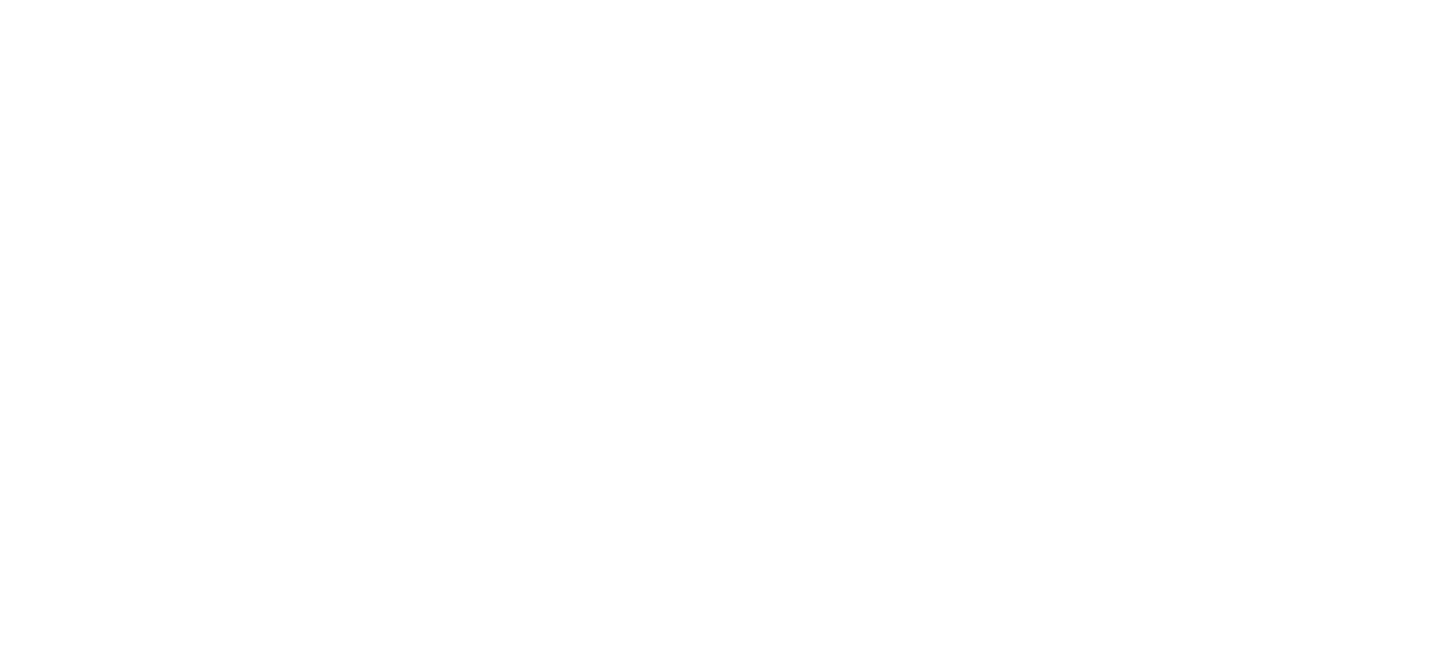 scroll, scrollTop: 0, scrollLeft: 0, axis: both 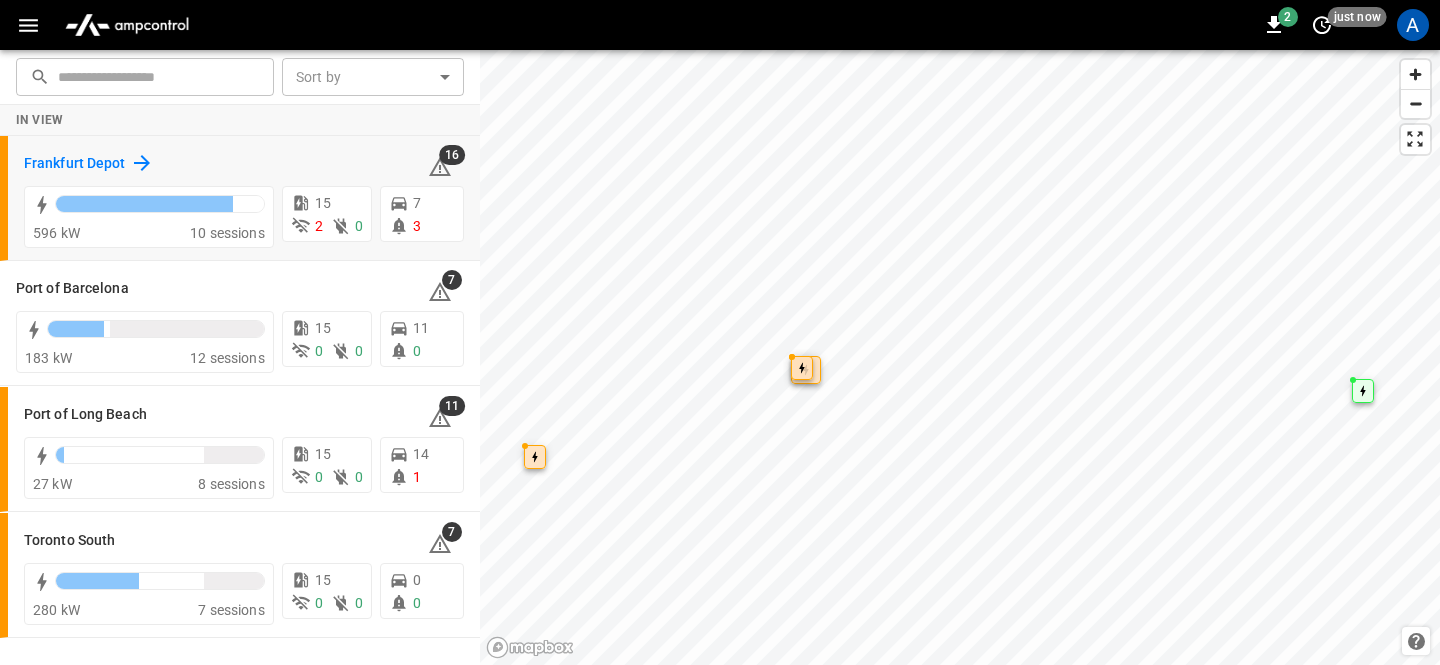 click 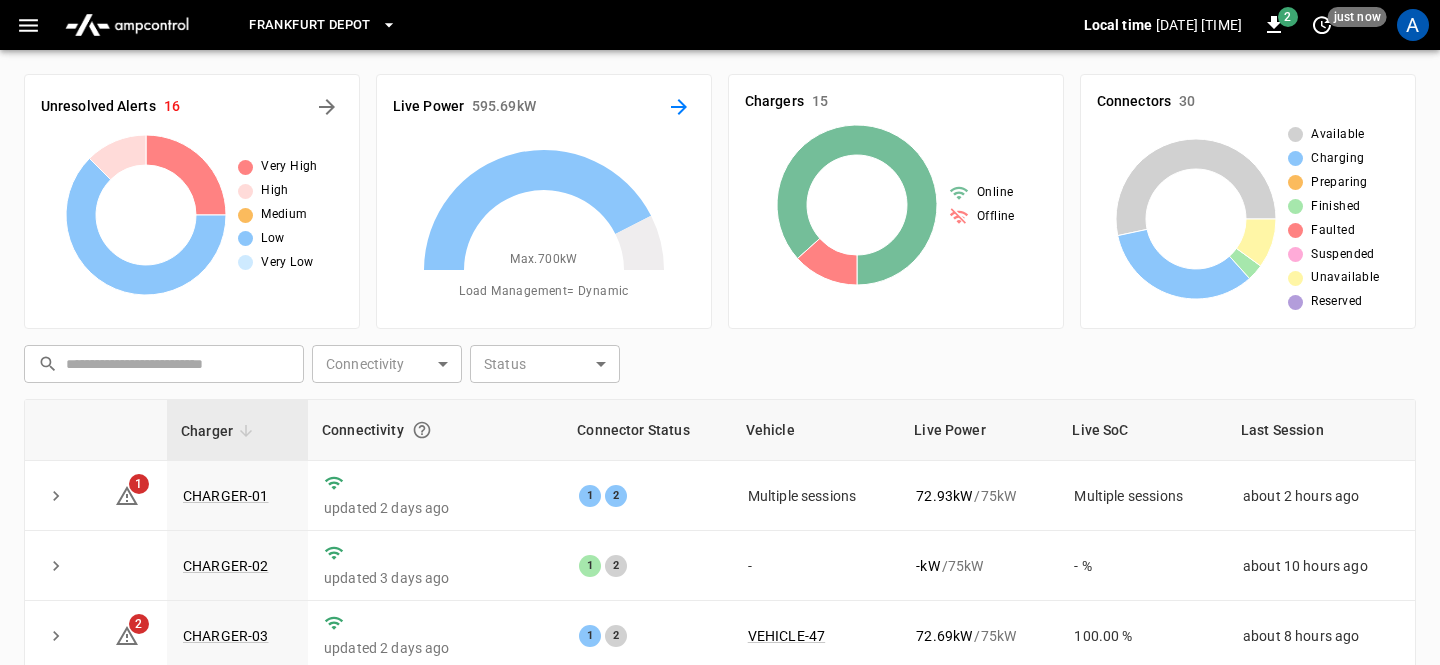 click 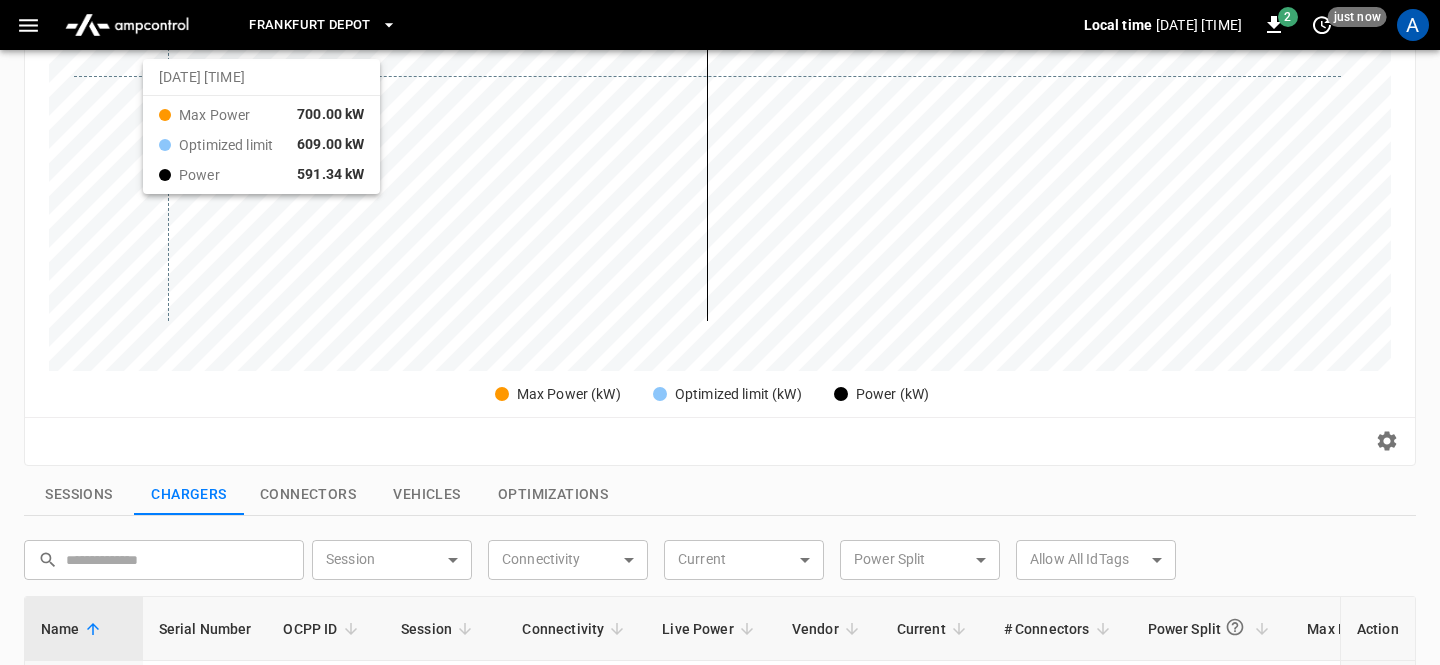 scroll, scrollTop: 318, scrollLeft: 0, axis: vertical 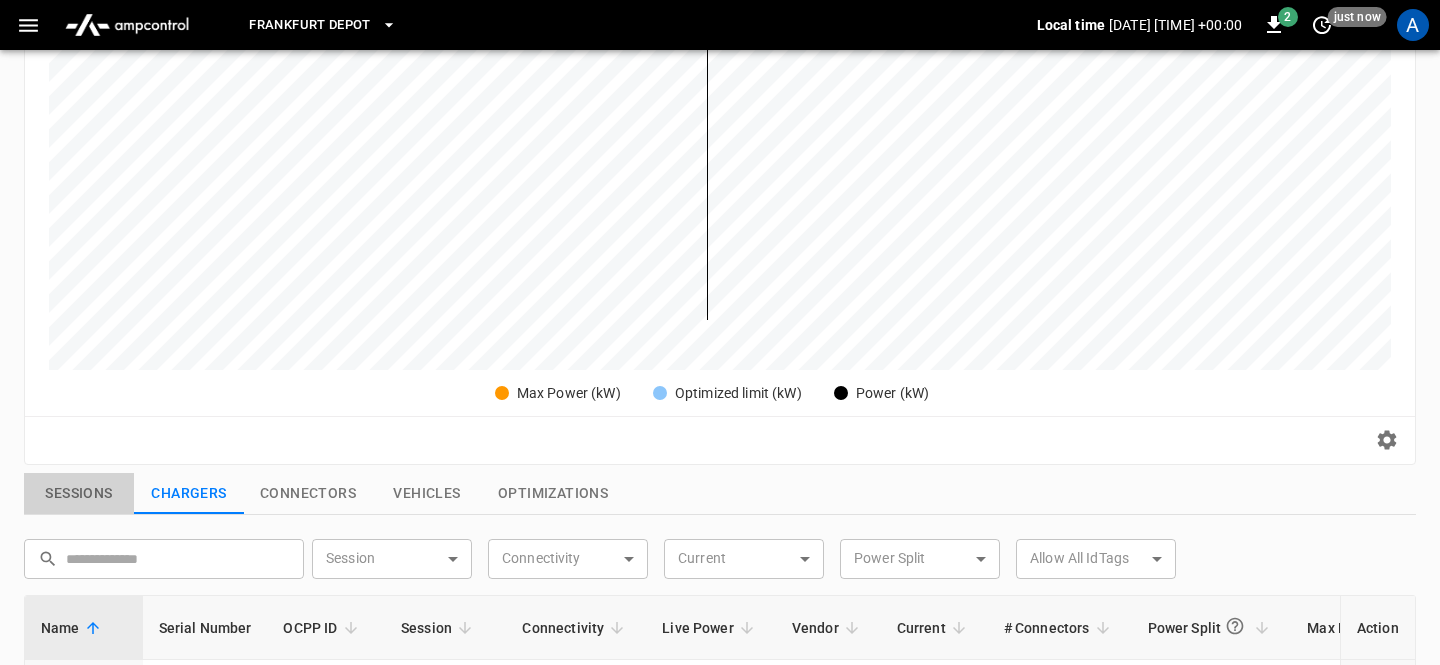 click on "Sessions" at bounding box center [79, 494] 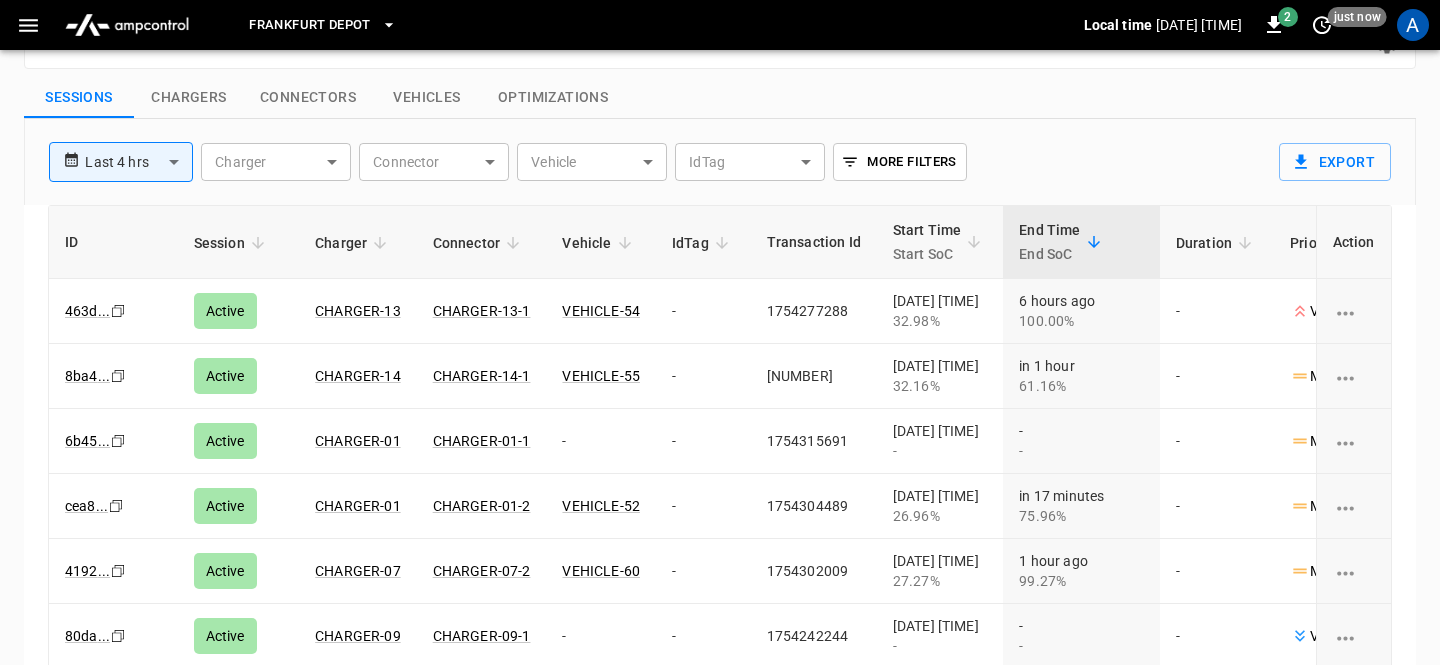 scroll, scrollTop: 716, scrollLeft: 0, axis: vertical 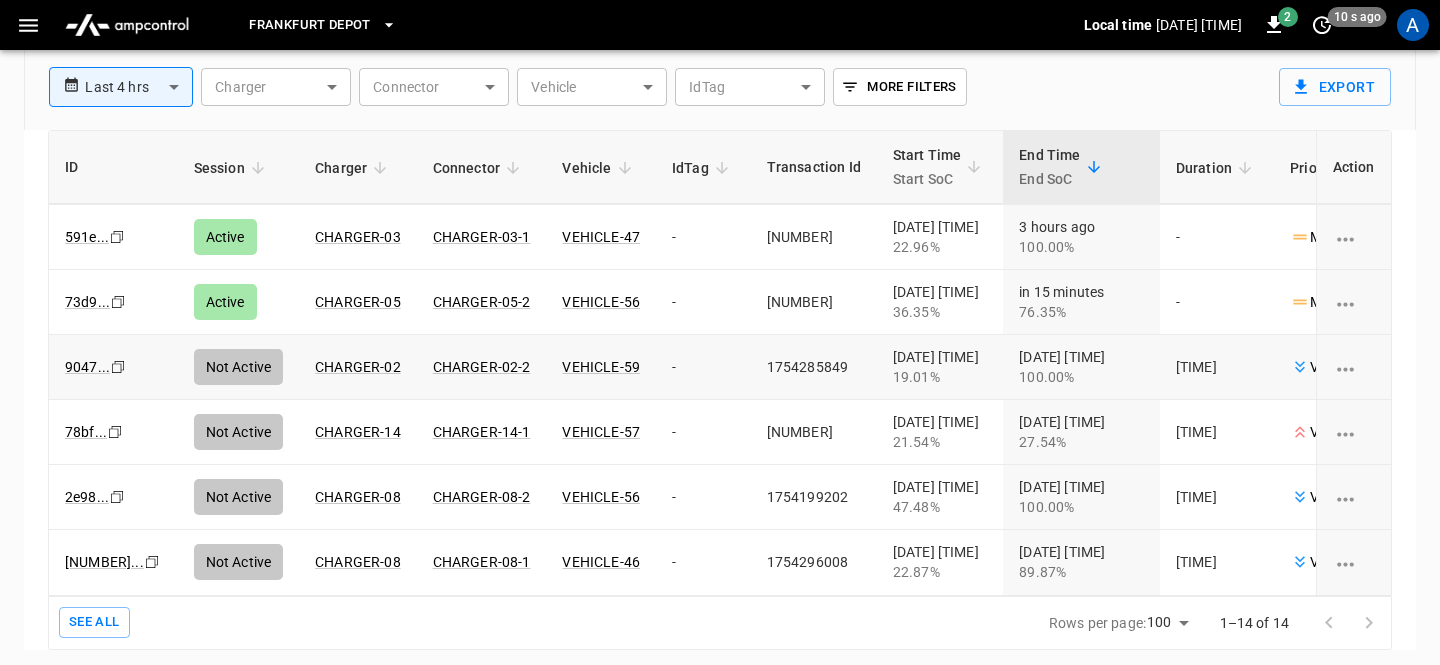 click on "2025-08-04 05:37:29 19.01%" at bounding box center [940, 367] 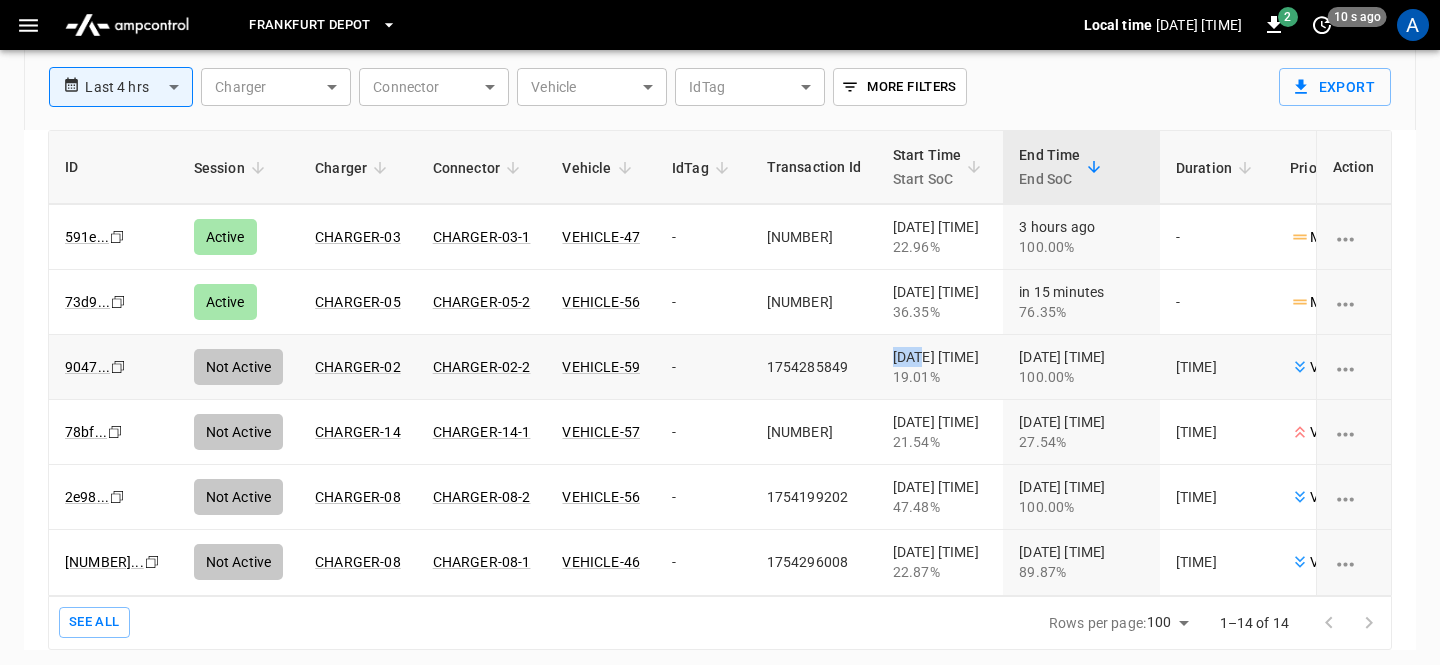 click on "2025-08-04 05:37:29 19.01%" at bounding box center [940, 367] 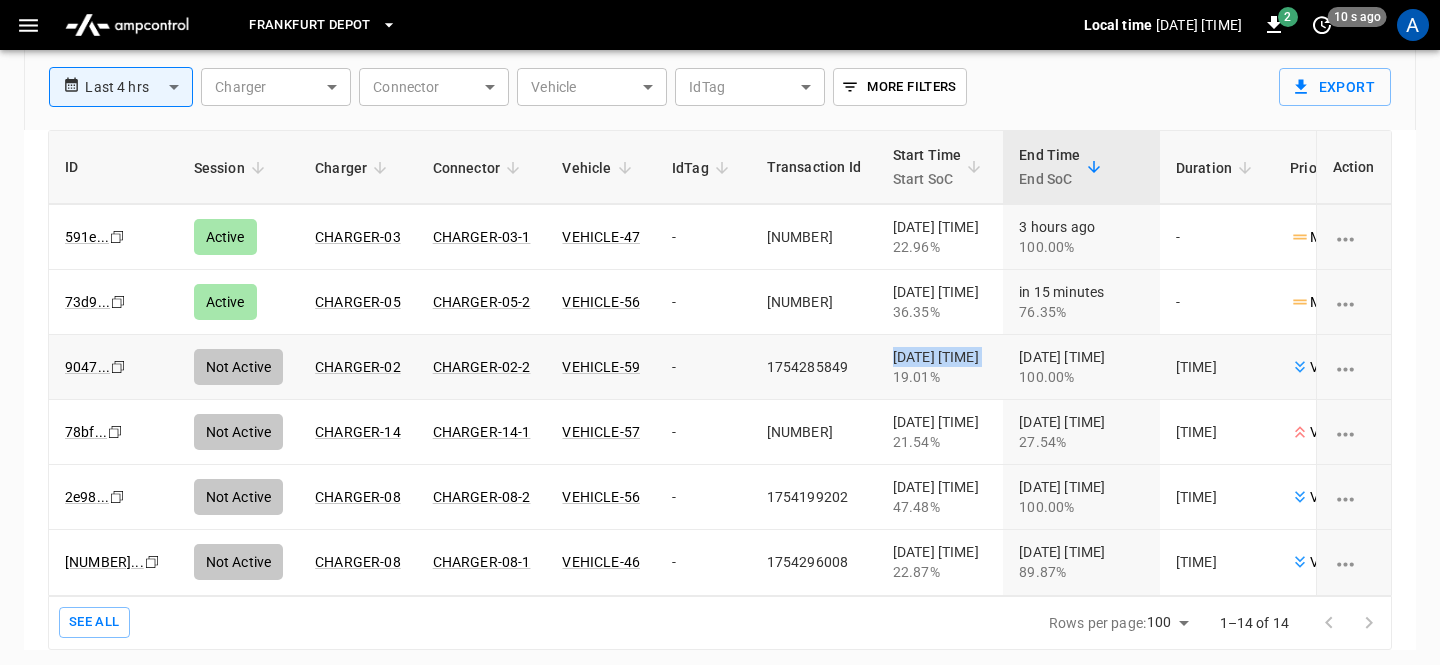 click on "2025-08-04 05:37:29 19.01%" at bounding box center (940, 367) 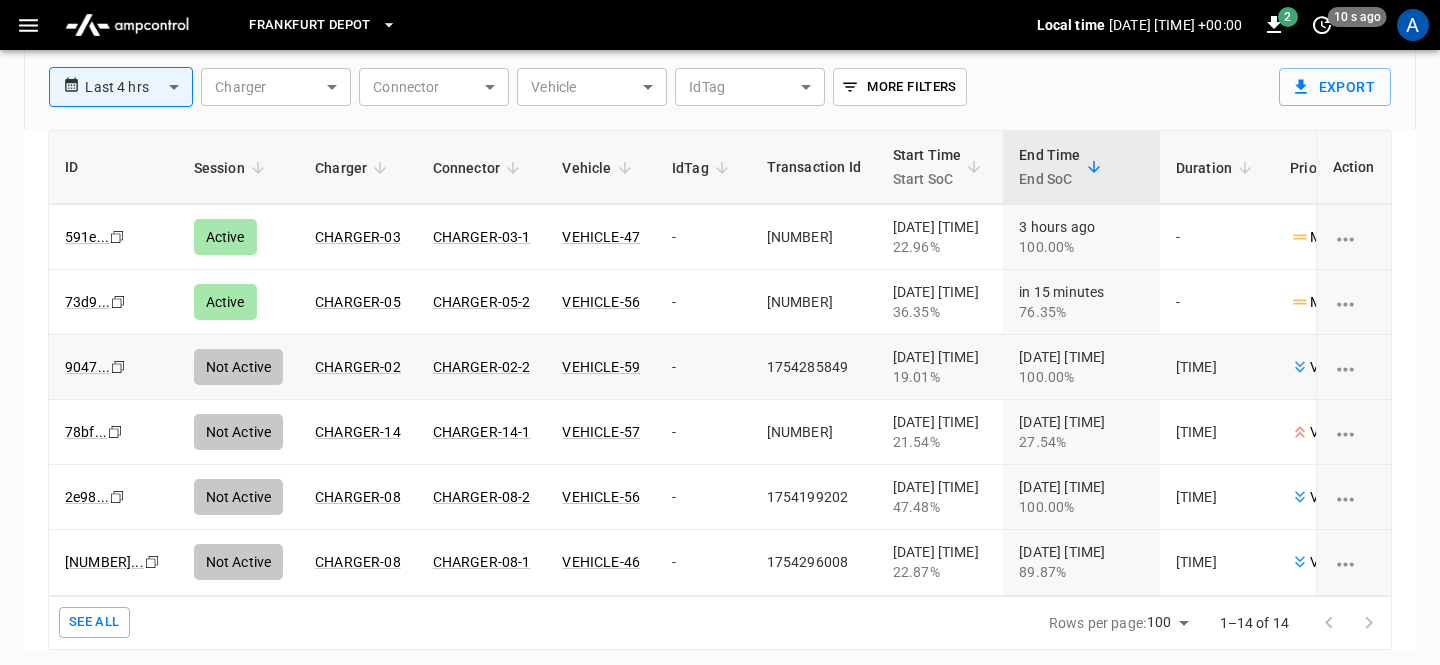 click on "19.01%" at bounding box center [940, 377] 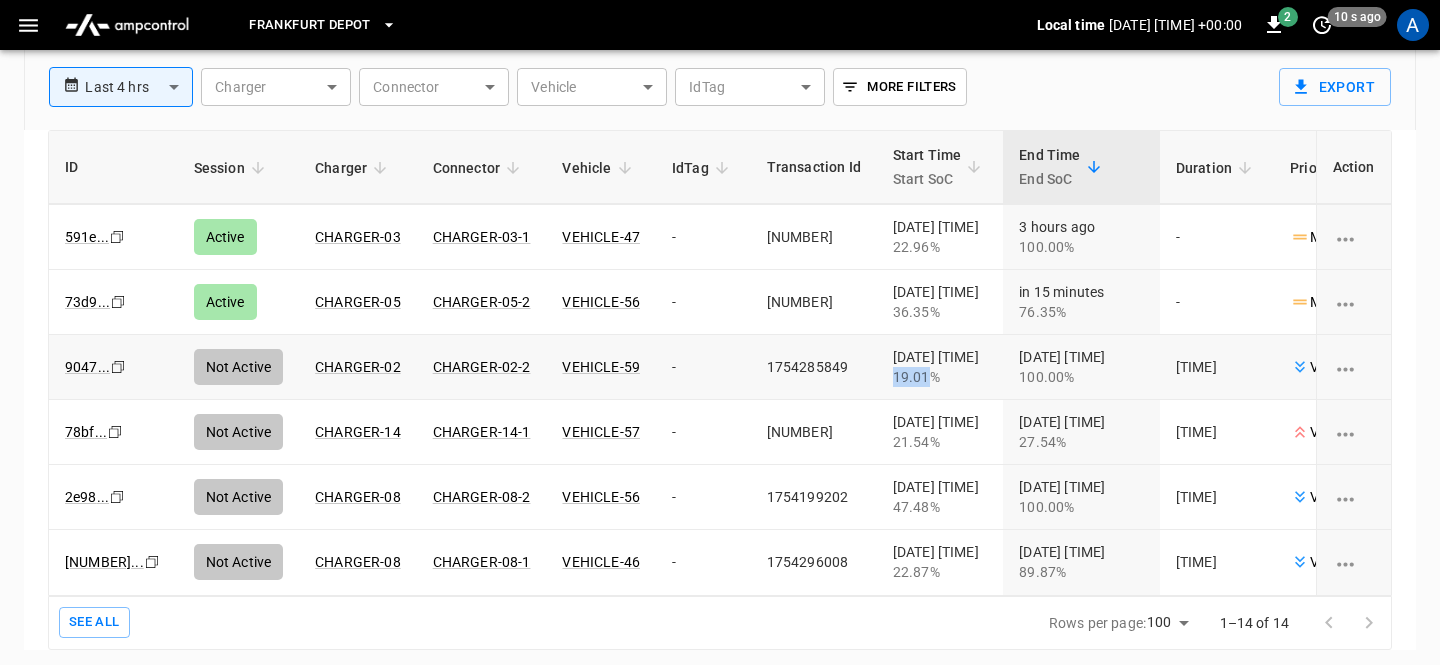 click on "19.01%" at bounding box center [940, 377] 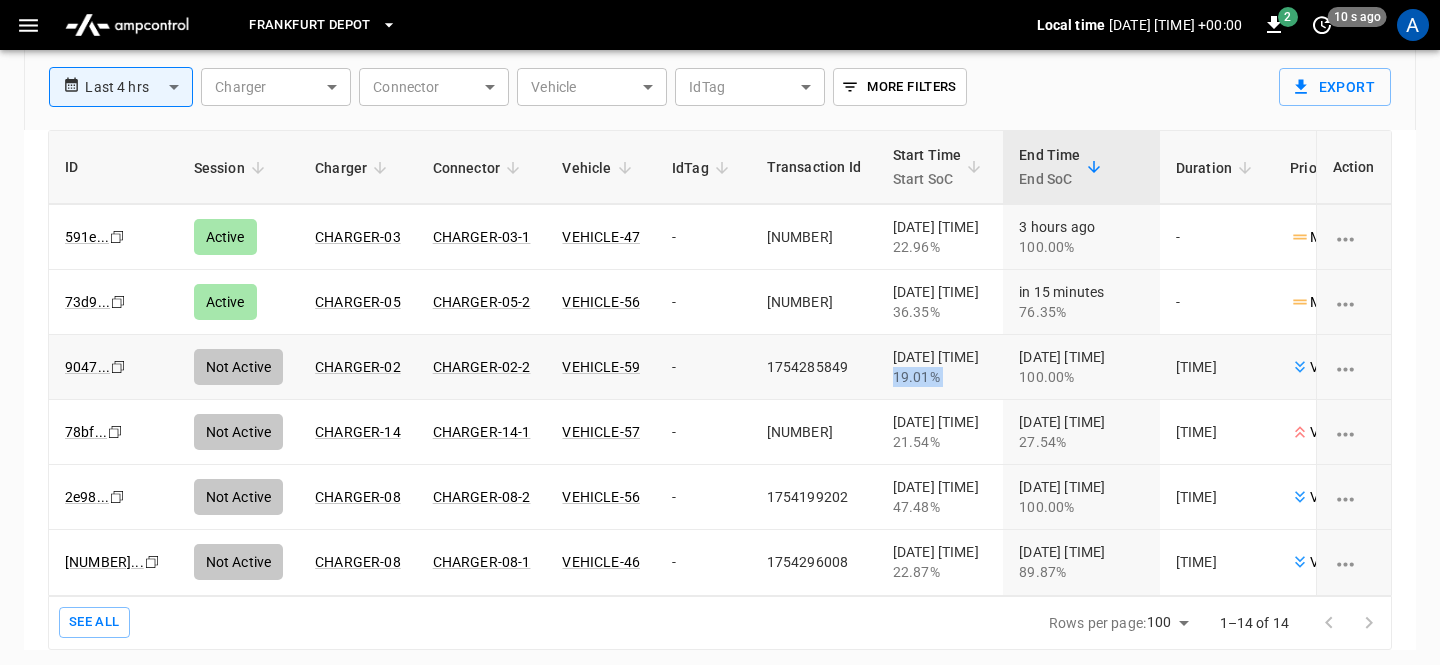 click on "19.01%" at bounding box center [940, 377] 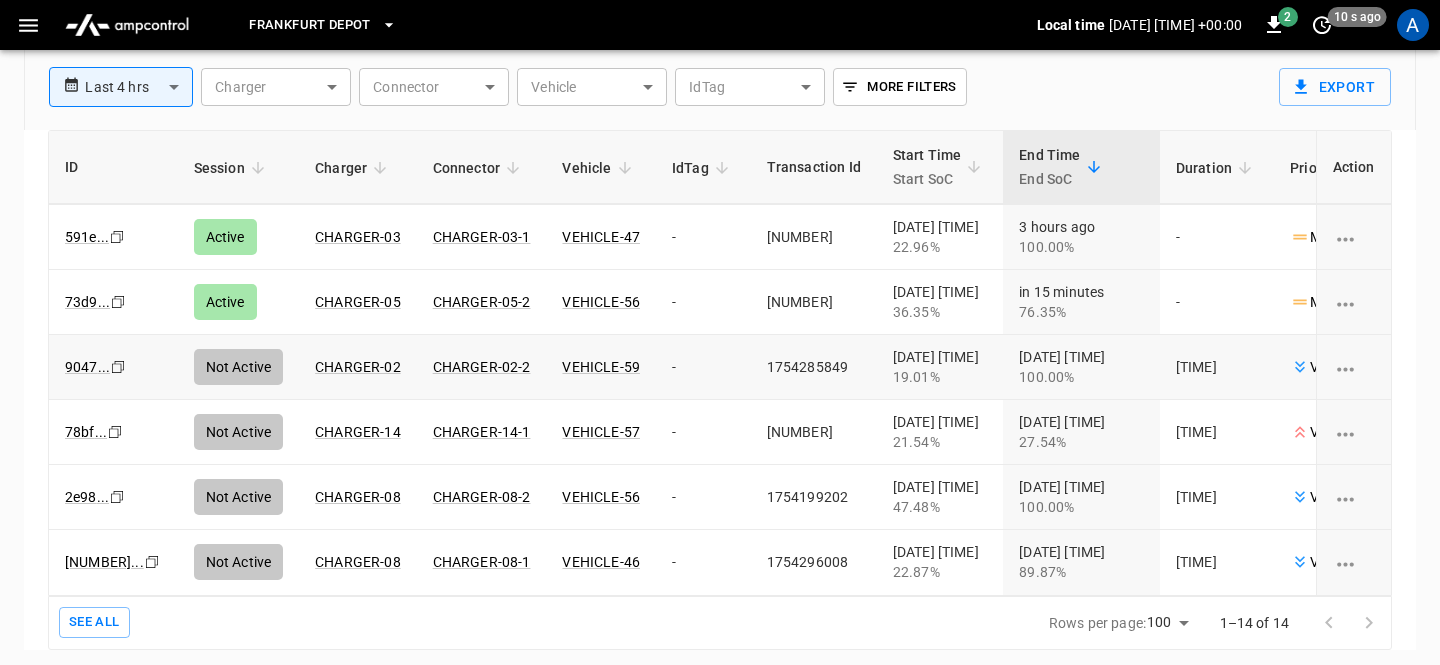 click on "100.00%" at bounding box center [1081, 377] 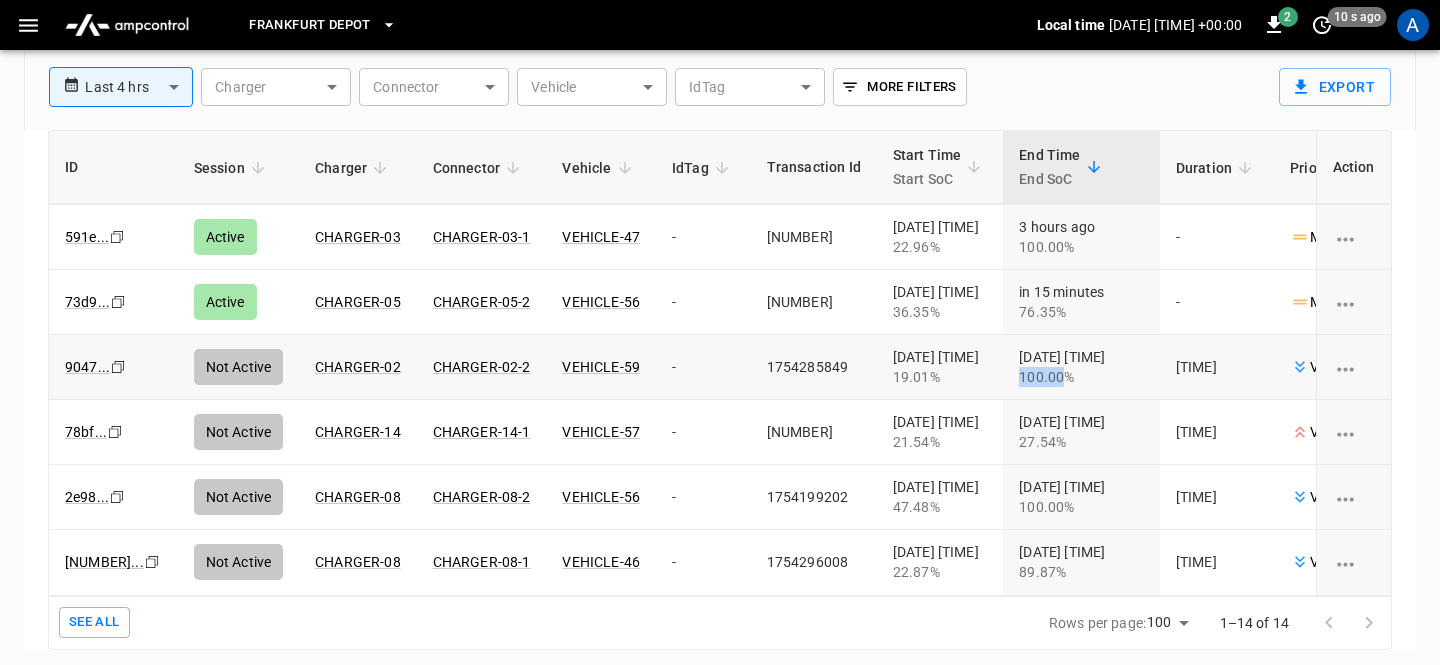 click on "100.00%" at bounding box center (1081, 377) 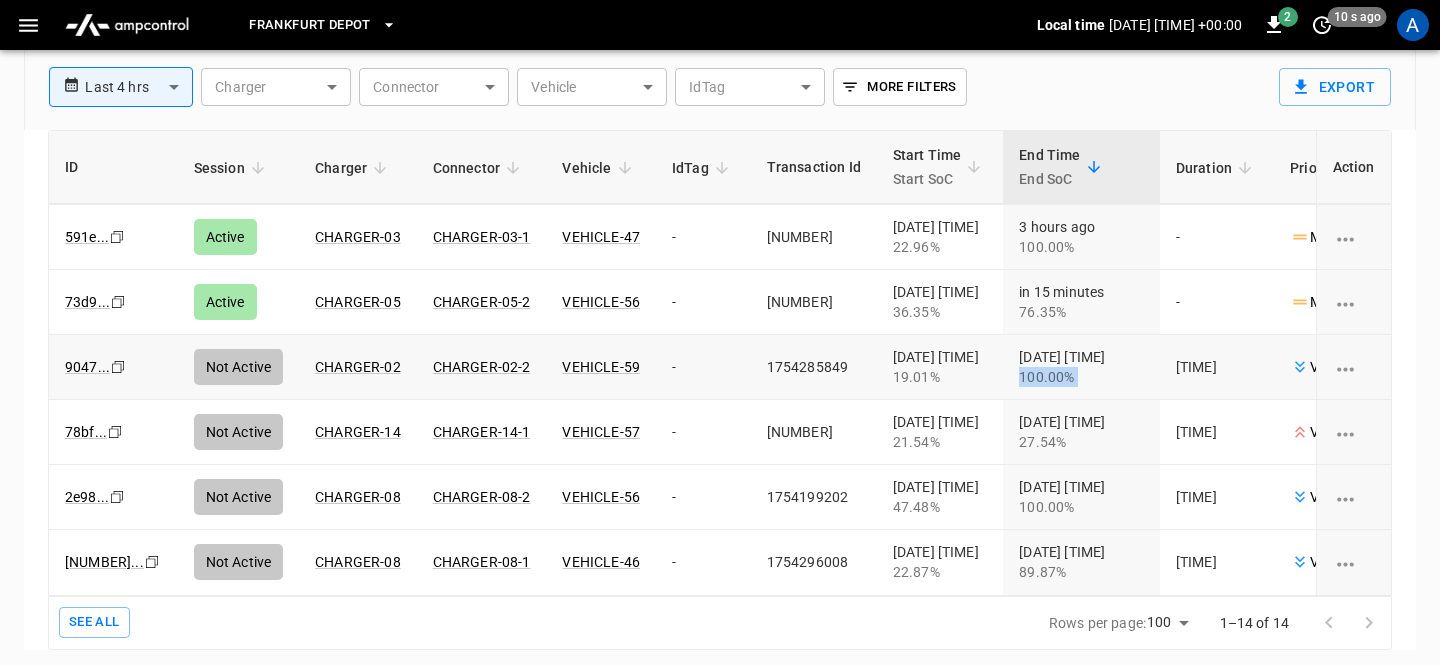click on "100.00%" at bounding box center [1081, 377] 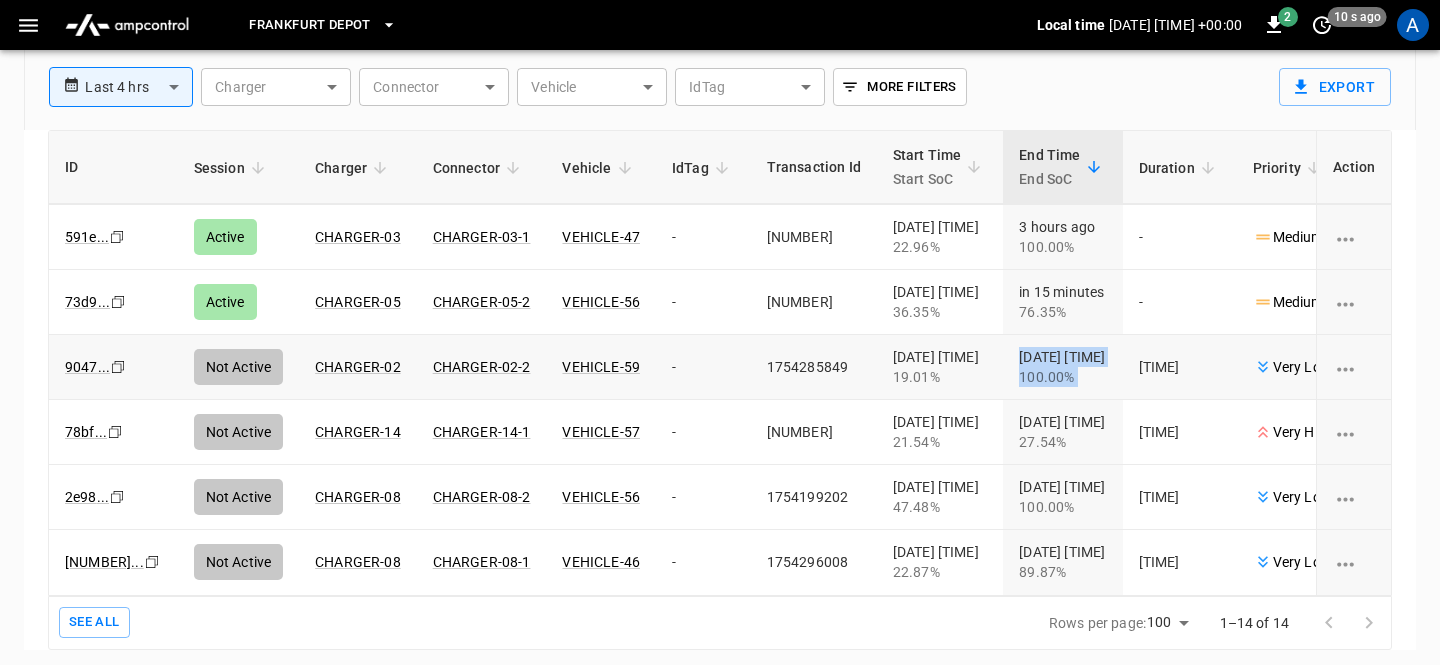 click on "09:36:01" at bounding box center [1180, 367] 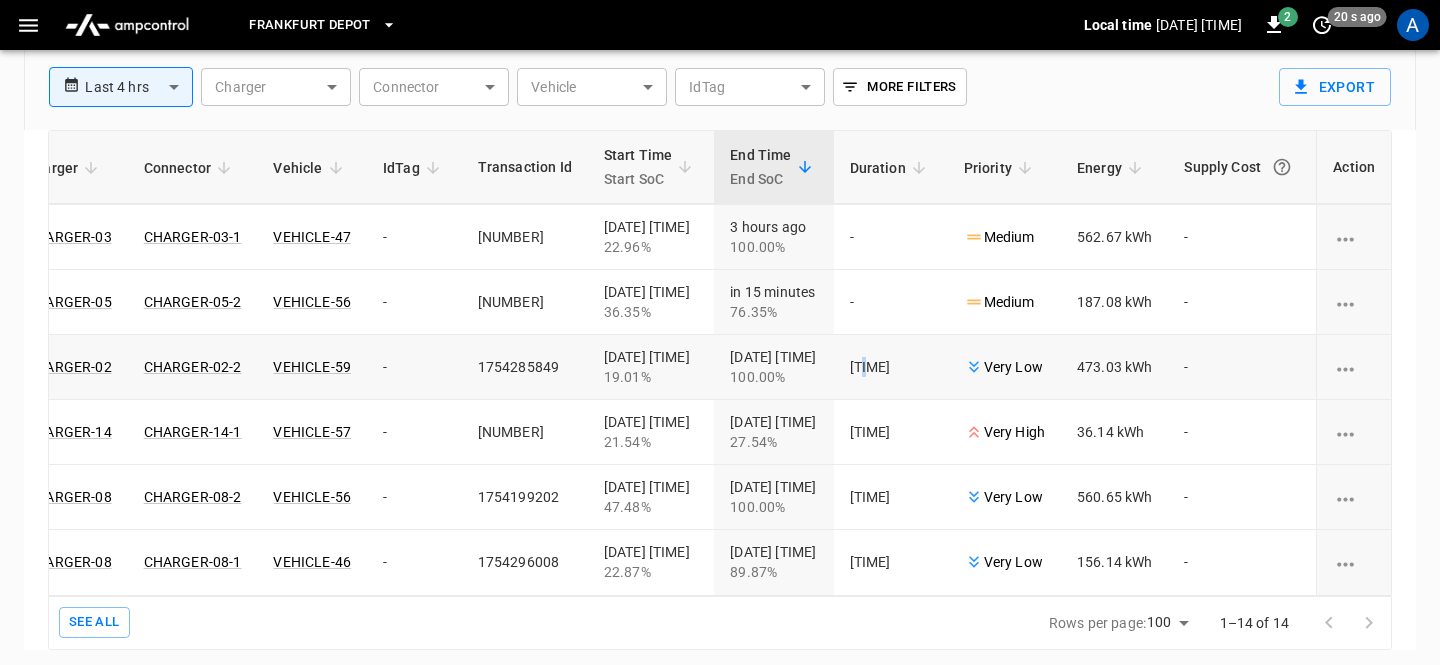 scroll, scrollTop: 520, scrollLeft: 325, axis: both 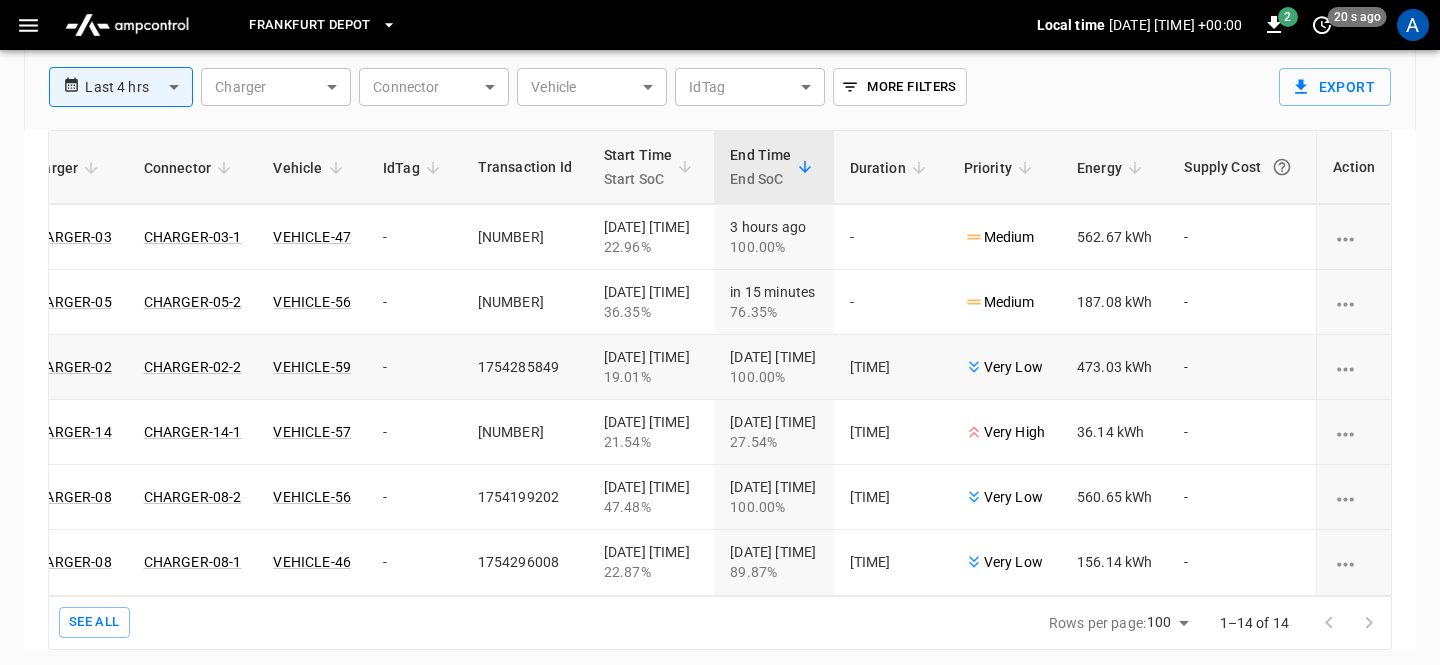 click on "473.03 kWh" at bounding box center [1115, 367] 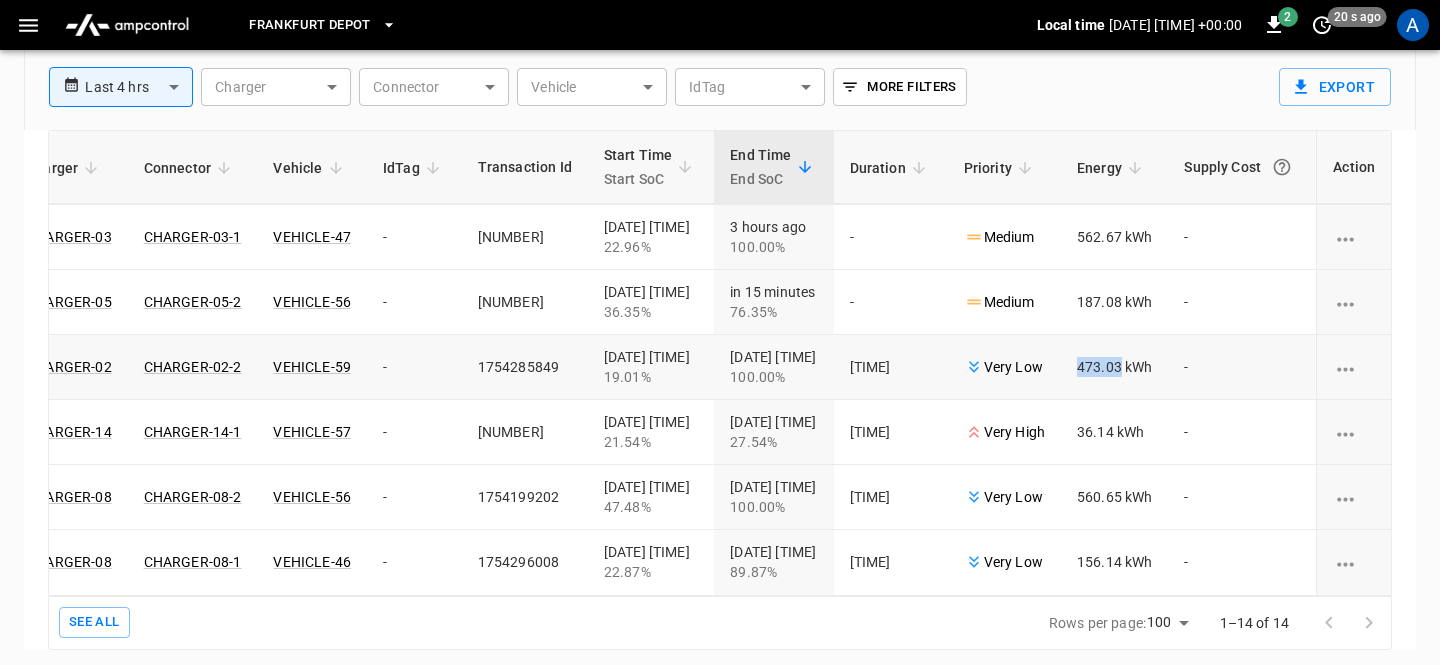 click on "473.03 kWh" at bounding box center (1115, 367) 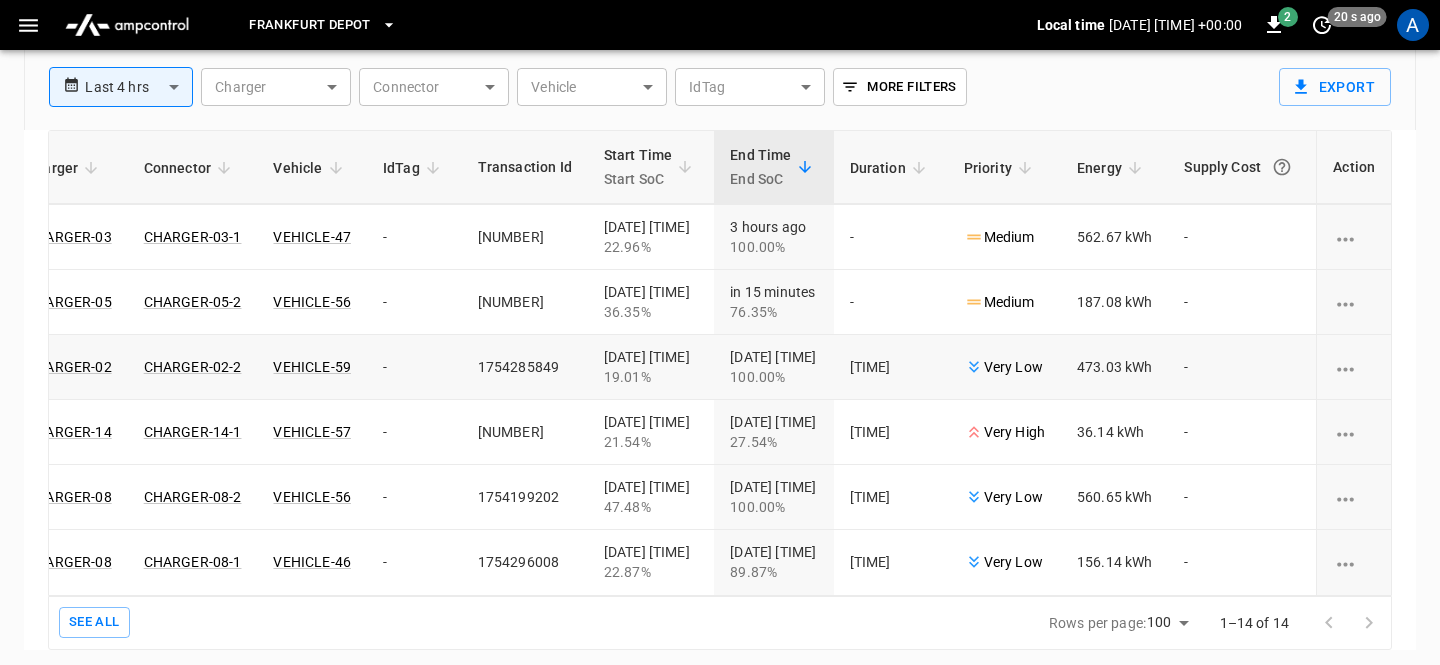 click on "-" at bounding box center (1242, 367) 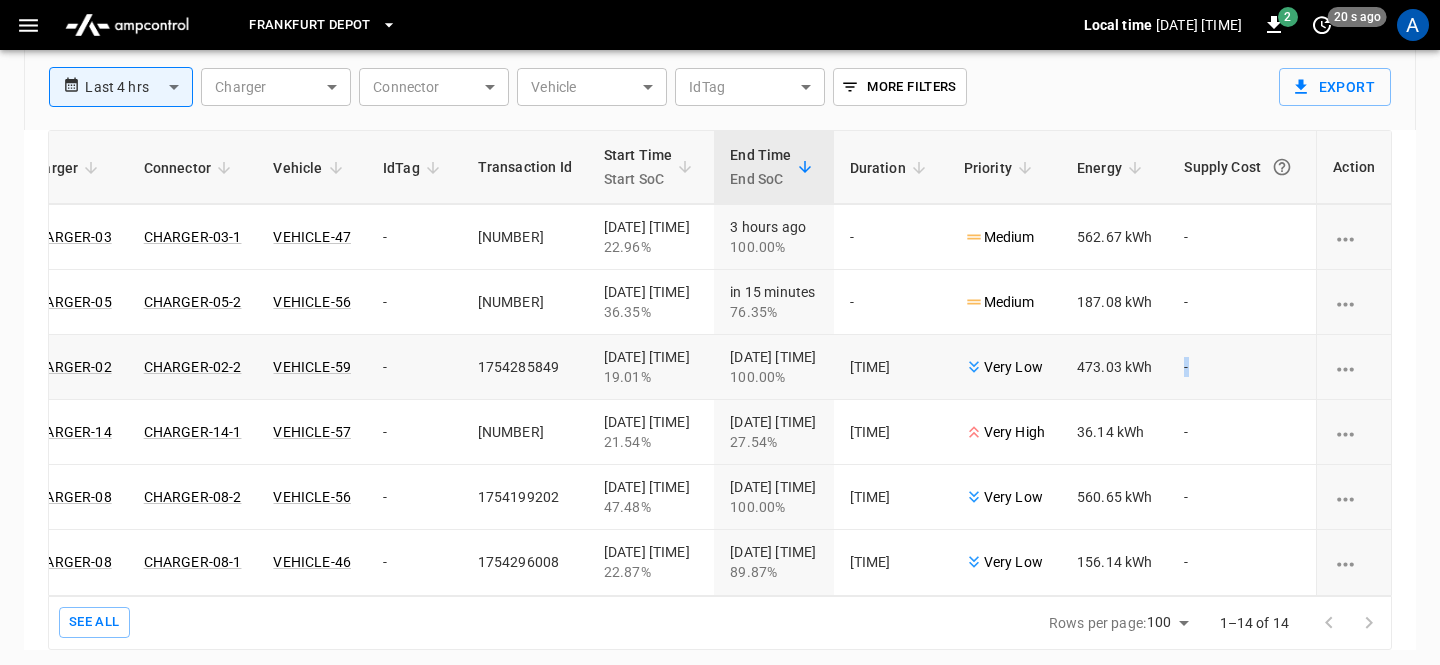 drag, startPoint x: 1176, startPoint y: 365, endPoint x: 1232, endPoint y: 365, distance: 56 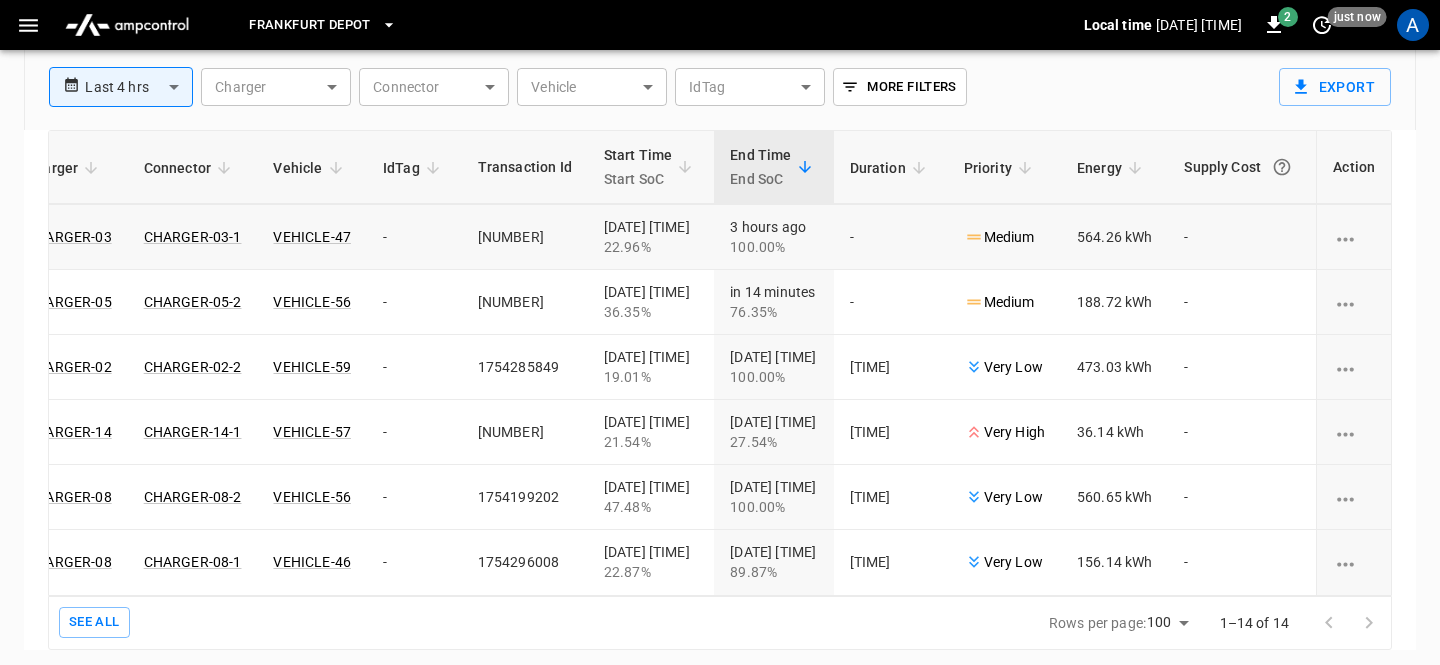 click on "Supply Cost" at bounding box center (1242, 167) 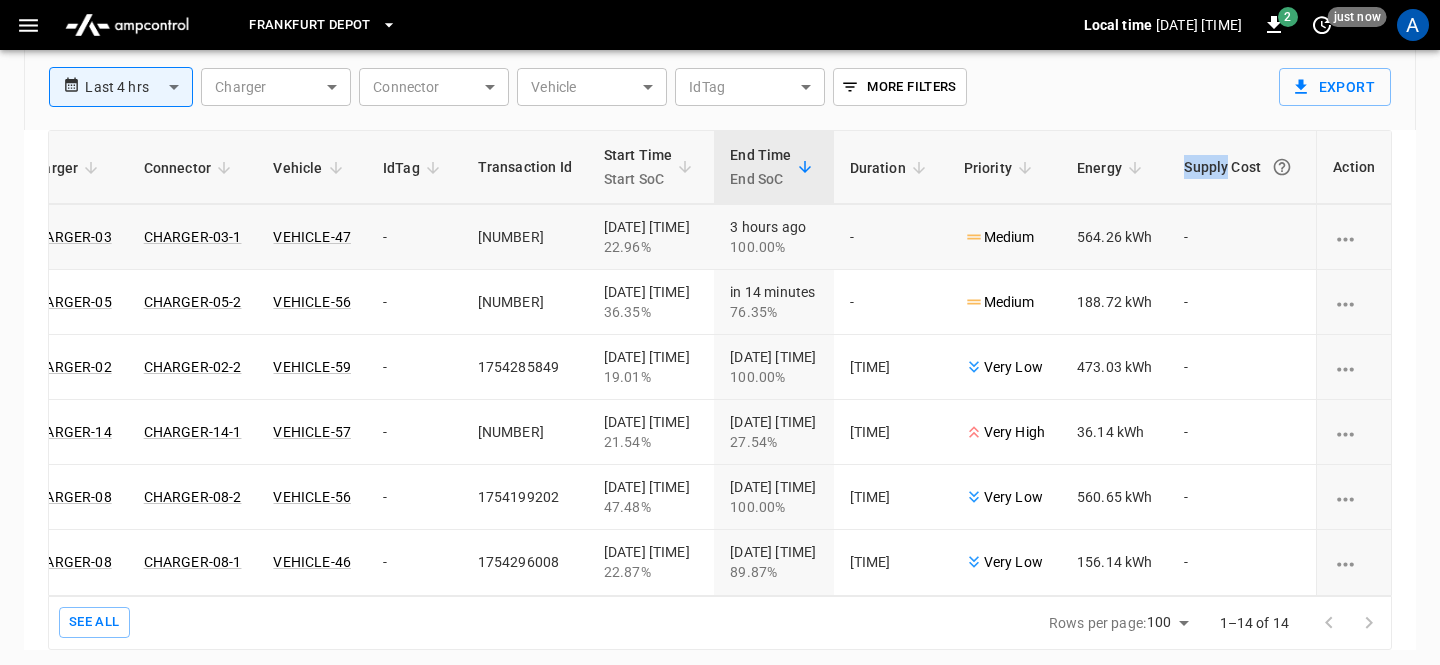 click on "Supply Cost" at bounding box center (1242, 167) 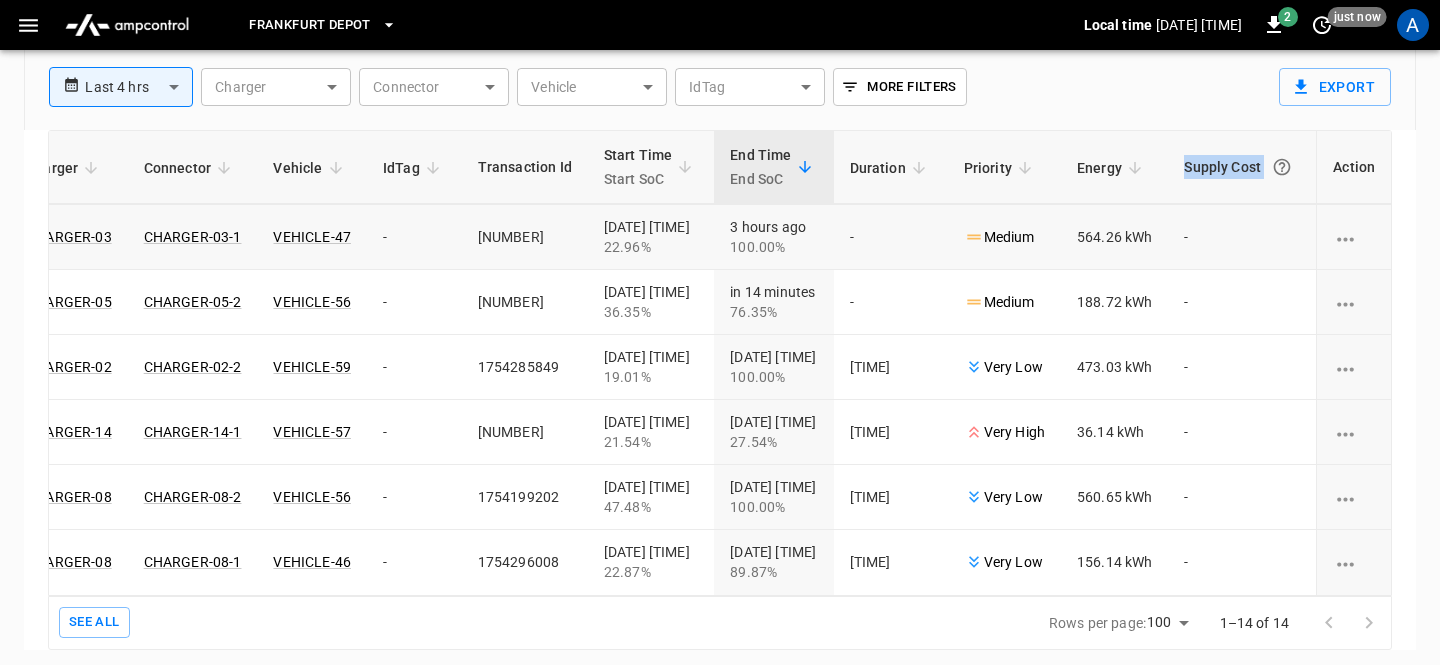 click on "Supply Cost" at bounding box center [1242, 167] 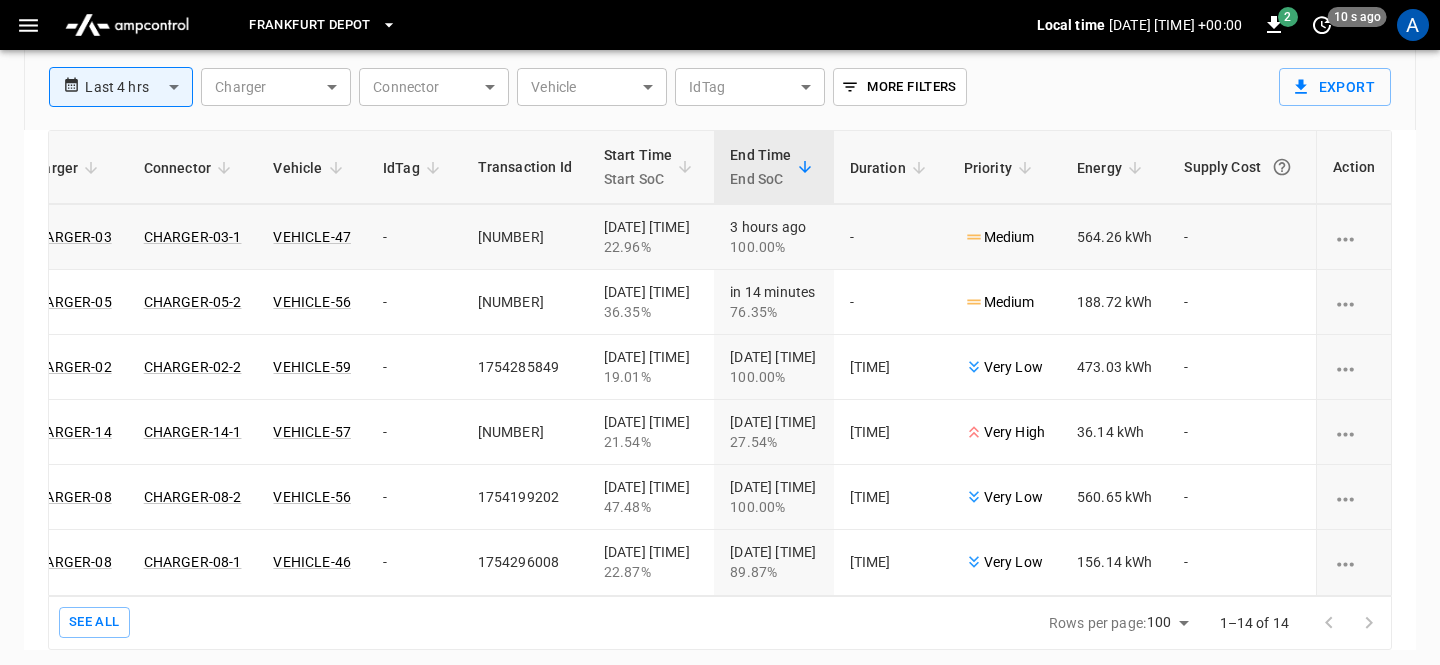 click on "-" at bounding box center (1242, 237) 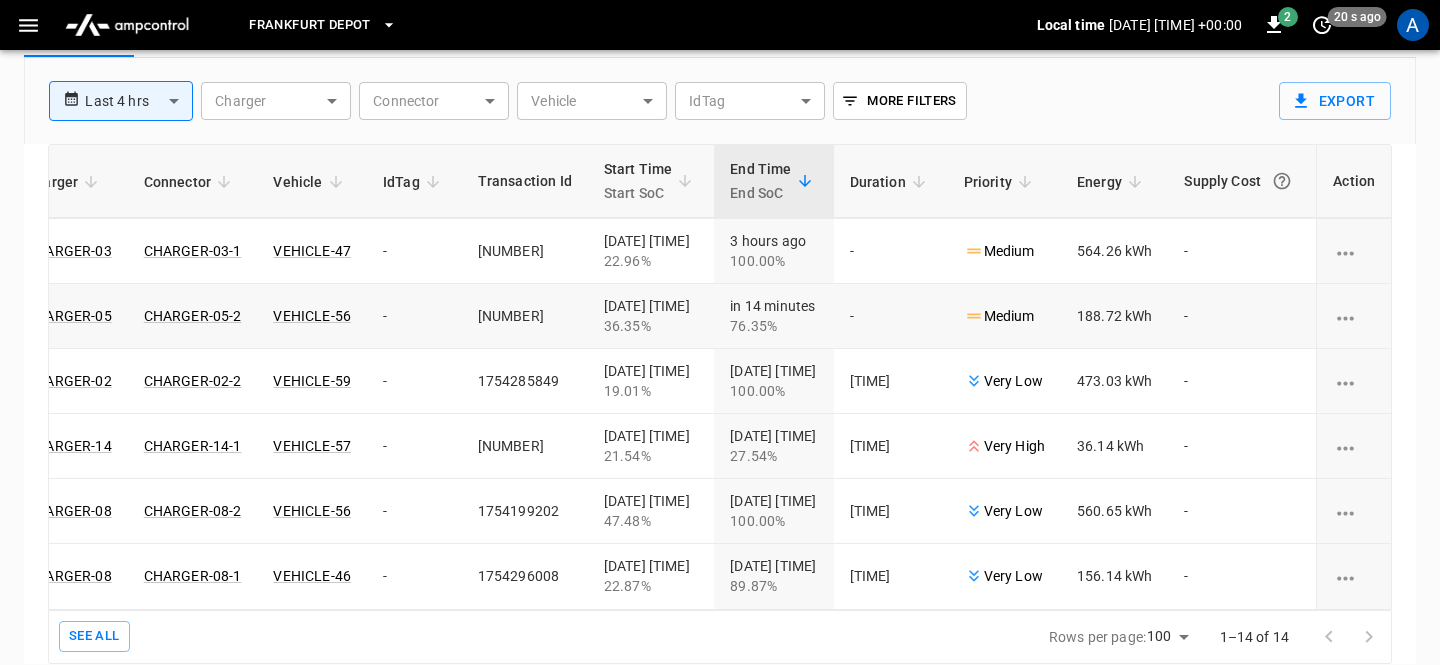 scroll, scrollTop: 783, scrollLeft: 0, axis: vertical 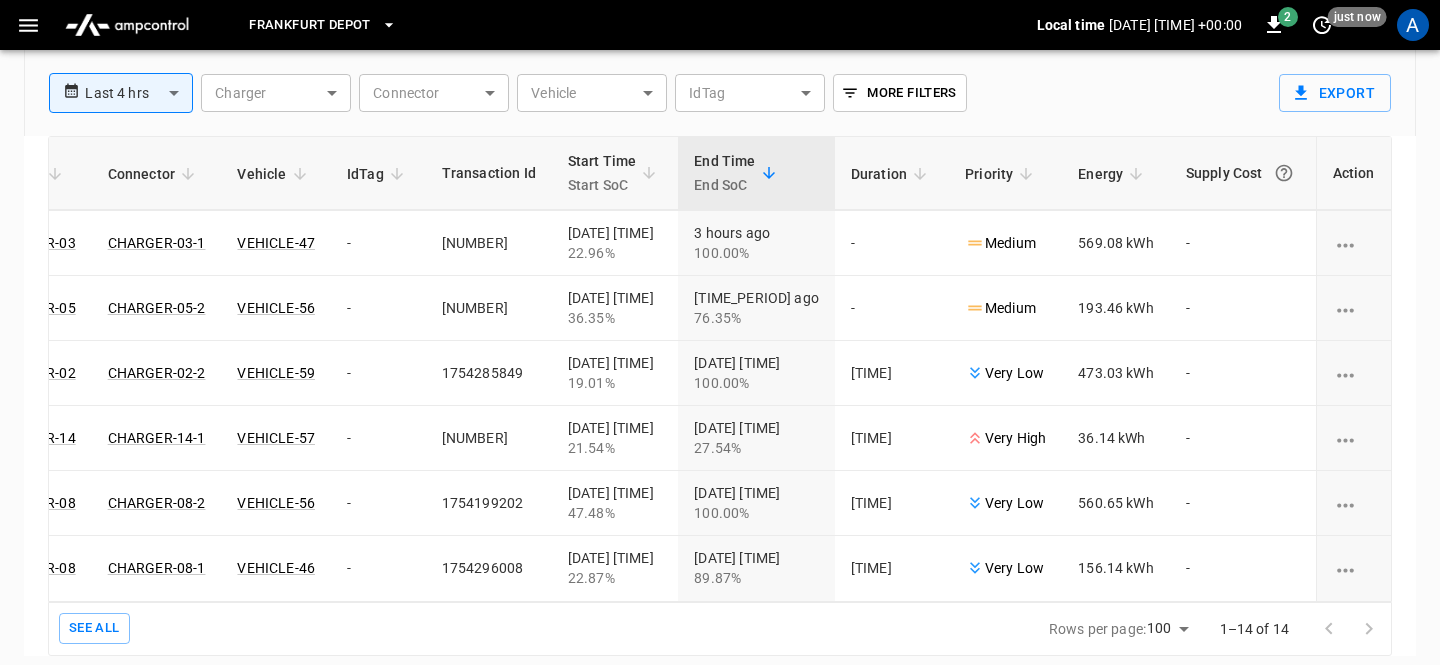 click at bounding box center (127, 25) 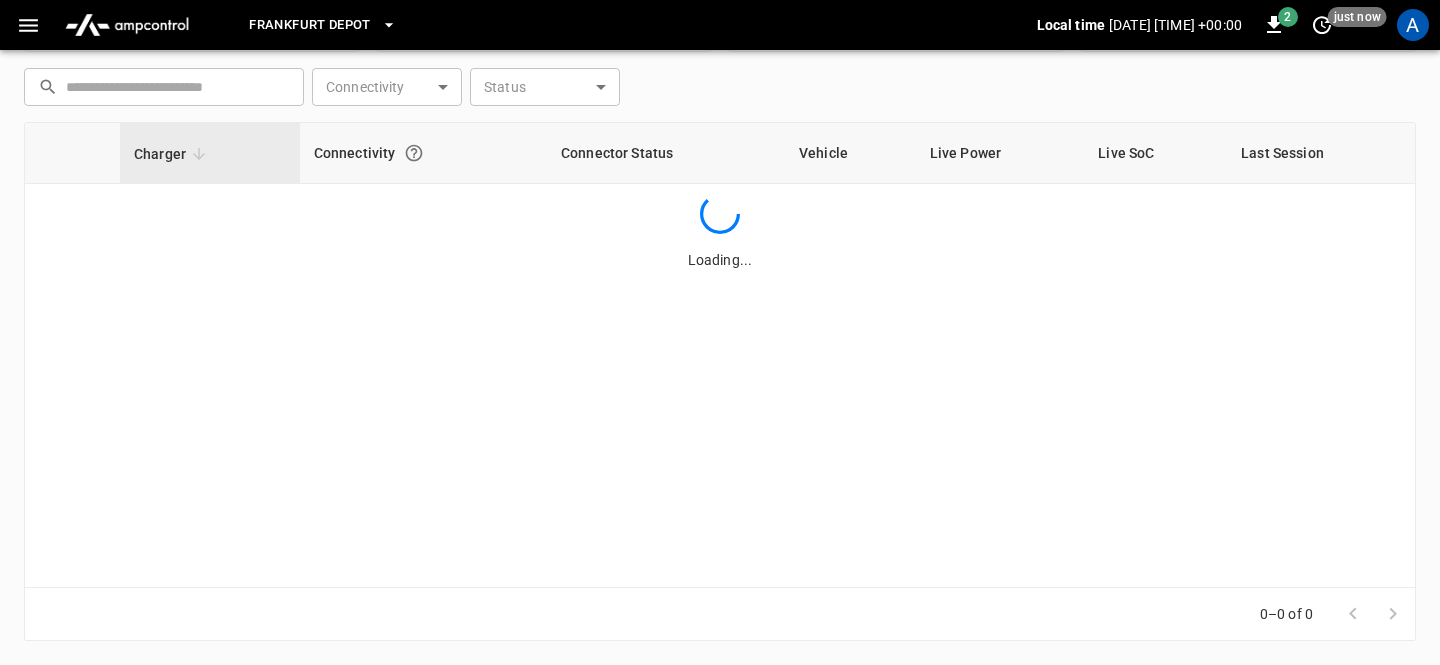 scroll, scrollTop: 277, scrollLeft: 0, axis: vertical 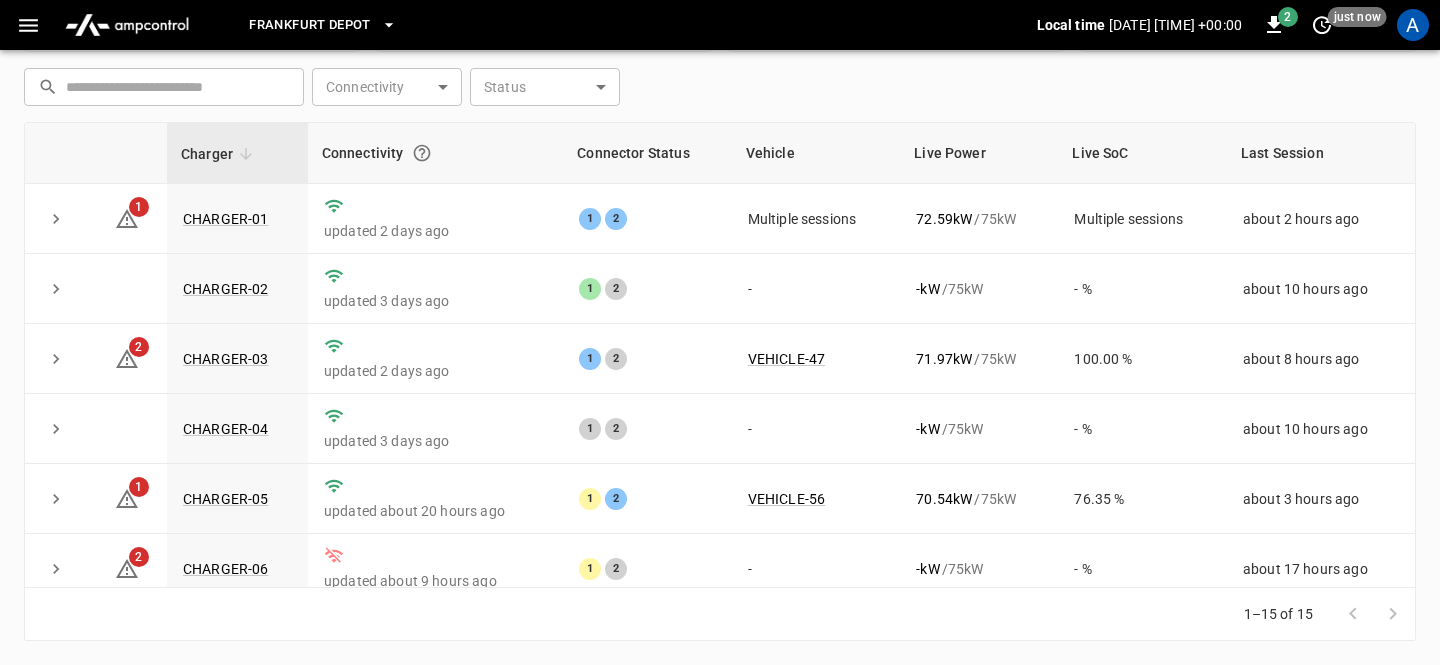 click 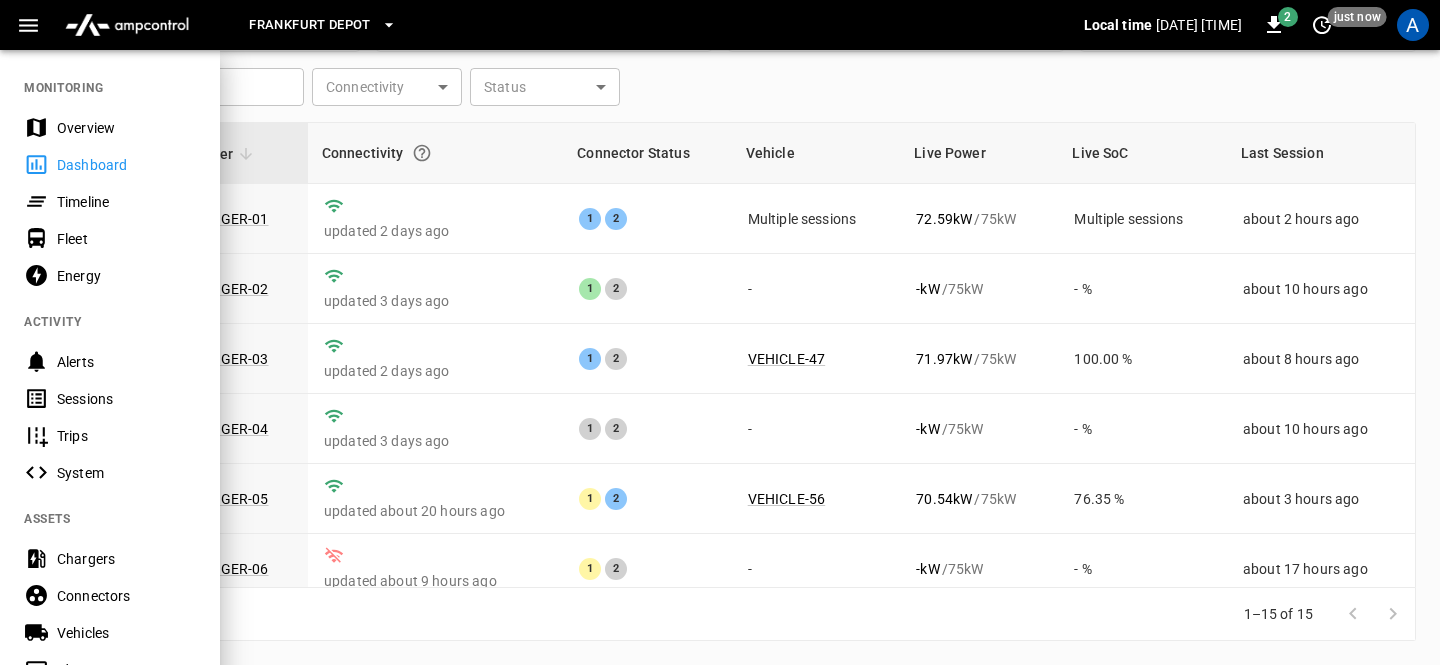 scroll, scrollTop: 499, scrollLeft: 0, axis: vertical 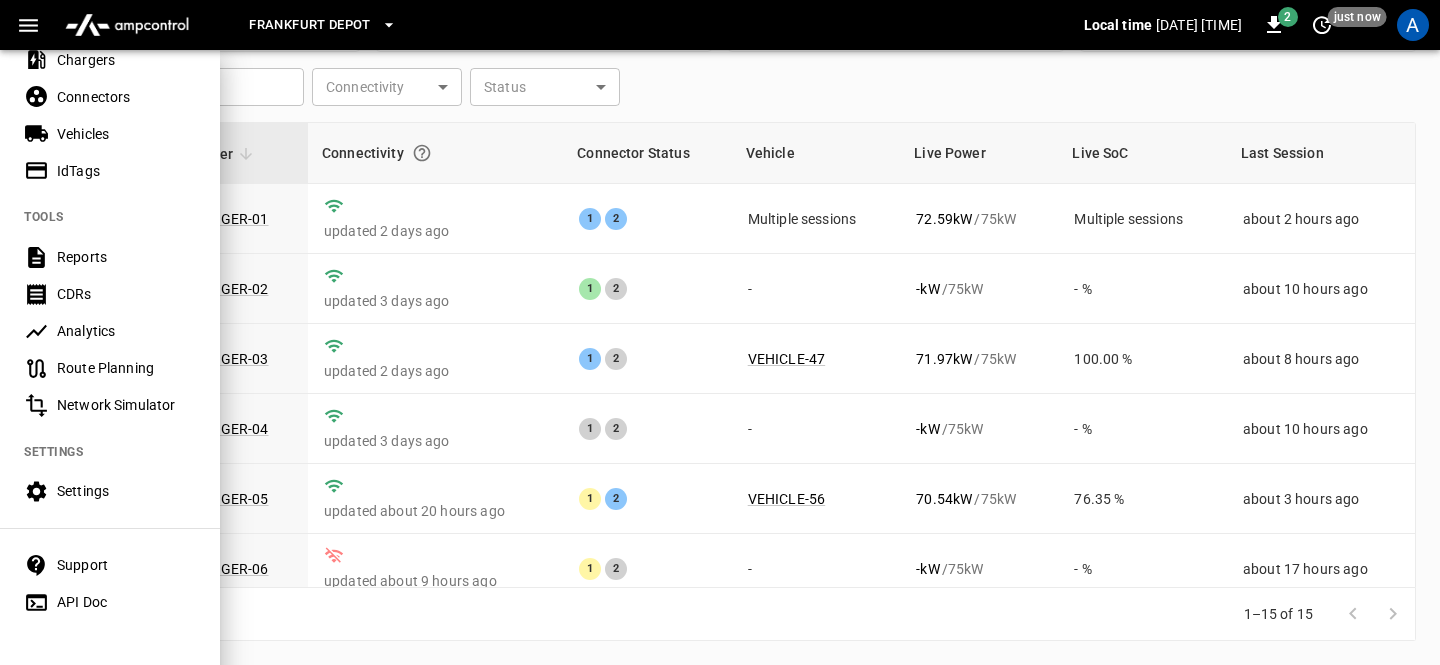 click on "Settings" at bounding box center (126, 491) 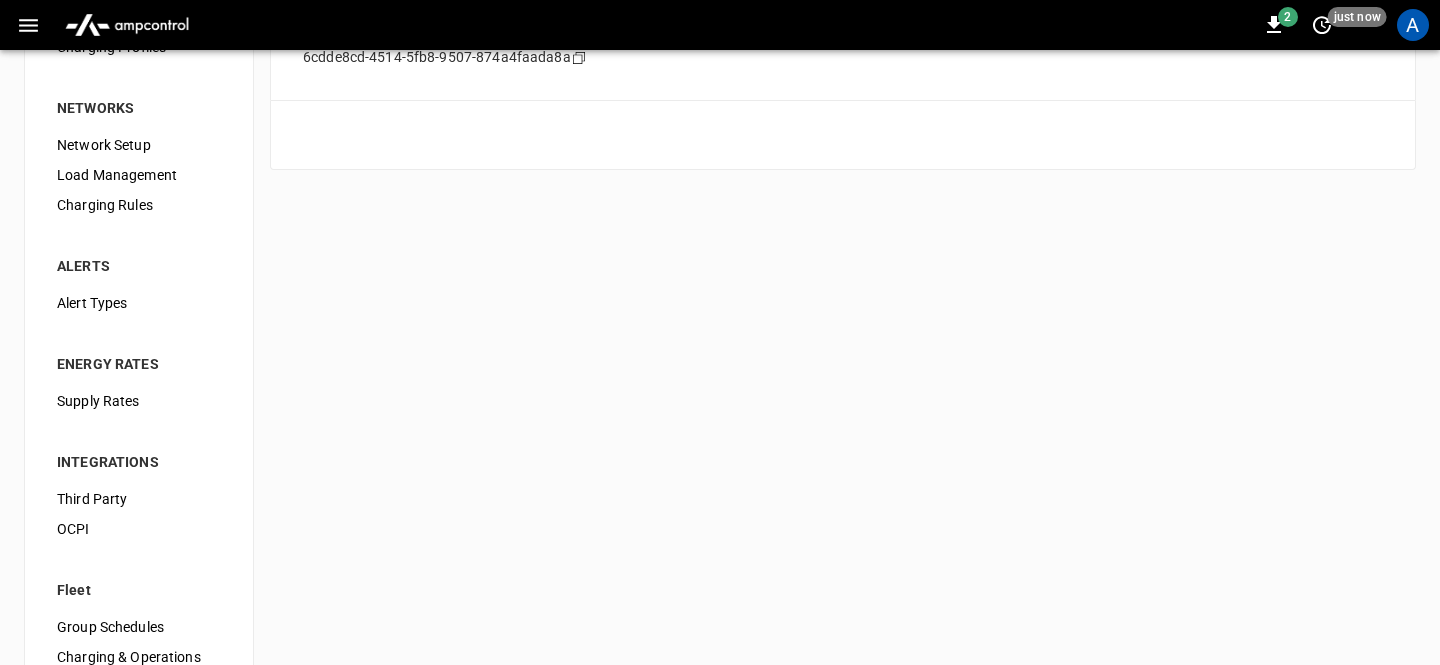 scroll, scrollTop: 254, scrollLeft: 0, axis: vertical 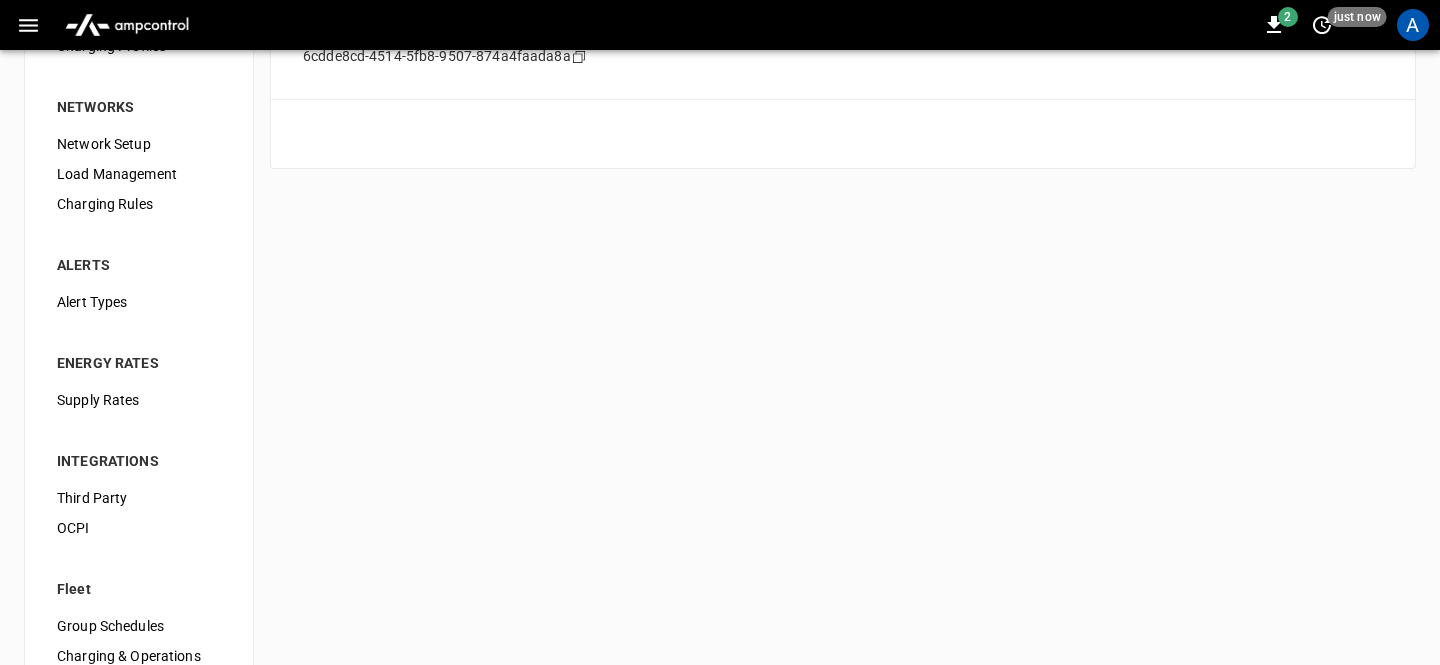 click on "OCPI" at bounding box center (139, 528) 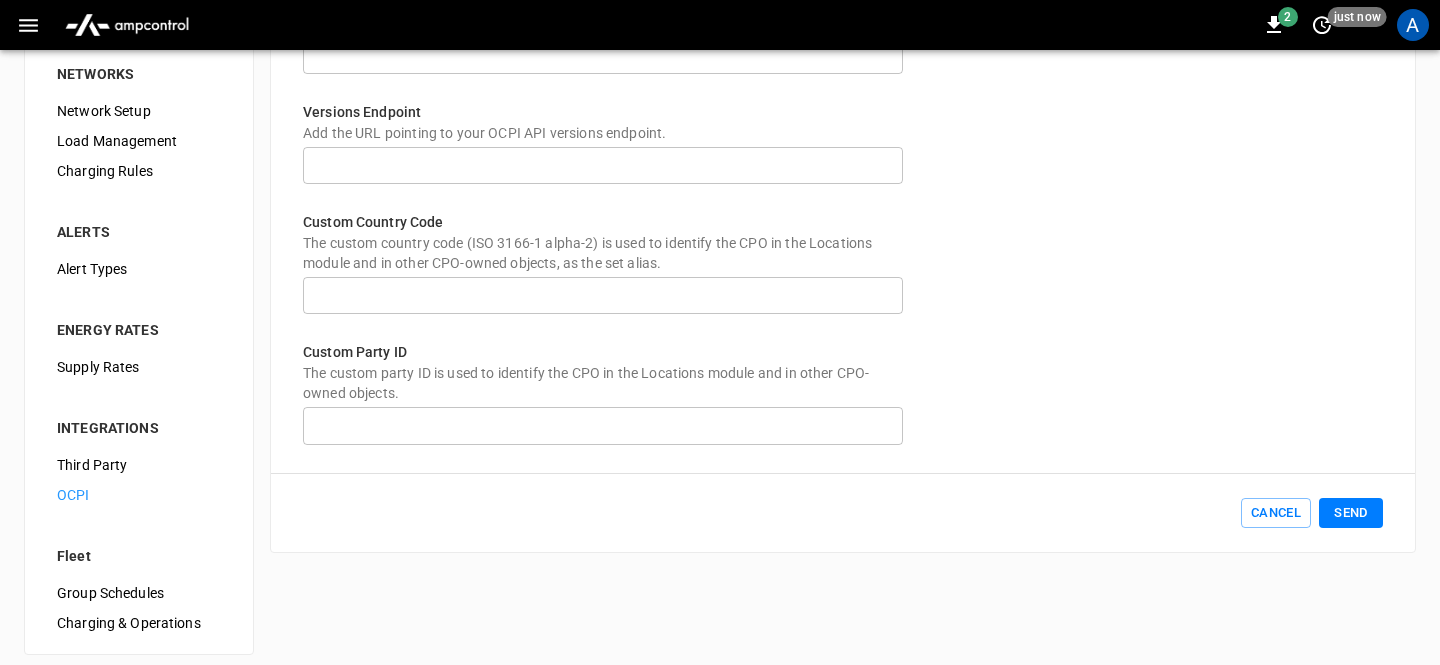 scroll, scrollTop: 288, scrollLeft: 0, axis: vertical 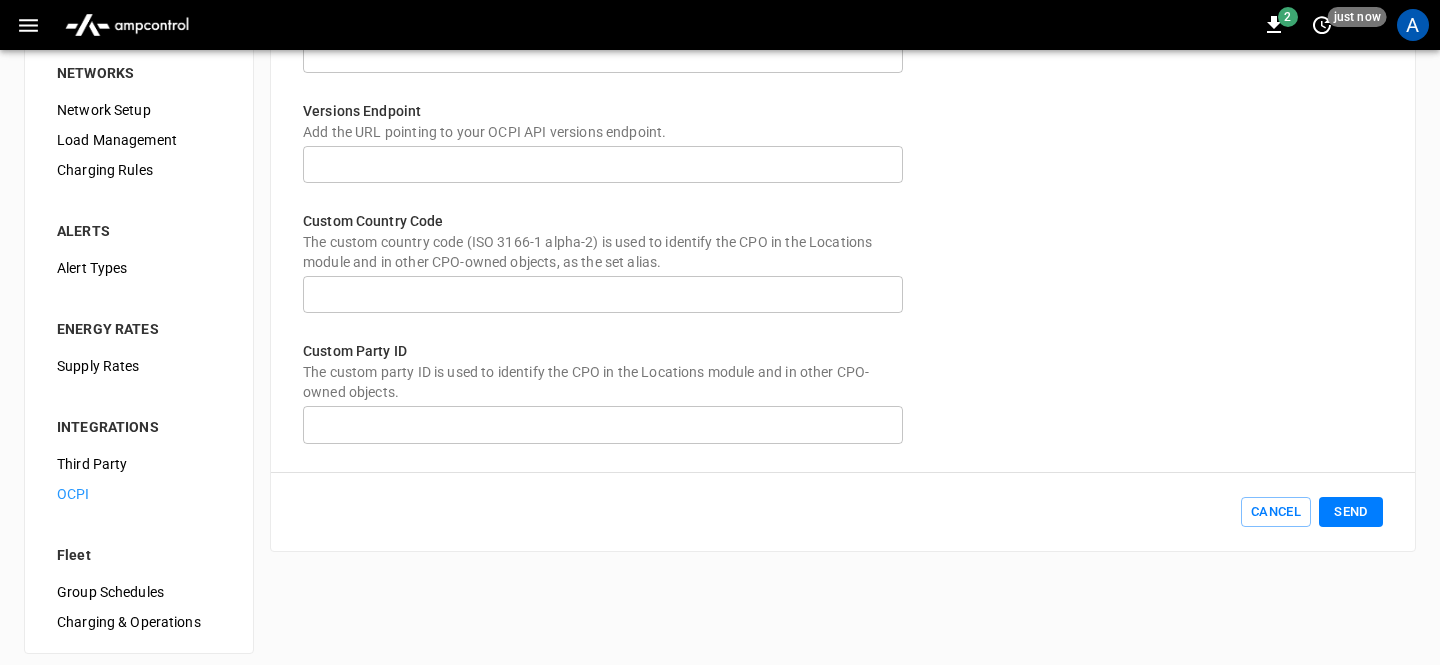 click on "Third Party" at bounding box center [139, 464] 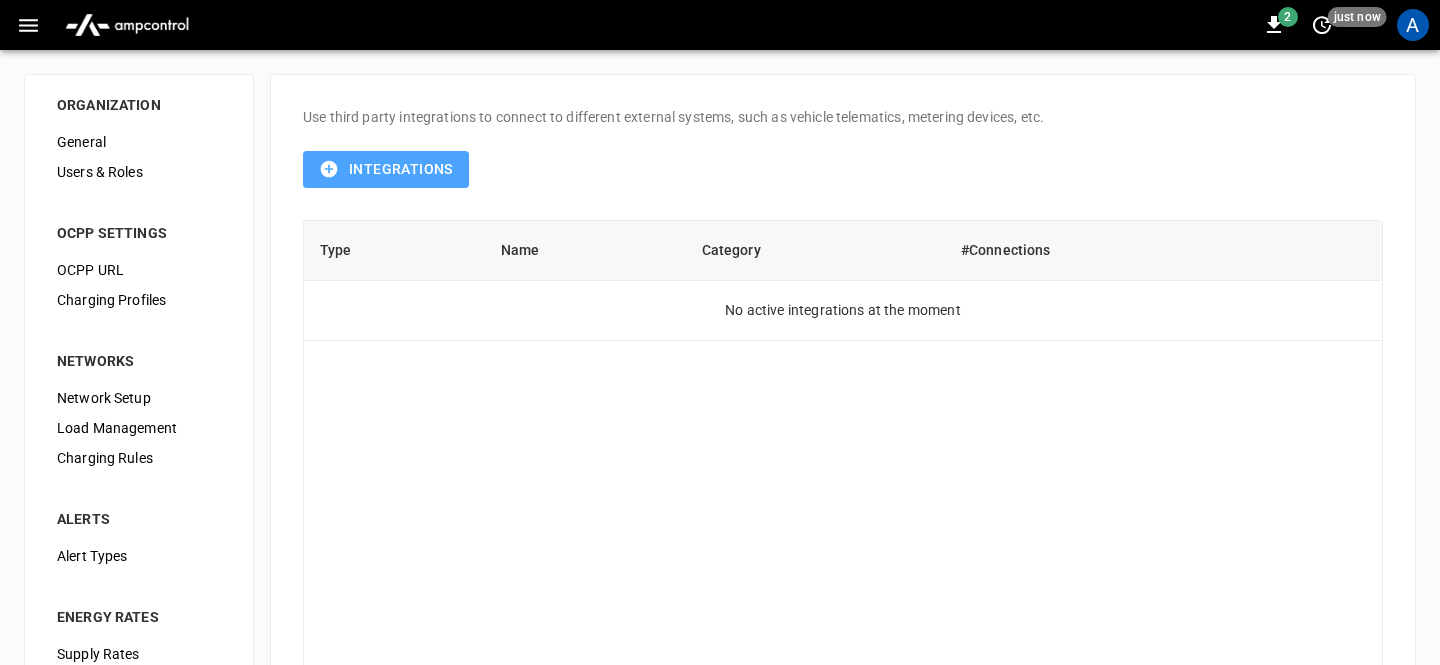 click on "Integrations" at bounding box center [386, 169] 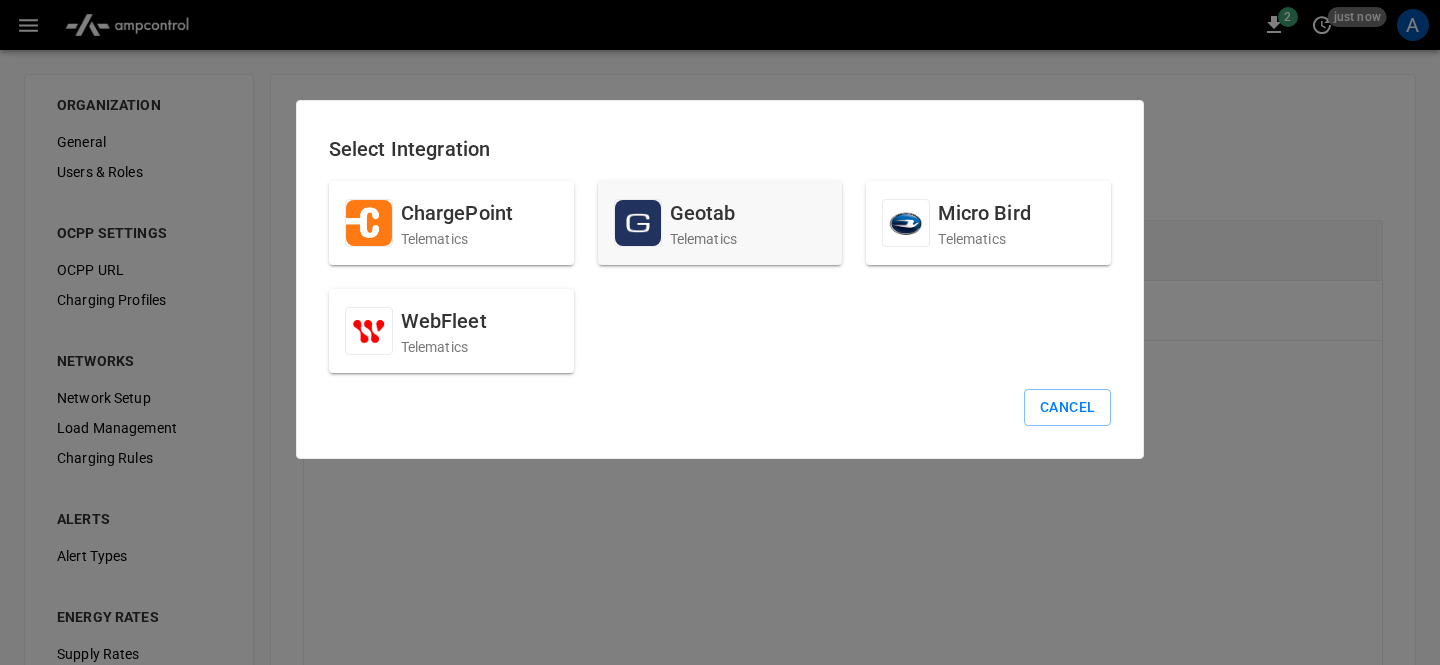 click on "Geotab" at bounding box center [704, 213] 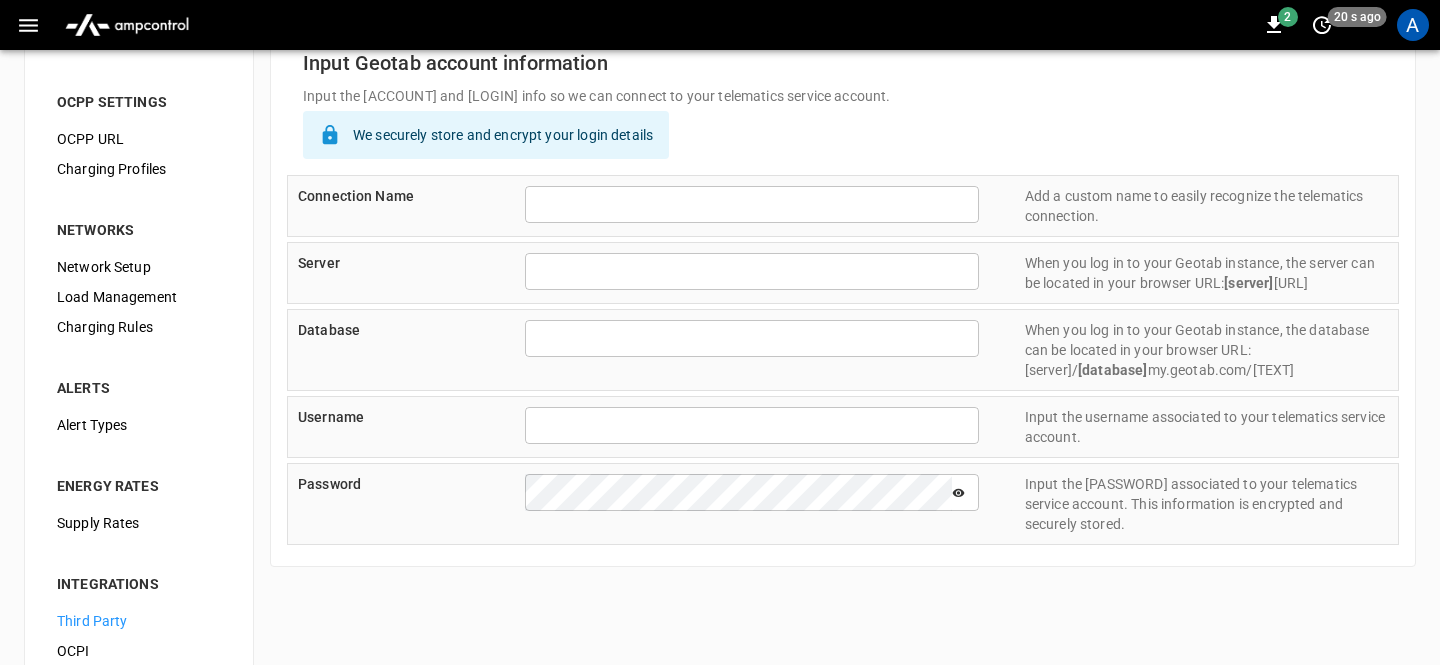scroll, scrollTop: 0, scrollLeft: 0, axis: both 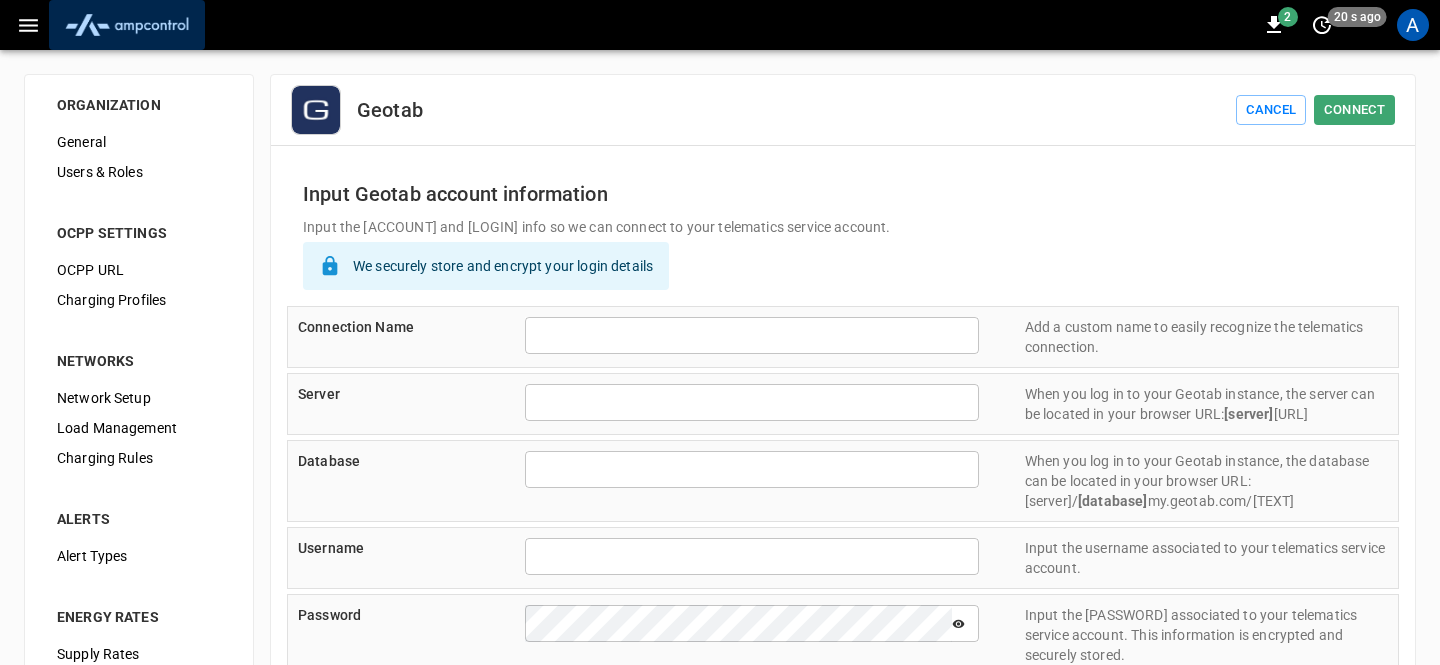 click at bounding box center [127, 25] 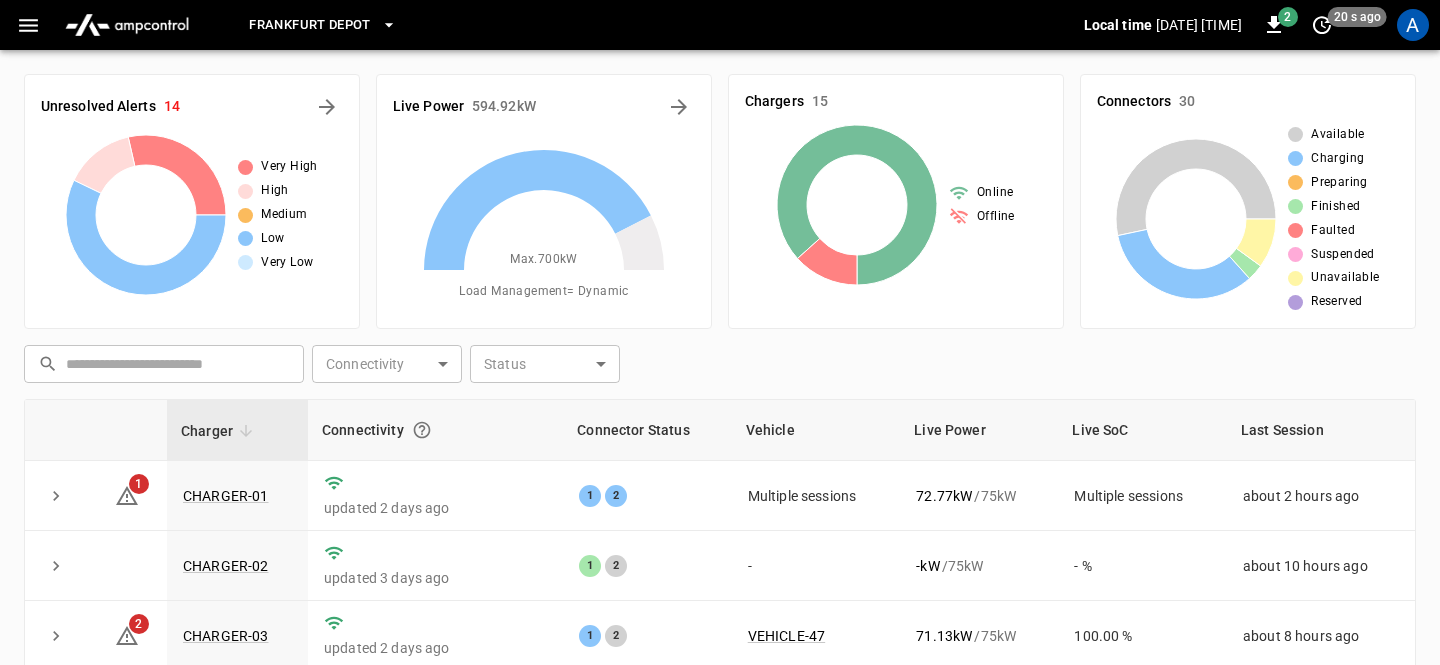 click on "​ ​ Connectivity ​ Connectivity Status ​ Status" at bounding box center [716, 360] 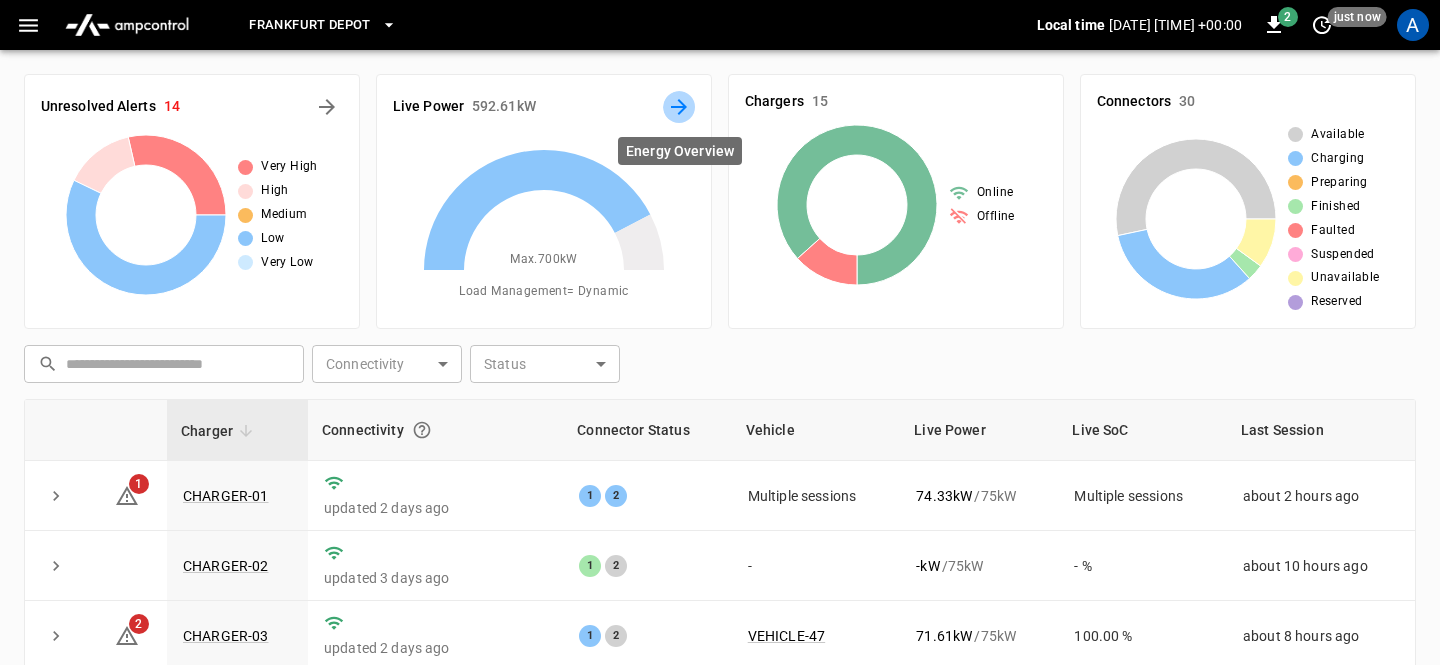 click 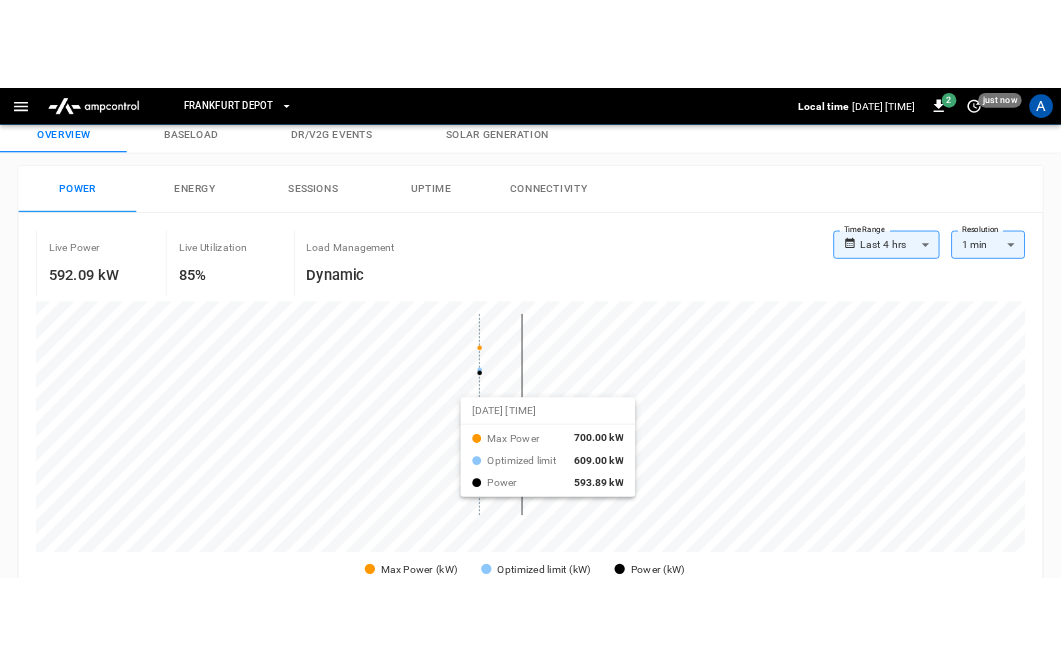 scroll, scrollTop: 56, scrollLeft: 0, axis: vertical 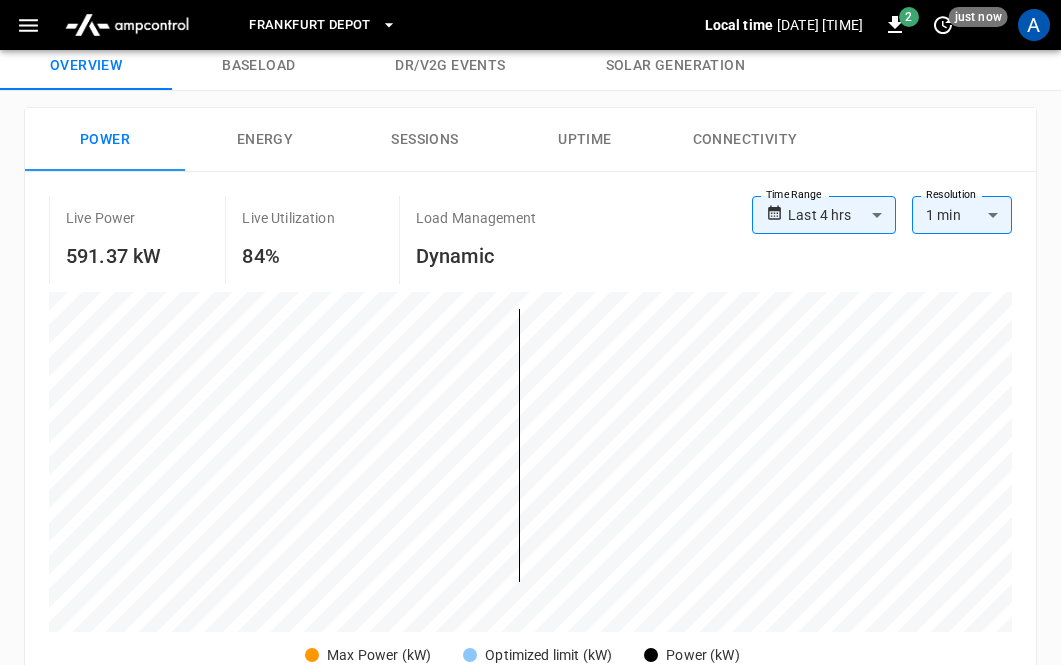 click 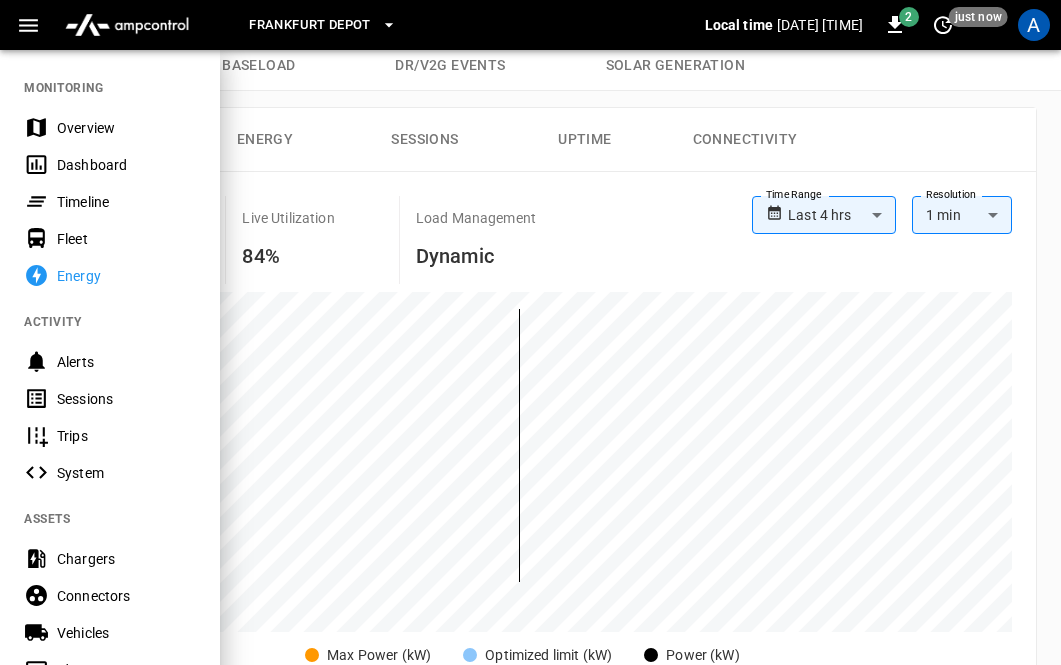 click on "Overview" at bounding box center (126, 128) 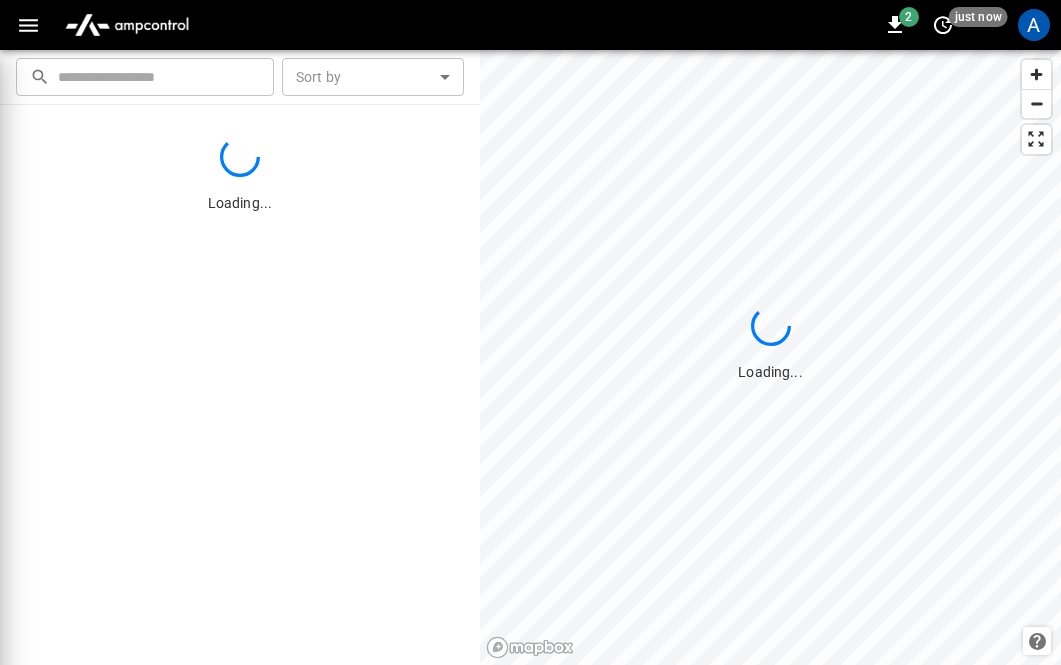 scroll, scrollTop: 0, scrollLeft: 0, axis: both 